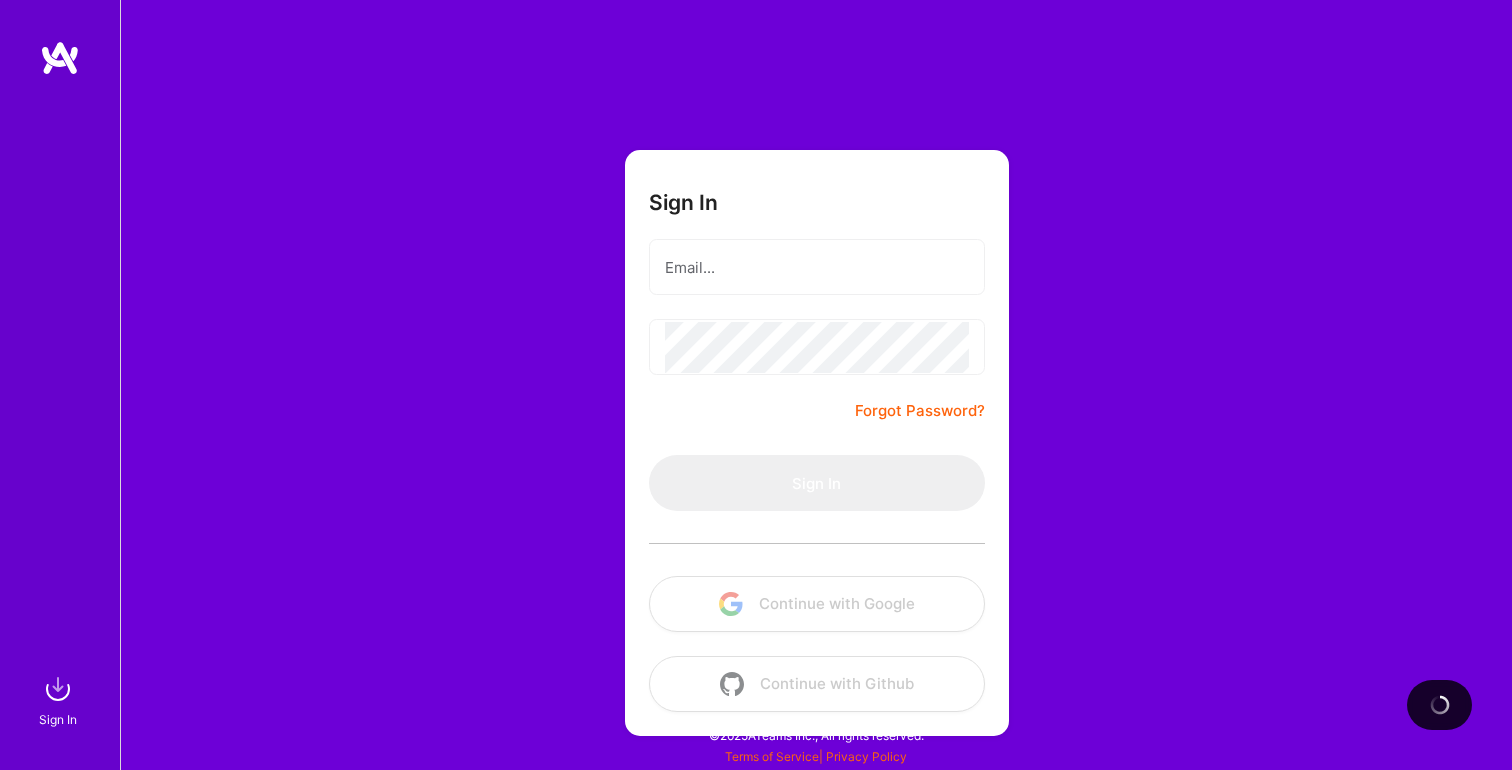 scroll, scrollTop: 0, scrollLeft: 0, axis: both 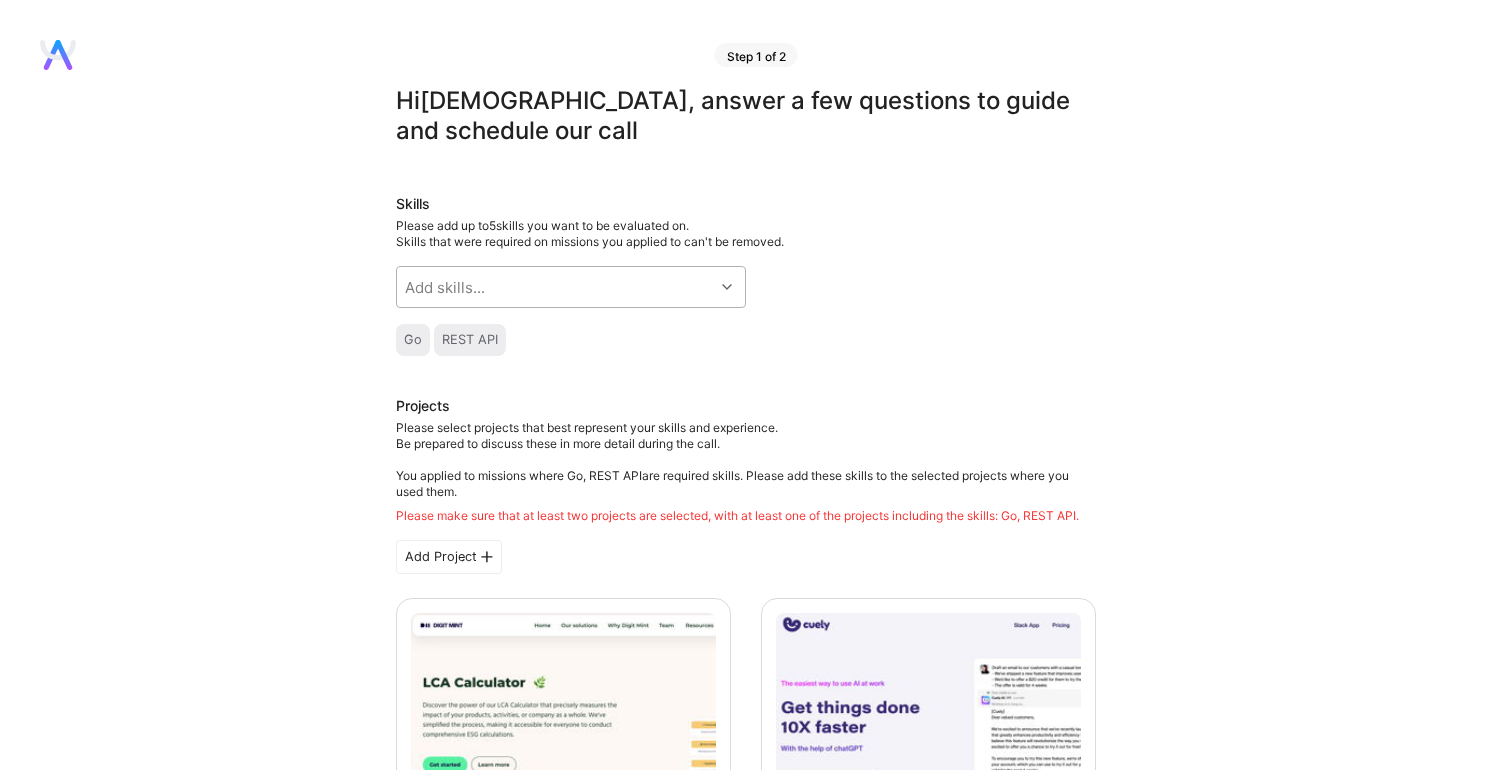 click on "Add skills..." at bounding box center [555, 287] 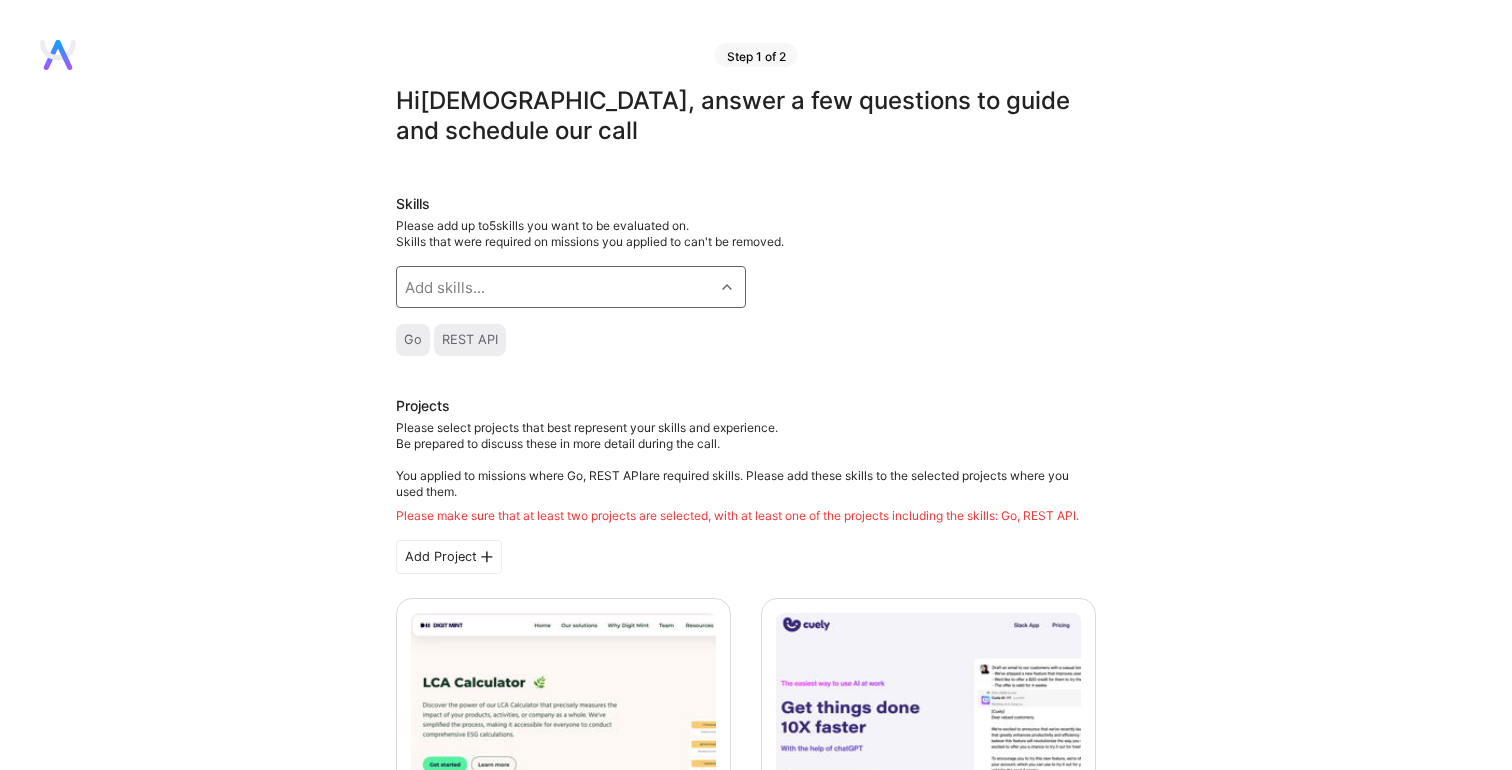 click on "Add skills..." at bounding box center (555, 287) 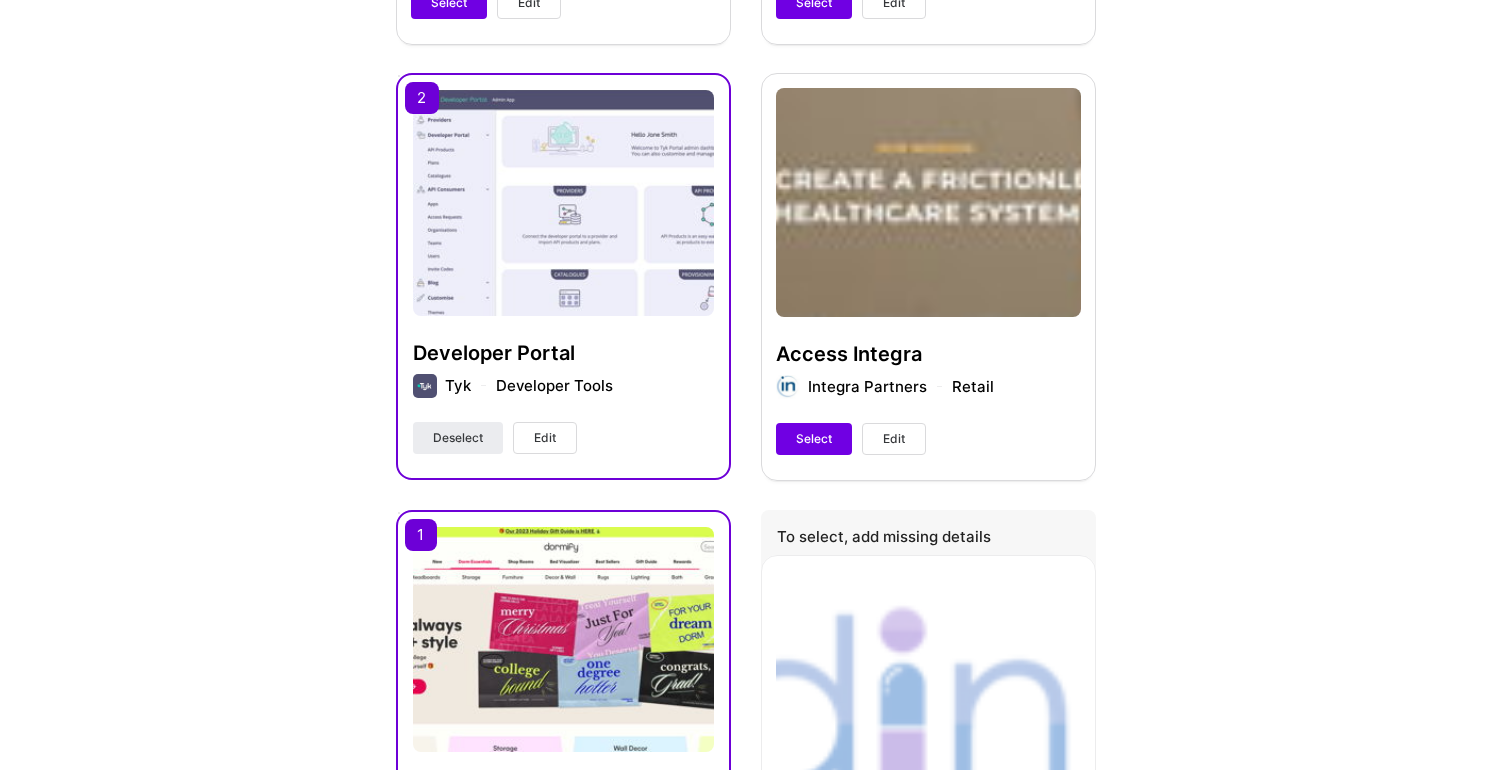 scroll, scrollTop: 0, scrollLeft: 0, axis: both 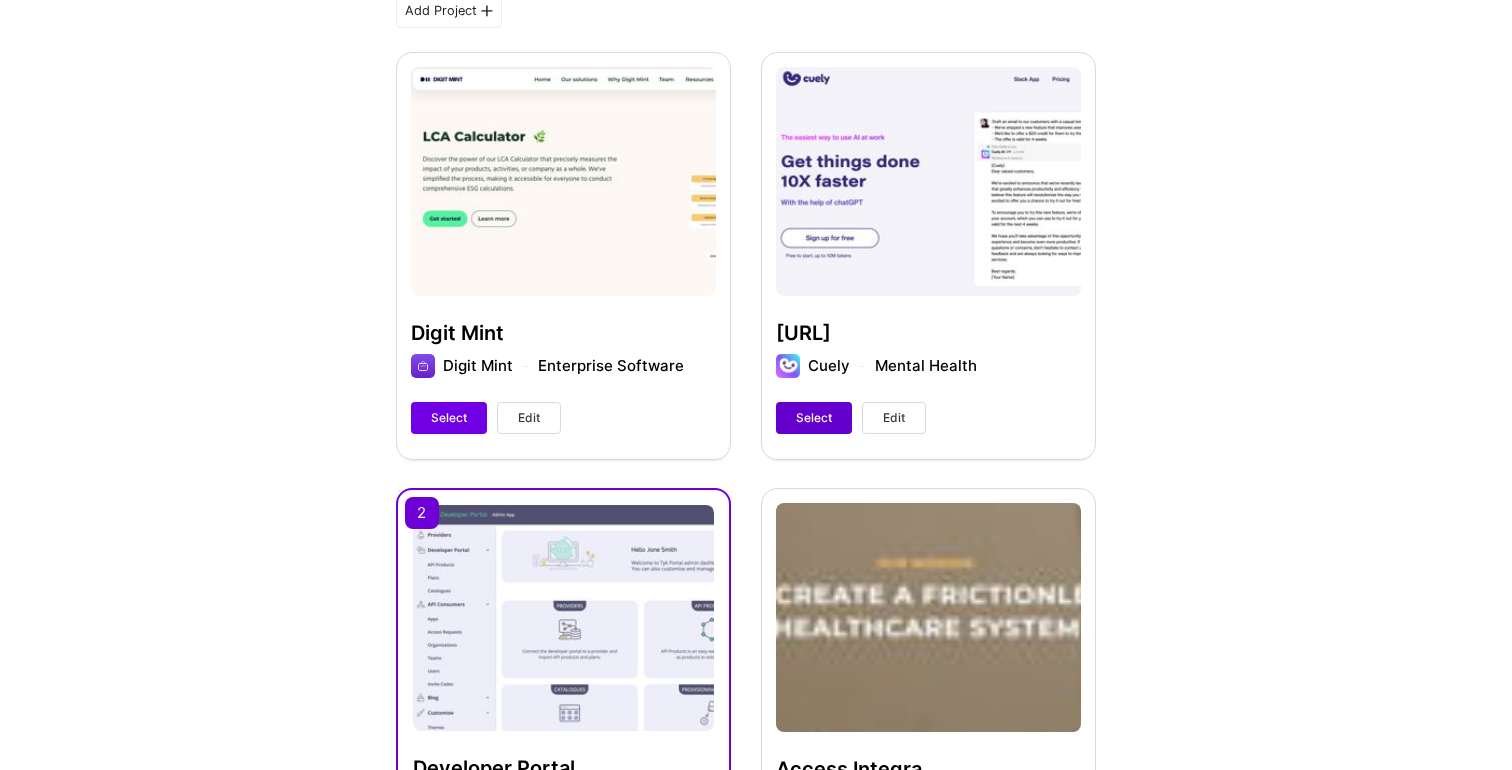 click on "Select" at bounding box center [814, 418] 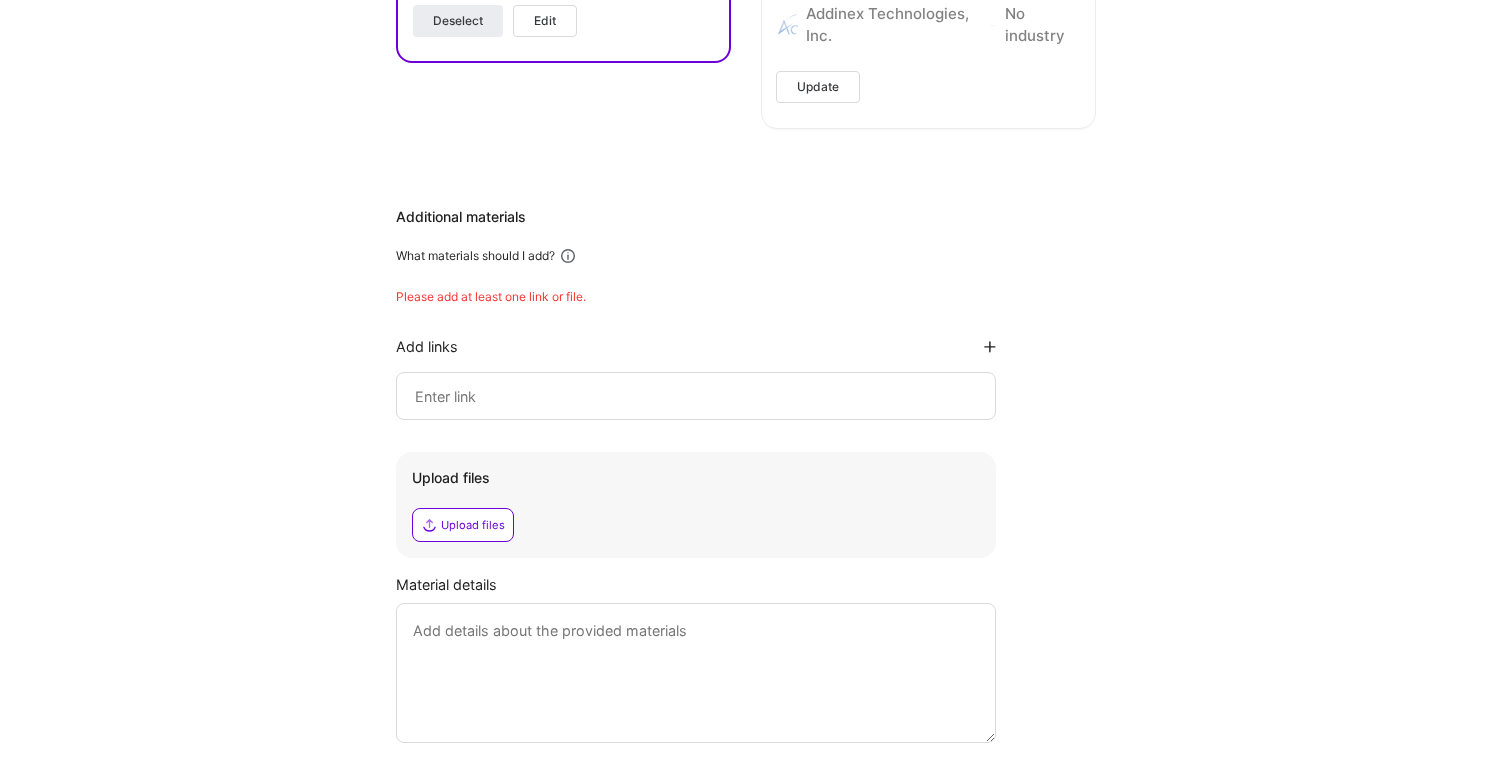scroll, scrollTop: 1832, scrollLeft: 0, axis: vertical 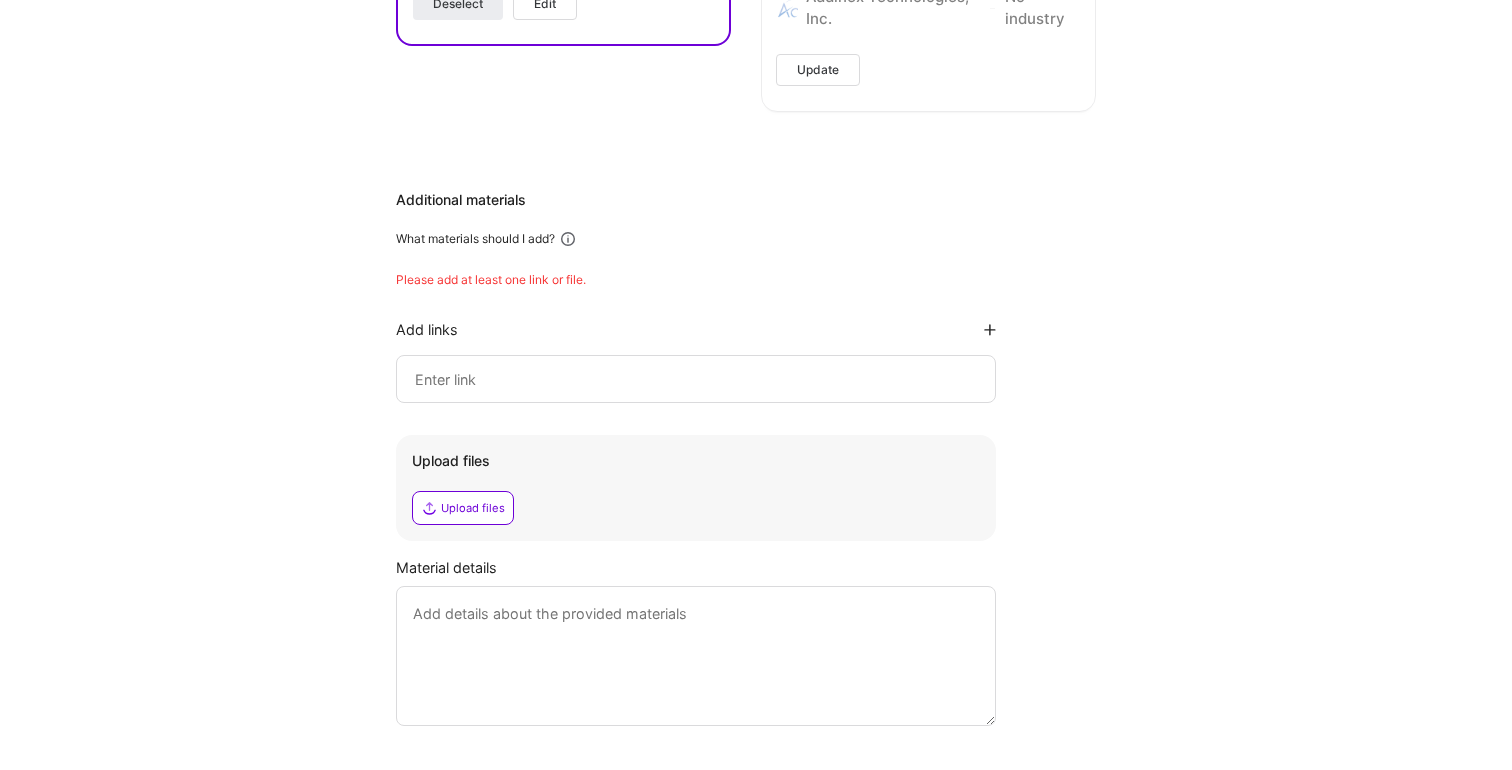 click 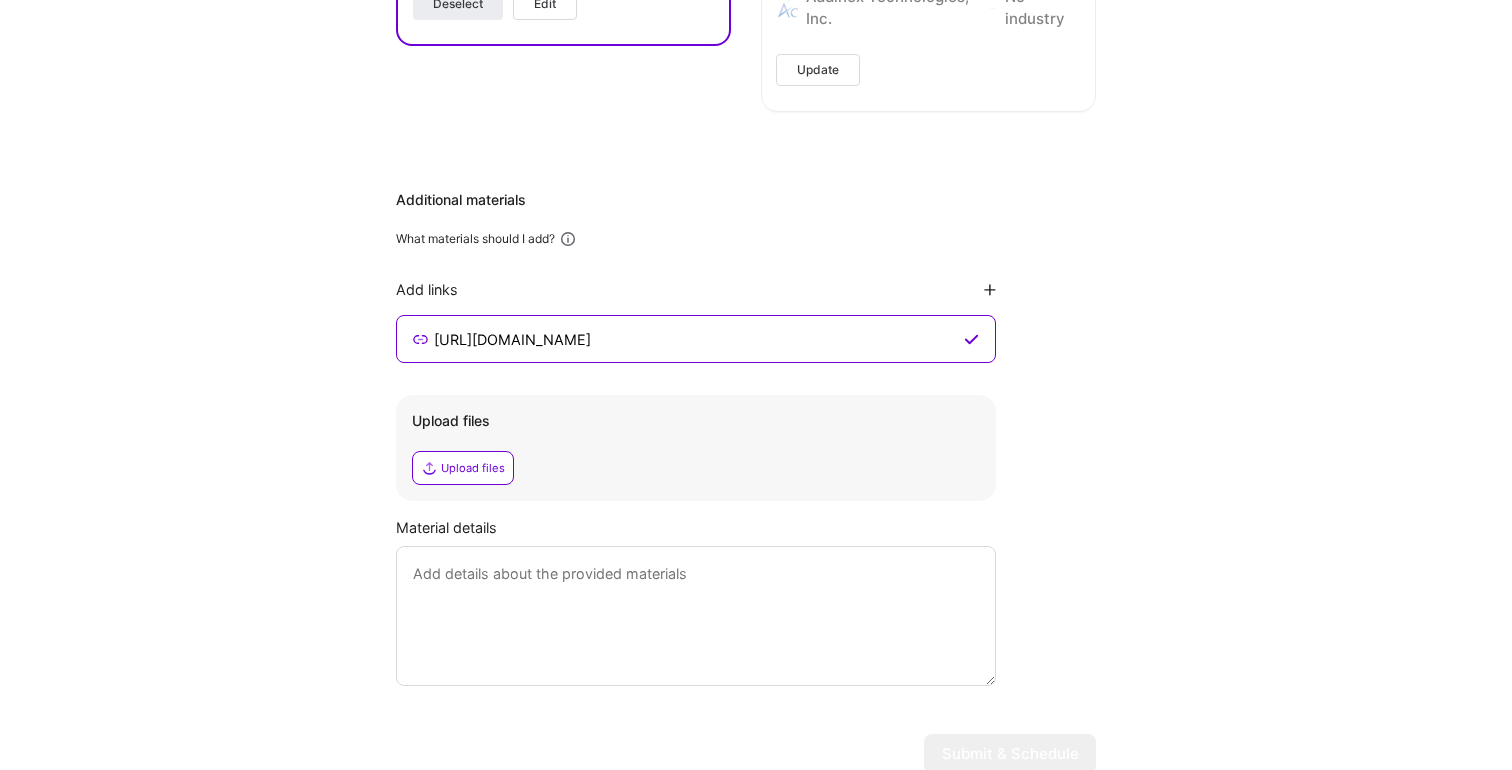 type on "https://github.com/cmelgarejo/go-gql-server" 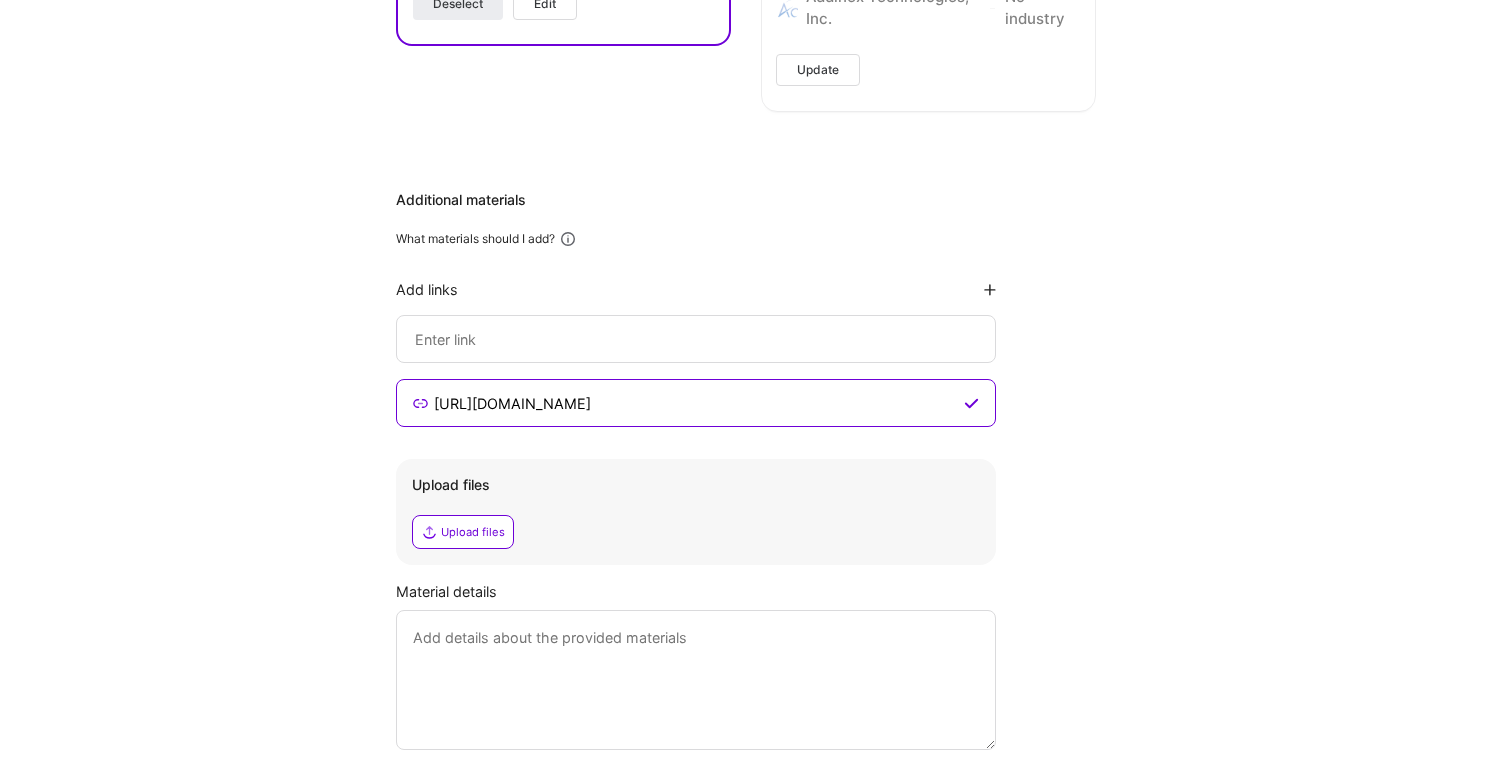 click 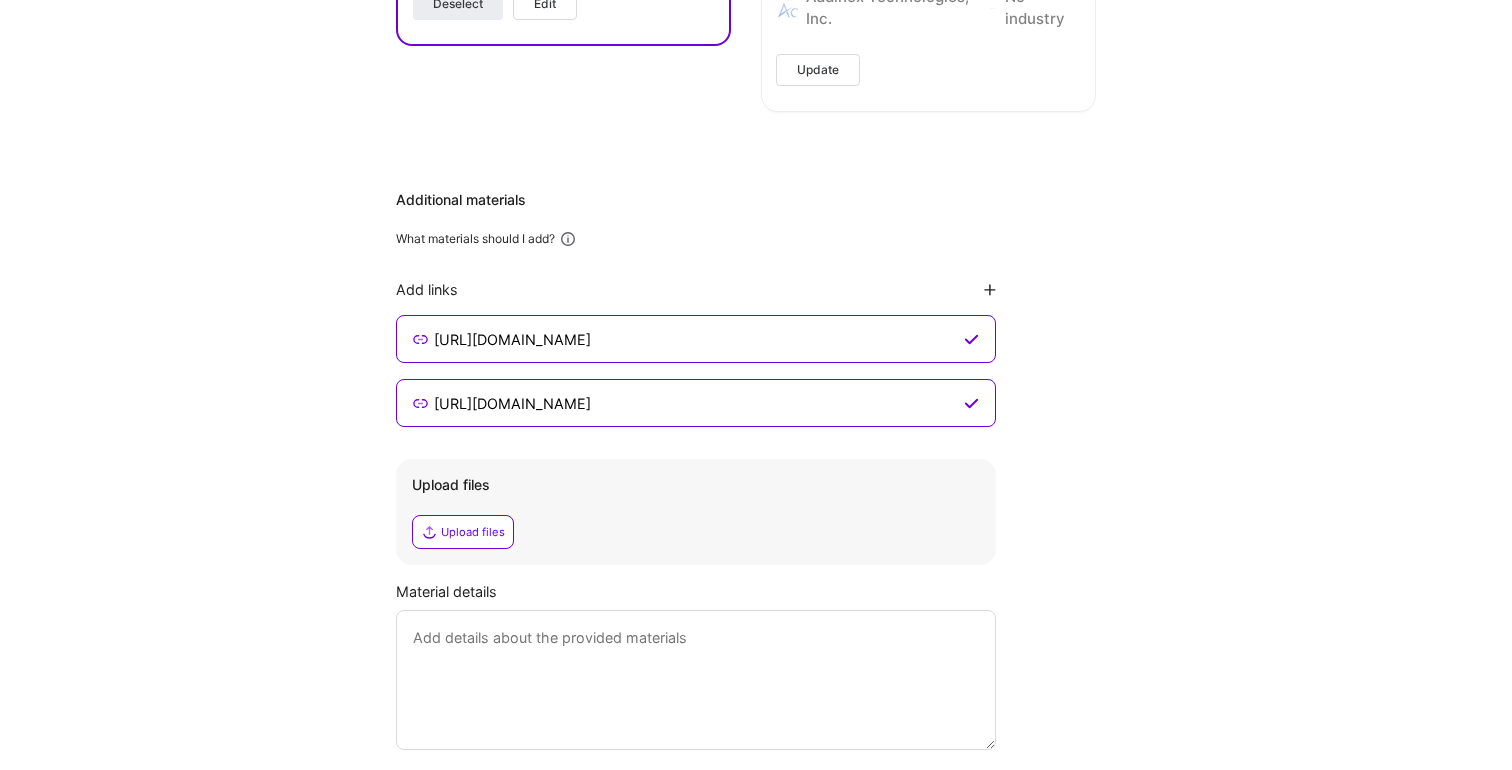 type on "https://github.com/cmelgarejo/dumb-metrics-api" 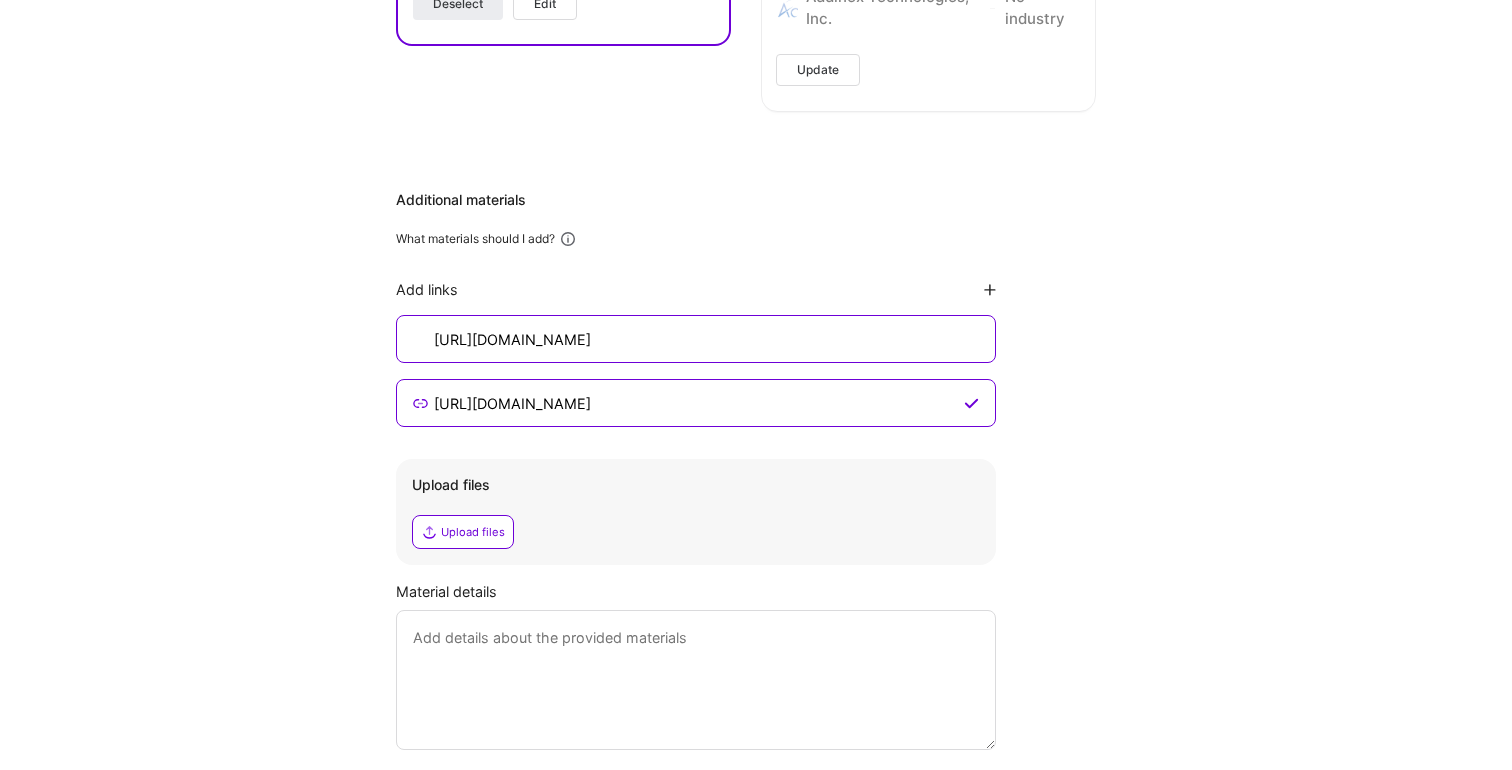 type 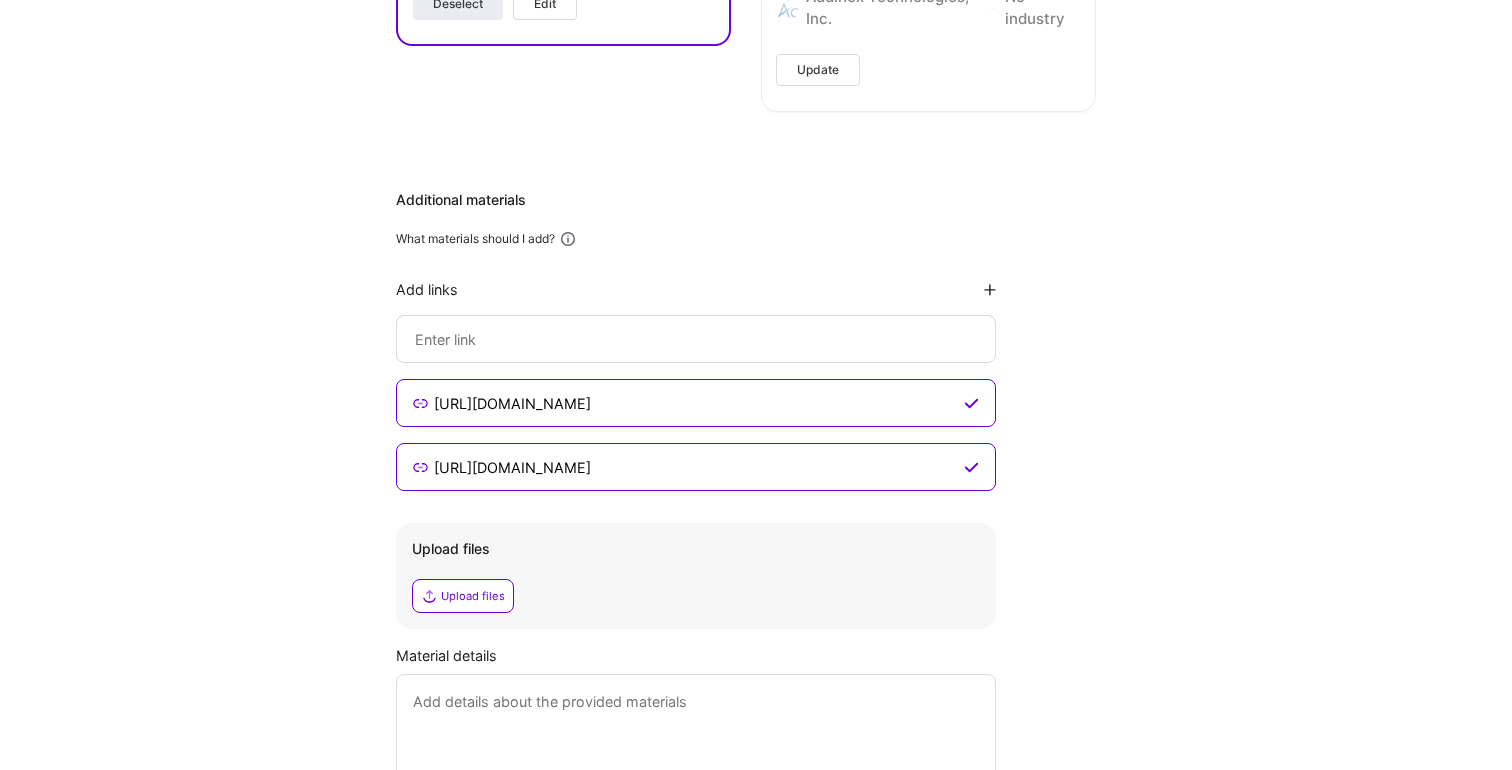 click 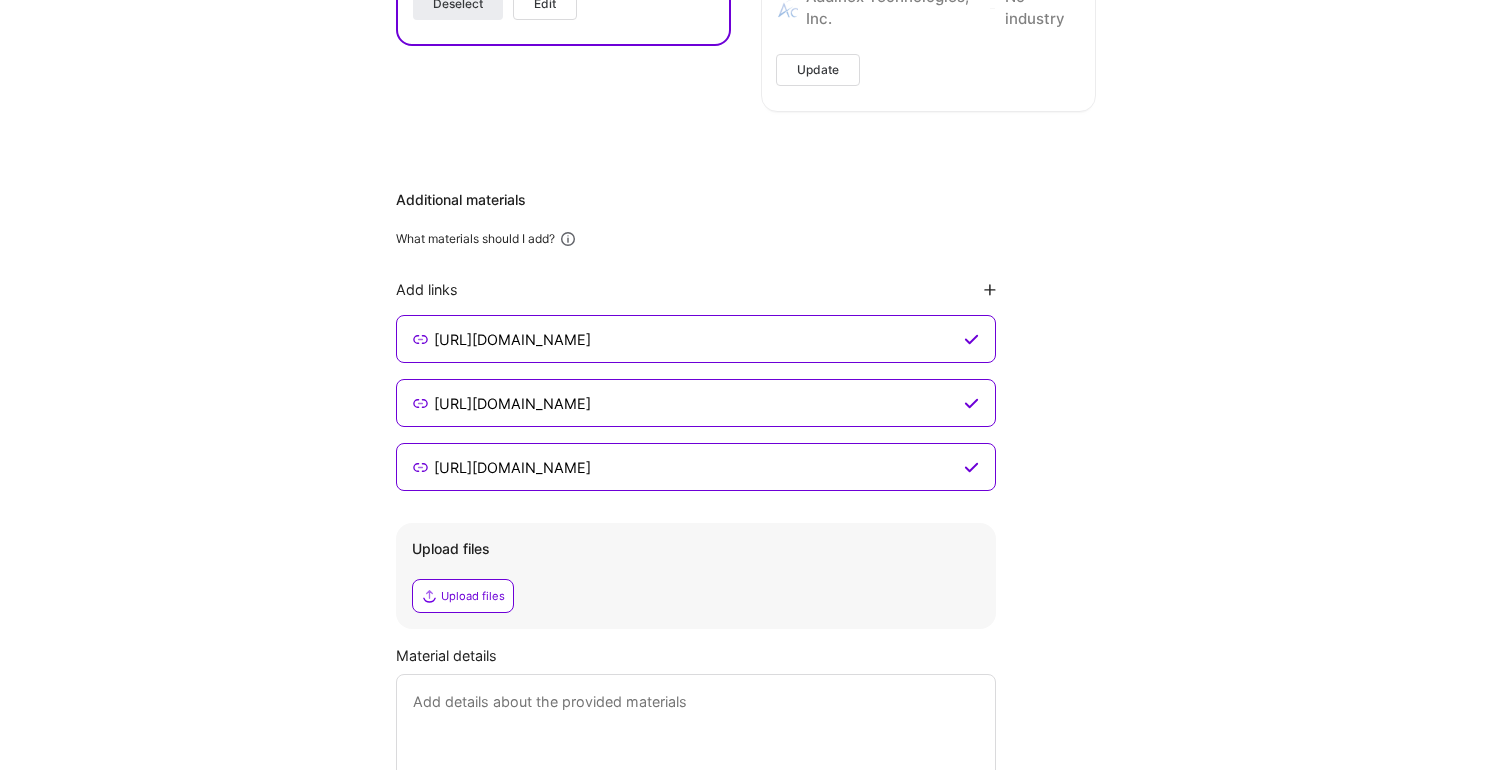 type on "https://github.com/cmelgarejo/badge-api" 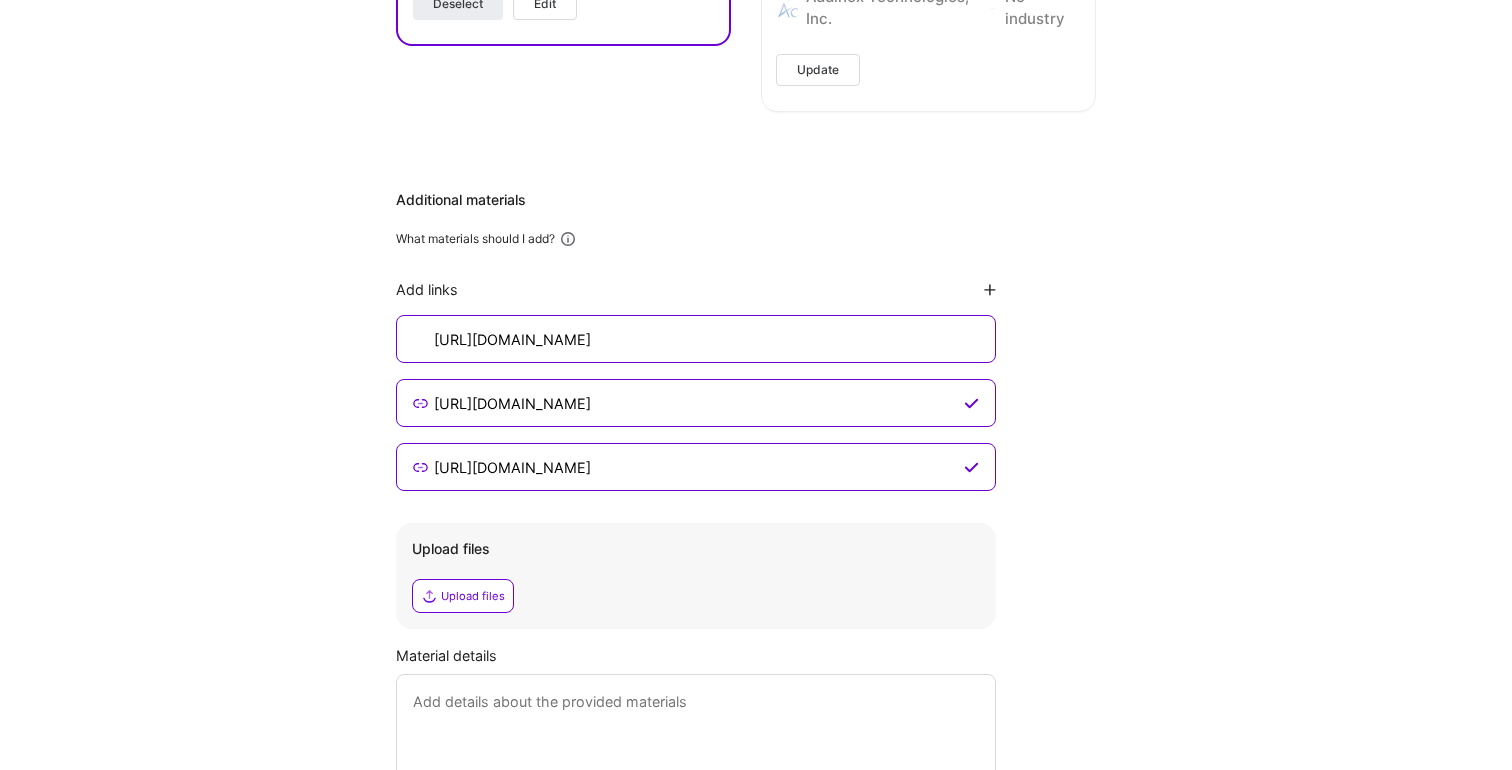 type 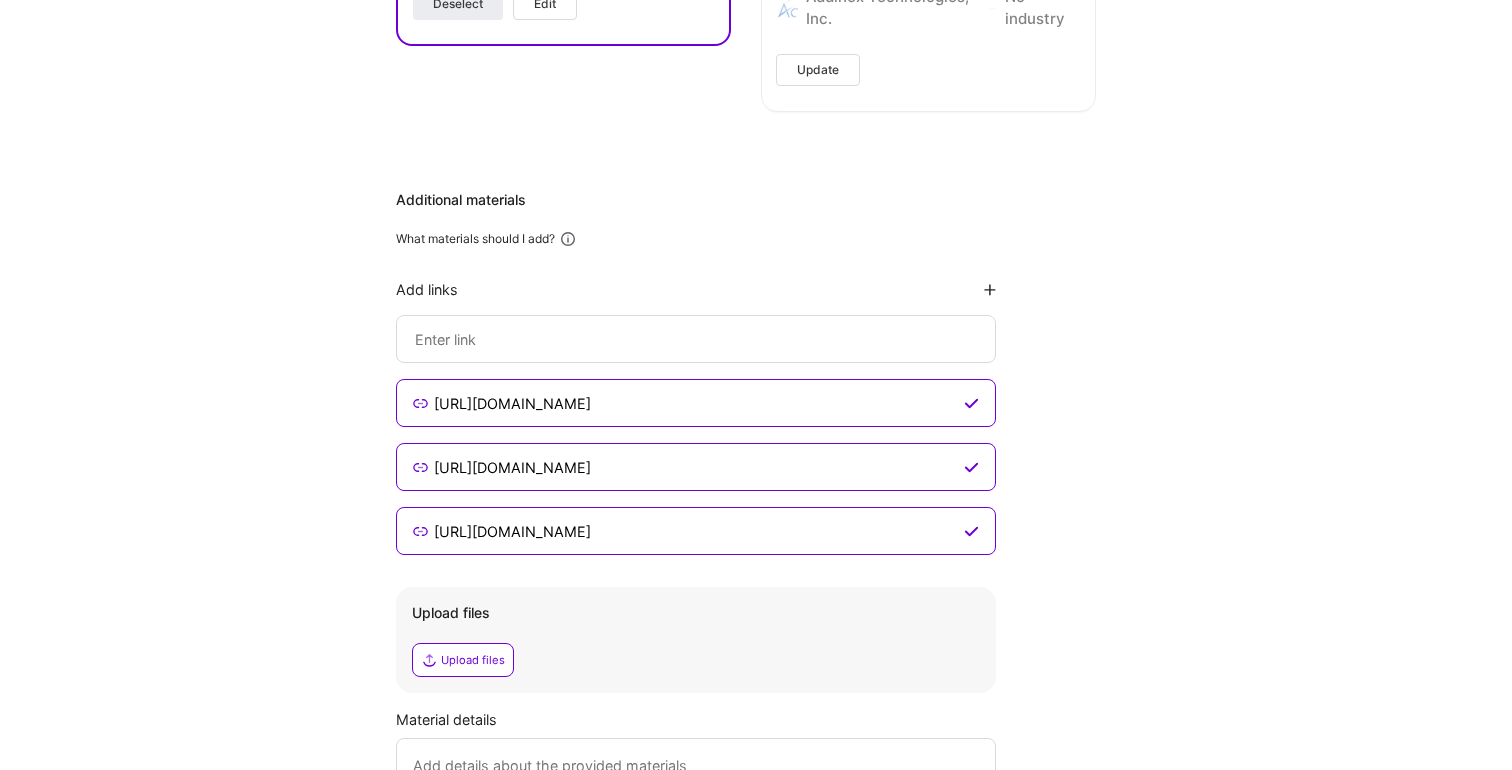 click 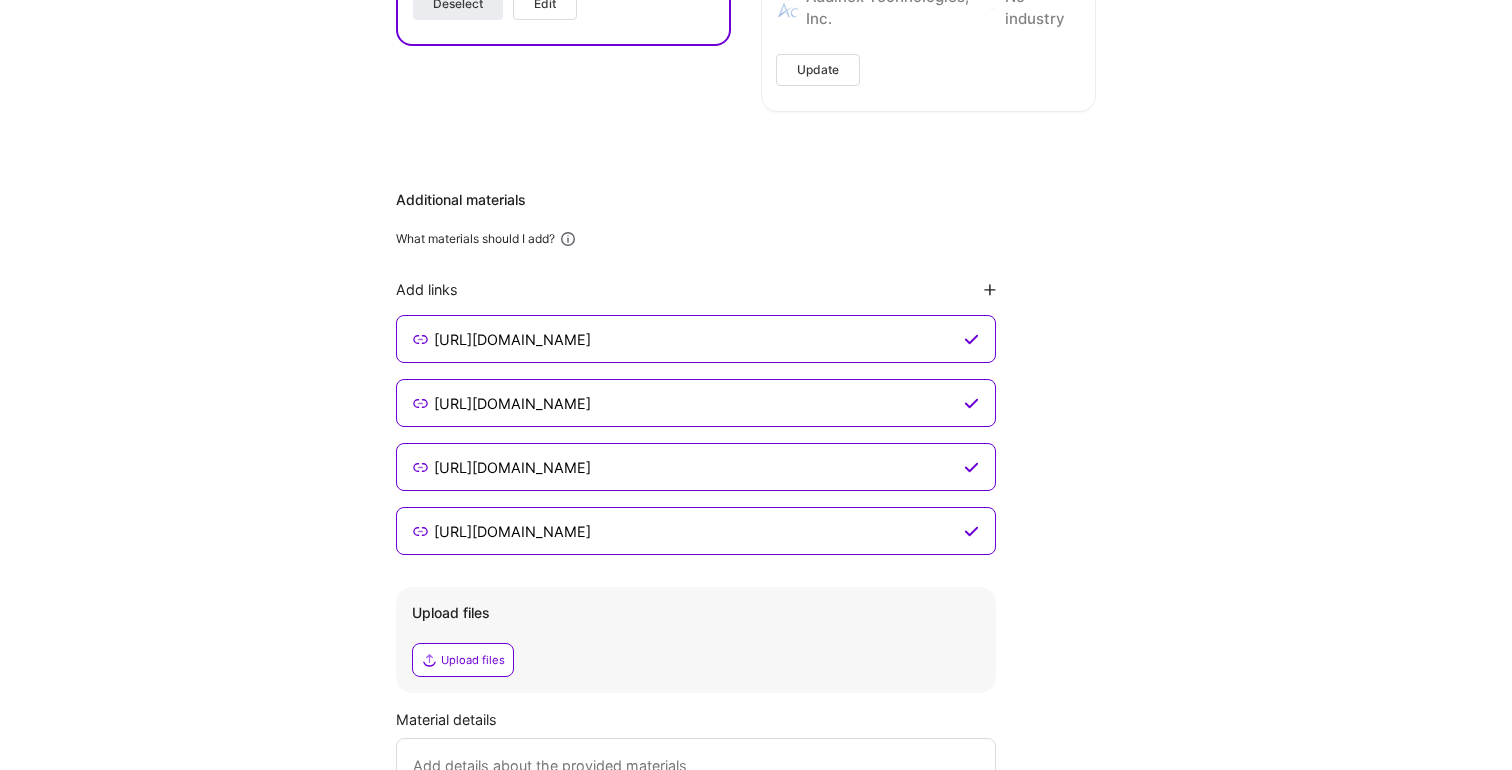 type on "https://github.com/cmelgarejo/best-blogs-api-test" 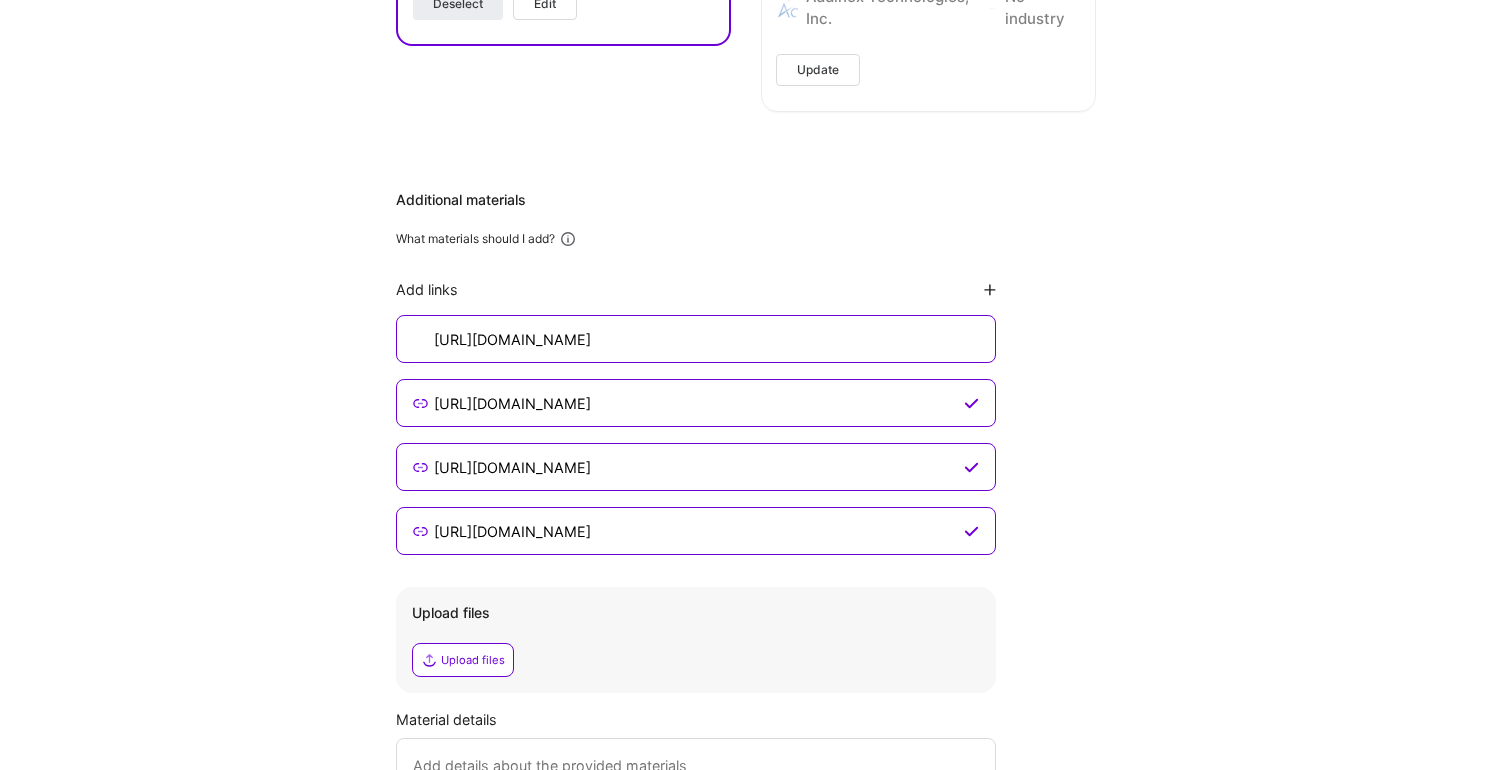 type 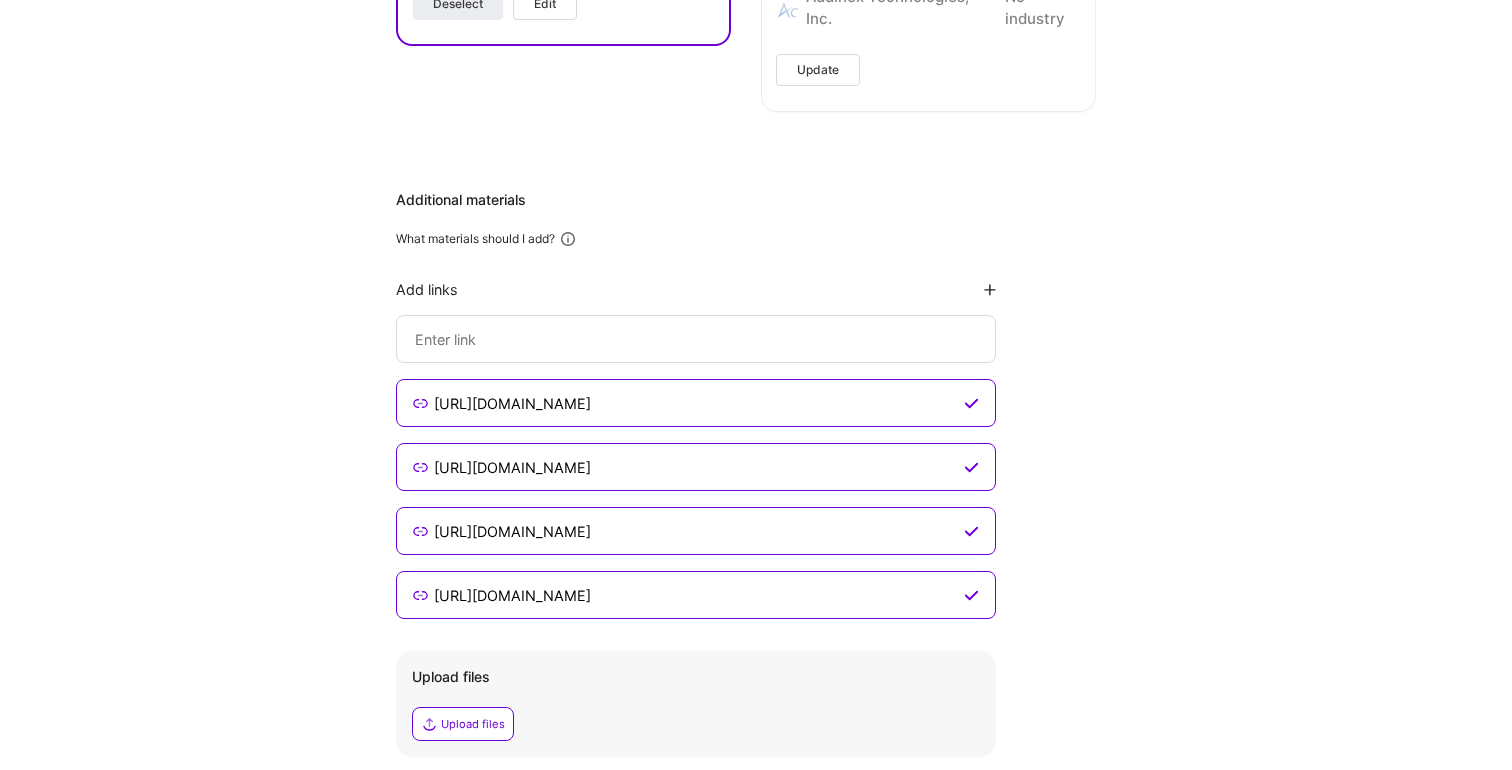 click 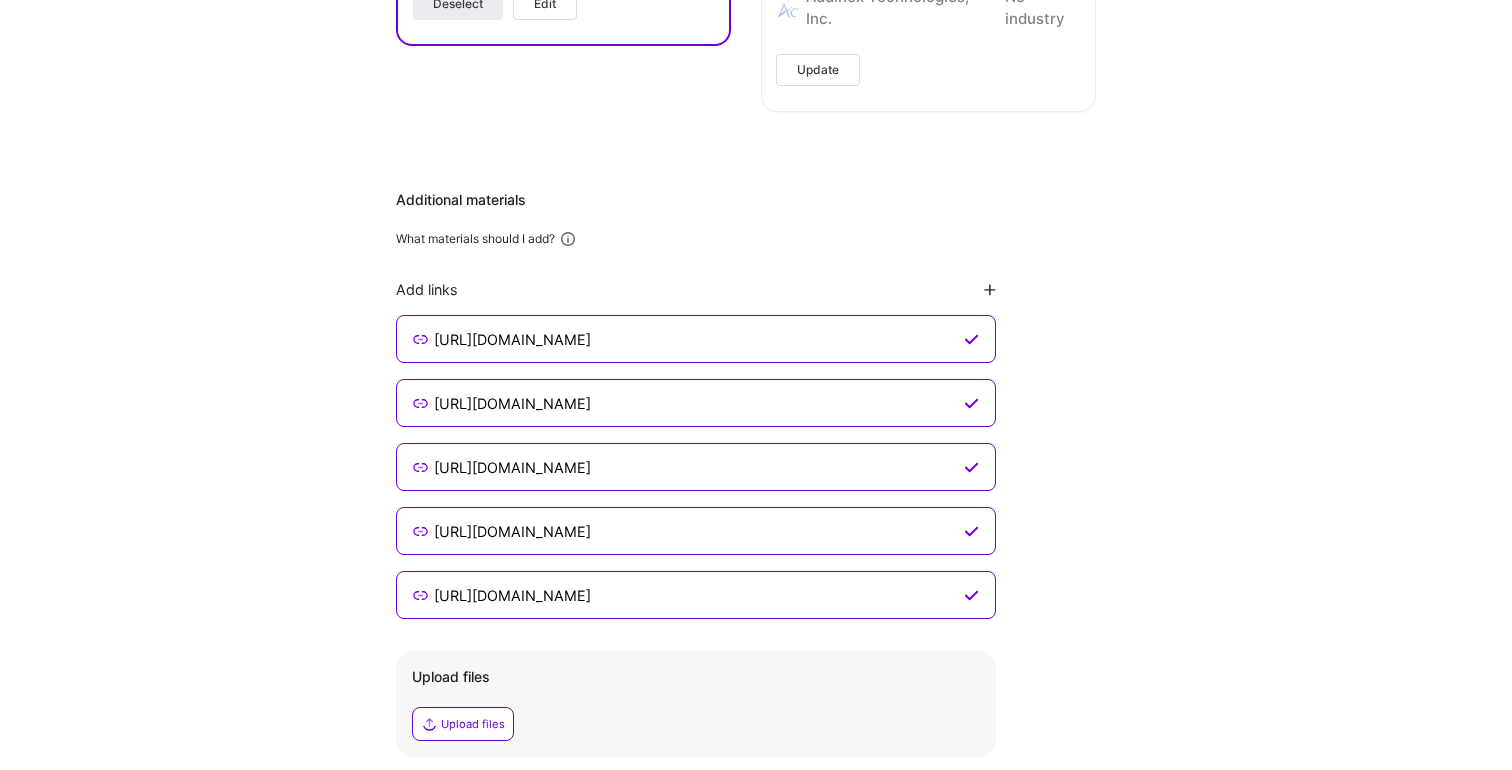 type on "https://github.com/cmelgarejo/bp-task" 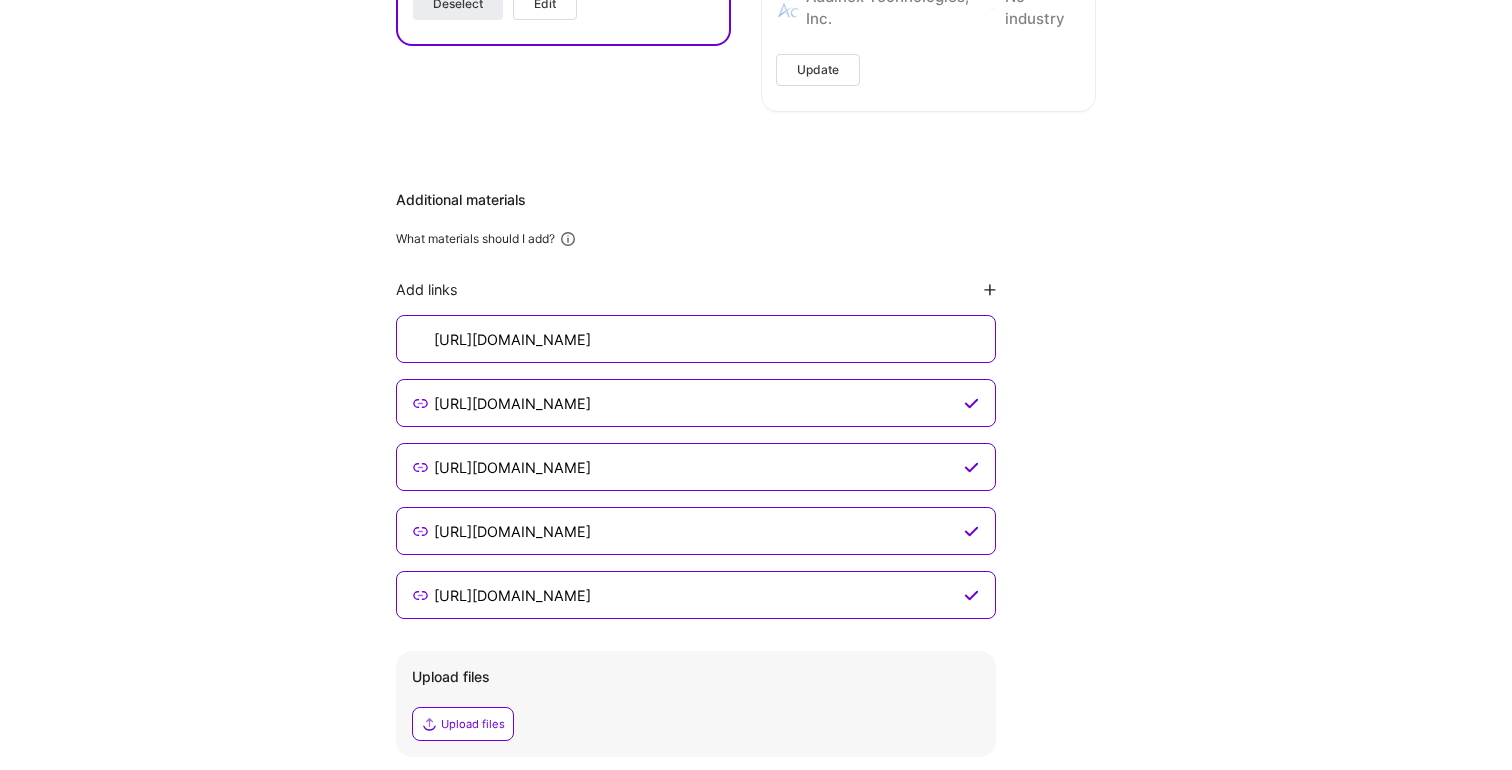 type 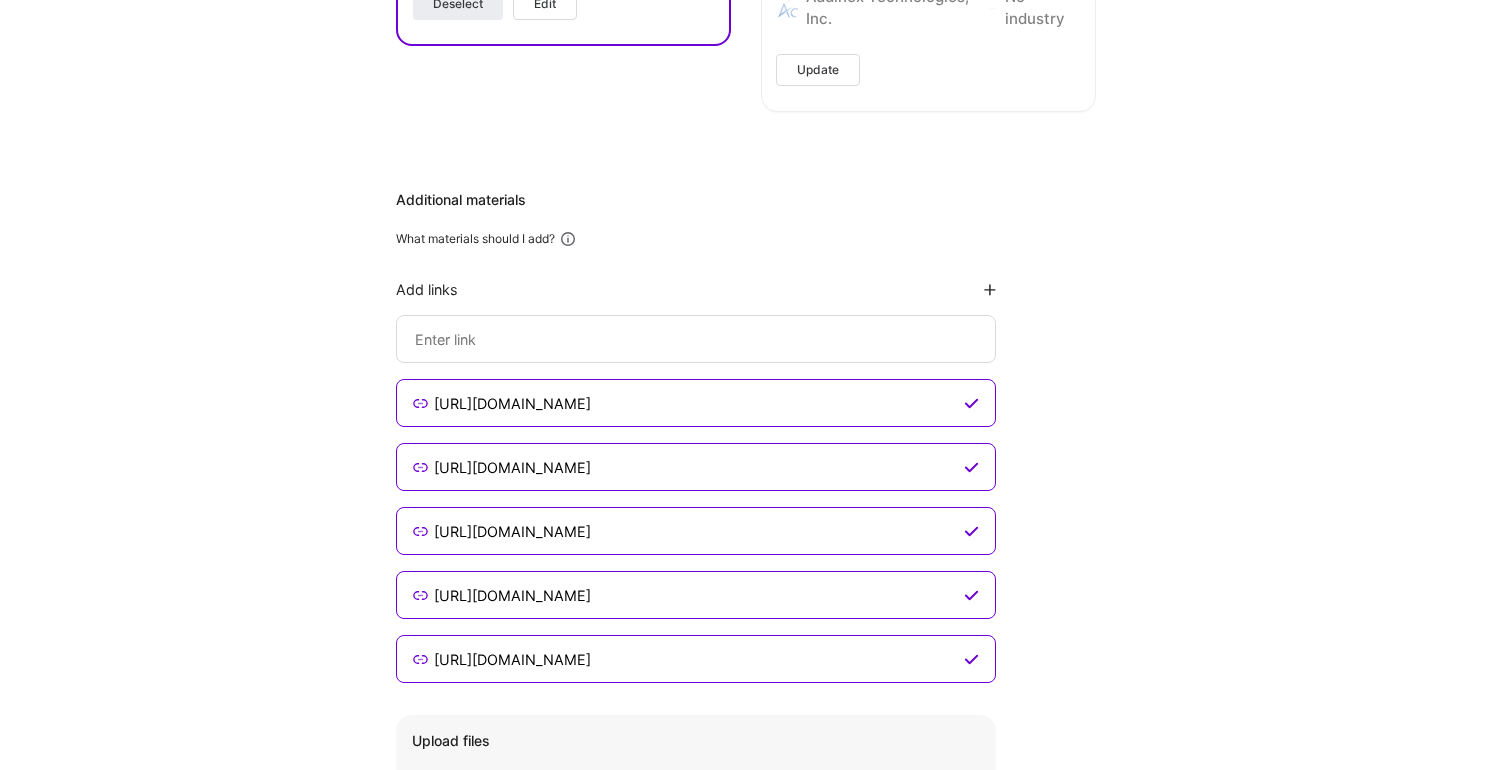 click 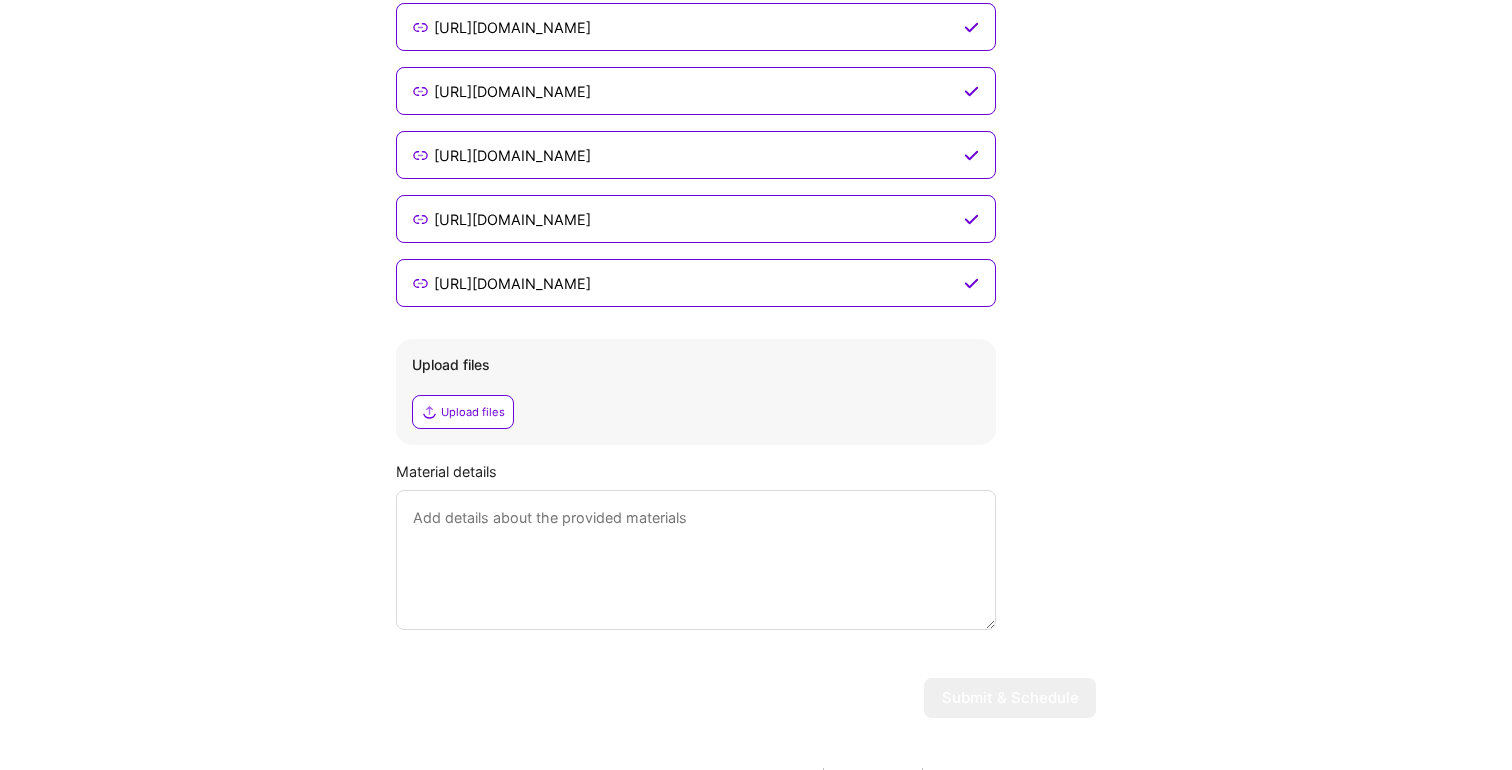 scroll, scrollTop: 2221, scrollLeft: 0, axis: vertical 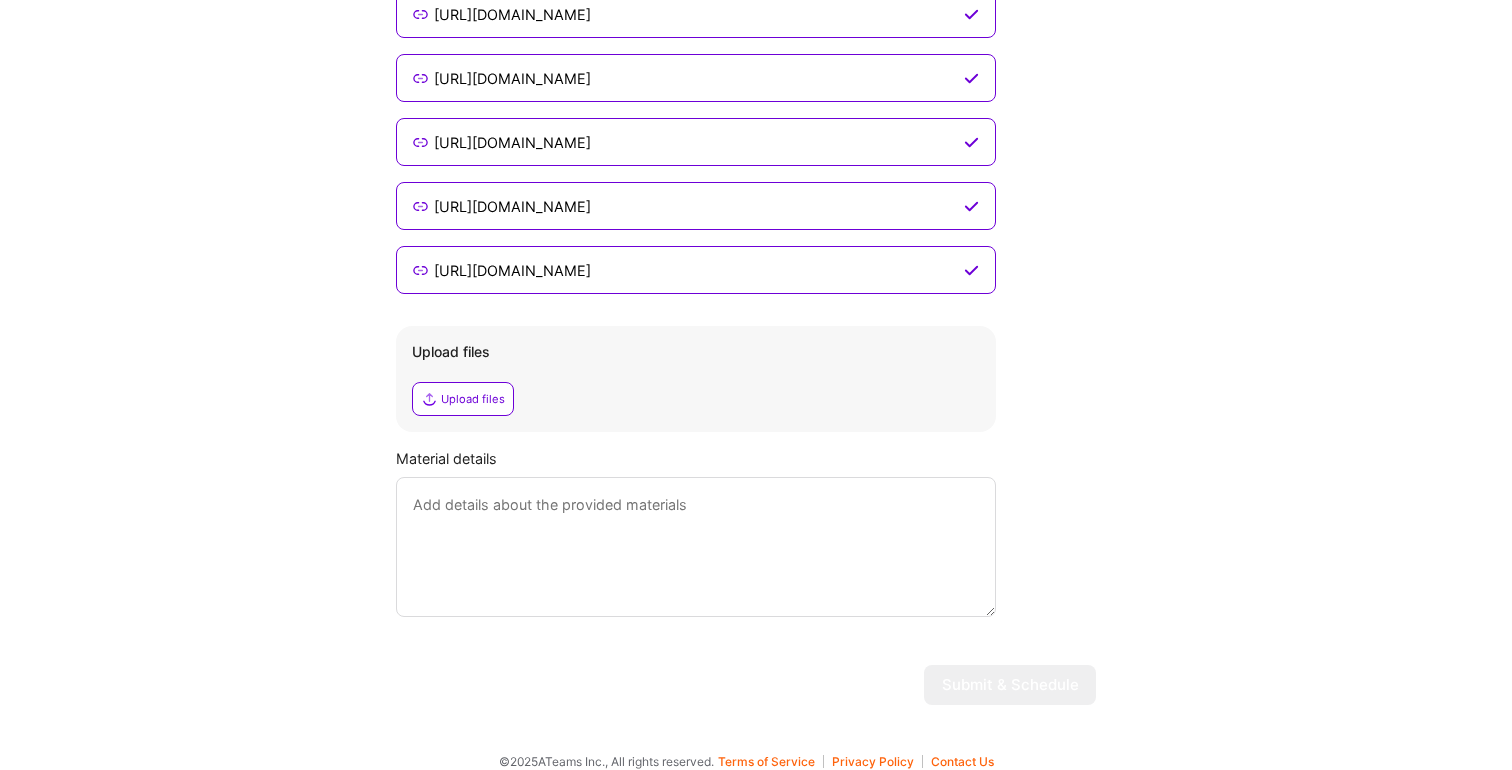 type on "https://github.com/cmelgarejo/challenge-deduplication#background" 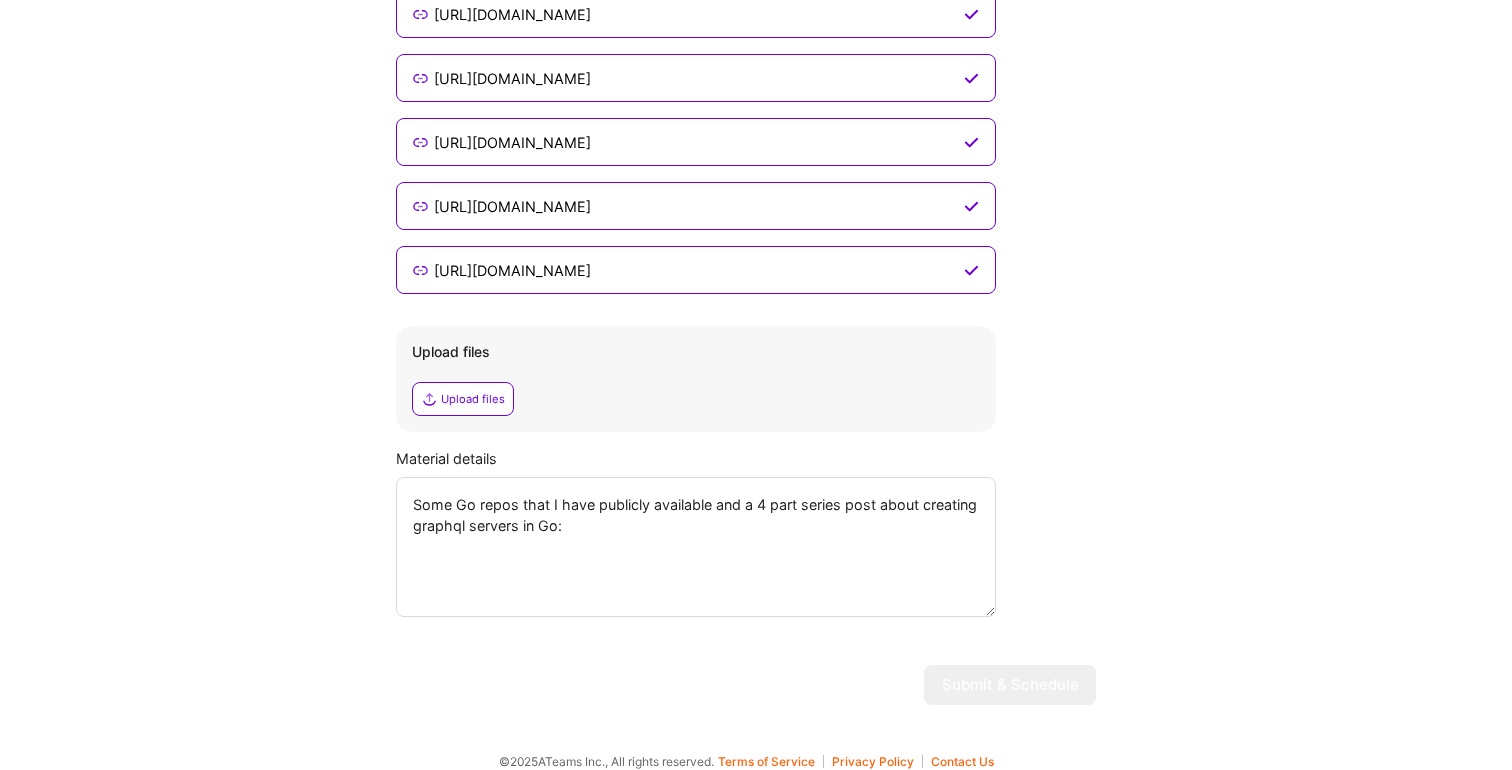 paste on "https://dev.to/cmelgarejo/creating-an-opinionated-graphql-server-with-go-part-1-3g3l" 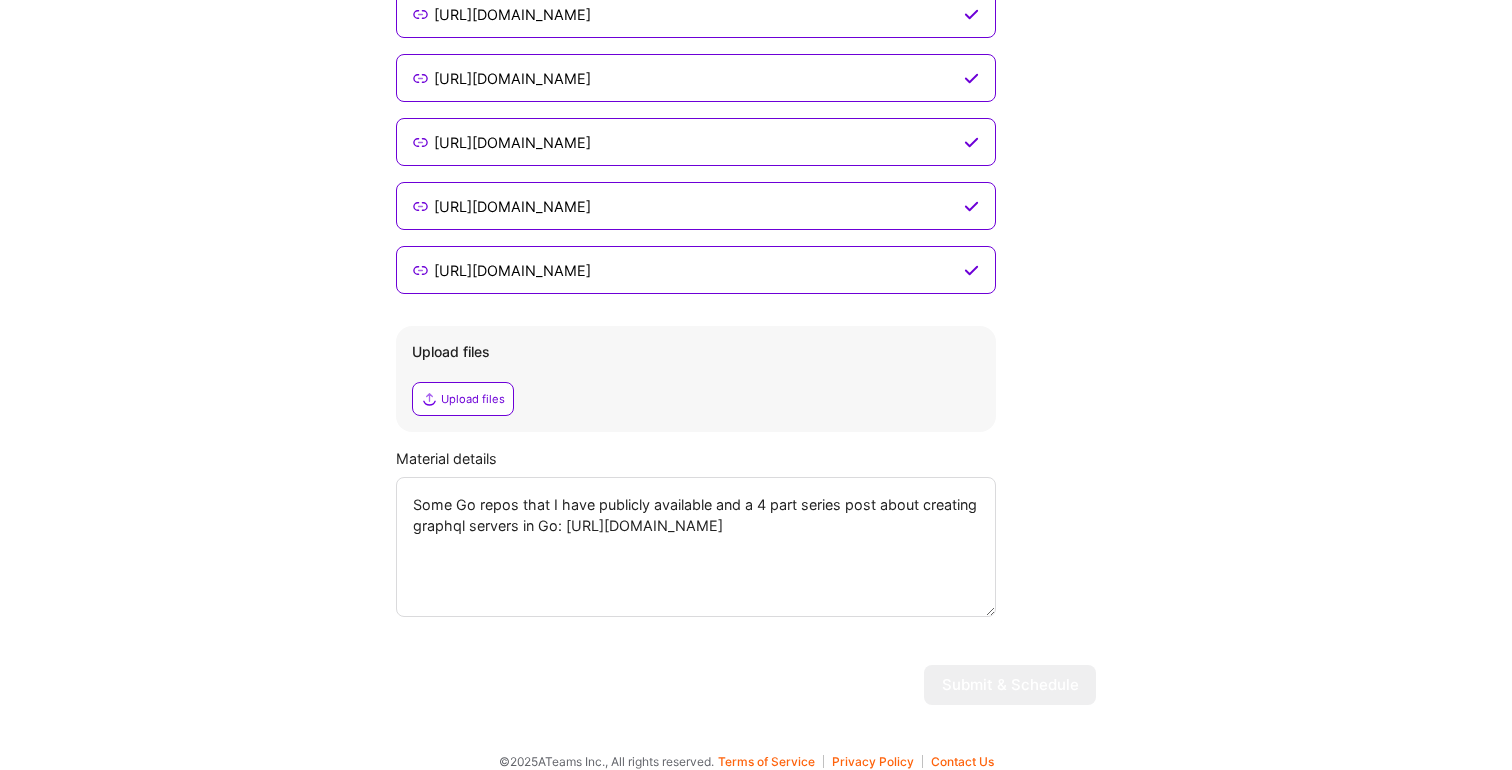 type on "Some Go repos that I have publicly available and a 4 part series post about creating graphql servers in Go: https://dev.to/cmelgarejo/creating-an-opinionated-graphql-server-with-go-part-1-3g3l" 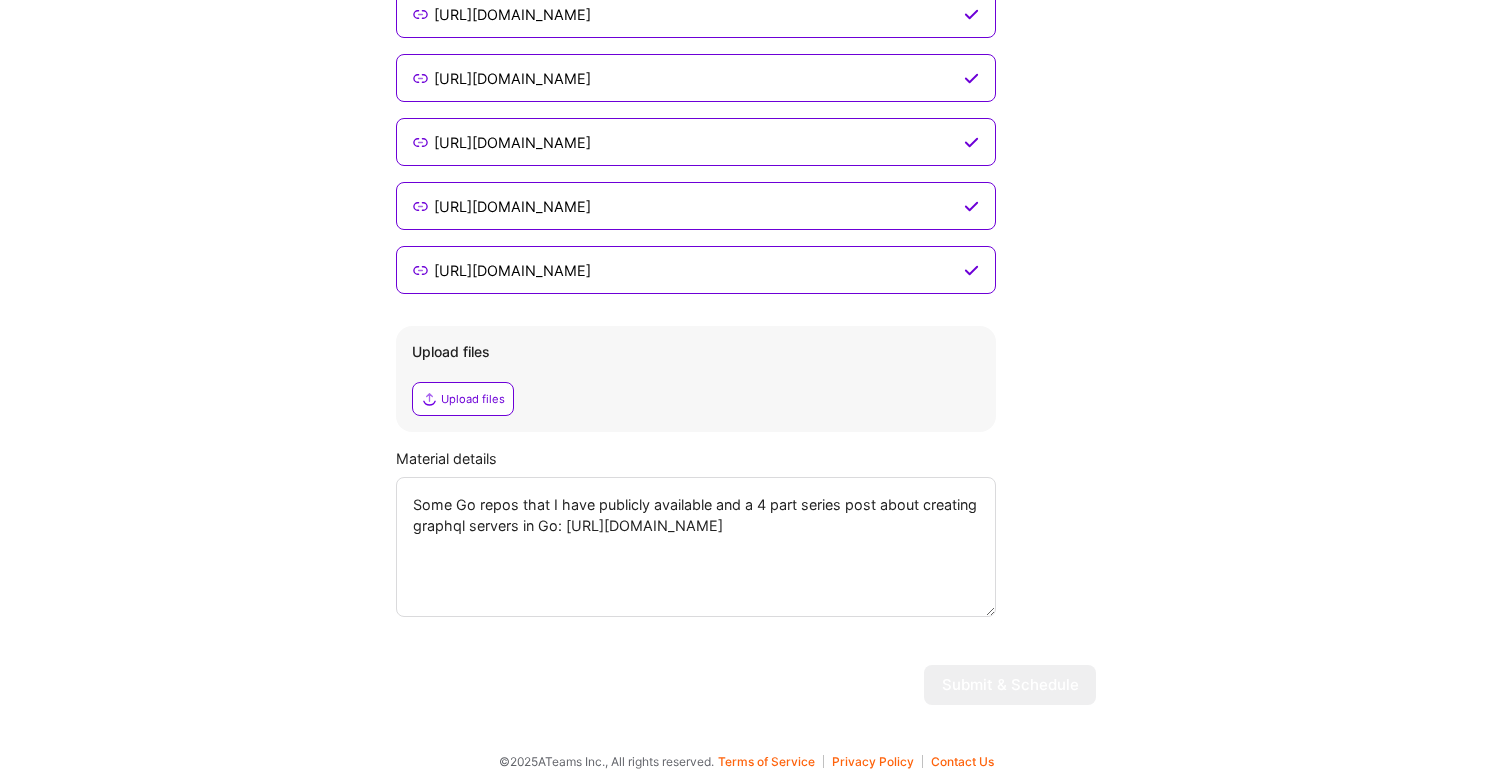 click on "Some Go repos that I have publicly available and a 4 part series post about creating graphql servers in Go: https://dev.to/cmelgarejo/creating-an-opinionated-graphql-server-with-go-part-1-3g3l" at bounding box center [696, 547] 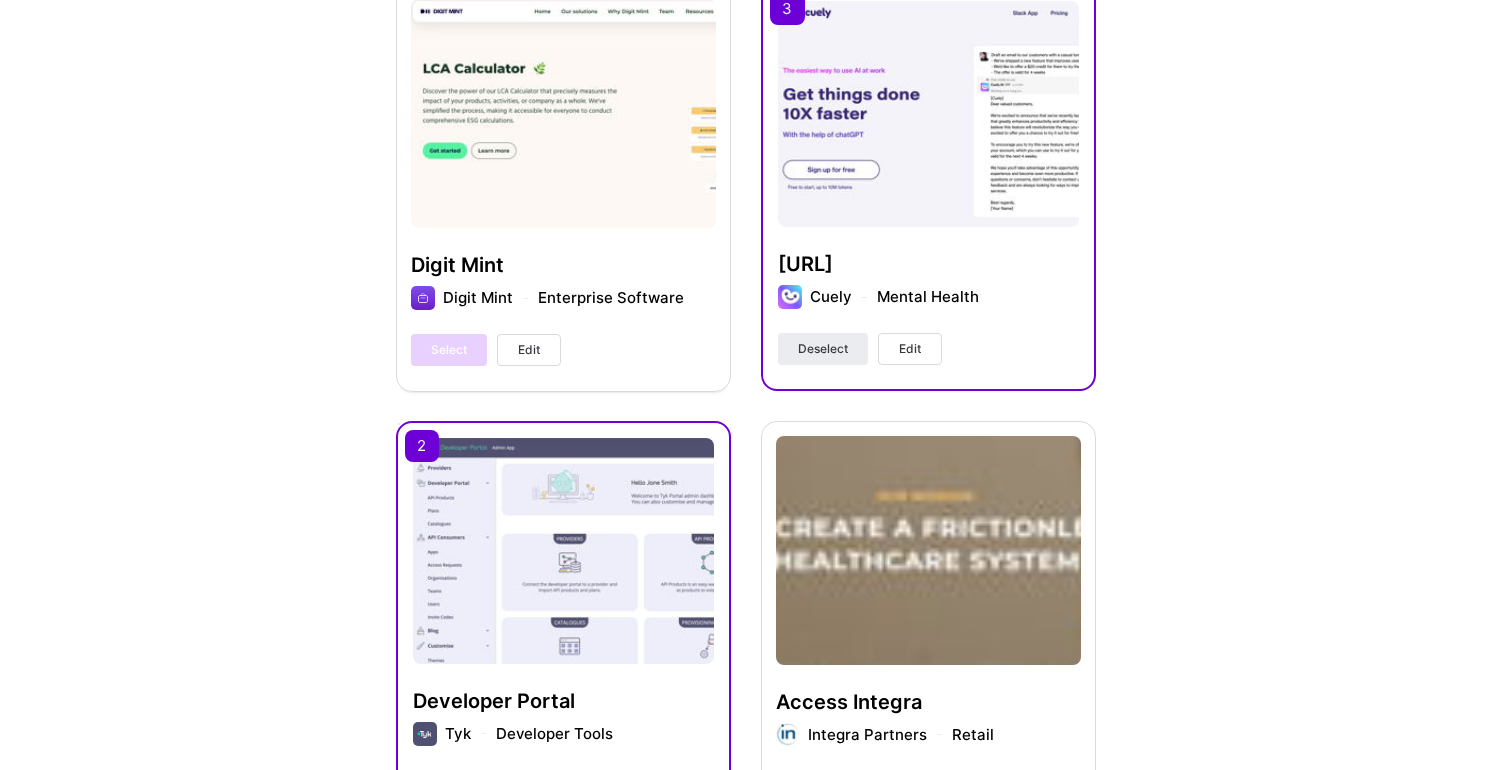 scroll, scrollTop: 657, scrollLeft: 0, axis: vertical 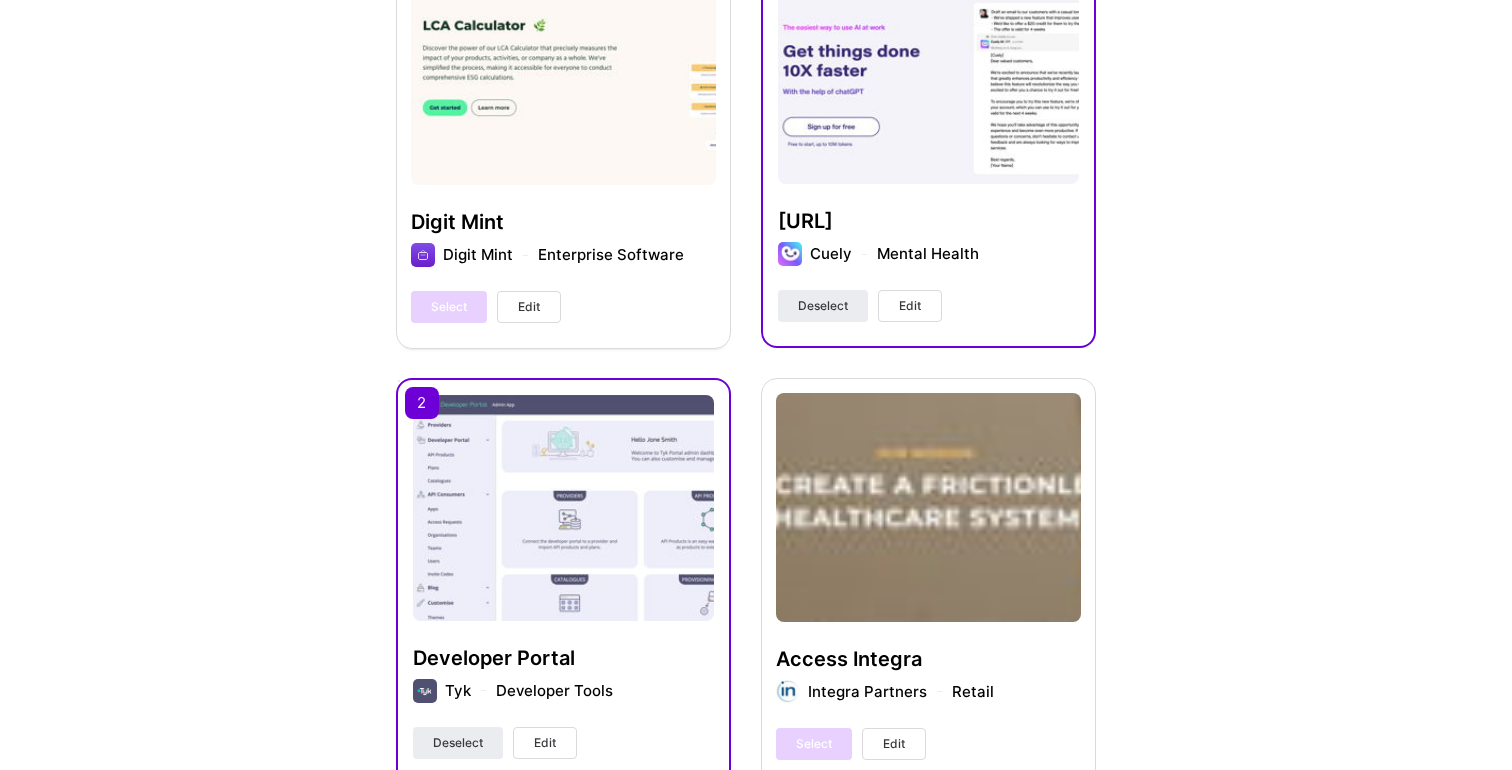 click on "Edit" at bounding box center [910, 306] 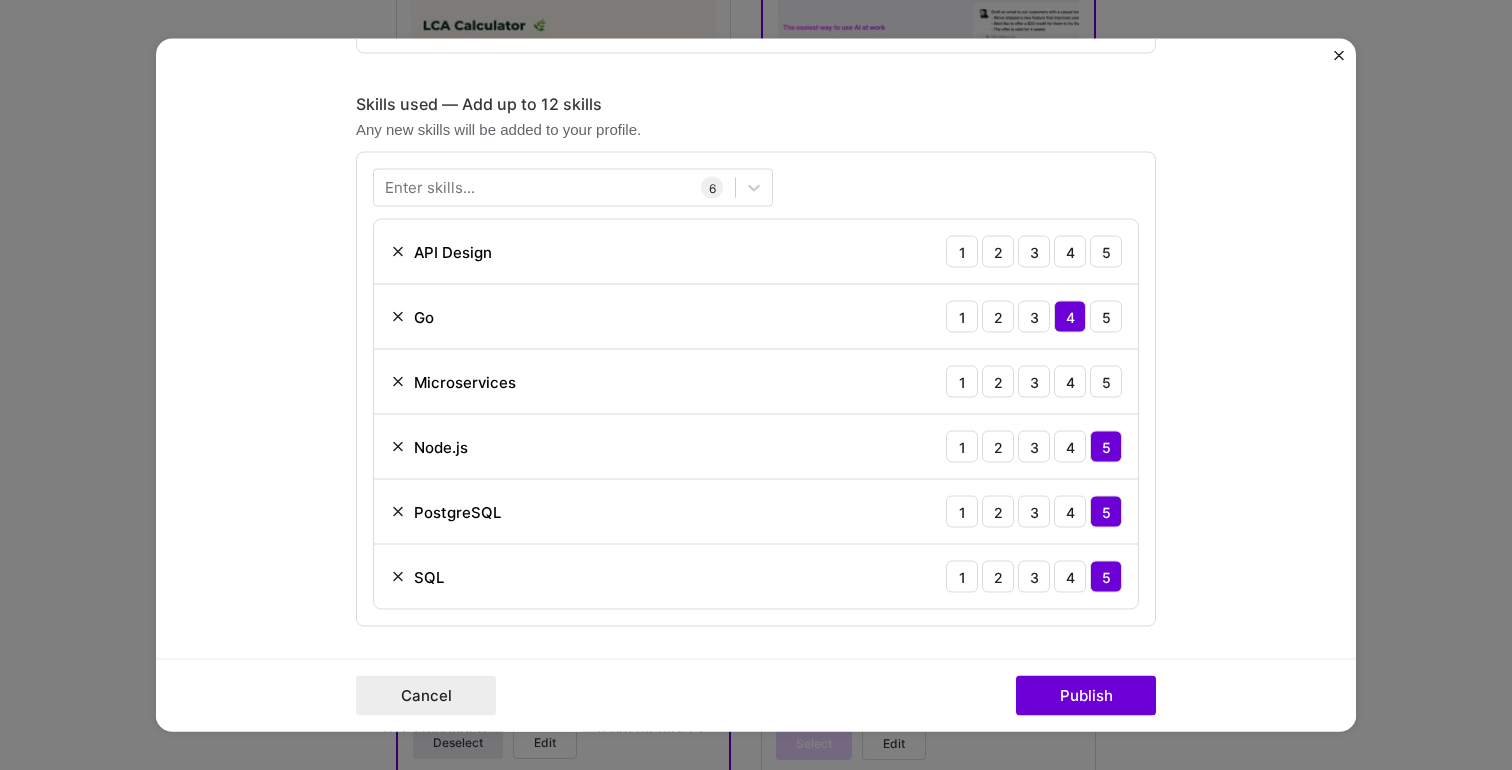 scroll, scrollTop: 1358, scrollLeft: 0, axis: vertical 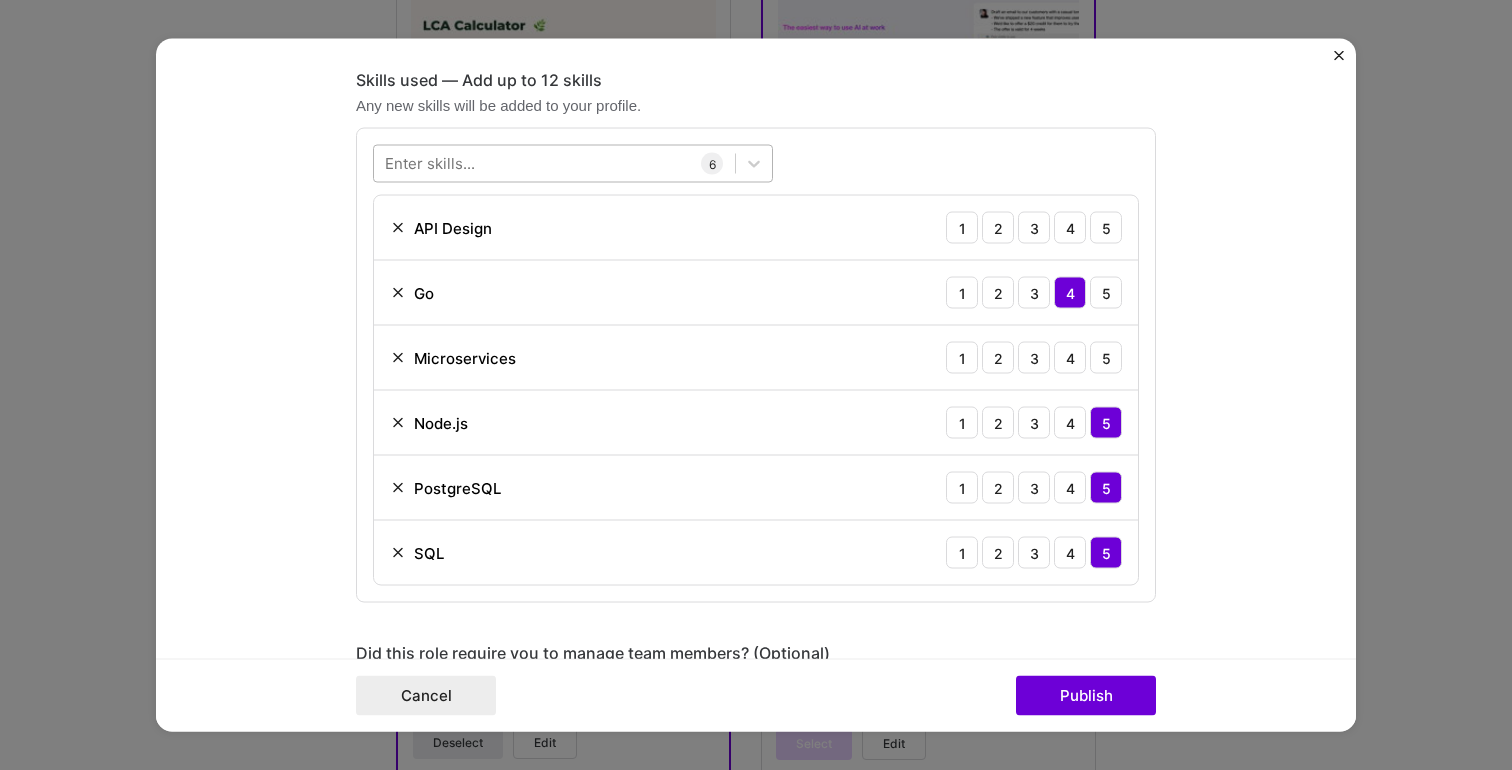 click at bounding box center (554, 163) 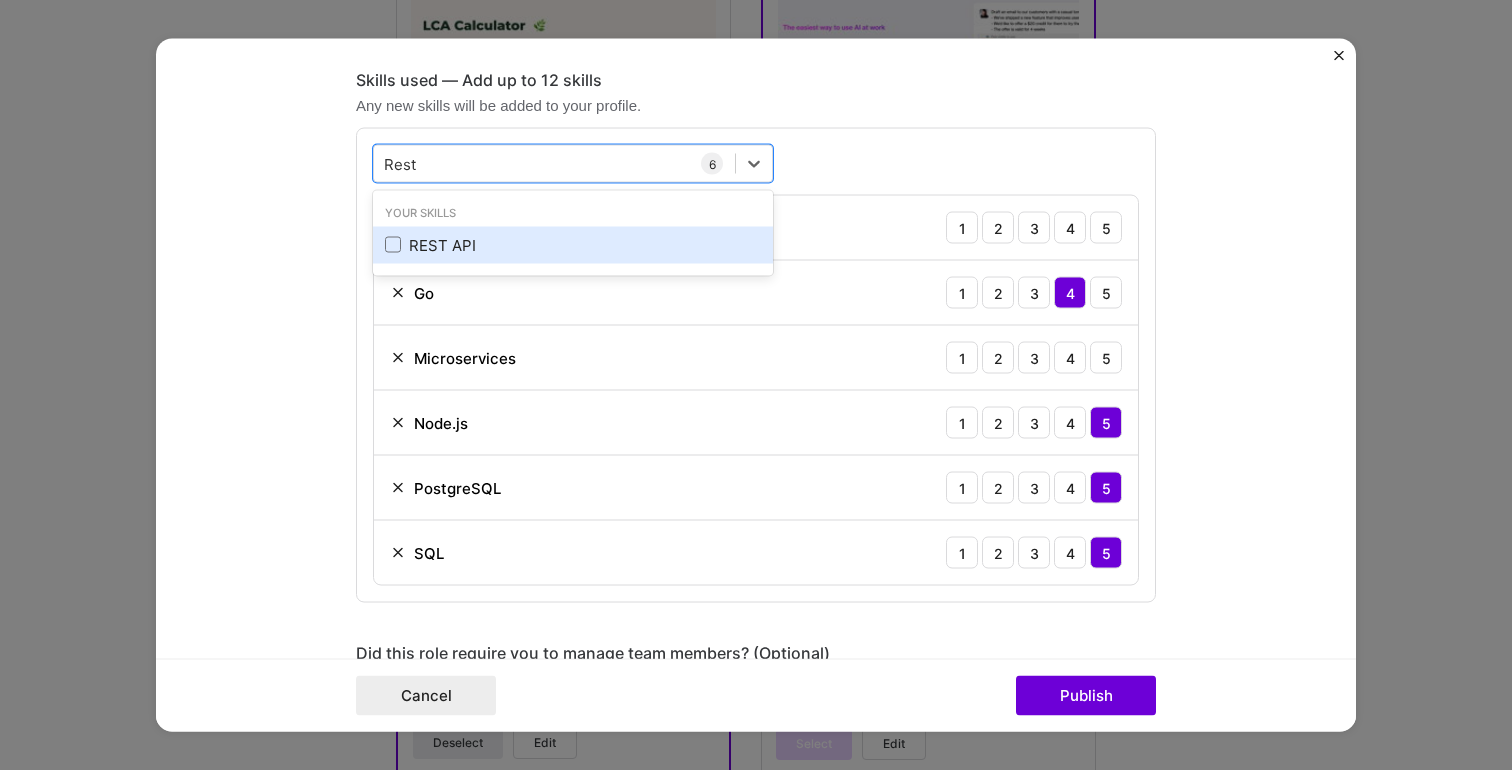 click on "REST API" at bounding box center [573, 244] 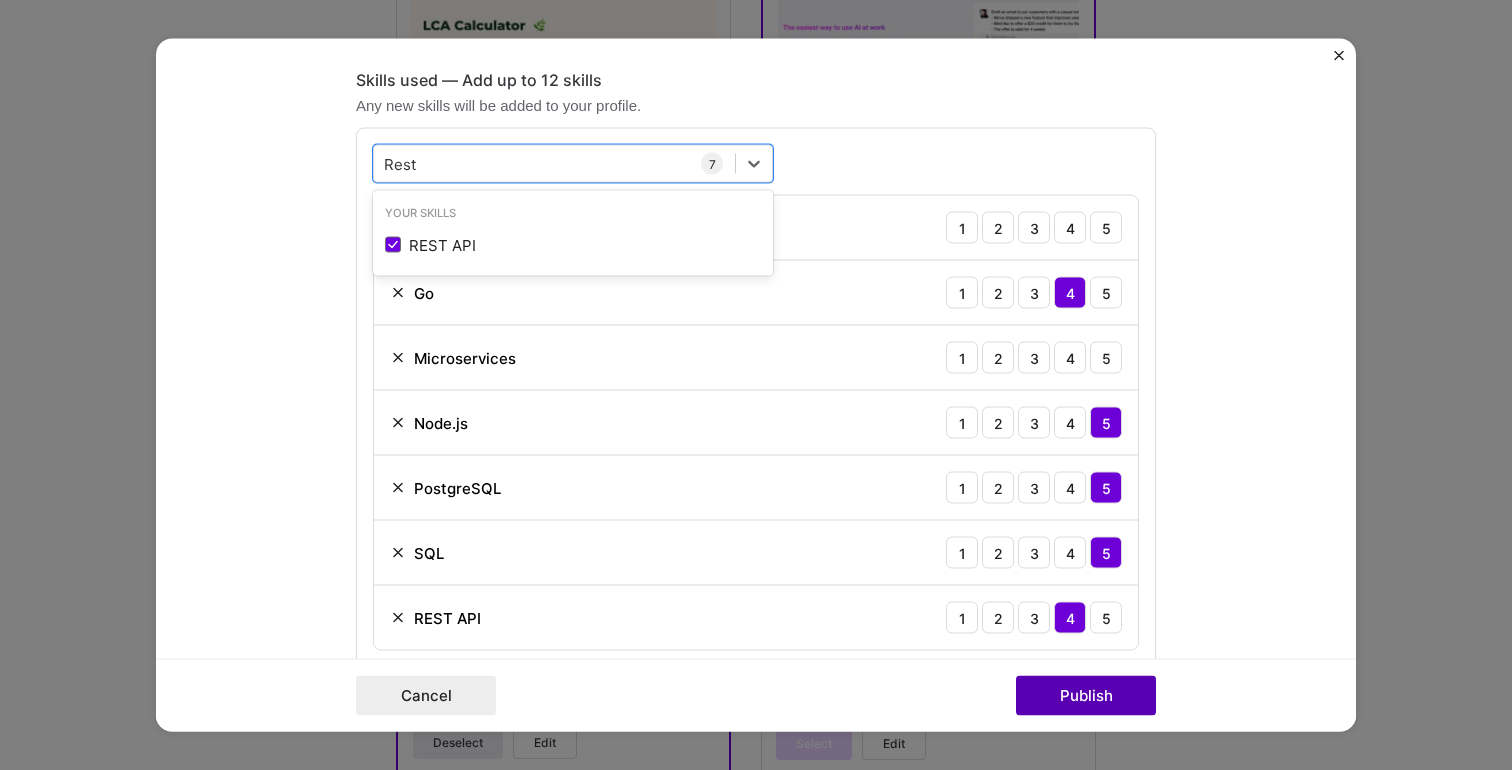 type on "Rest" 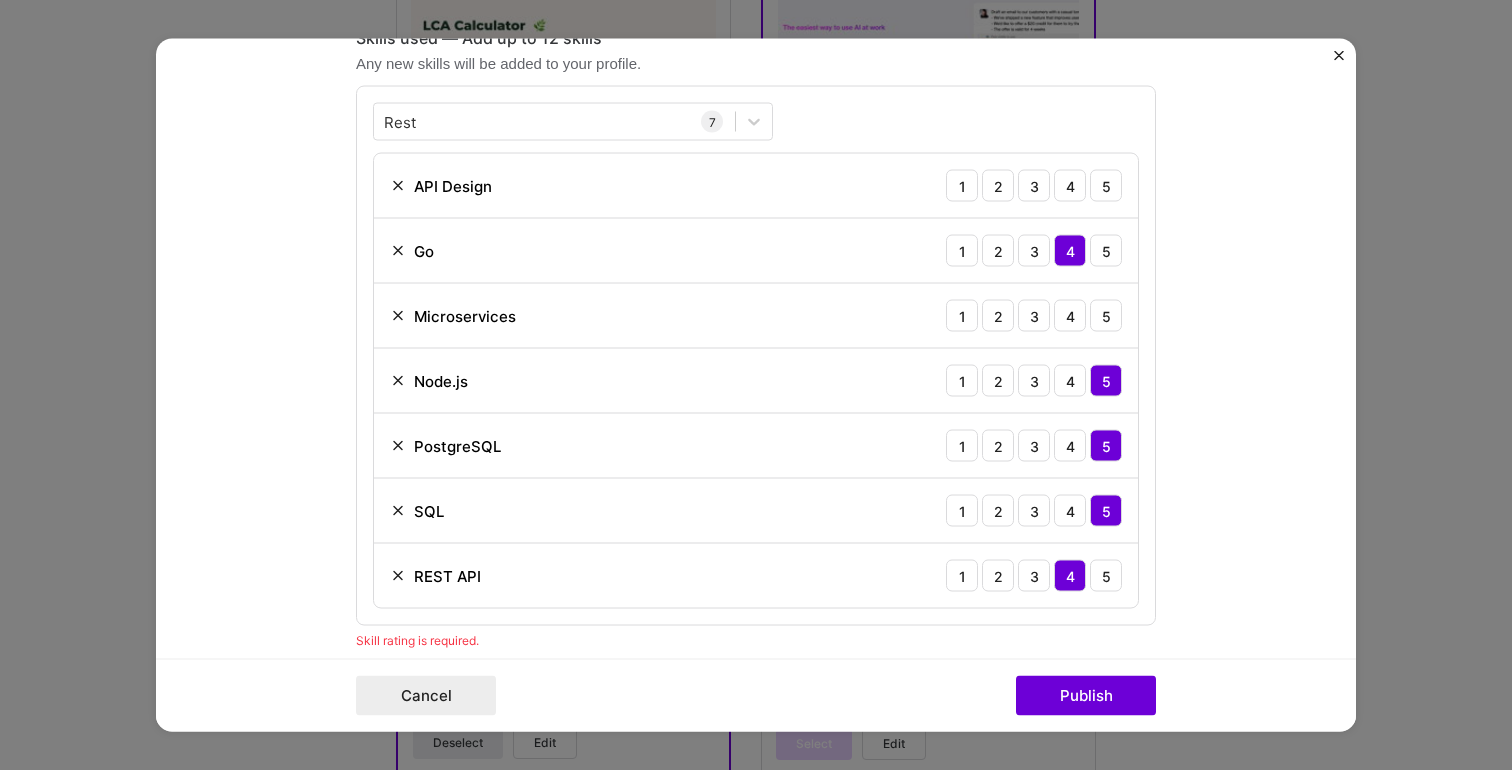 scroll, scrollTop: 1412, scrollLeft: 0, axis: vertical 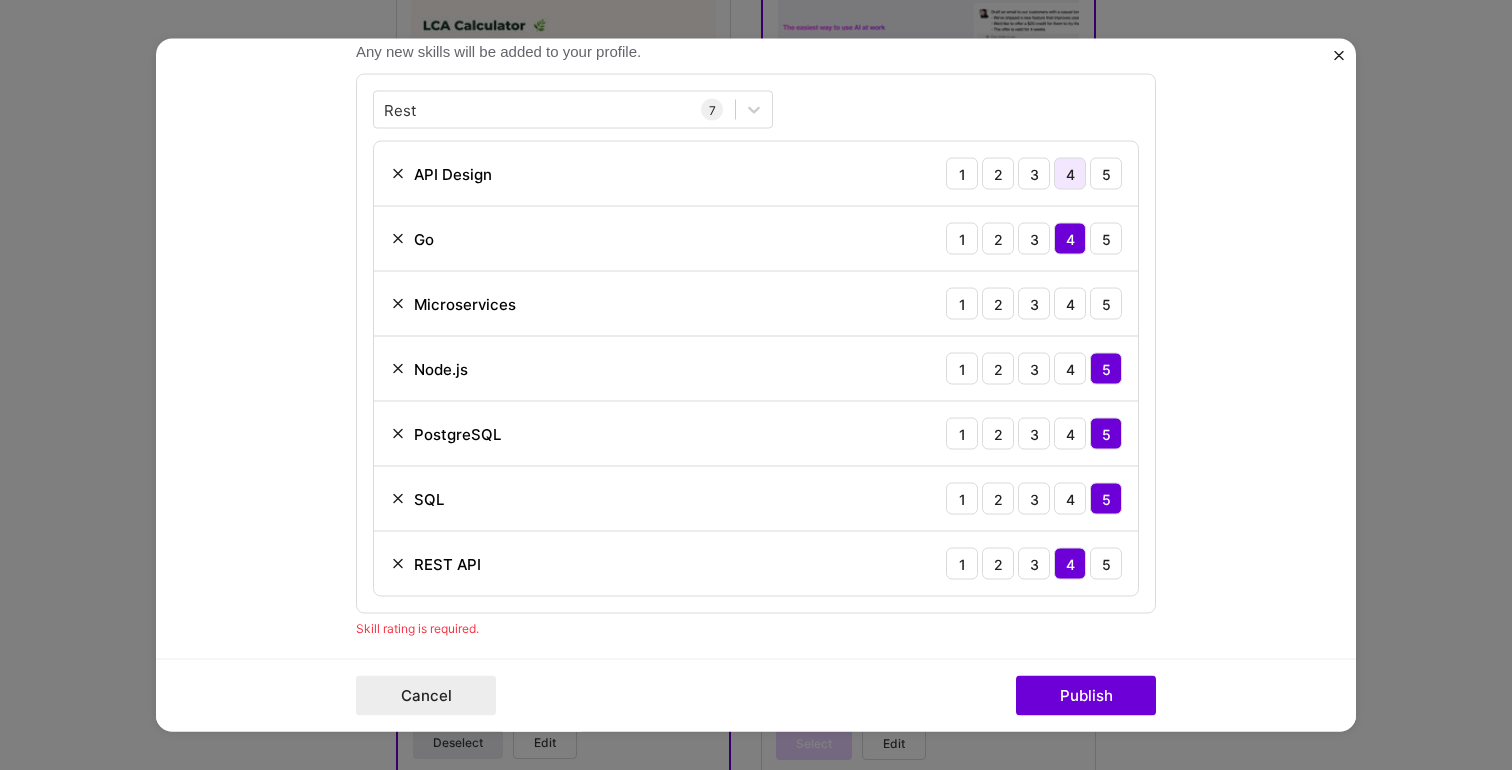 click on "4" at bounding box center (1070, 174) 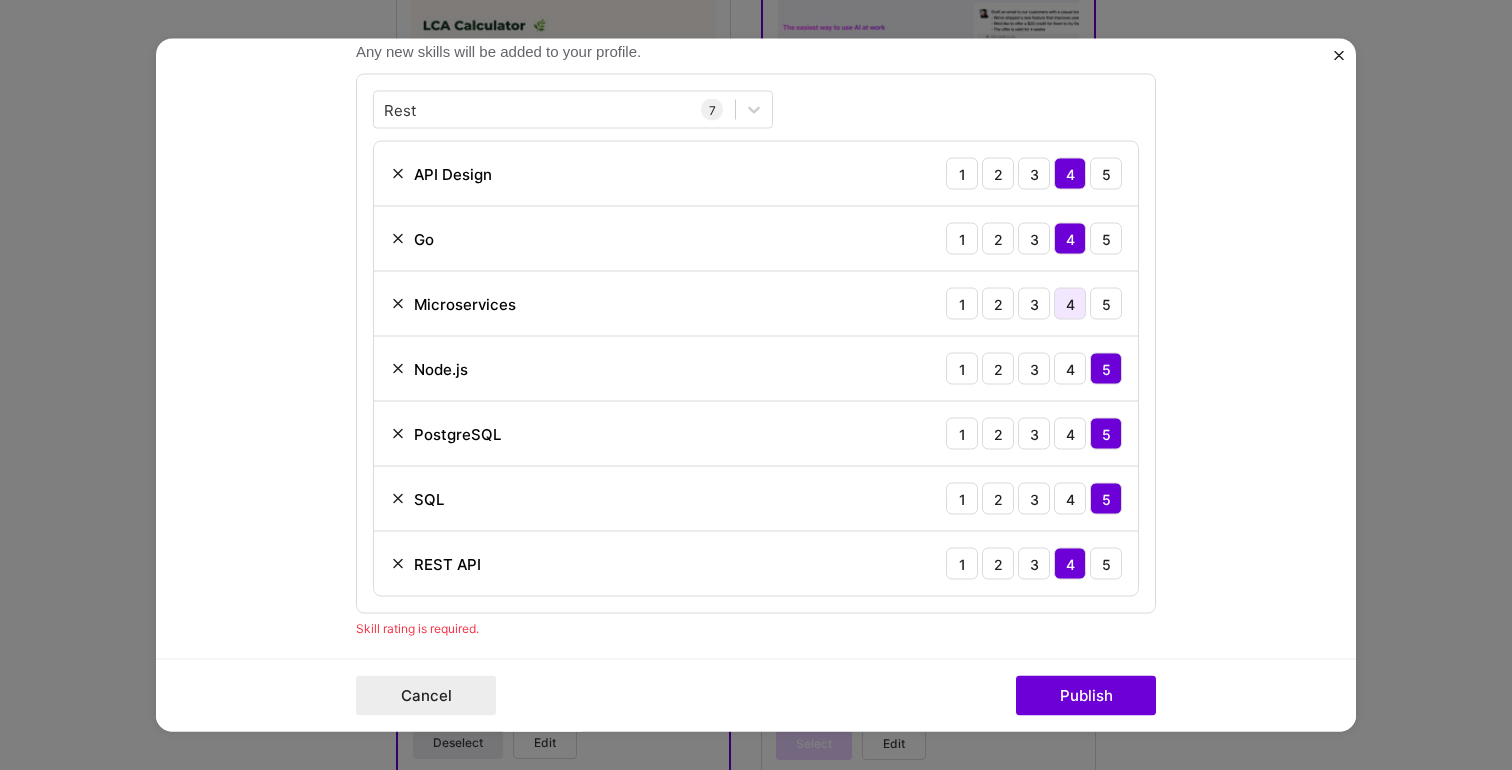 click on "4" at bounding box center (1070, 304) 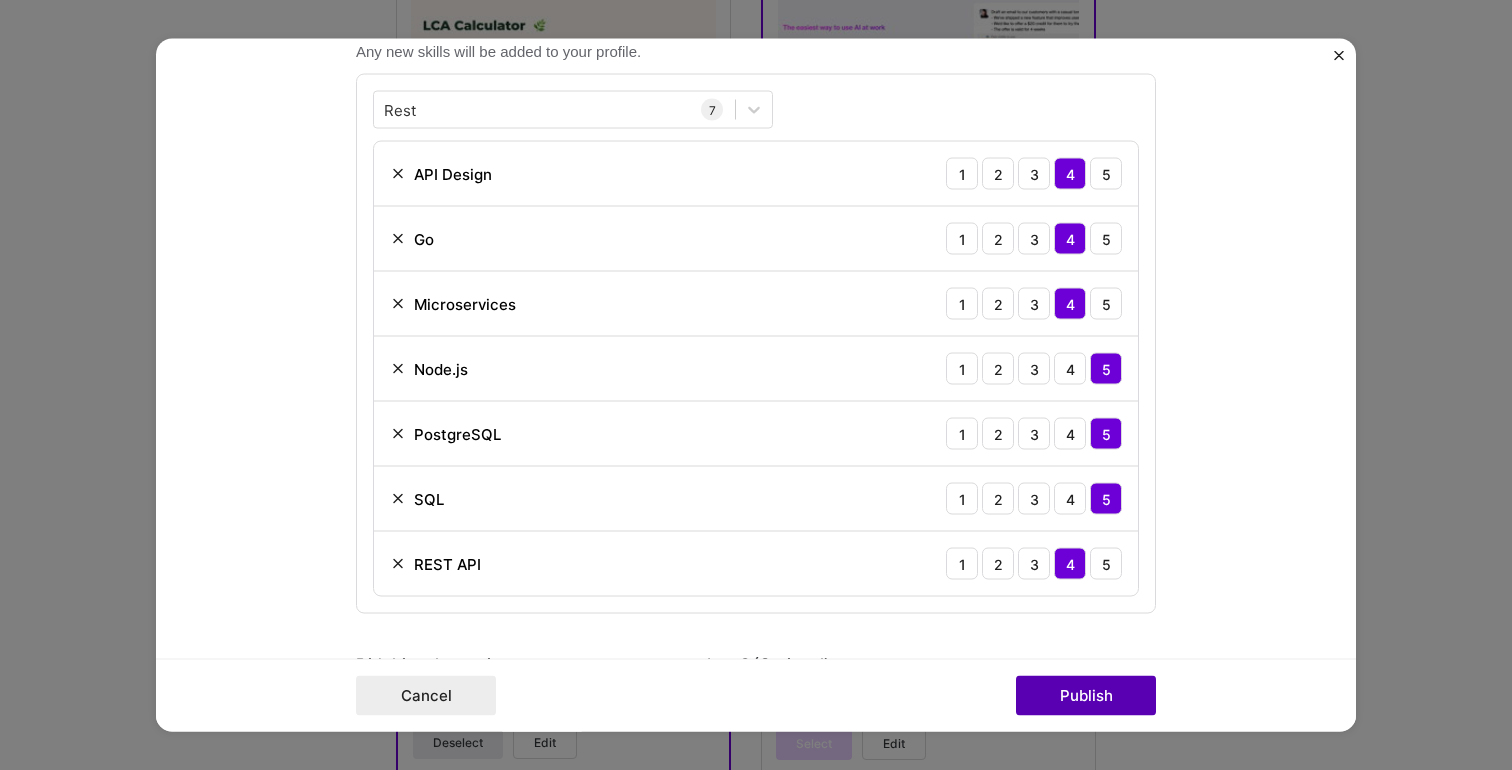 click on "Publish" at bounding box center (1086, 696) 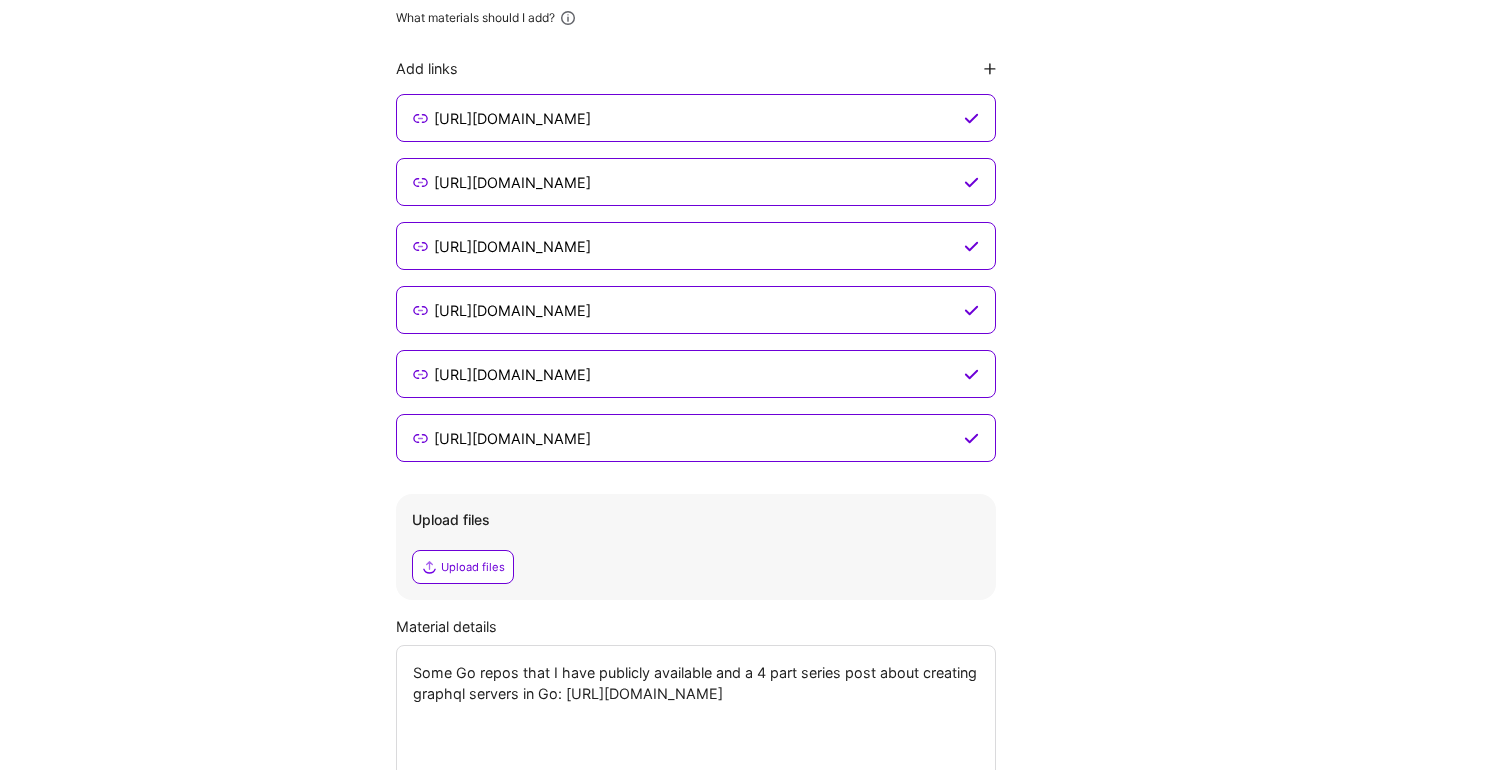 scroll, scrollTop: 2215, scrollLeft: 0, axis: vertical 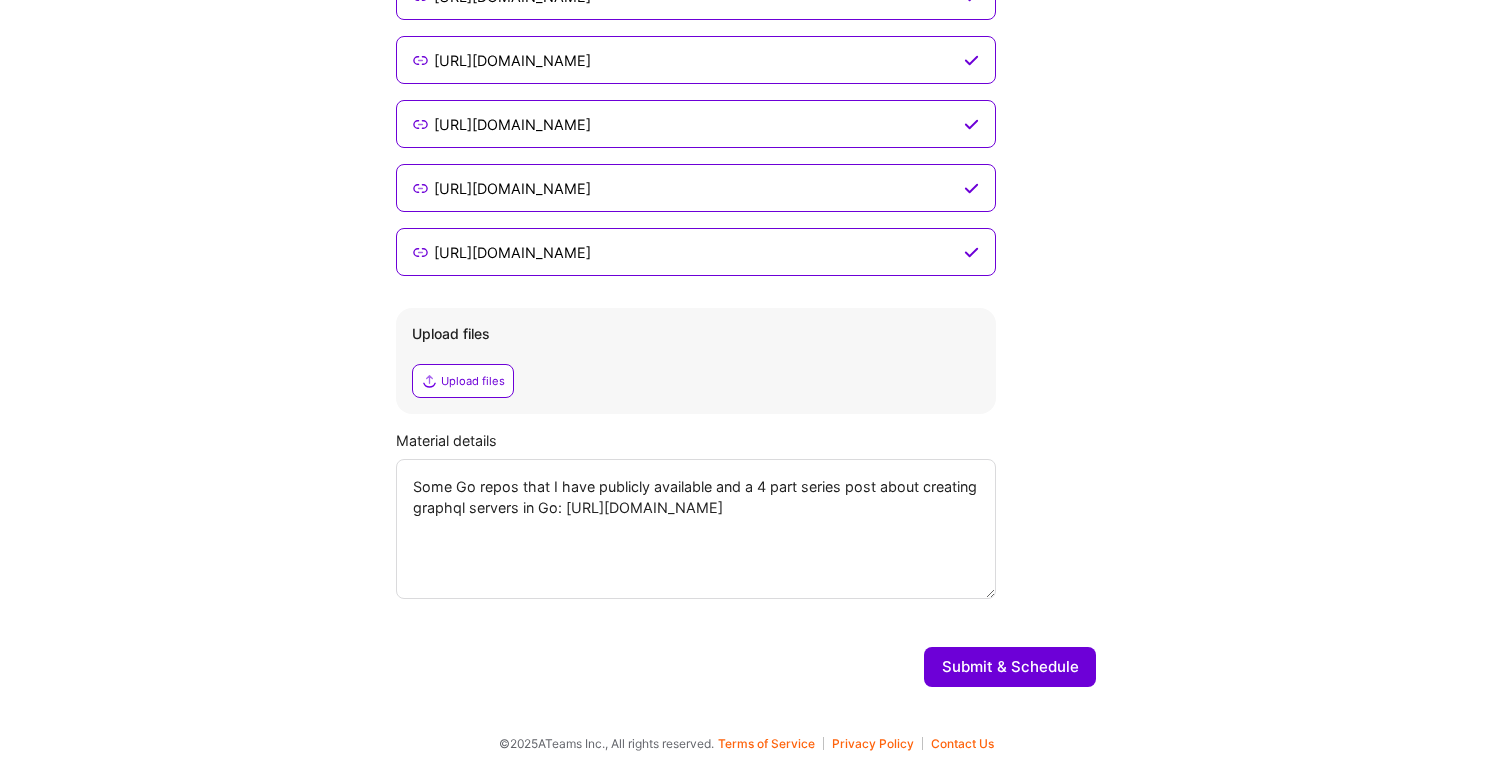 click on "Some Go repos that I have publicly available and a 4 part series post about creating graphql servers in Go: https://dev.to/cmelgarejo/creating-an-opinionated-graphql-server-with-go-part-1-3g3l" at bounding box center (696, 529) 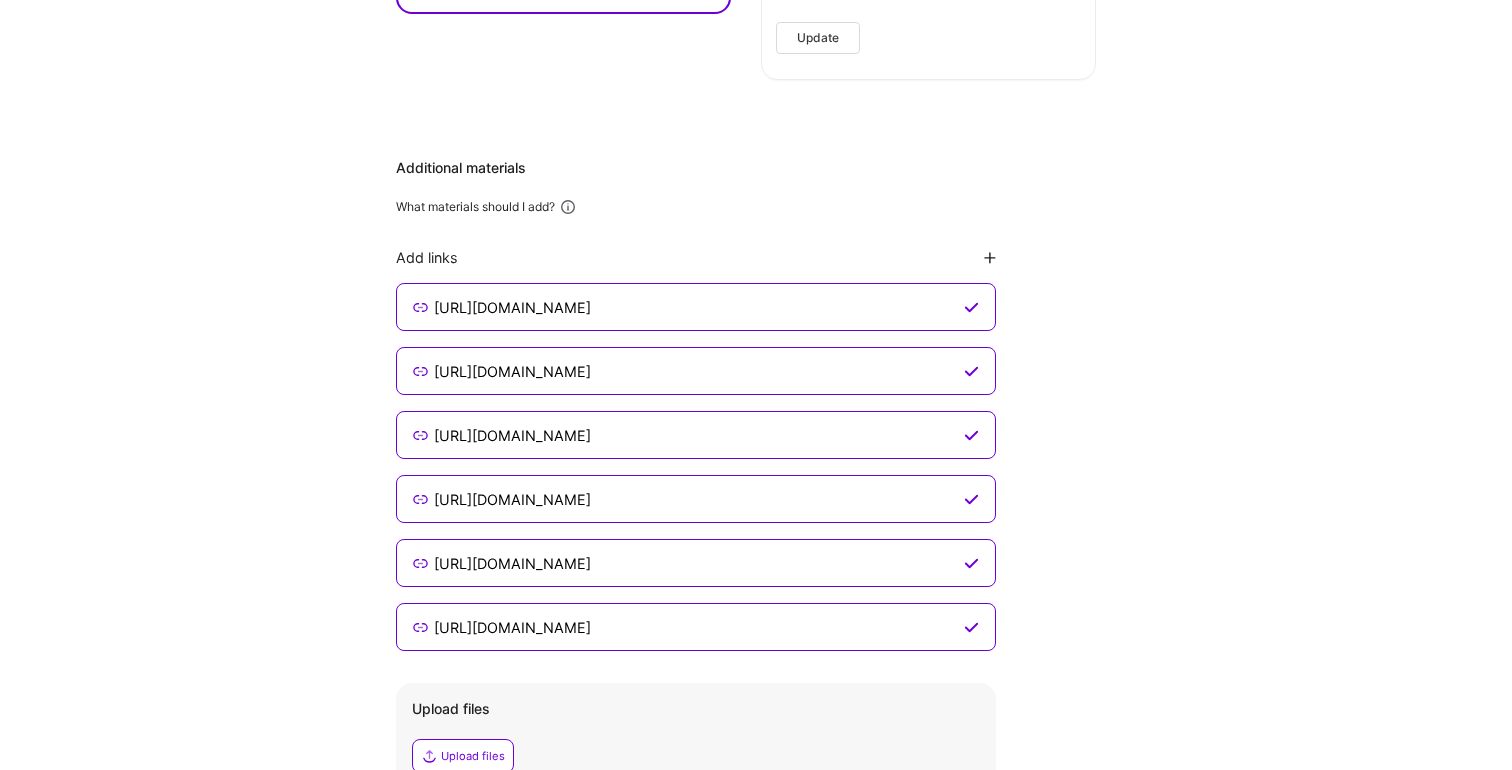 scroll, scrollTop: 2215, scrollLeft: 0, axis: vertical 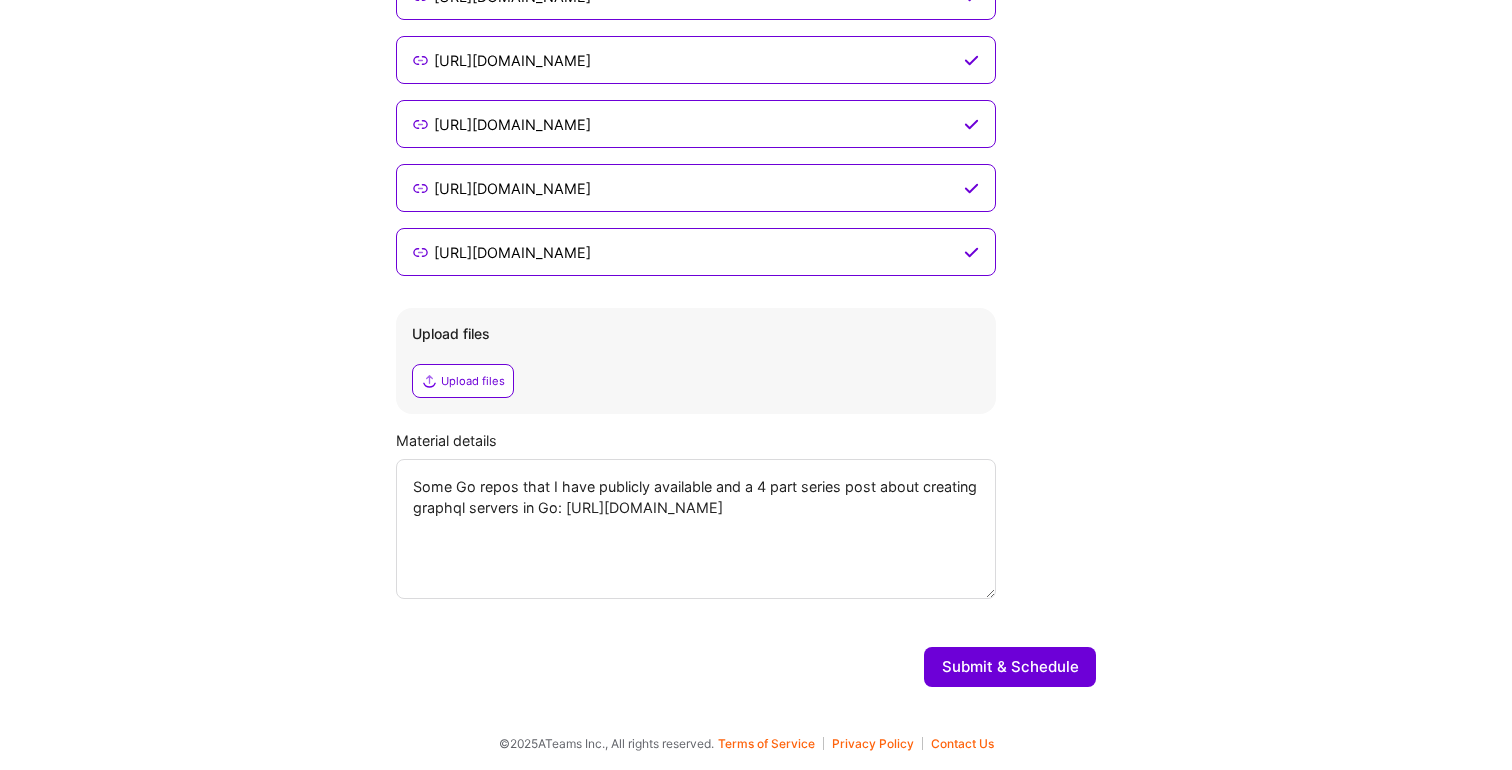 click on "Submit & Schedule" at bounding box center [1010, 667] 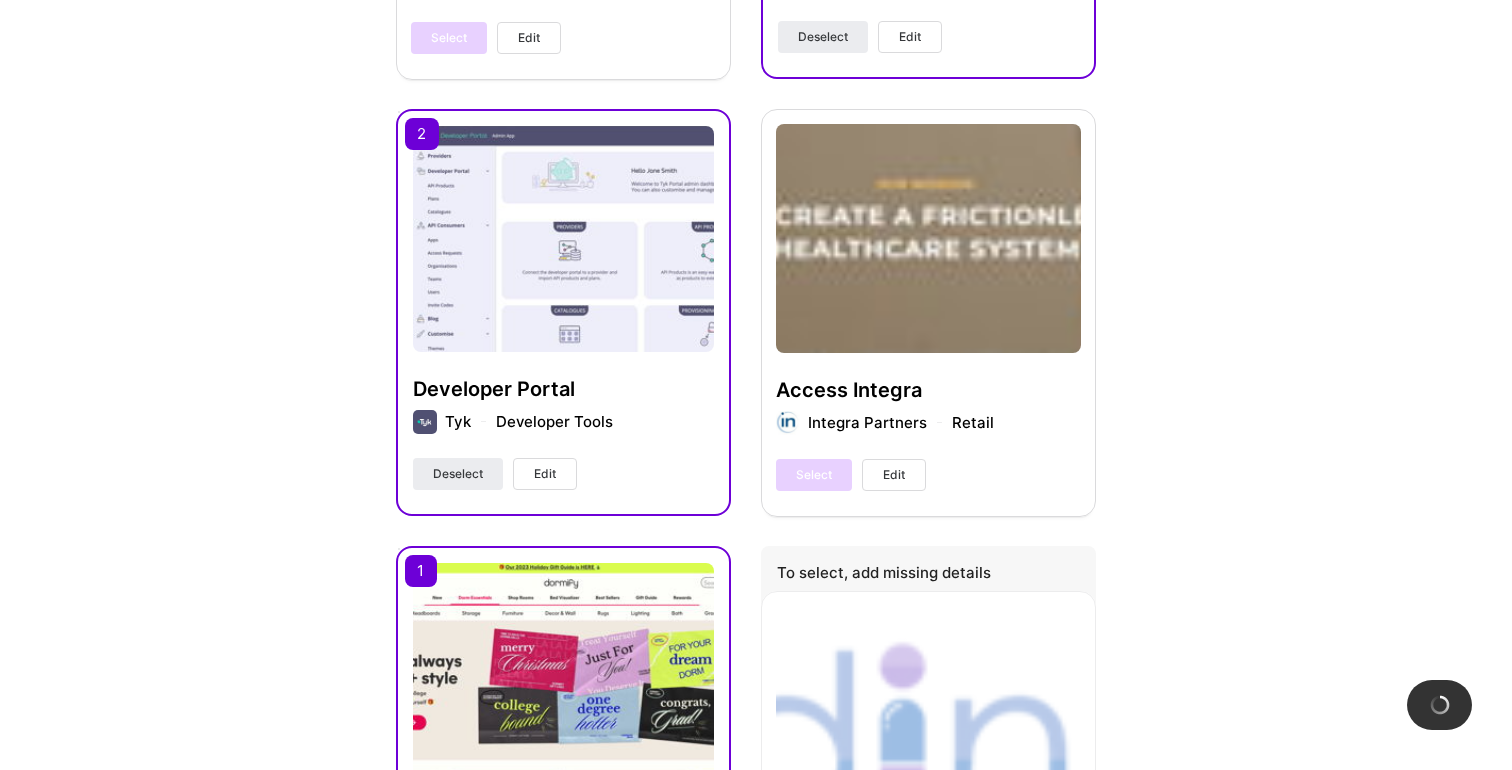 scroll, scrollTop: 0, scrollLeft: 0, axis: both 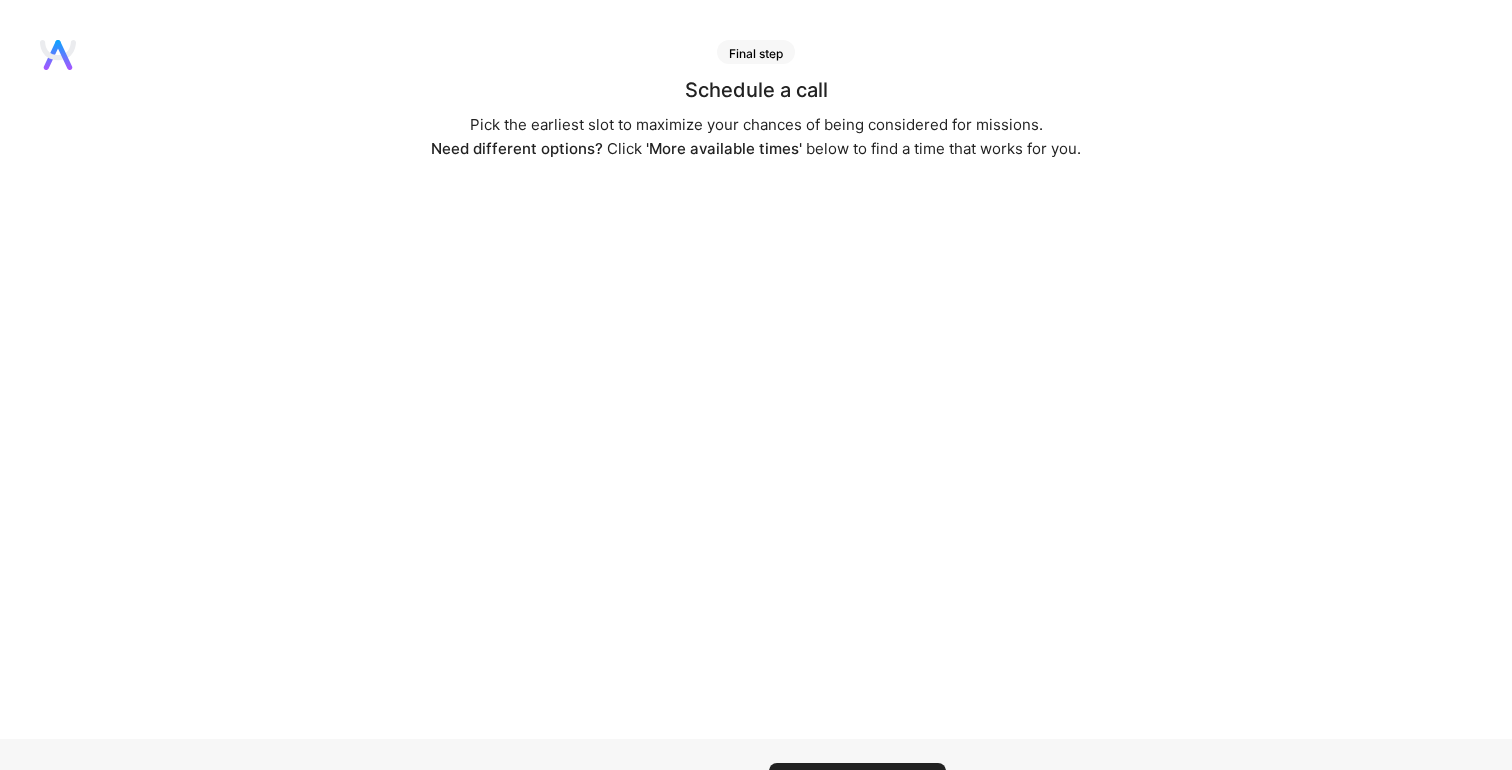 click on "Final step Schedule a call Pick the earliest slot to maximize your chances of being considered for missions. Need different options?   Click   'More available times'   below to find a time that works for you. None of these times work? More available times" at bounding box center [756, 433] 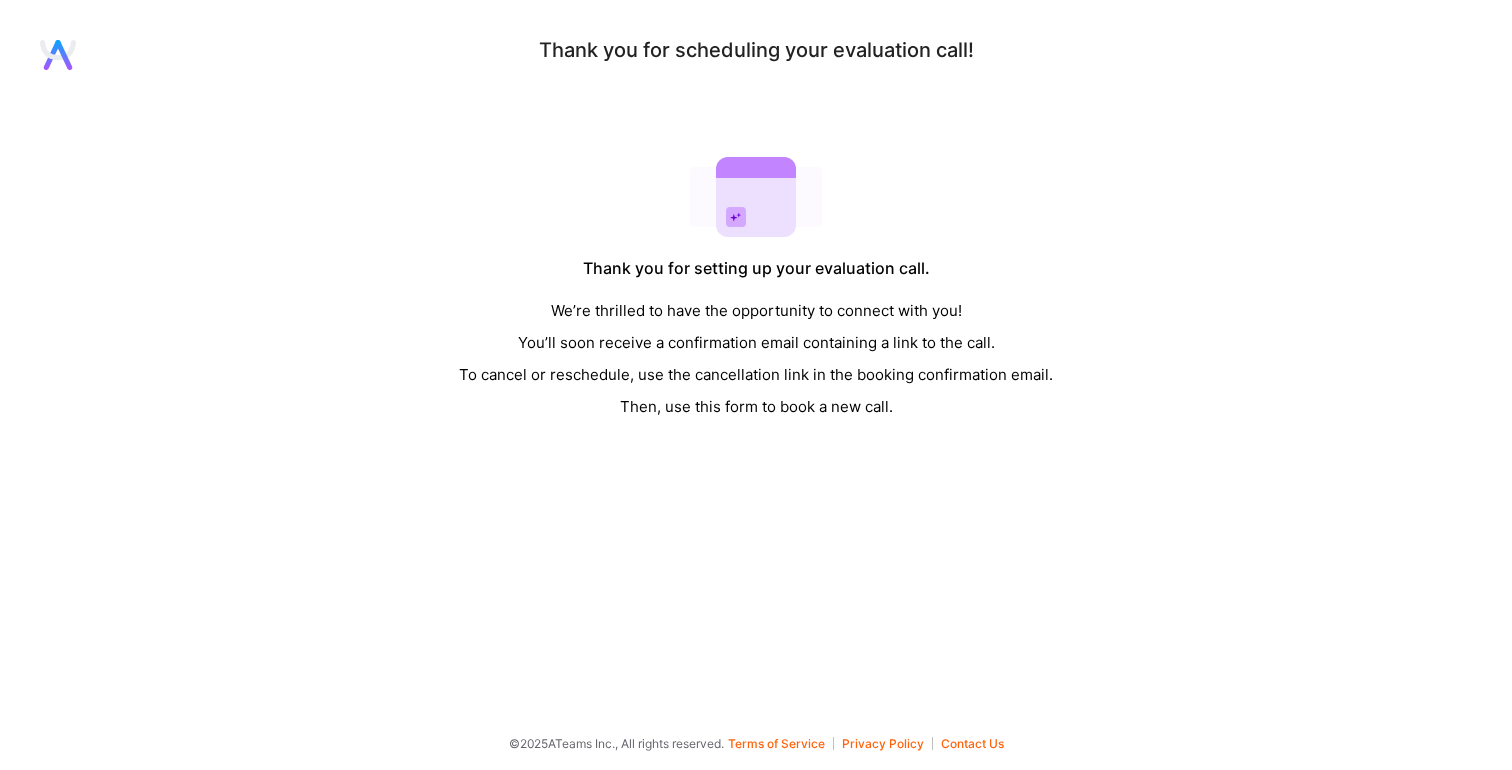 click on "Thank you for scheduling your evaluation call! Thank you for setting up your evaluation call.   We’re thrilled to have the opportunity to connect with you!  You’ll soon receive a confirmation email containing a link to the call. To cancel or reschedule, use the cancellation link in the booking confirmation email.  Then, use this form to book a new call." at bounding box center [756, 231] 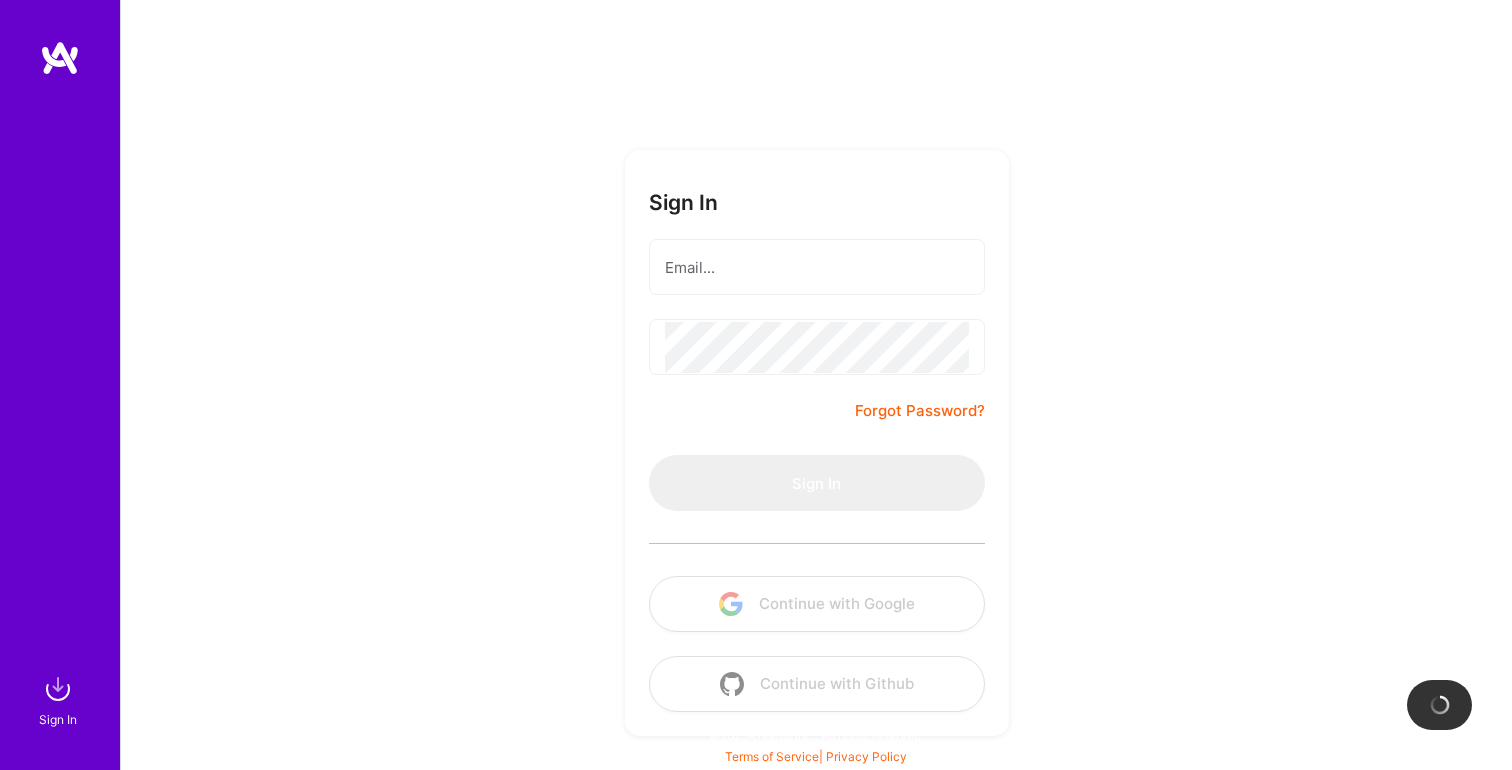 scroll, scrollTop: 0, scrollLeft: 0, axis: both 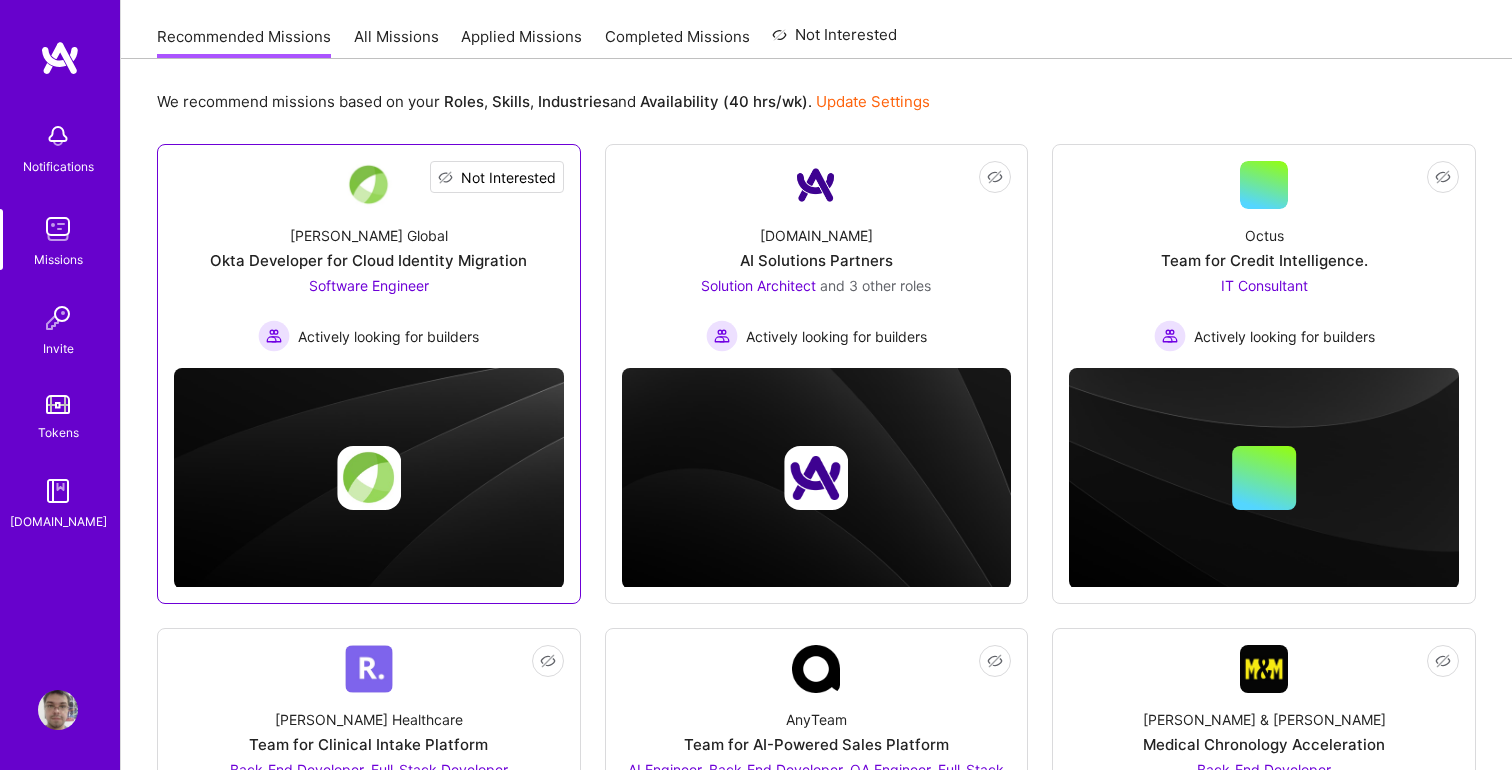 click on "Not Interested" at bounding box center [508, 177] 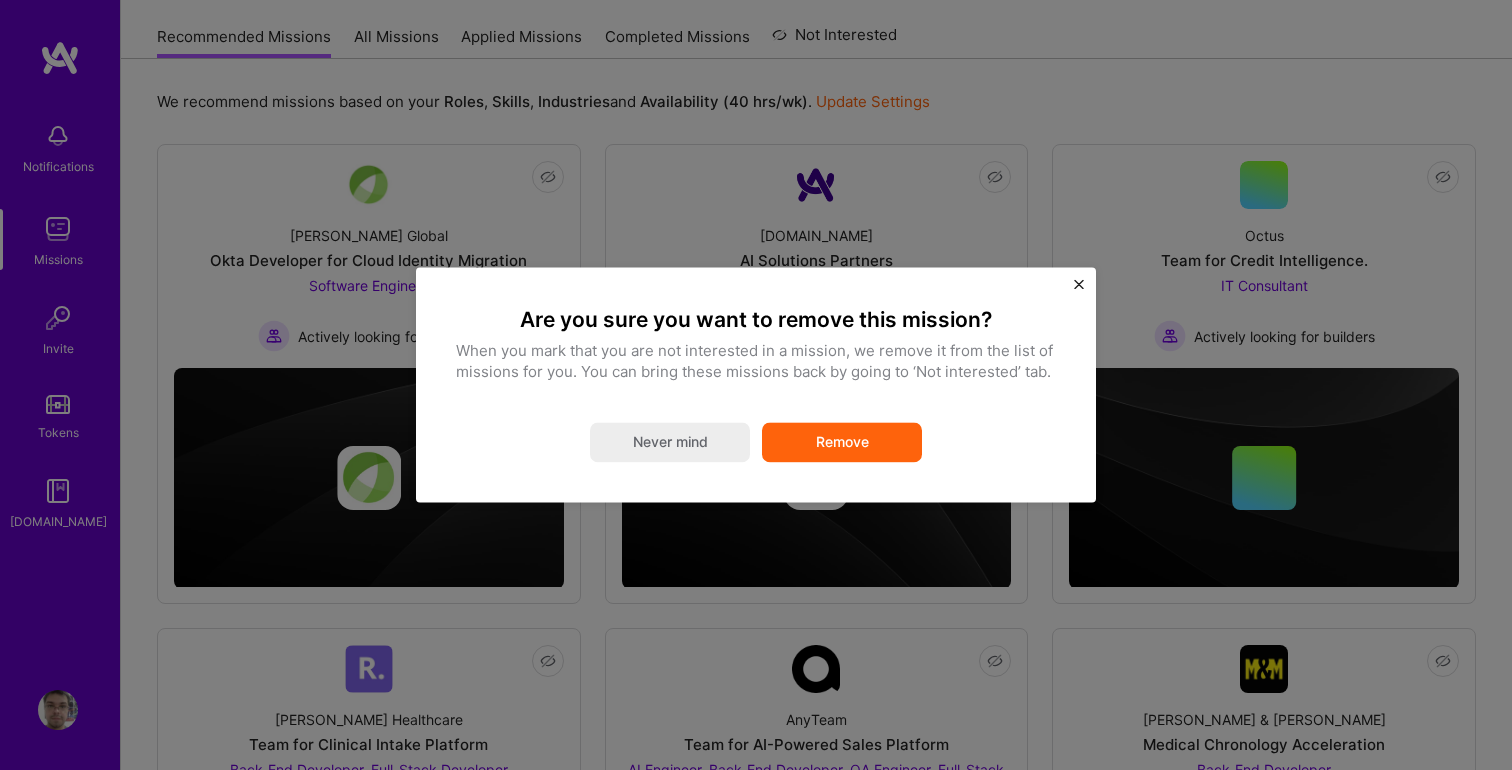 click on "Remove" at bounding box center (842, 443) 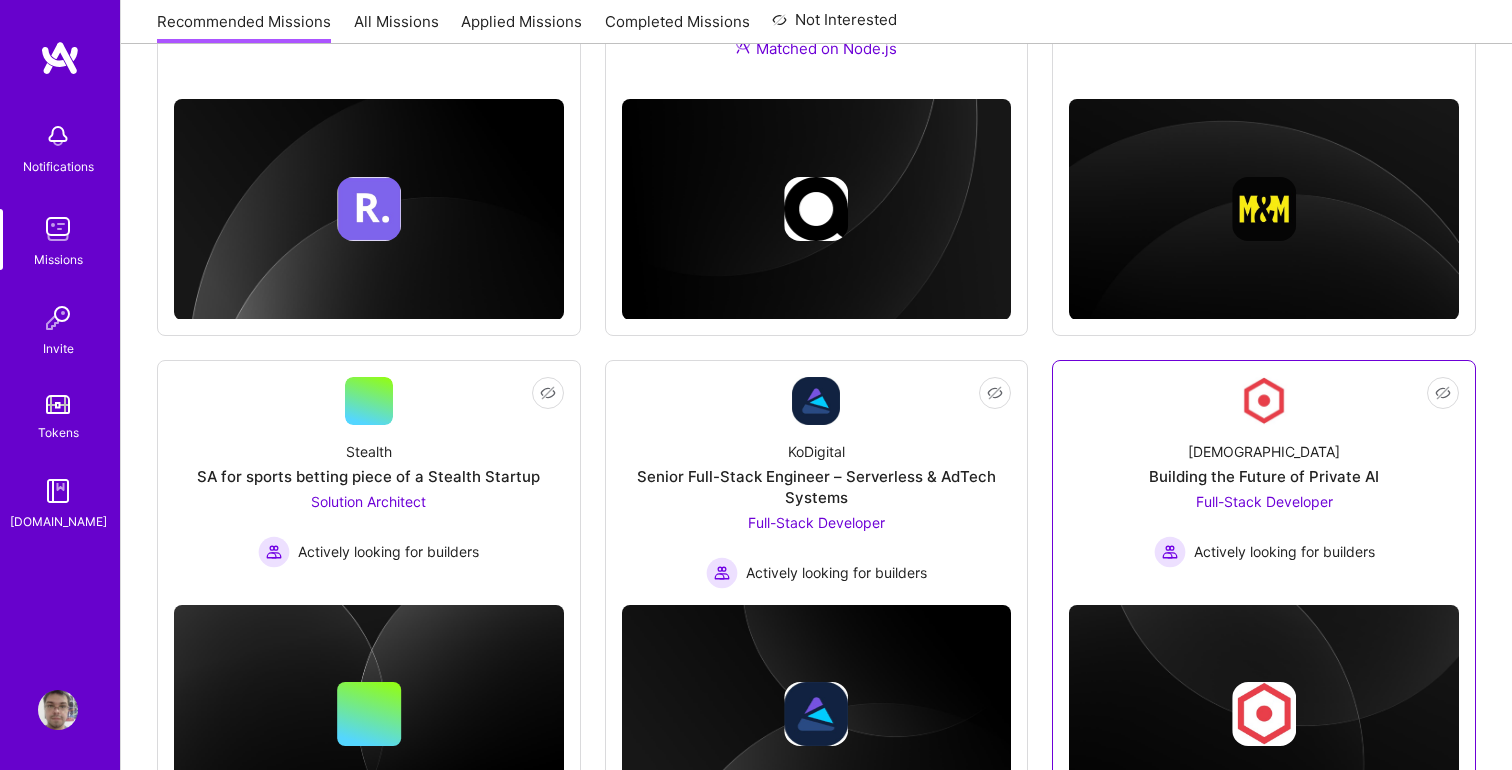 scroll, scrollTop: 1158, scrollLeft: 0, axis: vertical 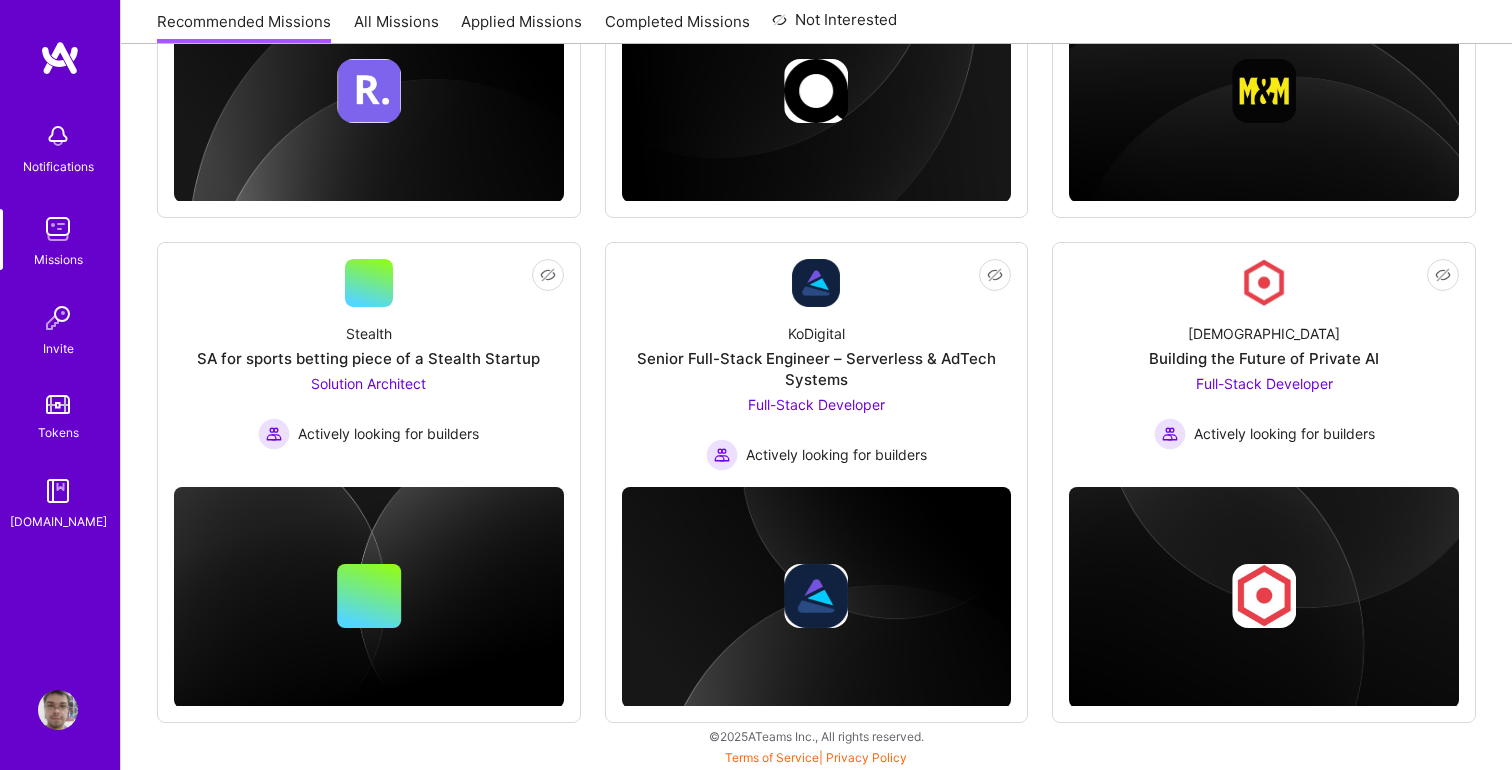 click on "Not Interested Anderson Global Okta Developer for Cloud Identity Migration Software Engineer   Actively looking for builders Not Interested A.Team AI Solutions Partners Solution Architect   and 3 other roles Actively looking for builders Not Interested Octus Team for Credit Intelligence. IT Consultant   Actively looking for builders Not Interested Roger Healthcare Team for Clinical Intake Platform Back-End Developer, Full-Stack Developer   Actively looking for builders Not Interested AnyTeam Team for AI-Powered Sales Platform AI Engineer, Back-End Developer, QA Engineer, Full-Stack Developer   and 2 other roles Actively looking for builders Matched on Node.js Not Interested Morgan & Morgan Medical Chronology Acceleration Back-End Developer   Actively looking for builders Not Interested Stealth SA for sports betting piece of a Stealth Startup Solution Architect   Actively looking for builders Not Interested KoDigital Senior Full-Stack Engineer – Serverless & AdTech Systems Full-Stack Developer   Kynismos" at bounding box center (816, -49) 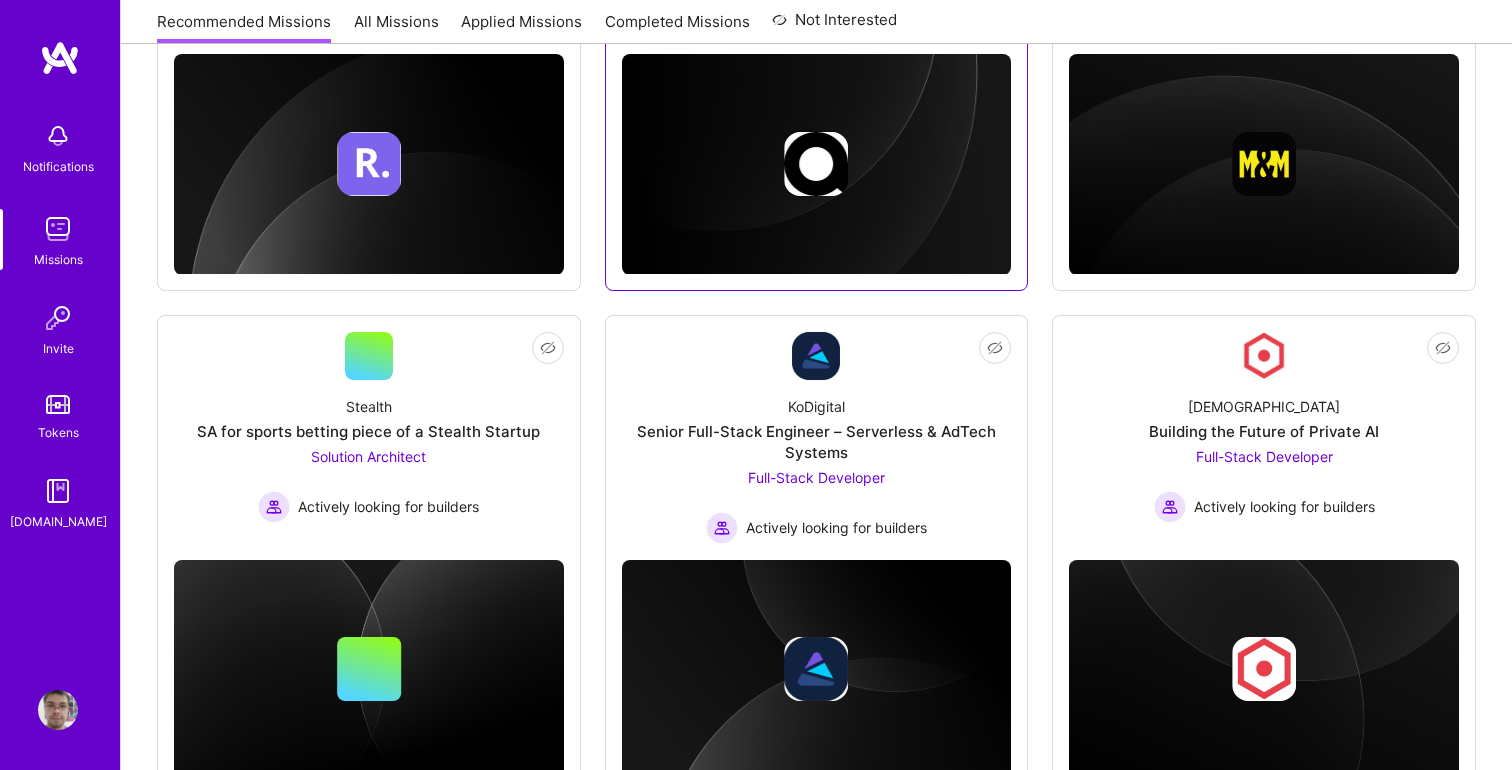 scroll, scrollTop: 1158, scrollLeft: 0, axis: vertical 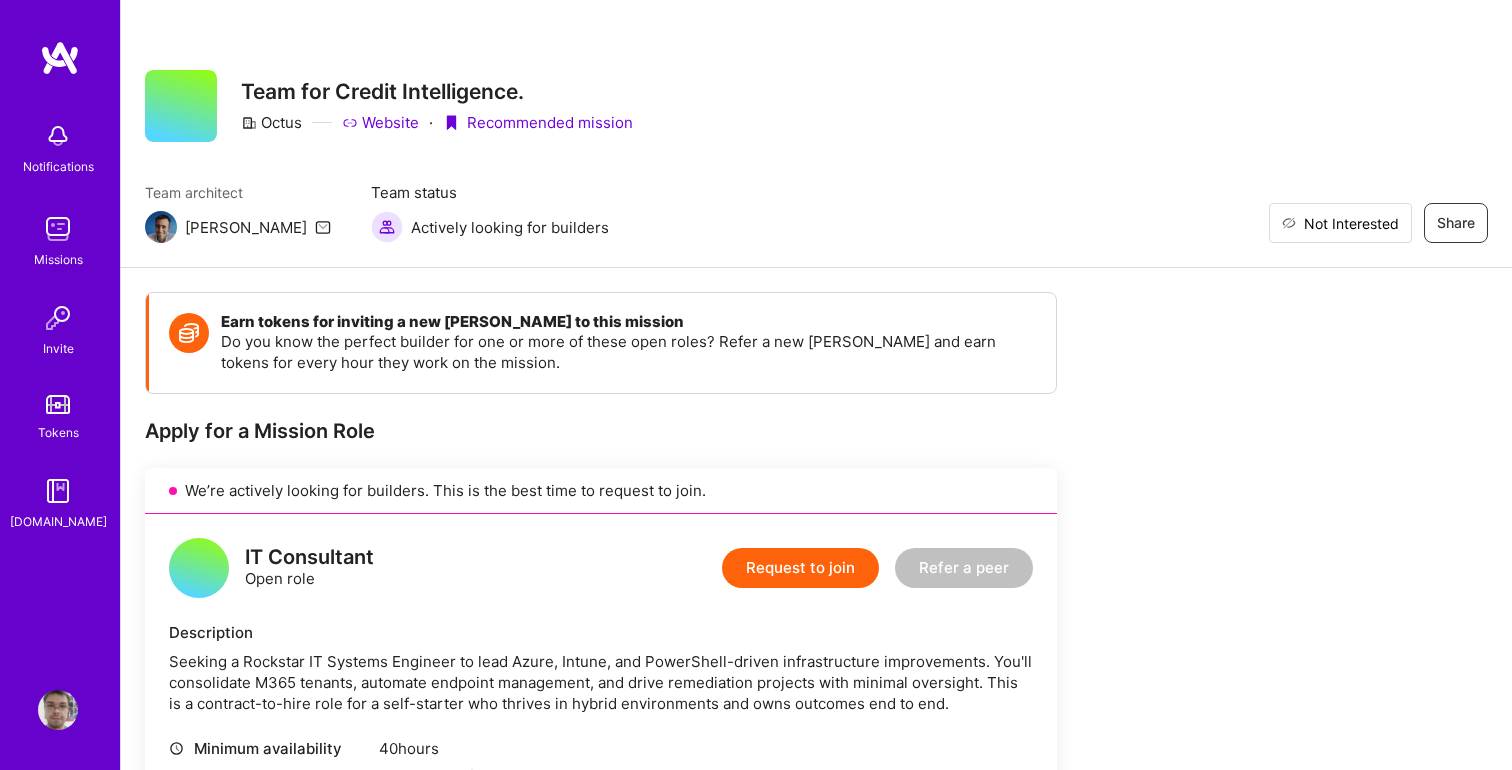 click on "Not Interested" at bounding box center [1340, 223] 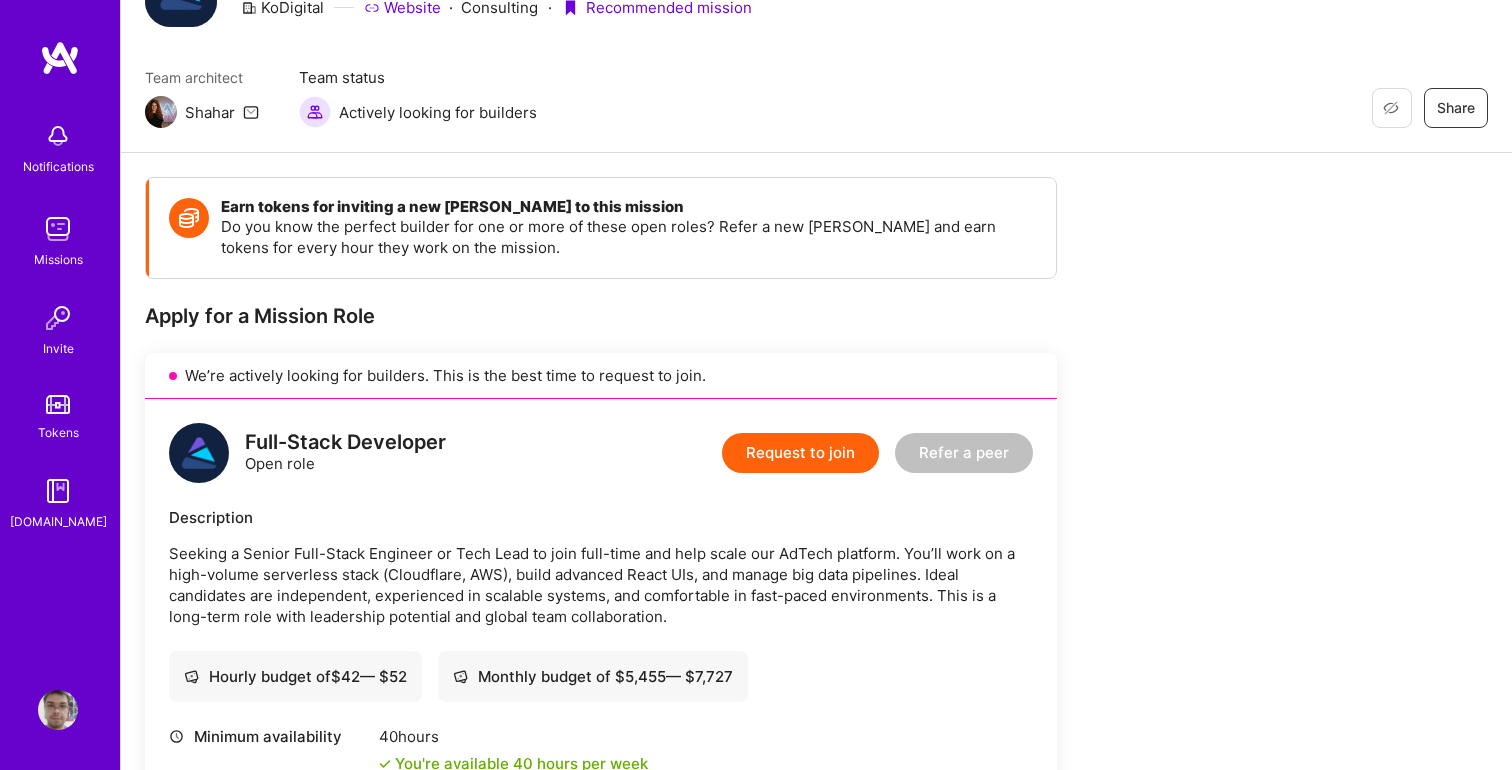scroll, scrollTop: 103, scrollLeft: 0, axis: vertical 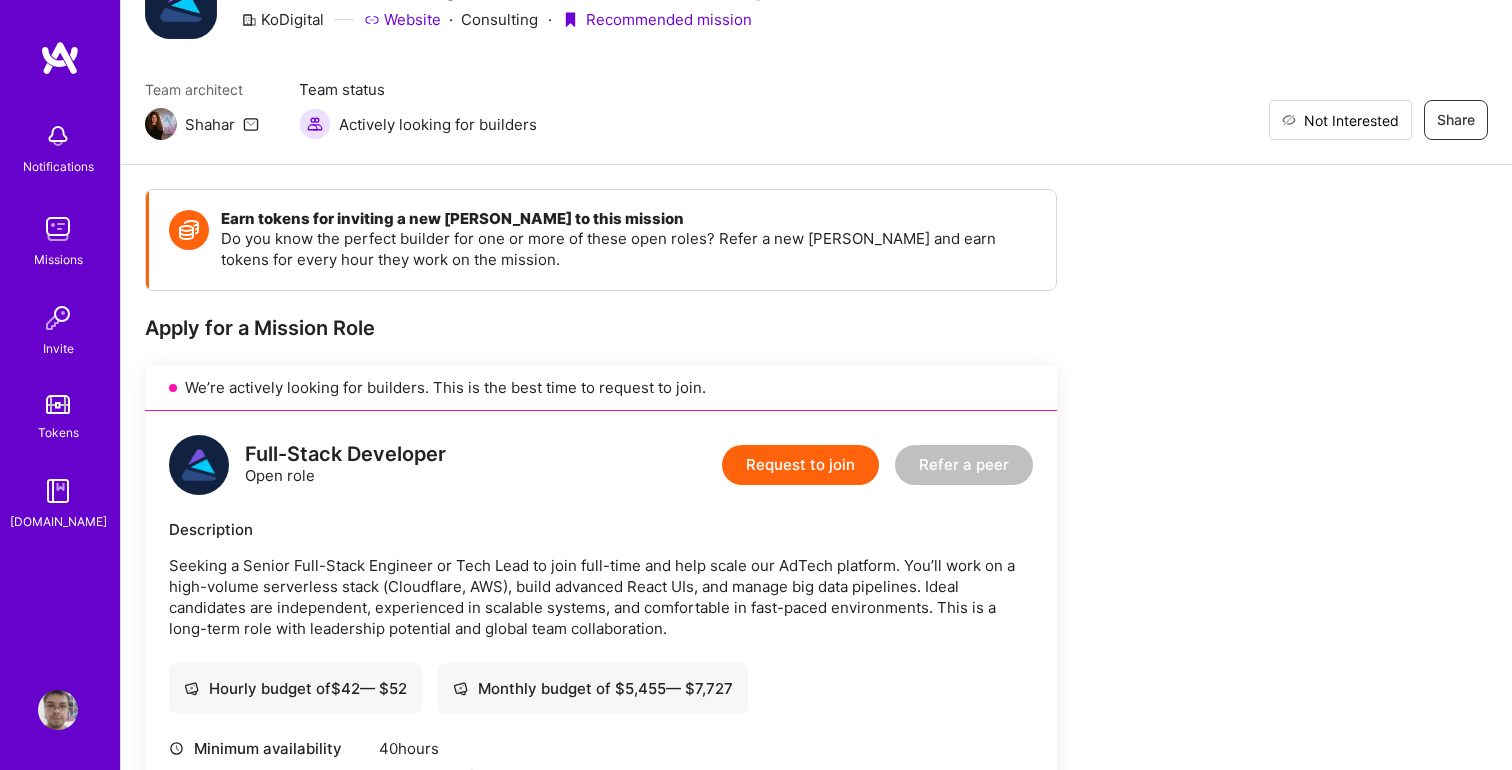 click on "Not Interested" at bounding box center (1340, 120) 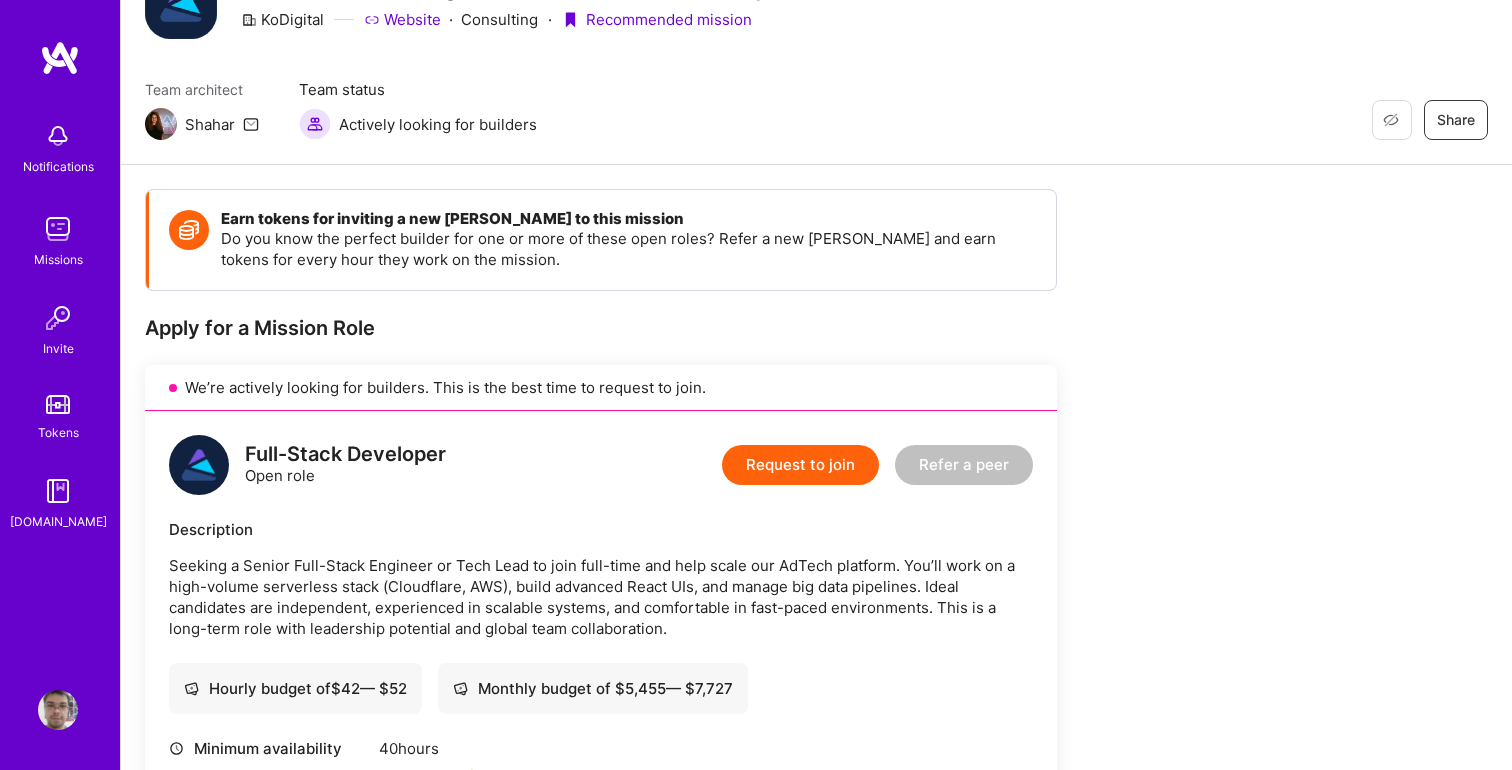type 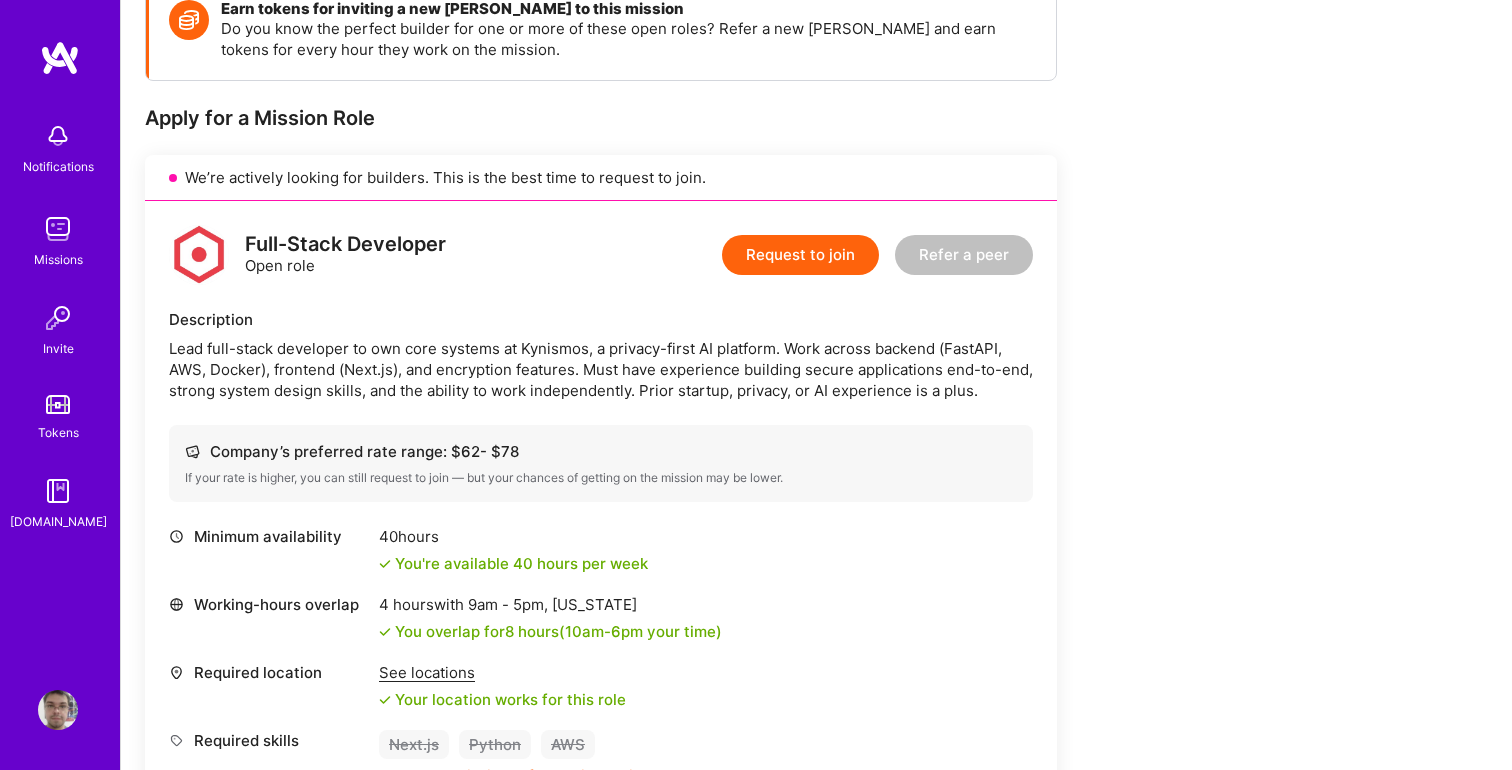 scroll, scrollTop: 332, scrollLeft: 0, axis: vertical 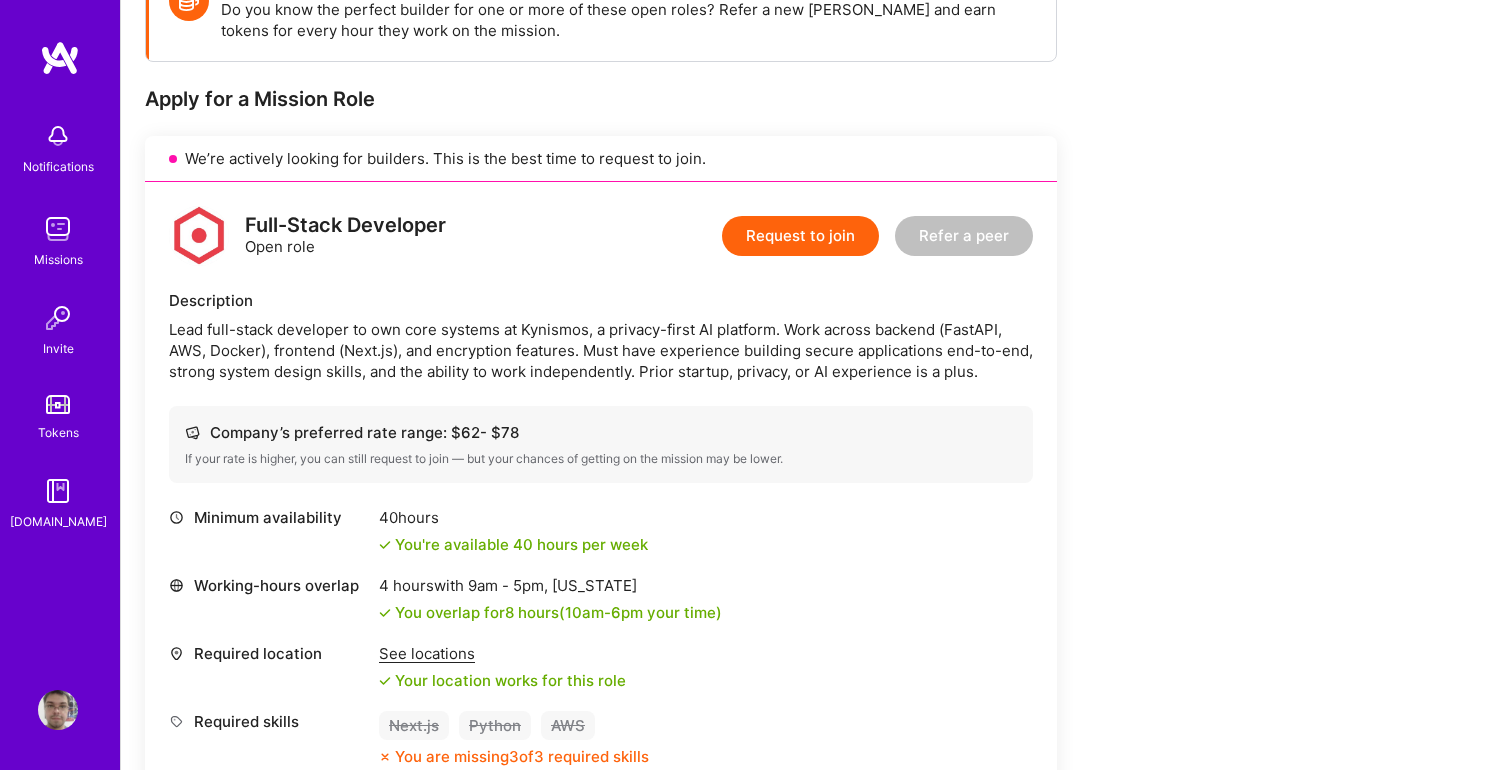 click on "Lead full-stack developer to own core systems at Kynismos, a privacy-first AI platform. Work across backend (FastAPI, AWS, Docker), frontend (Next.js), and encryption features. Must have experience building secure applications end-to-end, strong system design skills, and the ability to work independently. Prior startup, privacy, or AI experience is a plus." at bounding box center [601, 350] 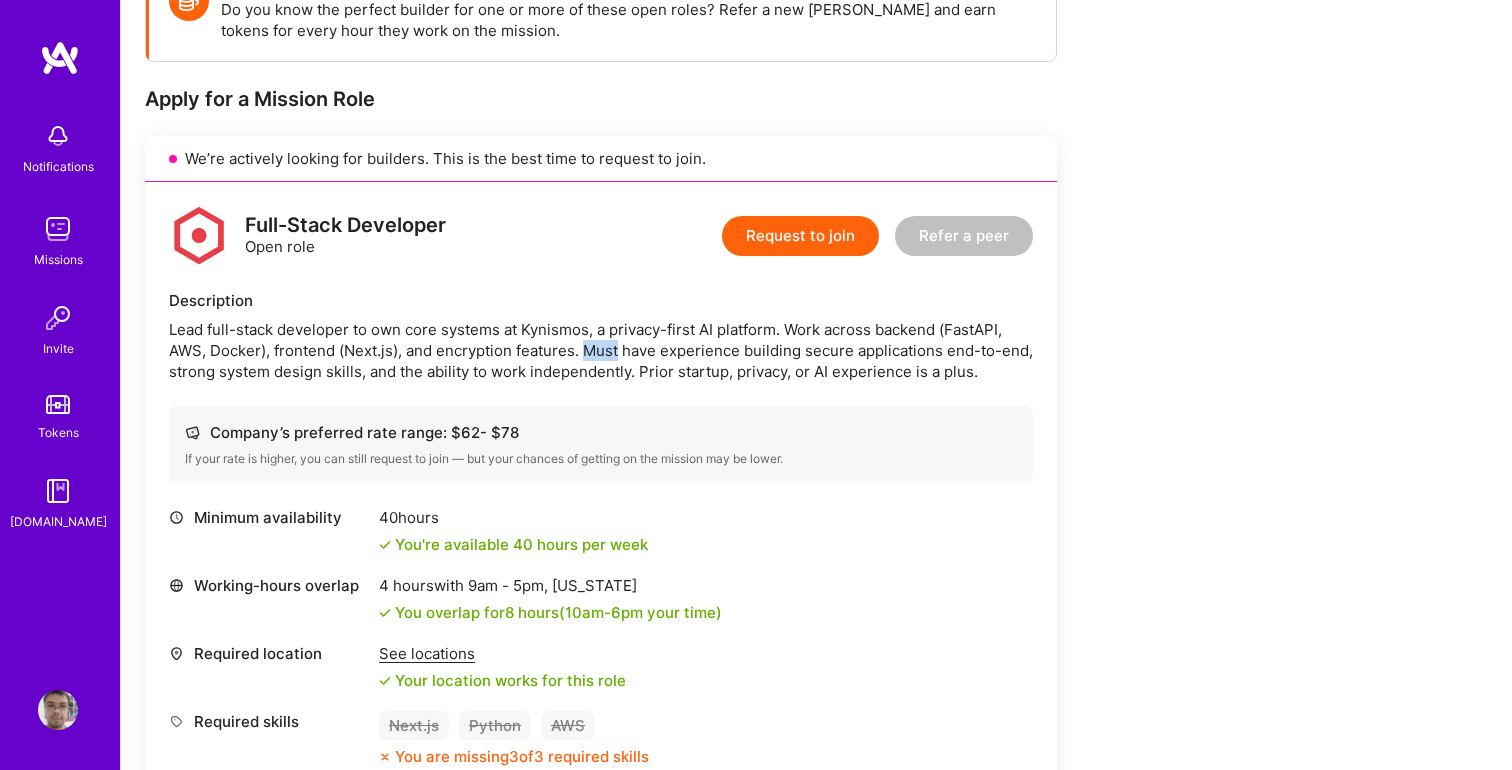 click on "Lead full-stack developer to own core systems at Kynismos, a privacy-first AI platform. Work across backend (FastAPI, AWS, Docker), frontend (Next.js), and encryption features. Must have experience building secure applications end-to-end, strong system design skills, and the ability to work independently. Prior startup, privacy, or AI experience is a plus." at bounding box center (601, 350) 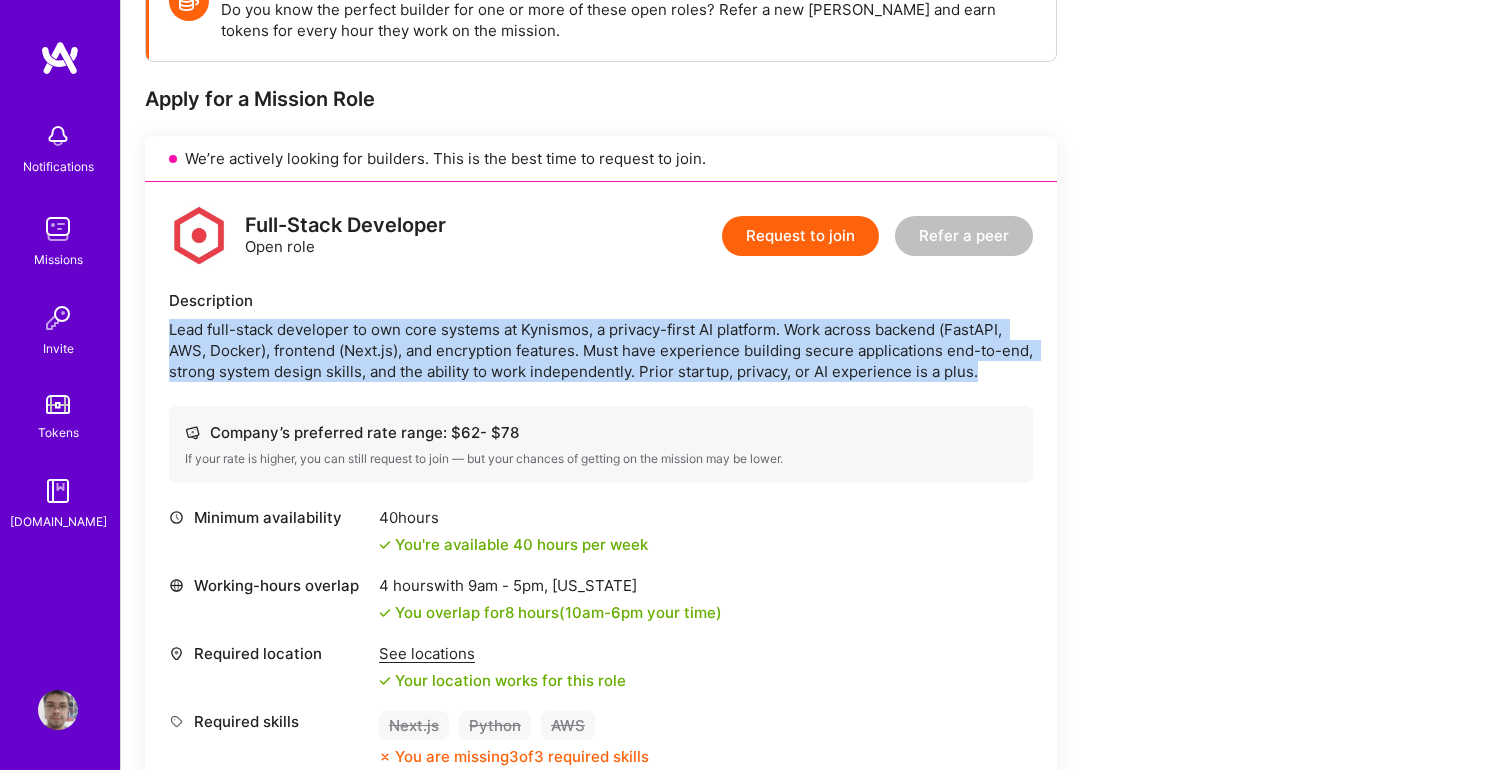 click on "Lead full-stack developer to own core systems at Kynismos, a privacy-first AI platform. Work across backend (FastAPI, AWS, Docker), frontend (Next.js), and encryption features. Must have experience building secure applications end-to-end, strong system design skills, and the ability to work independently. Prior startup, privacy, or AI experience is a plus." at bounding box center [601, 350] 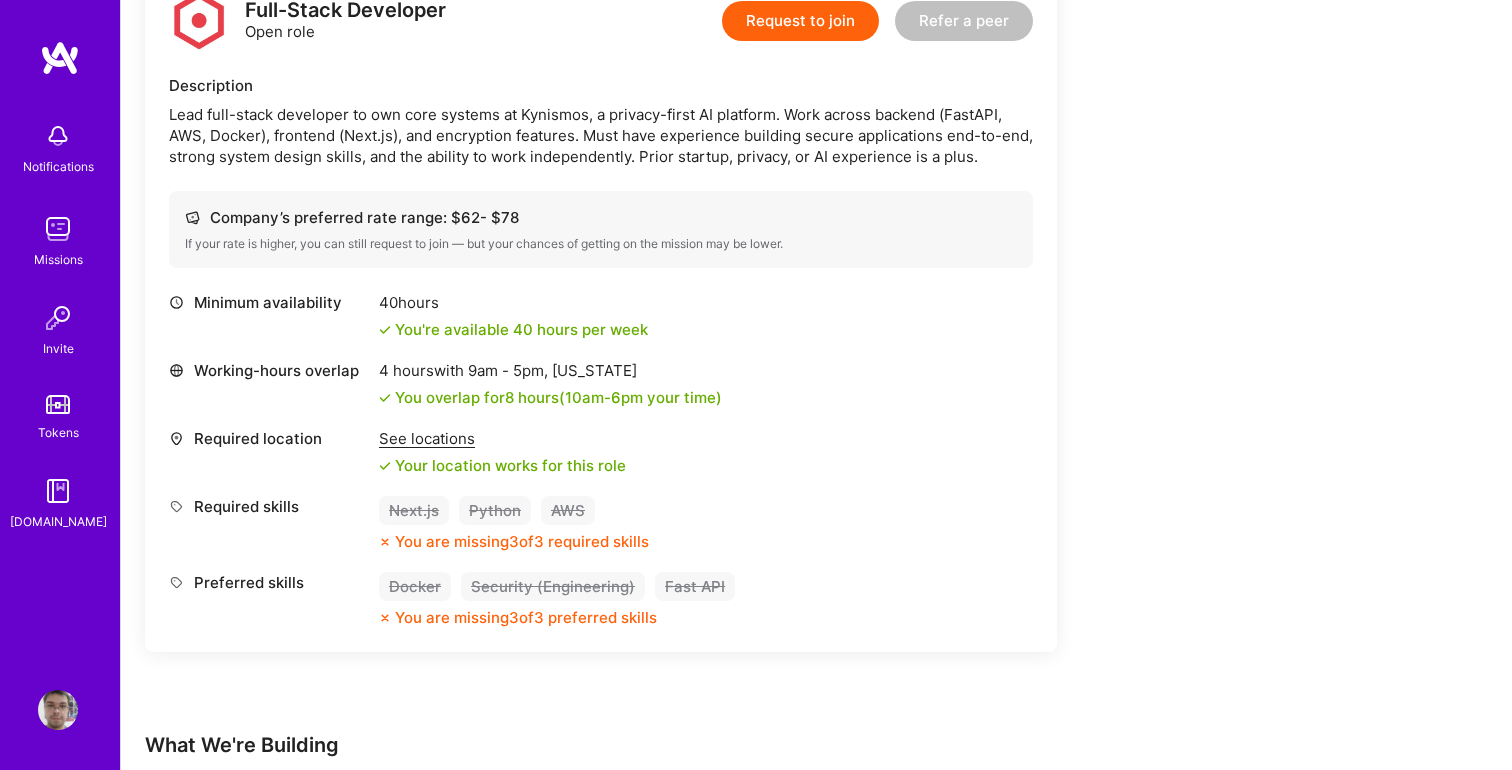 scroll, scrollTop: 539, scrollLeft: 0, axis: vertical 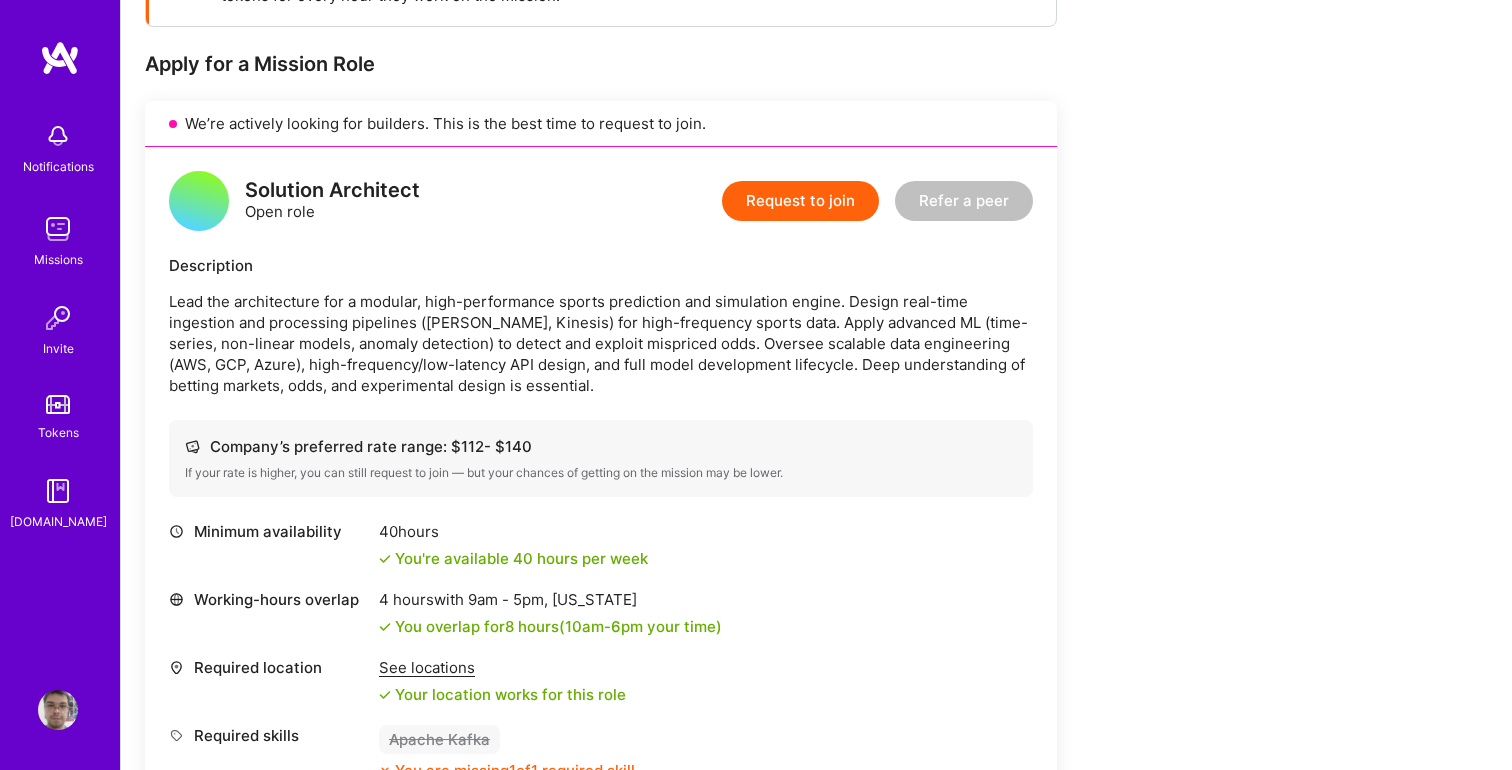 click on "Lead the architecture for a modular, high-performance sports prediction and simulation engine. Design real-time ingestion and processing pipelines ([PERSON_NAME], Kinesis) for high-frequency sports data. Apply advanced ML (time-series, non-linear models, anomaly detection) to detect and exploit mispriced odds. Oversee scalable data engineering (AWS, GCP, Azure), high-frequency/low-latency API design, and full model development lifecycle. Deep understanding of betting markets, odds, and experimental design is essential." at bounding box center [601, 343] 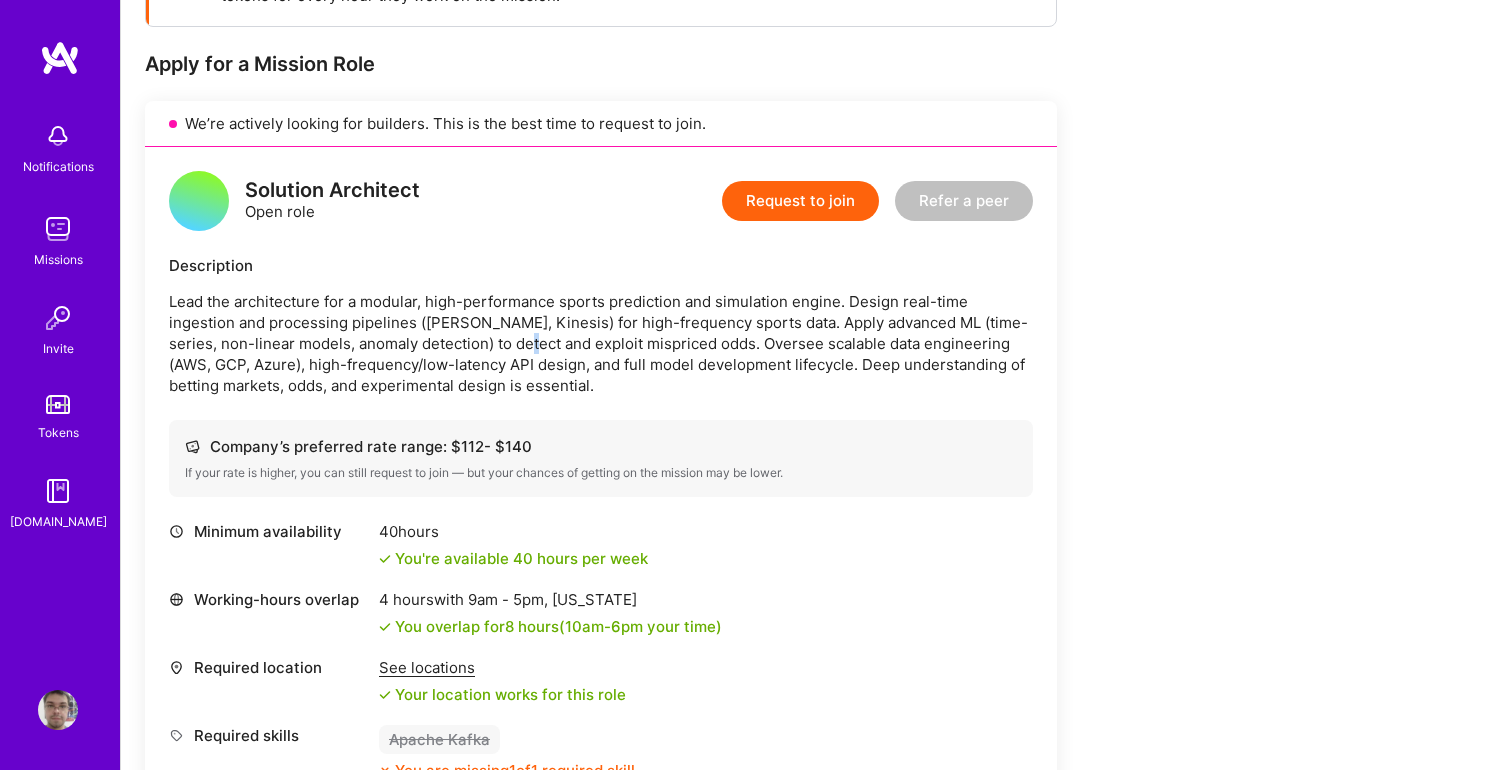 click on "Lead the architecture for a modular, high-performance sports prediction and simulation engine. Design real-time ingestion and processing pipelines ([PERSON_NAME], Kinesis) for high-frequency sports data. Apply advanced ML (time-series, non-linear models, anomaly detection) to detect and exploit mispriced odds. Oversee scalable data engineering (AWS, GCP, Azure), high-frequency/low-latency API design, and full model development lifecycle. Deep understanding of betting markets, odds, and experimental design is essential." at bounding box center (601, 343) 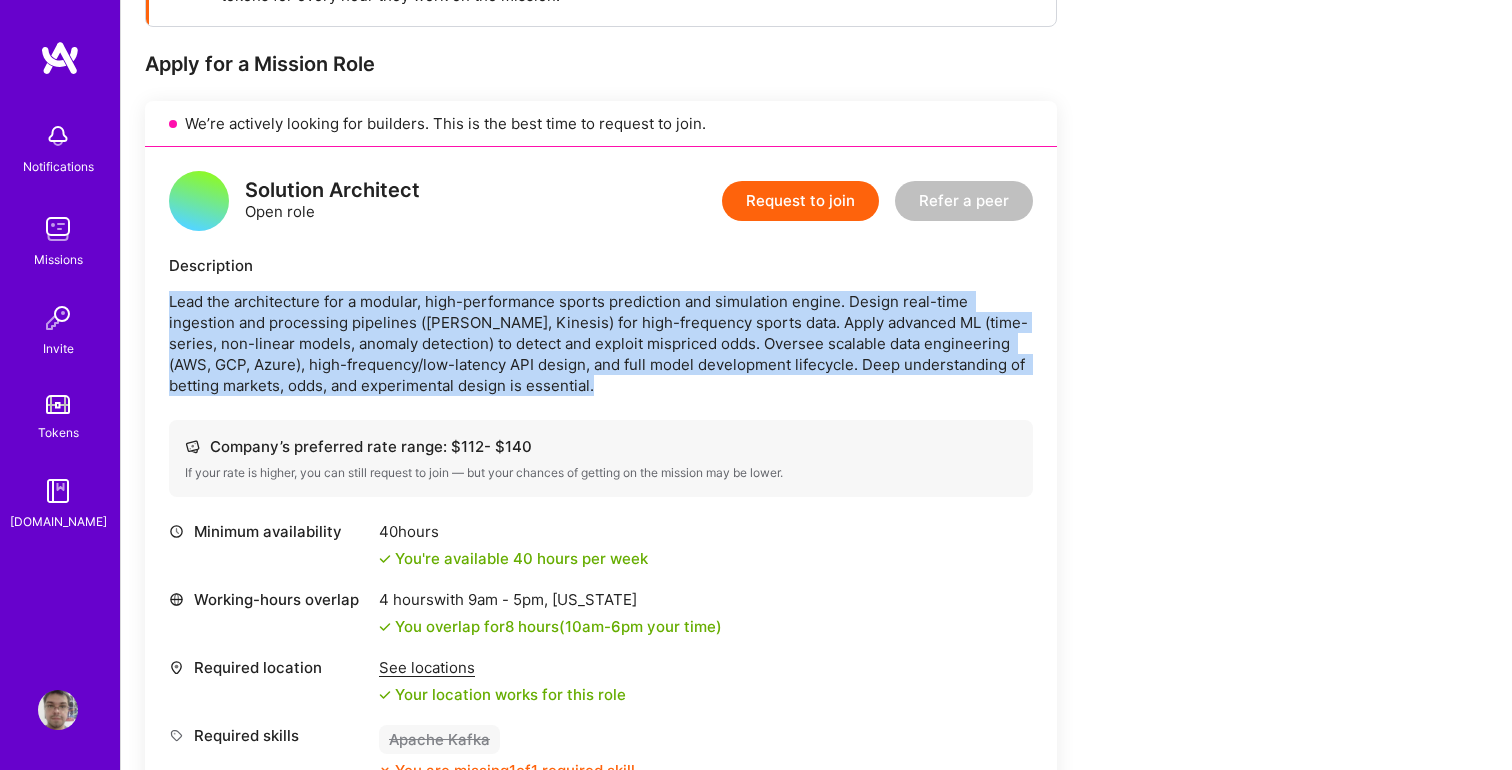 click on "Lead the architecture for a modular, high-performance sports prediction and simulation engine. Design real-time ingestion and processing pipelines ([PERSON_NAME], Kinesis) for high-frequency sports data. Apply advanced ML (time-series, non-linear models, anomaly detection) to detect and exploit mispriced odds. Oversee scalable data engineering (AWS, GCP, Azure), high-frequency/low-latency API design, and full model development lifecycle. Deep understanding of betting markets, odds, and experimental design is essential." at bounding box center (601, 343) 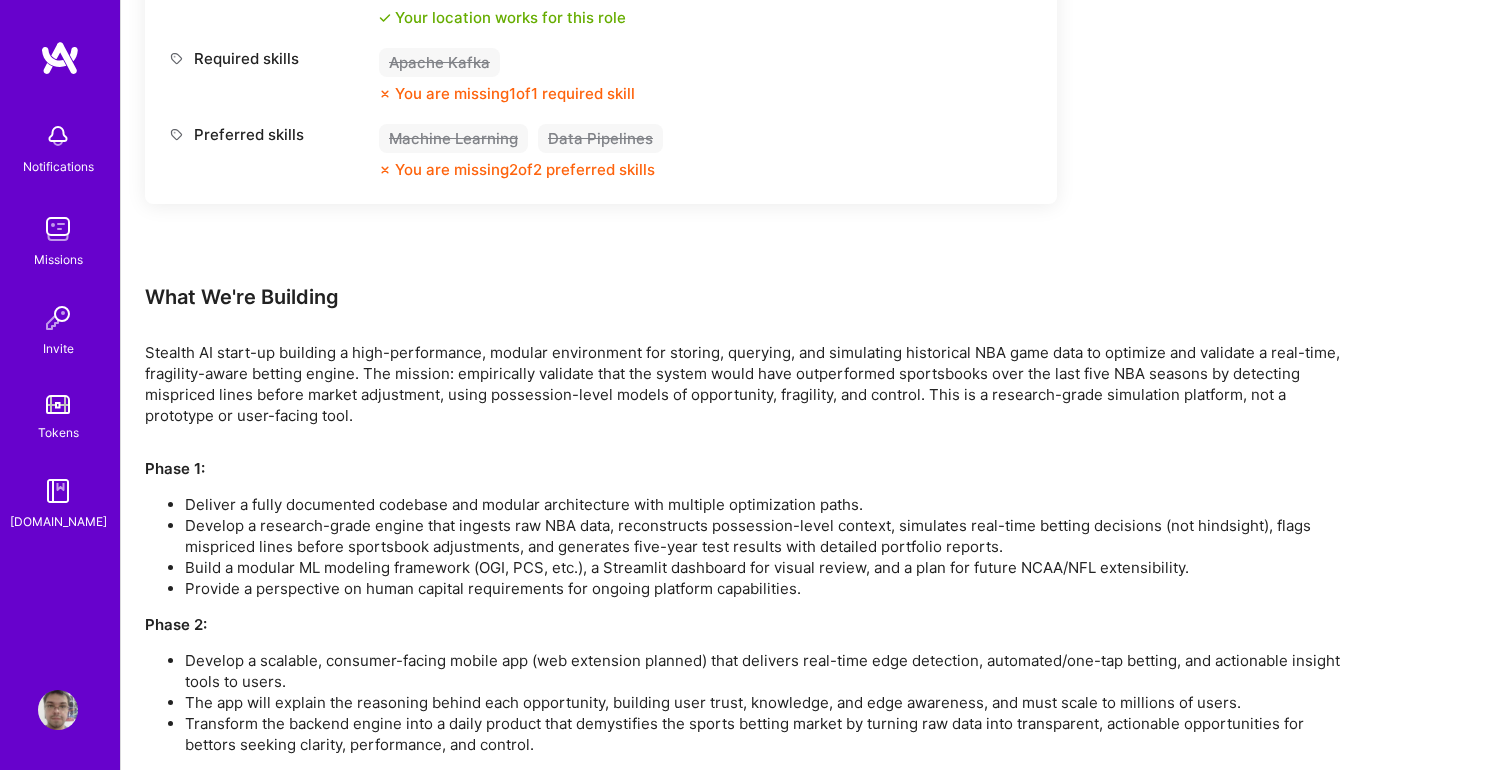 scroll, scrollTop: 1133, scrollLeft: 0, axis: vertical 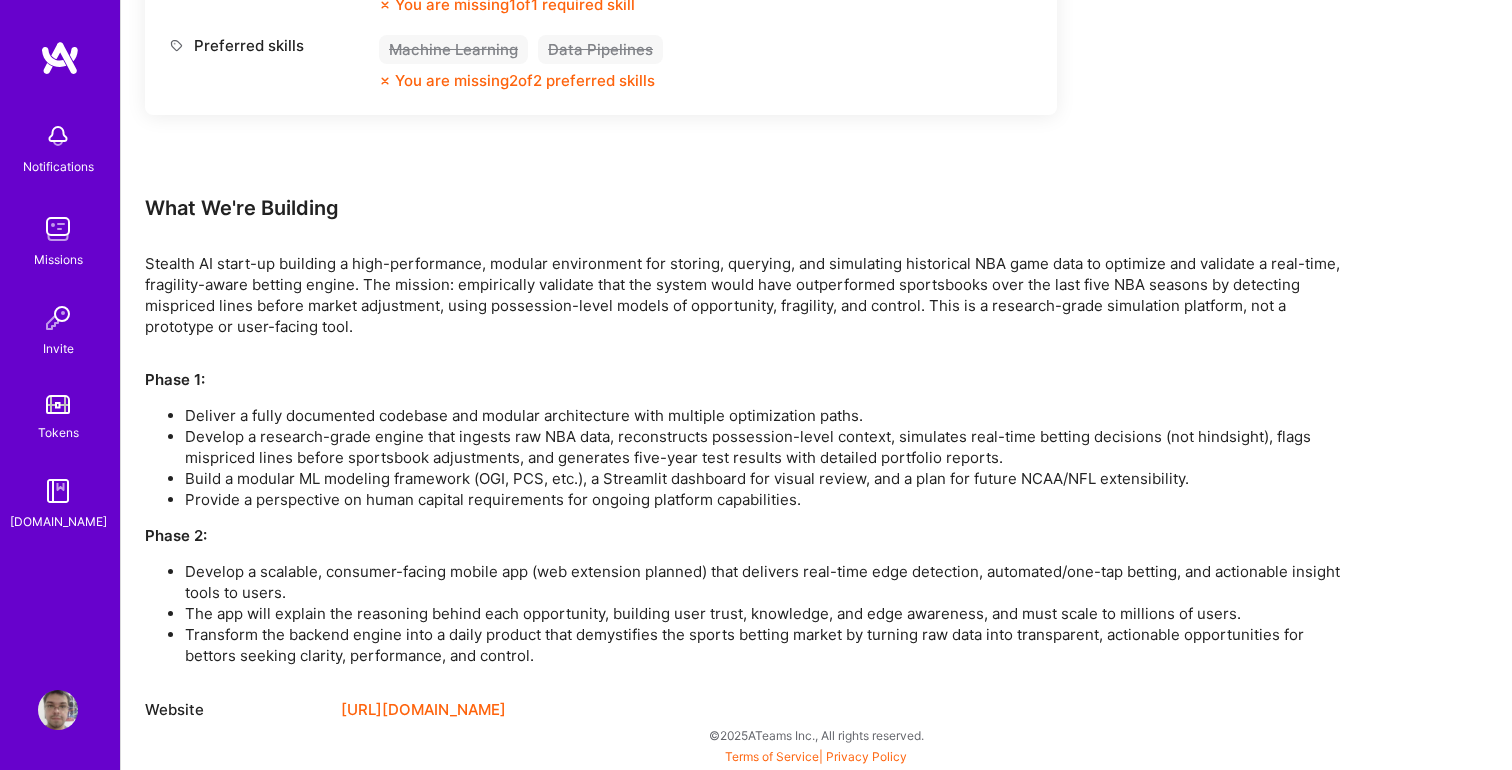 click on "Build a modular ML modeling framework (OGI, PCS, etc.), a Streamlit dashboard for visual review, and a plan for future NCAA/NFL extensibility." at bounding box center [765, 478] 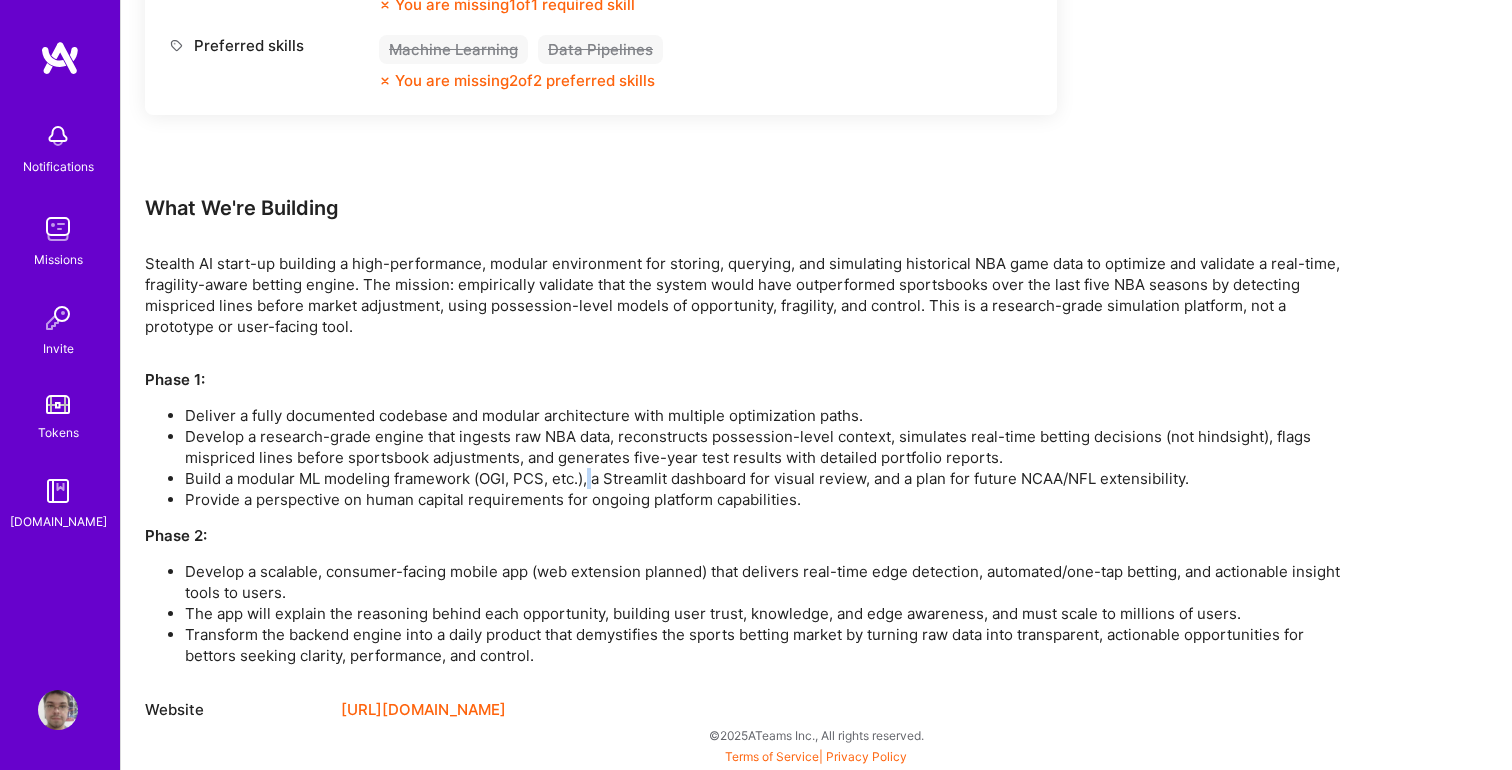 click on "Build a modular ML modeling framework (OGI, PCS, etc.), a Streamlit dashboard for visual review, and a plan for future NCAA/NFL extensibility." at bounding box center [765, 478] 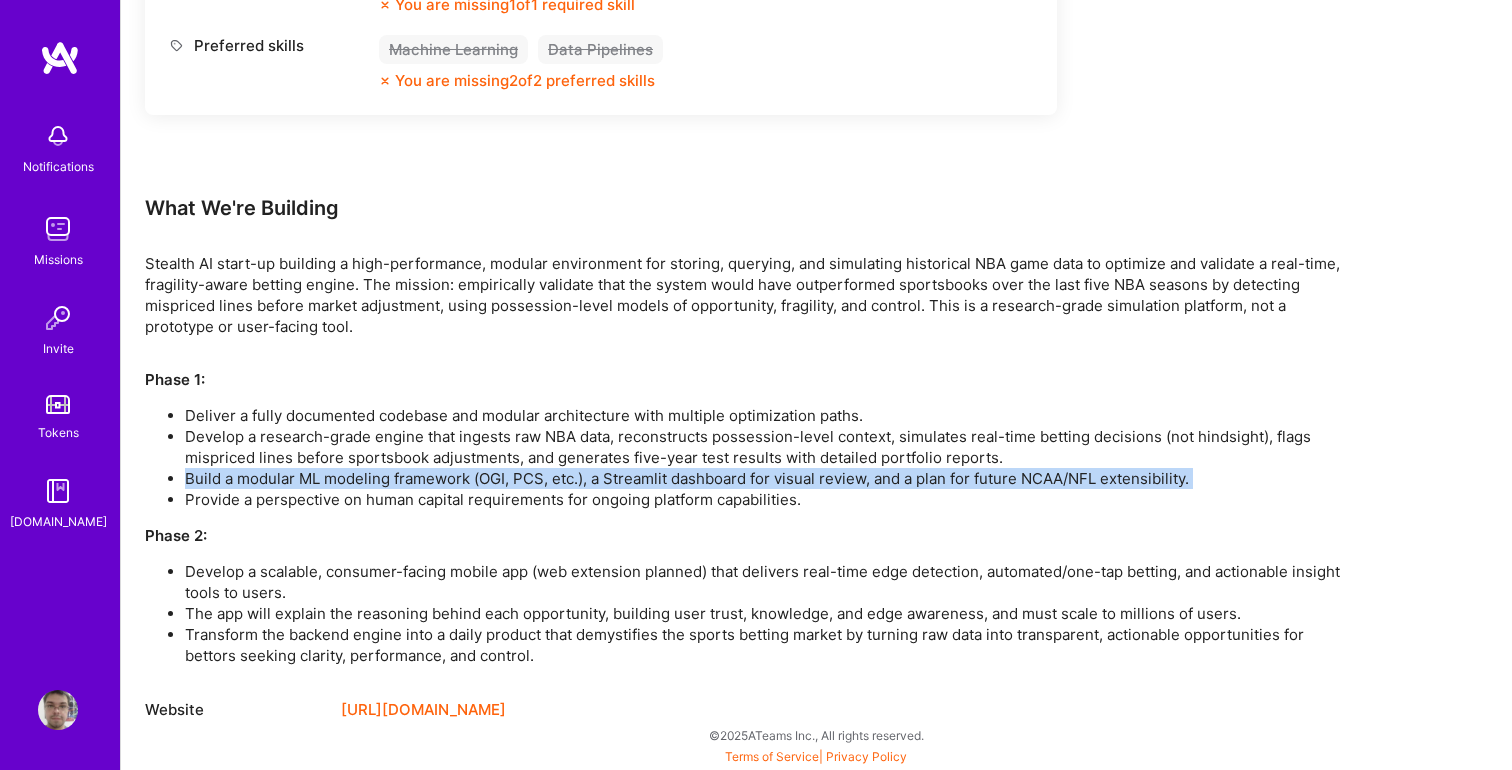 click on "Build a modular ML modeling framework (OGI, PCS, etc.), a Streamlit dashboard for visual review, and a plan for future NCAA/NFL extensibility." at bounding box center (765, 478) 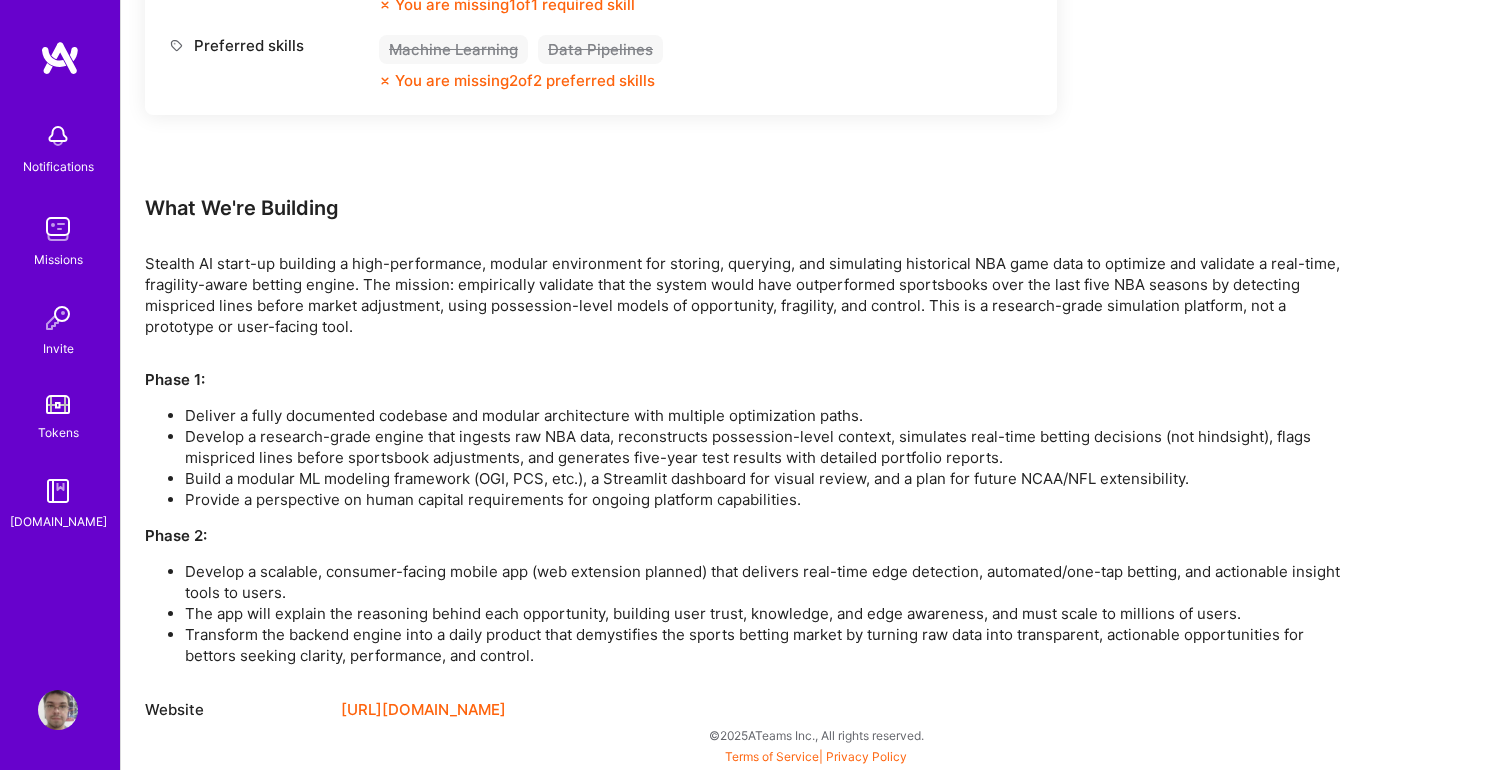 click on "Deliver a fully documented codebase and modular architecture with multiple optimization paths." at bounding box center [765, 415] 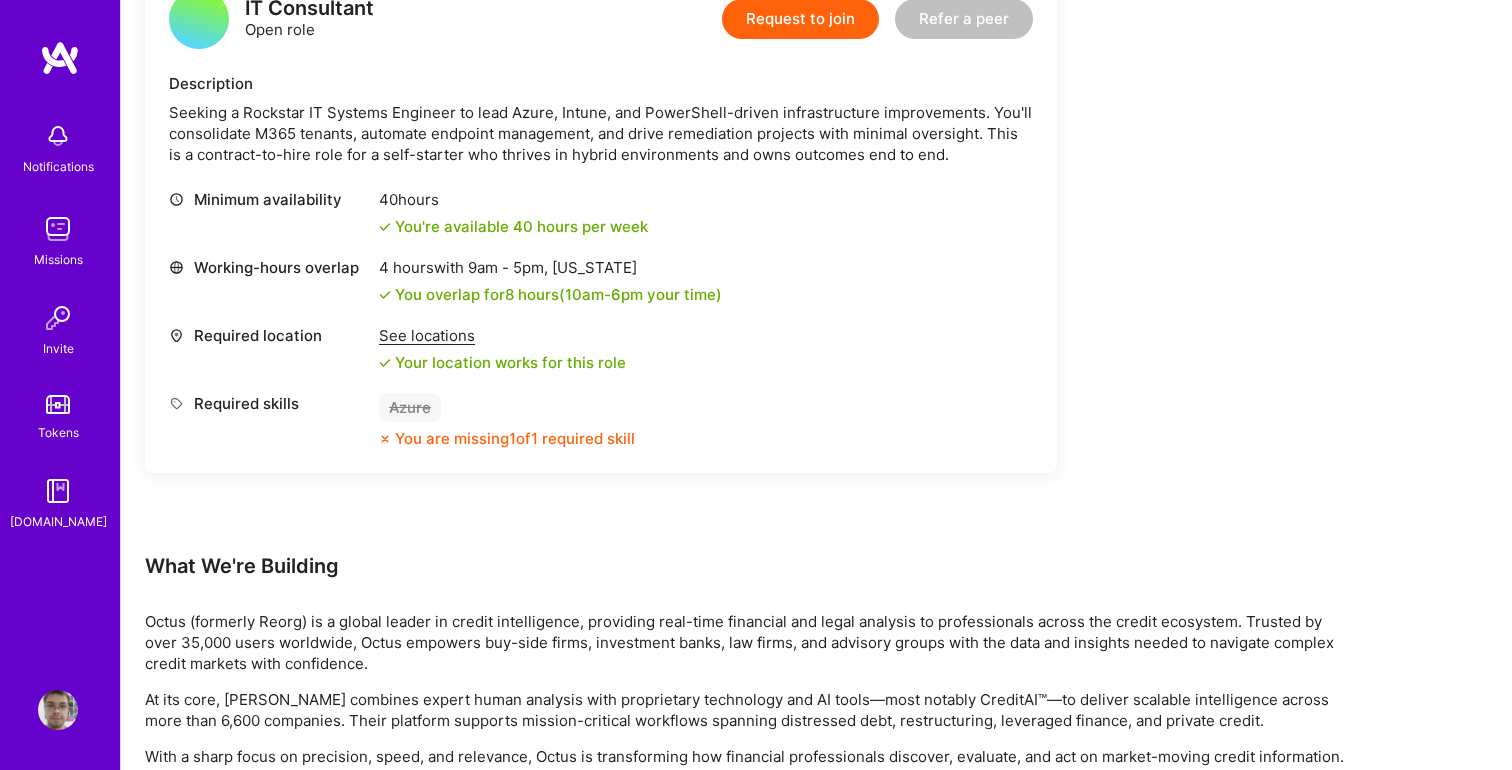 scroll, scrollTop: 922, scrollLeft: 0, axis: vertical 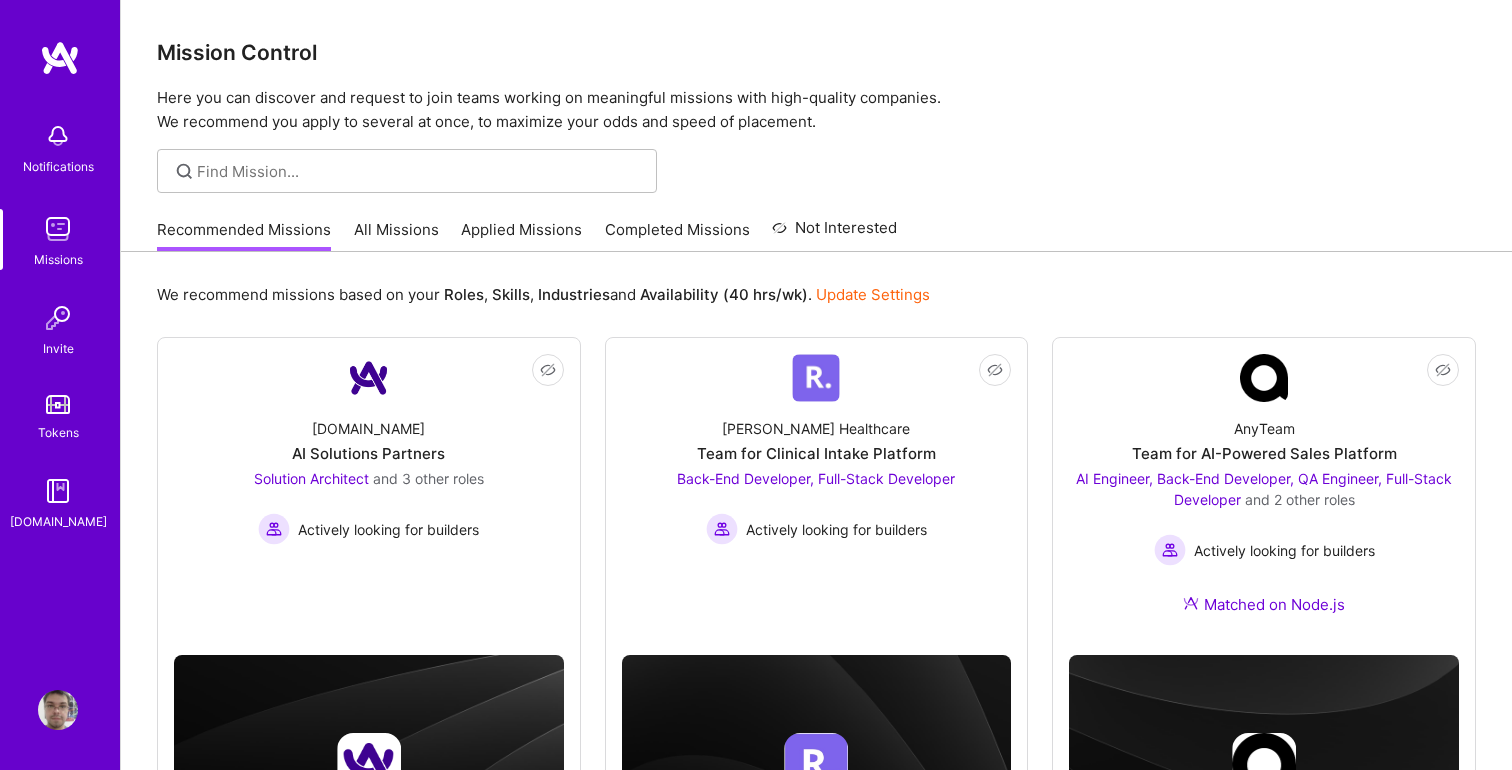 click on "Applied Missions" at bounding box center [521, 235] 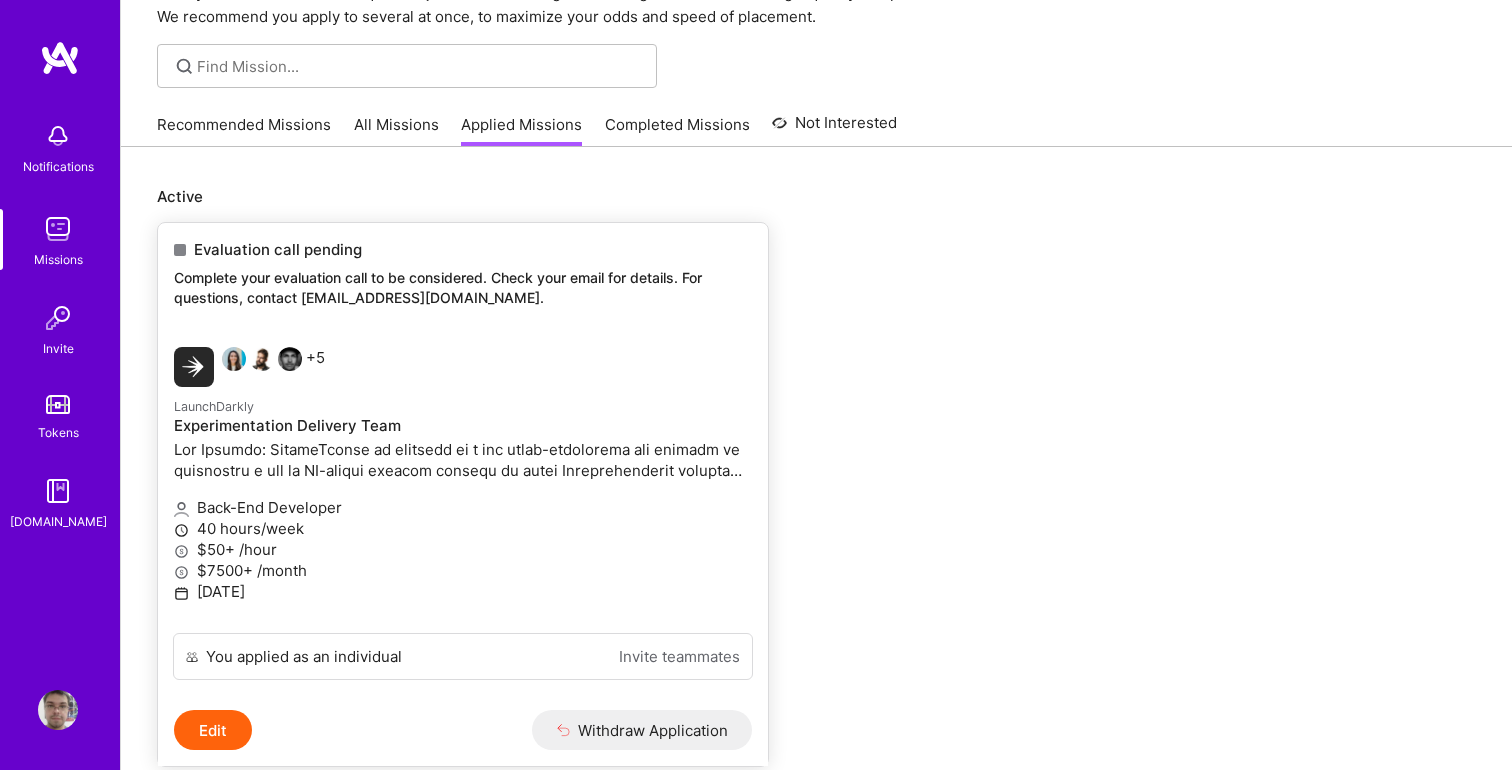 scroll, scrollTop: 106, scrollLeft: 0, axis: vertical 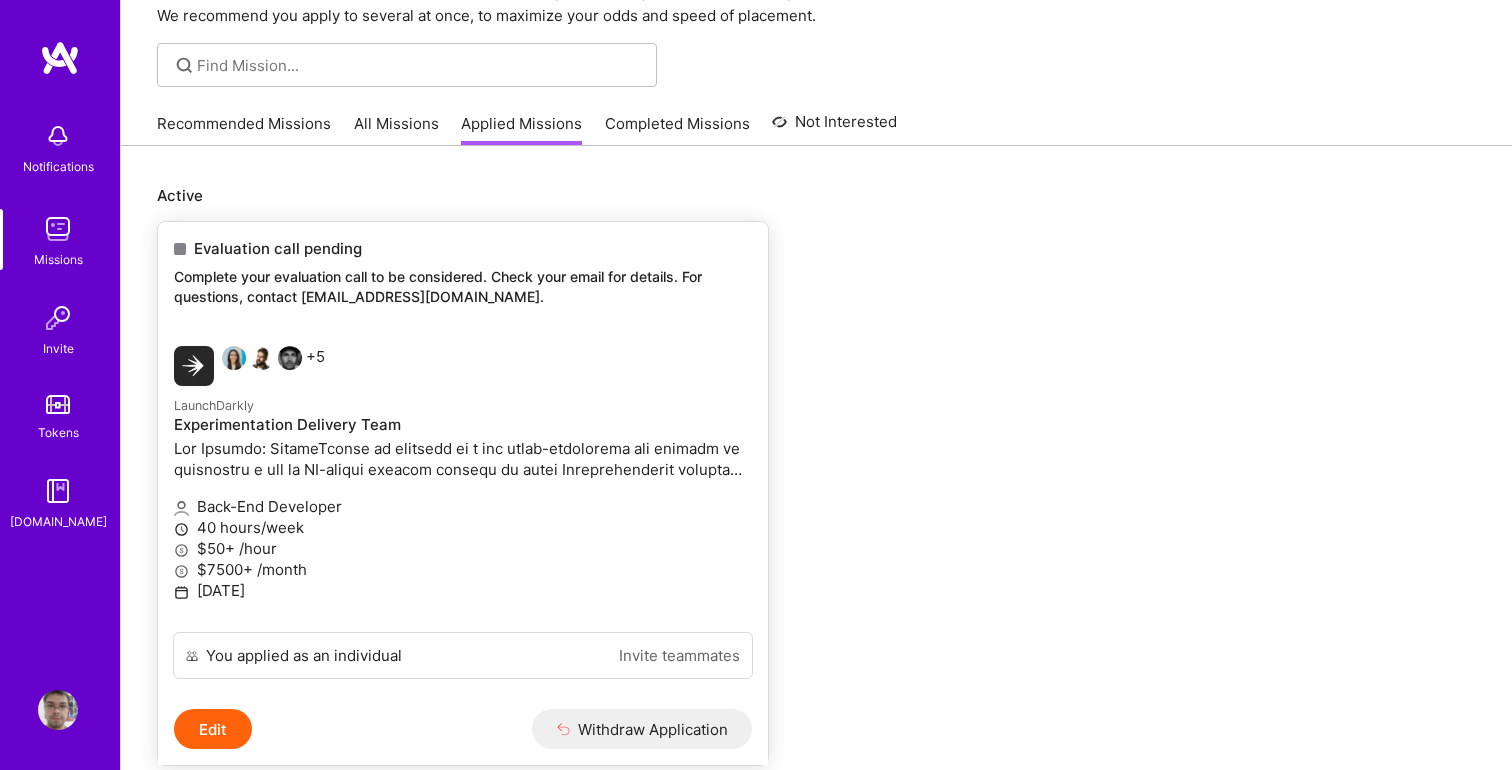 click on "Experimentation Delivery Team" at bounding box center [463, 425] 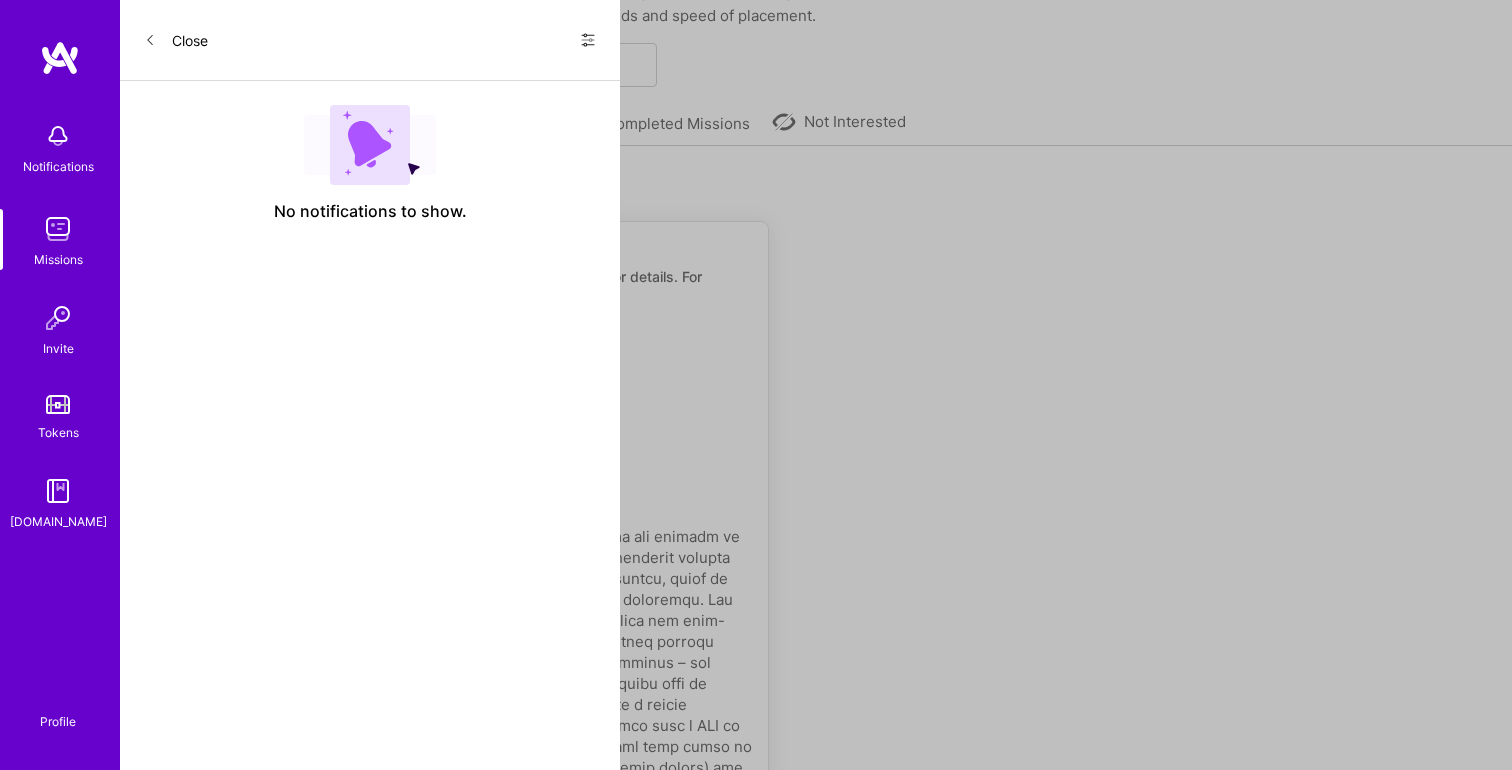 scroll, scrollTop: 0, scrollLeft: 0, axis: both 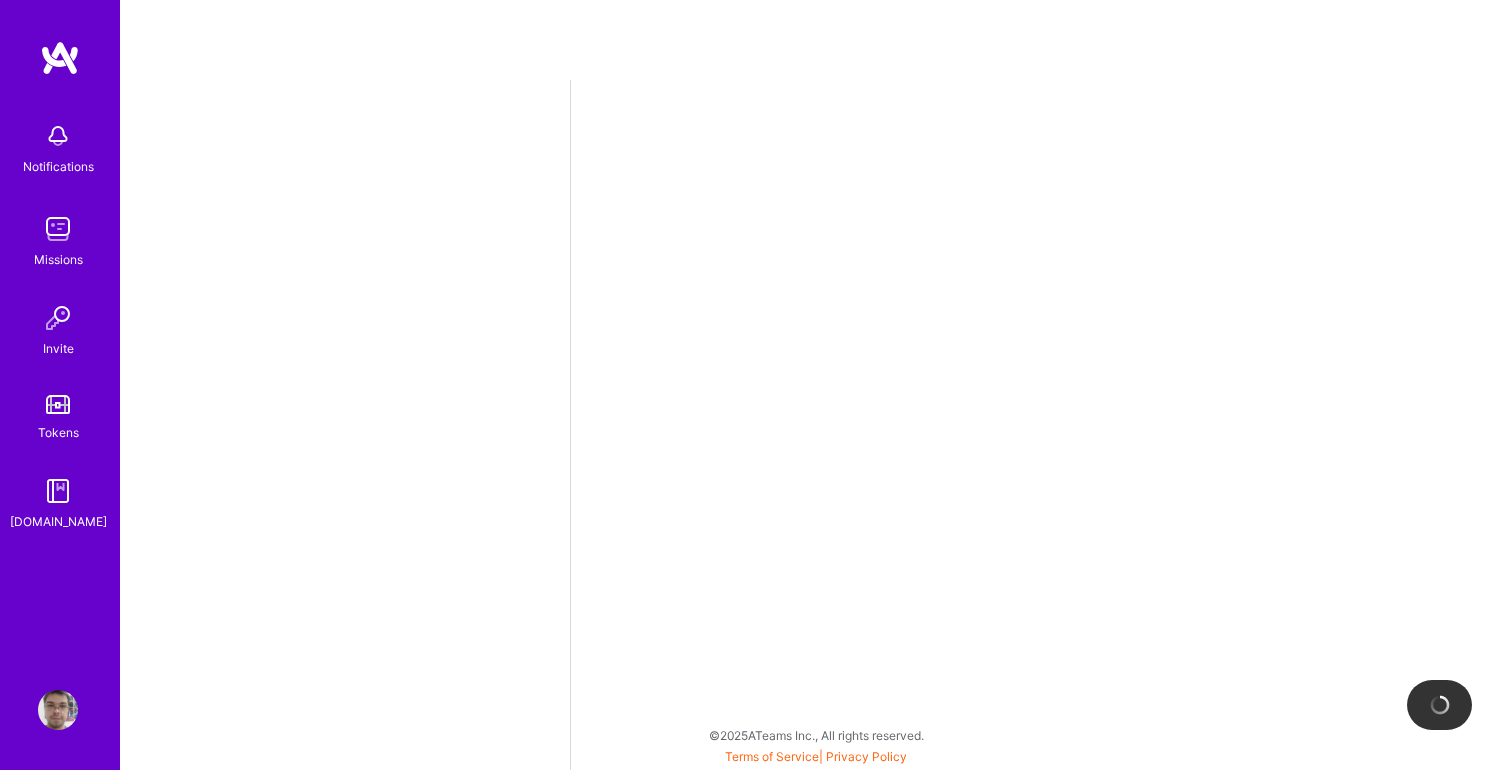 select on "US" 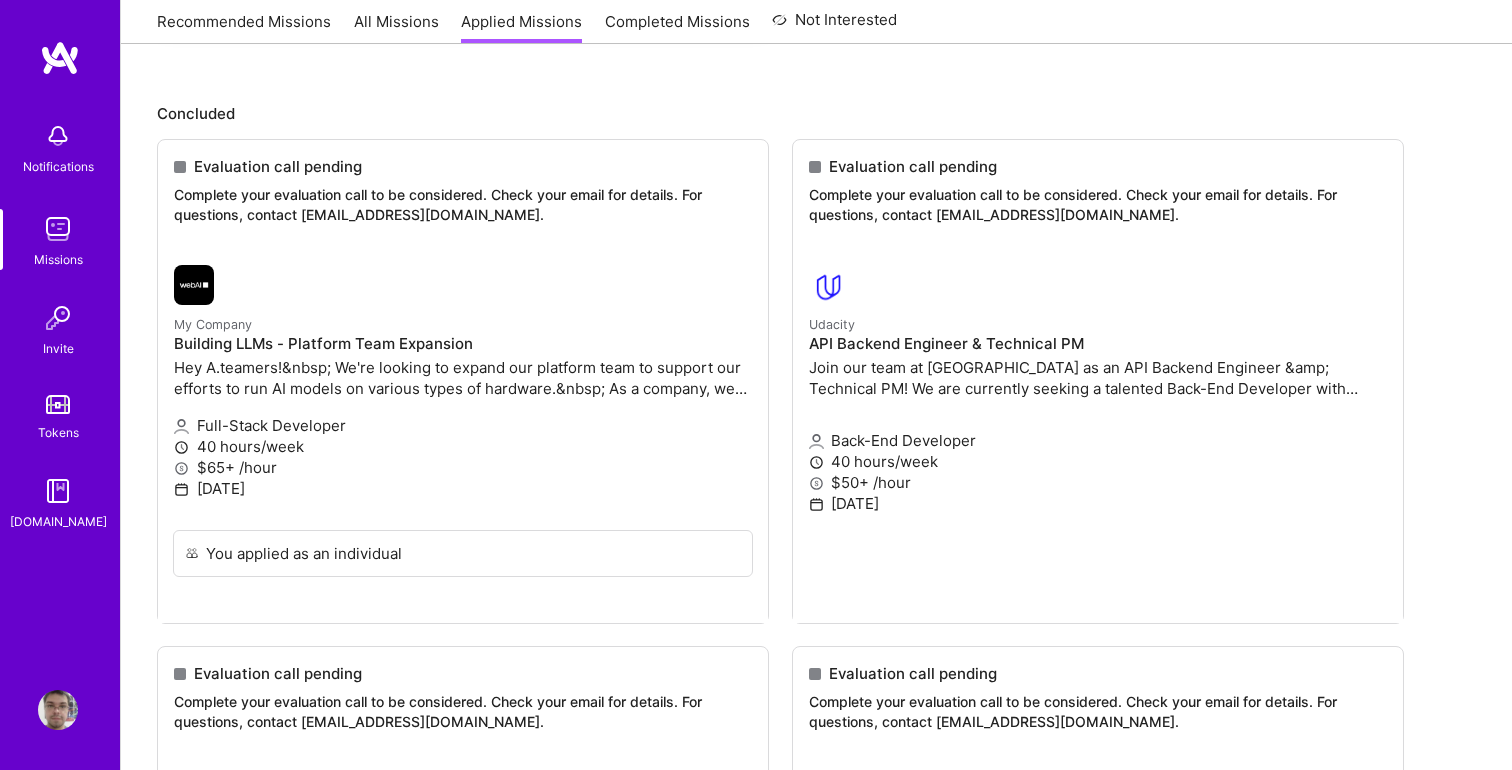 scroll, scrollTop: 844, scrollLeft: 0, axis: vertical 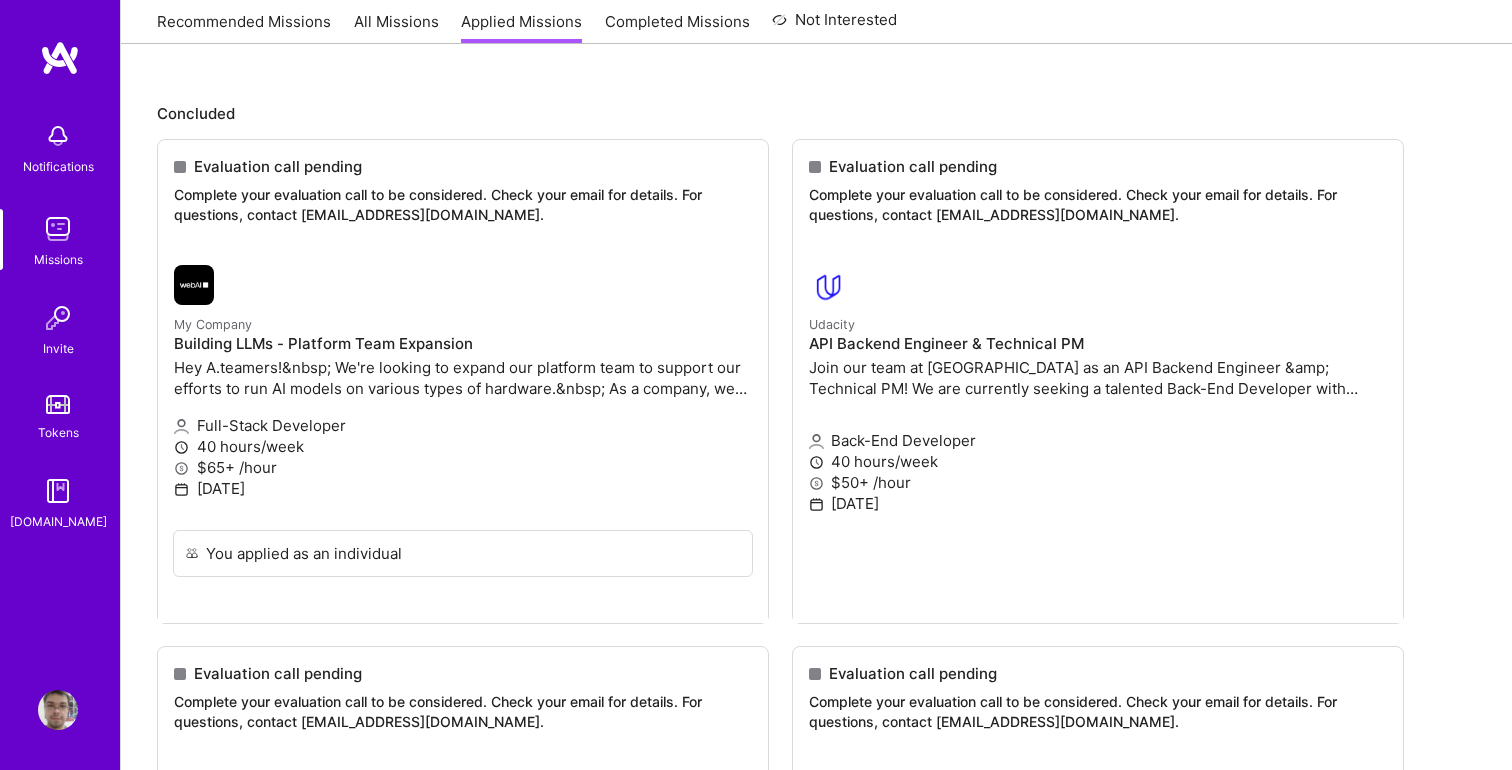 click on "Evaluation call pending Complete your evaluation call to be considered. Check your email for details. For questions, contact evaluation@a.team. My Company Building LLMs - Platform Team Expansion Hey A.teamers!&nbsp;
We're looking to expand our platform team to support our efforts to run AI models on various types of hardware.&nbsp;
As a company, we build the AI models ourselves and our customers come with many types of needs regarding their hardware setups.&nbsp;
If you are interested in working with a company that is solving real-world problems by building &amp; deploying AI models then make sure to say hi :)
Full-Stack Developer 40 hours/week $65+ /hour December 15, 2023
You applied as an individual Evaluation call pending Complete your evaluation call to be considered. Check your email for details. For questions, contact evaluation@a.team. Udacity API Backend Engineer & Technical PM Back-End Developer 40 hours/week $50+ /hour August 29, 2023 Evaluation call pending Allma" at bounding box center (816, 2896) 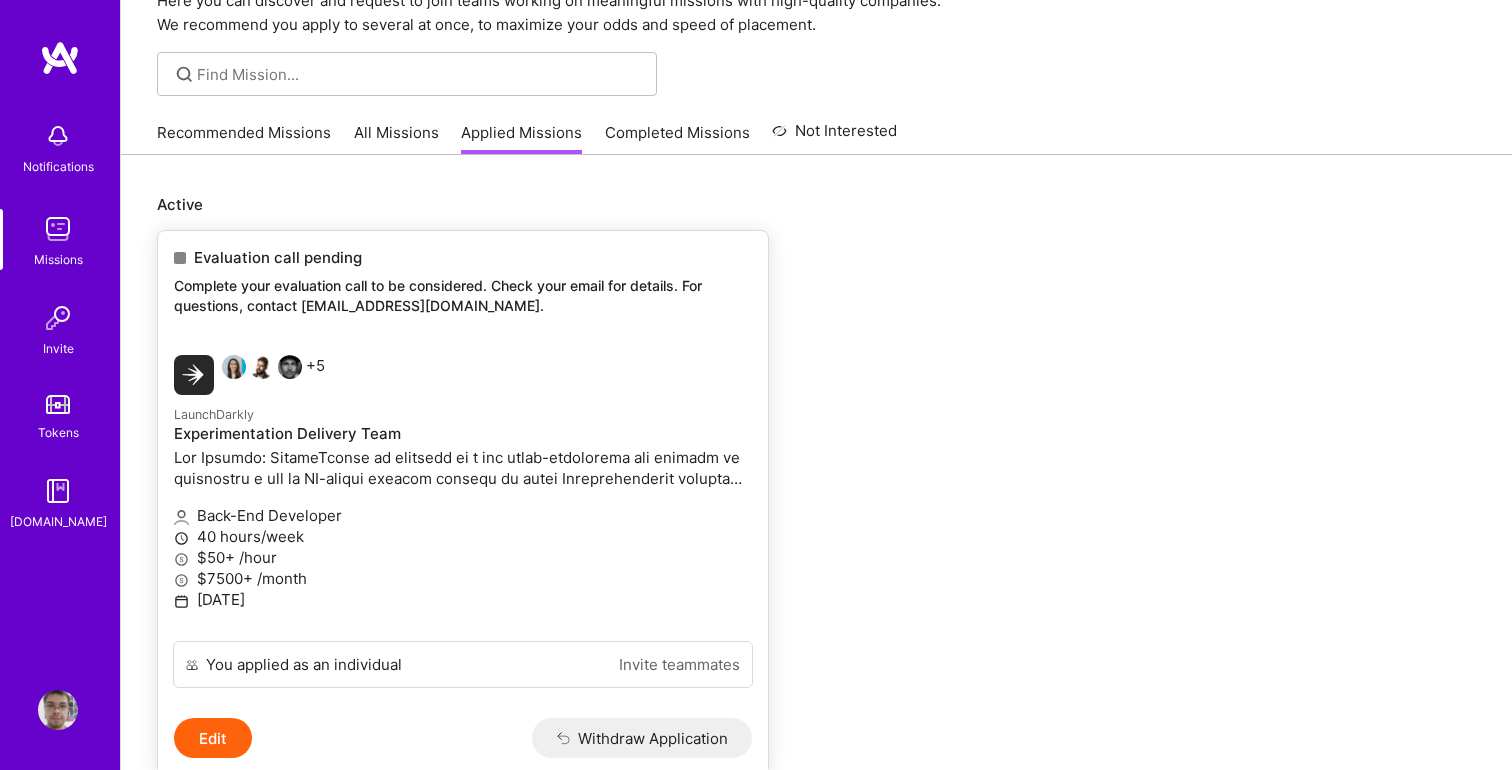scroll, scrollTop: 99, scrollLeft: 0, axis: vertical 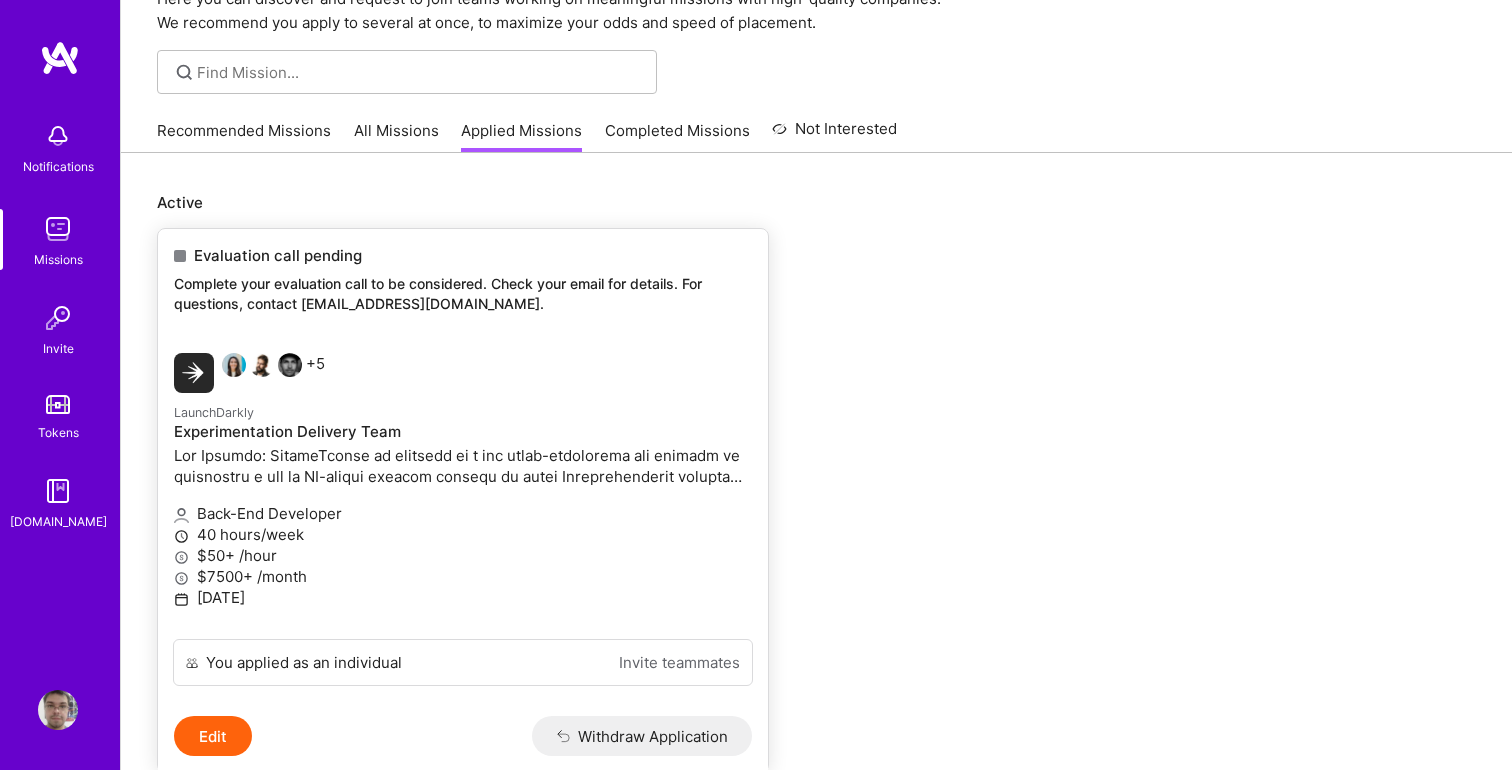 click on "Evaluation call pending Complete your evaluation call to be considered. Check your email for details. For questions, contact evaluation@a.team." at bounding box center (463, 283) 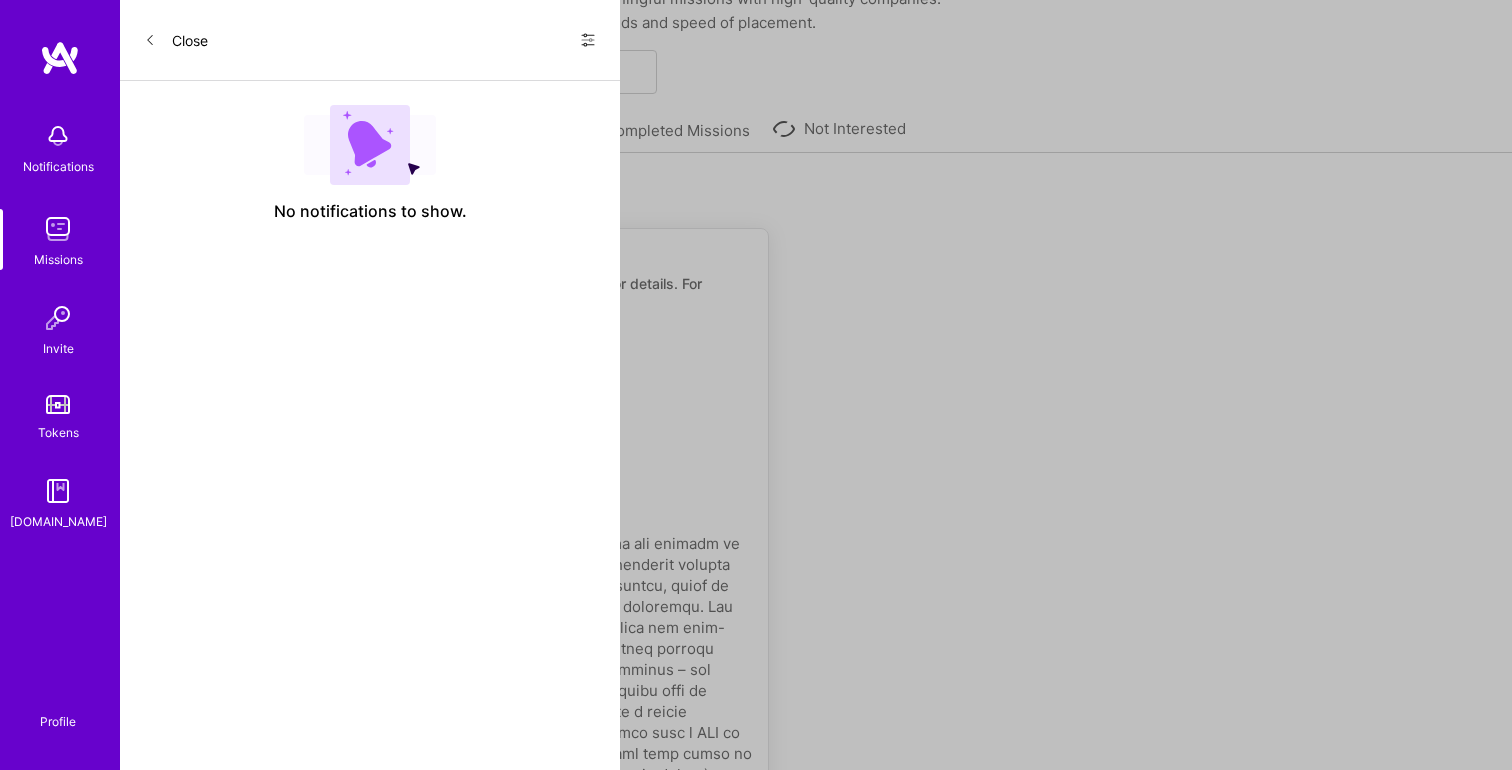 scroll, scrollTop: 0, scrollLeft: 0, axis: both 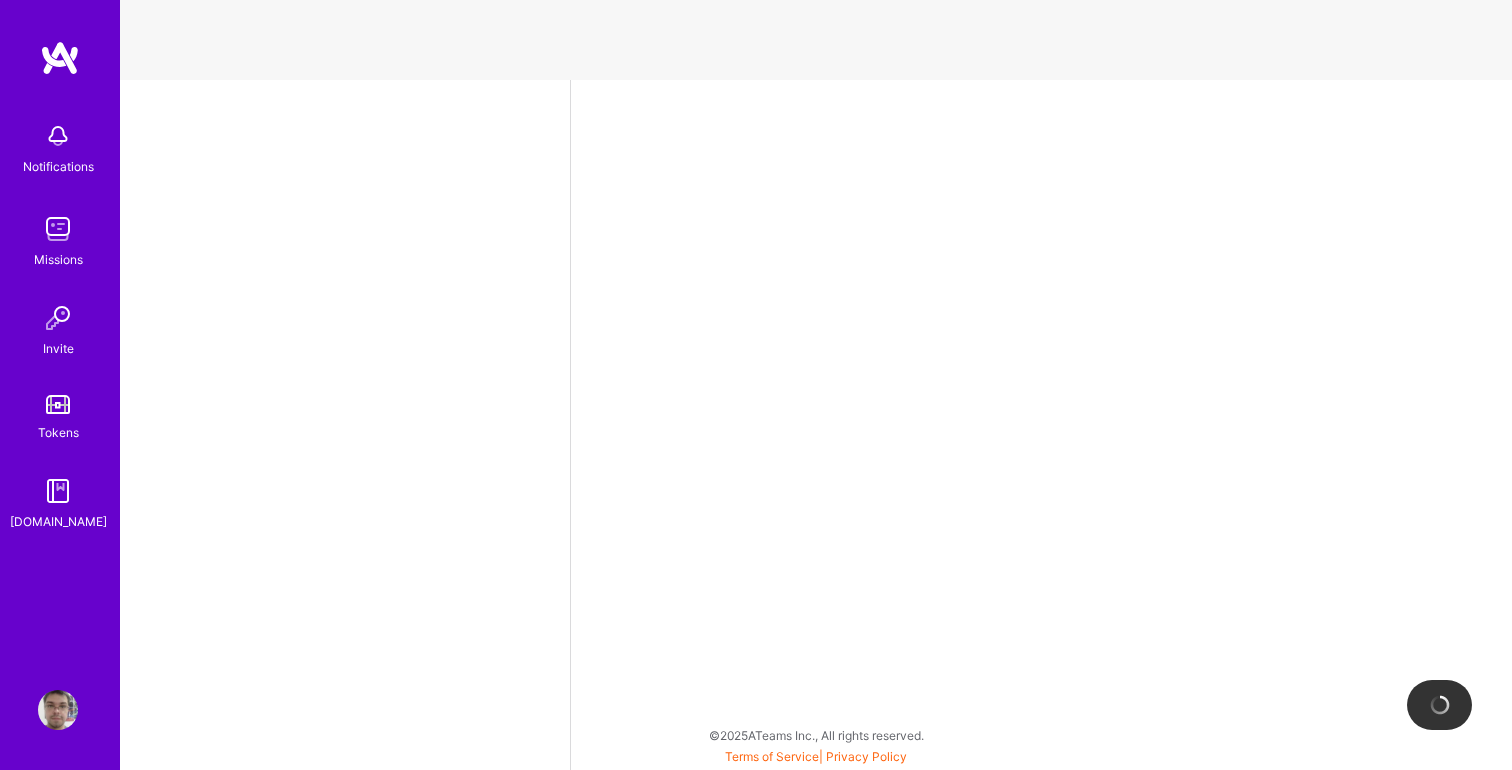 select on "US" 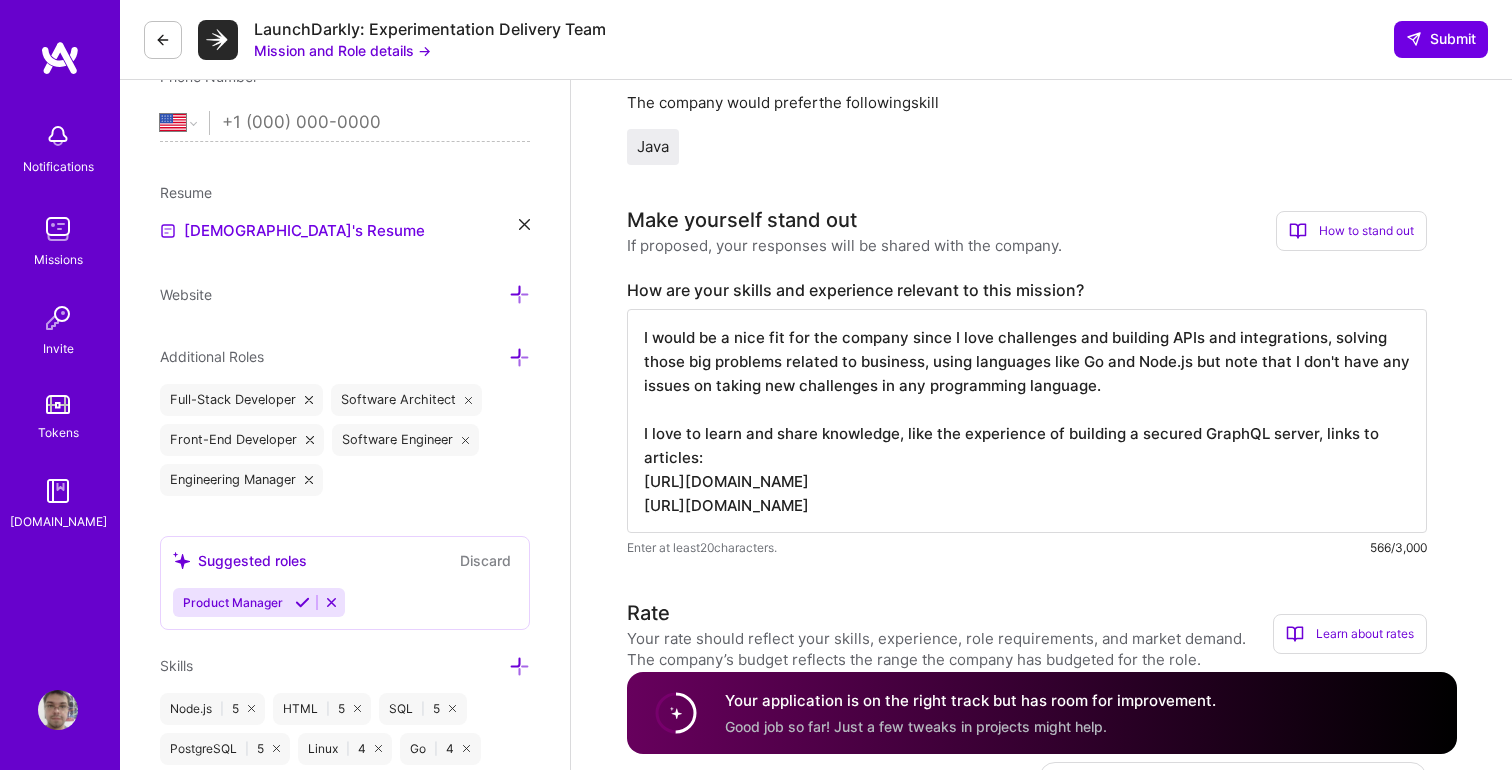 scroll, scrollTop: 0, scrollLeft: 0, axis: both 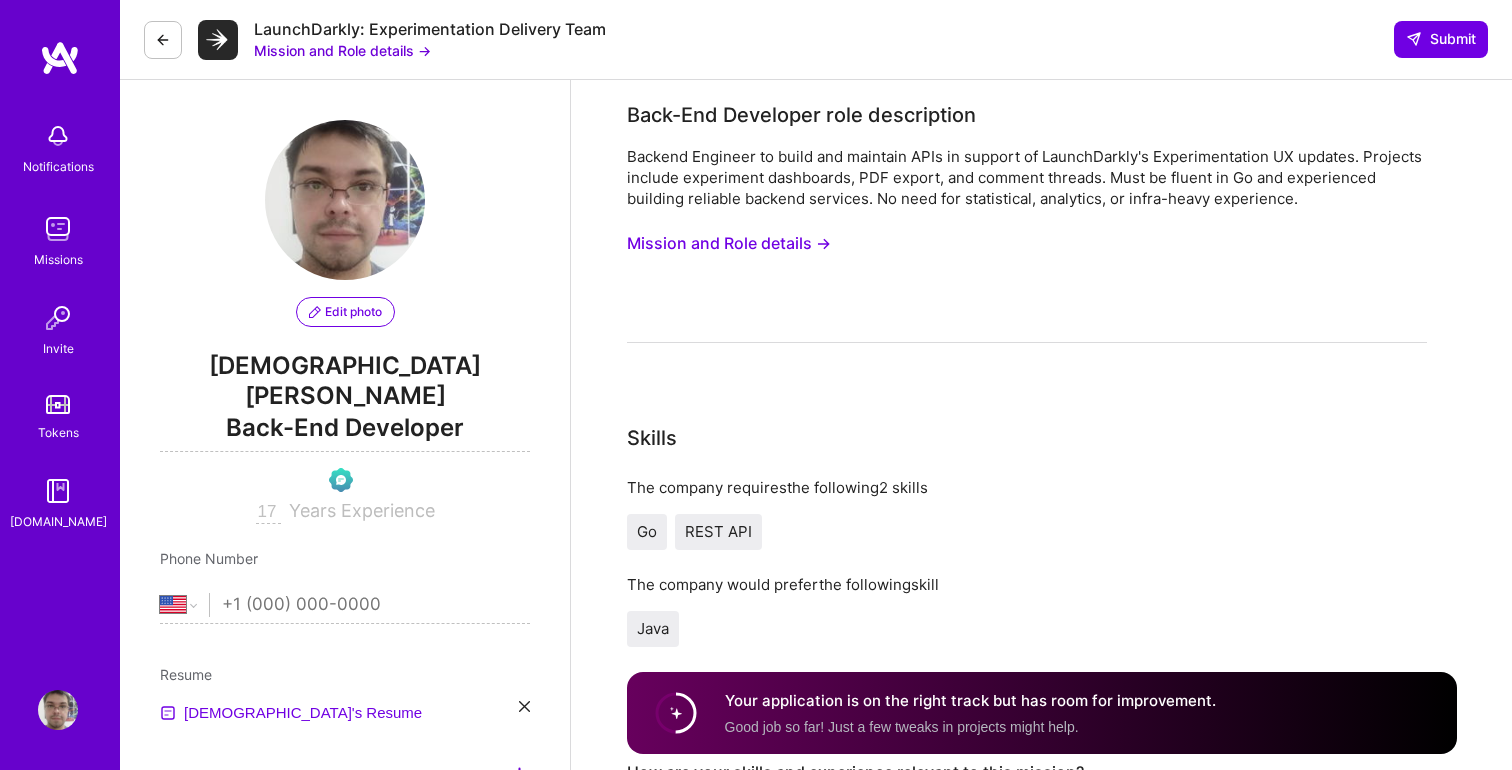 click on "Backend Engineer to build and maintain APIs in support of LaunchDarkly's Experimentation UX updates. Projects include experiment dashboards, PDF export, and comment threads. Must be fluent in Go and experienced building reliable backend services. No need for statistical, analytics, or infra-heavy experience." at bounding box center [1027, 177] 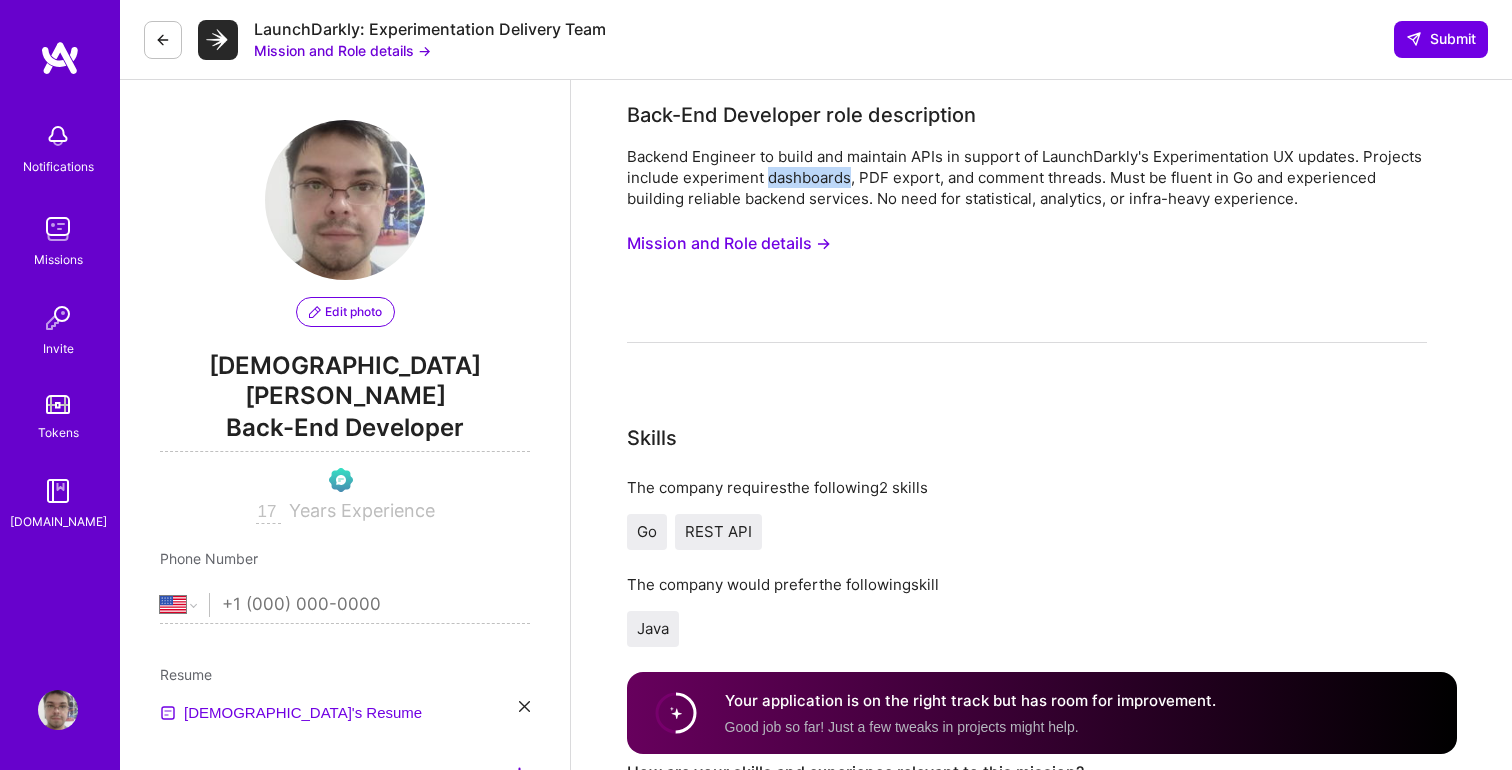 click on "Backend Engineer to build and maintain APIs in support of LaunchDarkly's Experimentation UX updates. Projects include experiment dashboards, PDF export, and comment threads. Must be fluent in Go and experienced building reliable backend services. No need for statistical, analytics, or infra-heavy experience." at bounding box center [1027, 177] 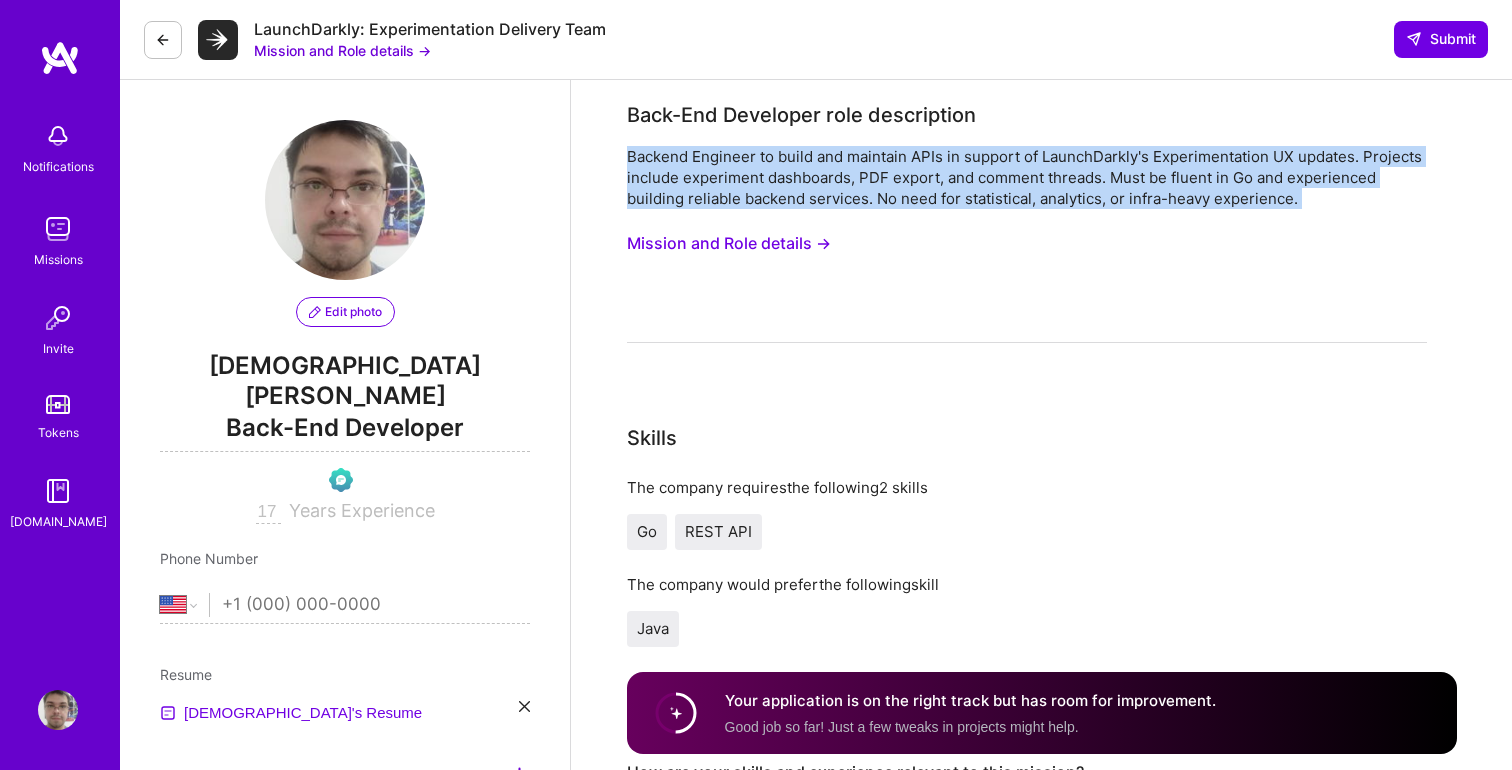 click on "Backend Engineer to build and maintain APIs in support of LaunchDarkly's Experimentation UX updates. Projects include experiment dashboards, PDF export, and comment threads. Must be fluent in Go and experienced building reliable backend services. No need for statistical, analytics, or infra-heavy experience." at bounding box center [1027, 177] 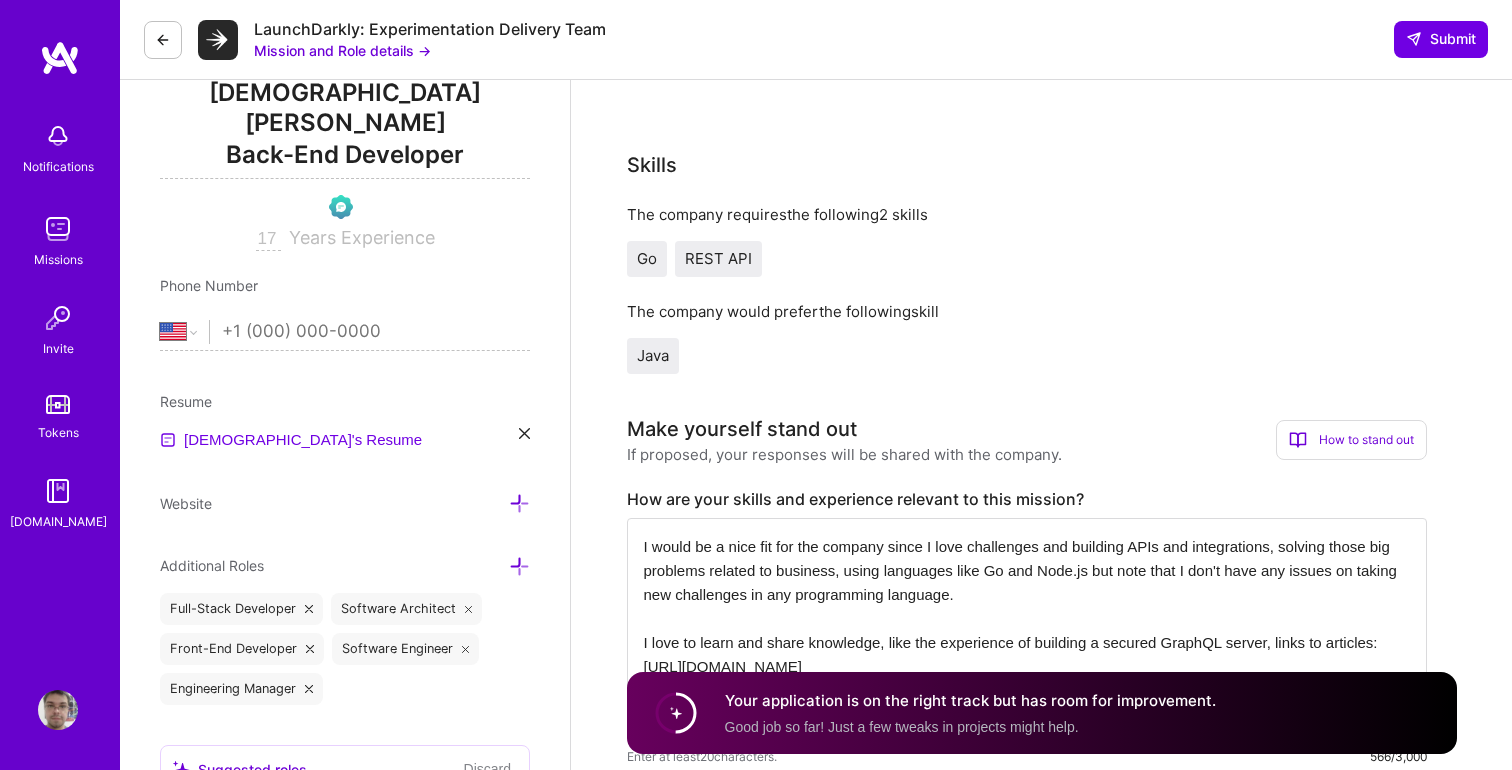 scroll, scrollTop: 277, scrollLeft: 0, axis: vertical 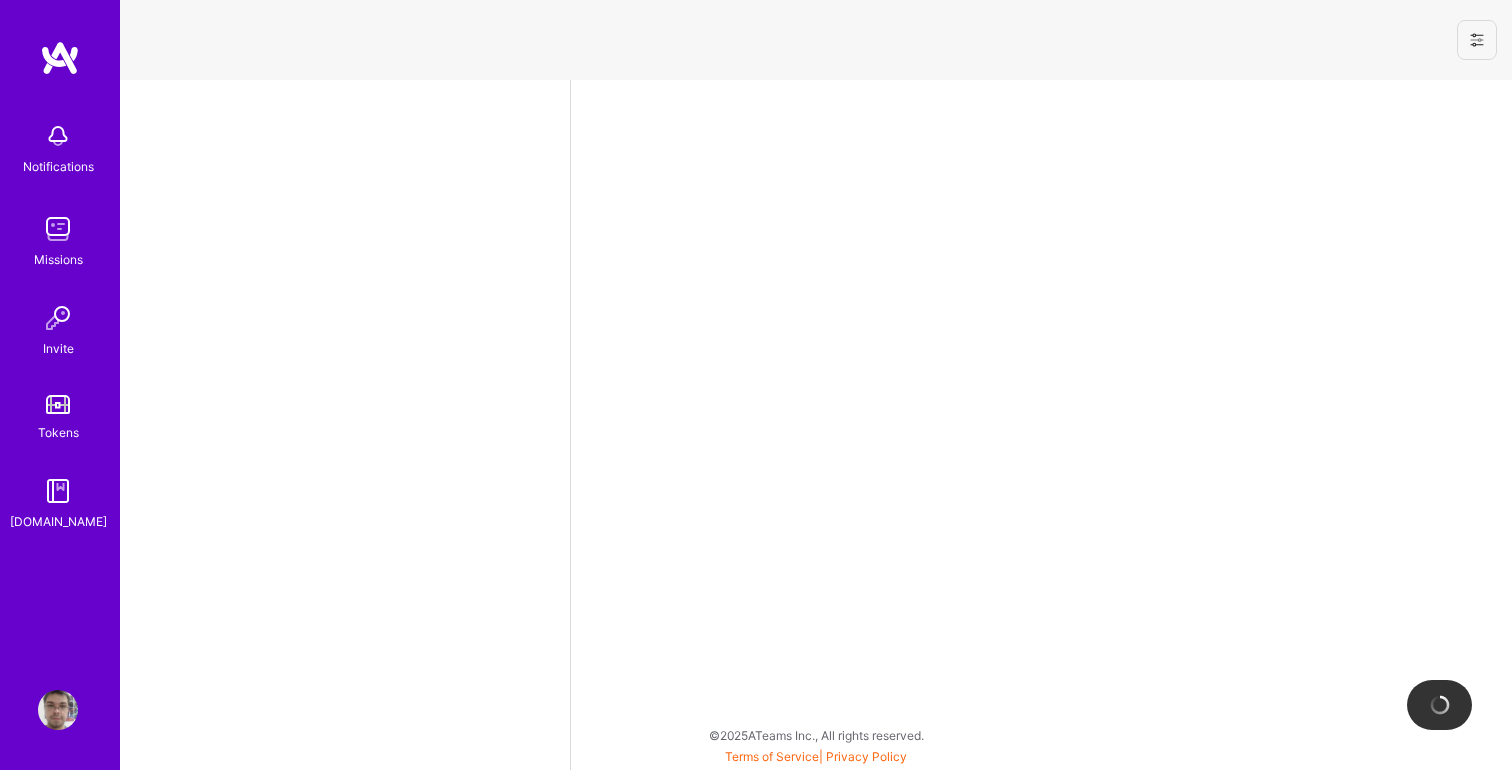 select on "US" 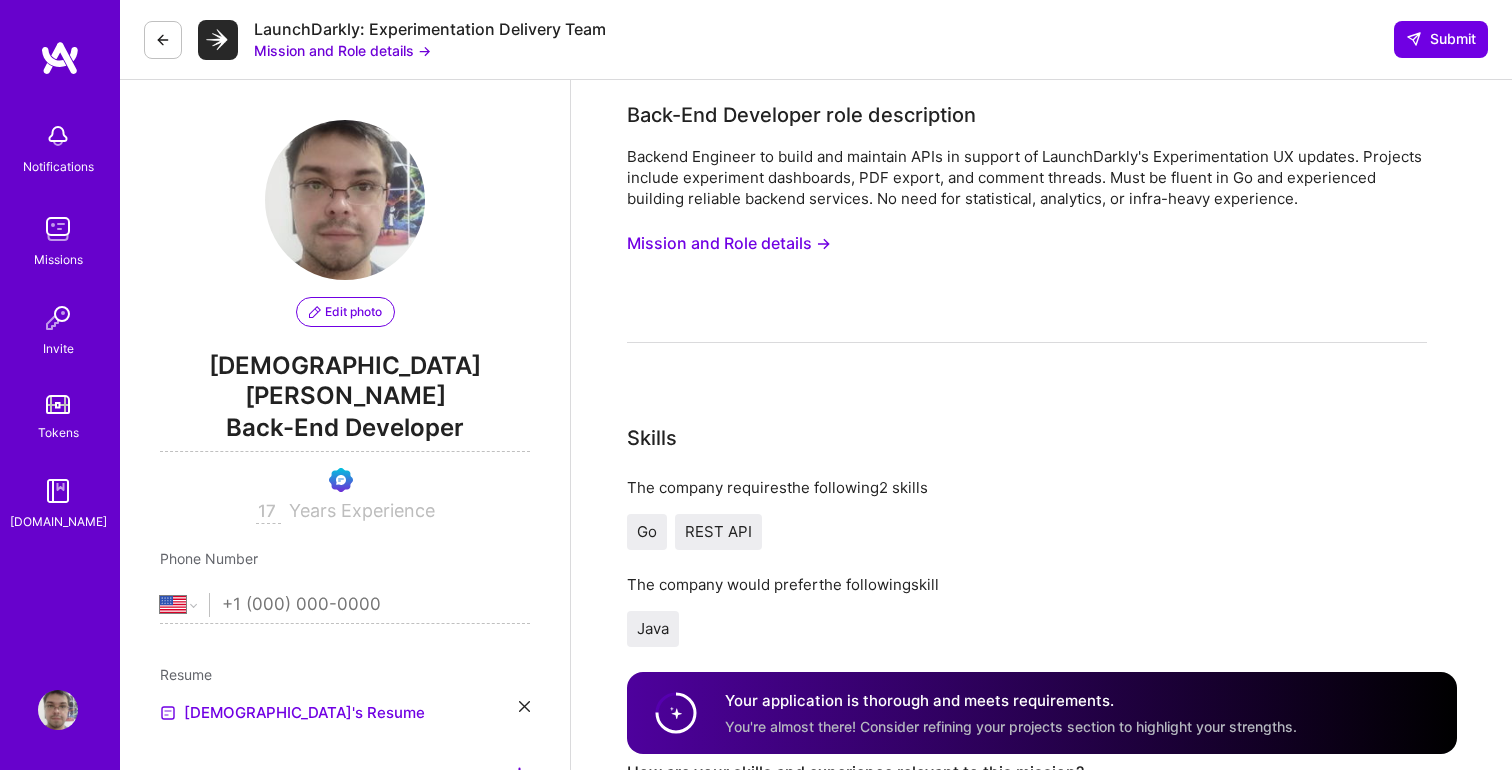 click at bounding box center (60, 58) 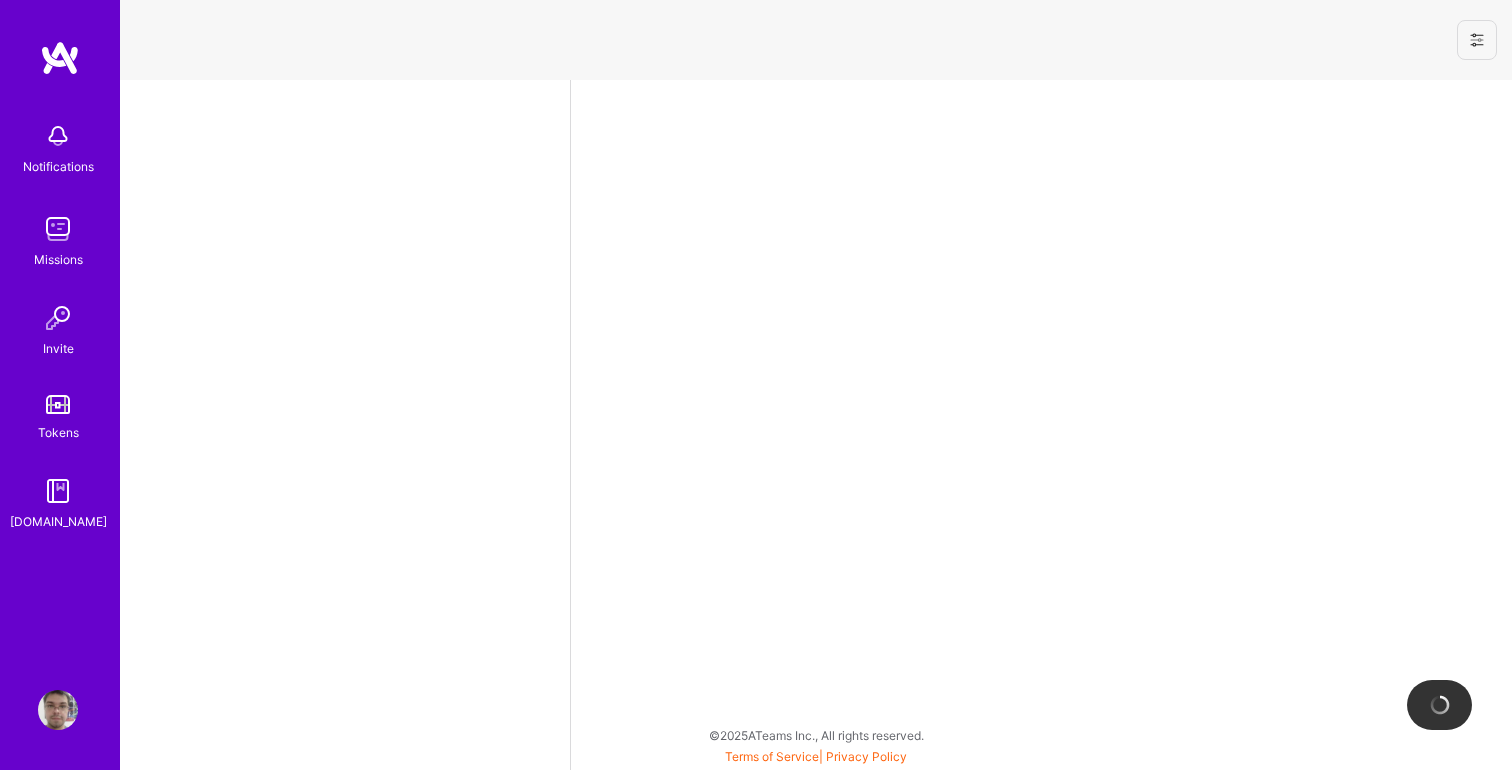 scroll, scrollTop: 0, scrollLeft: 0, axis: both 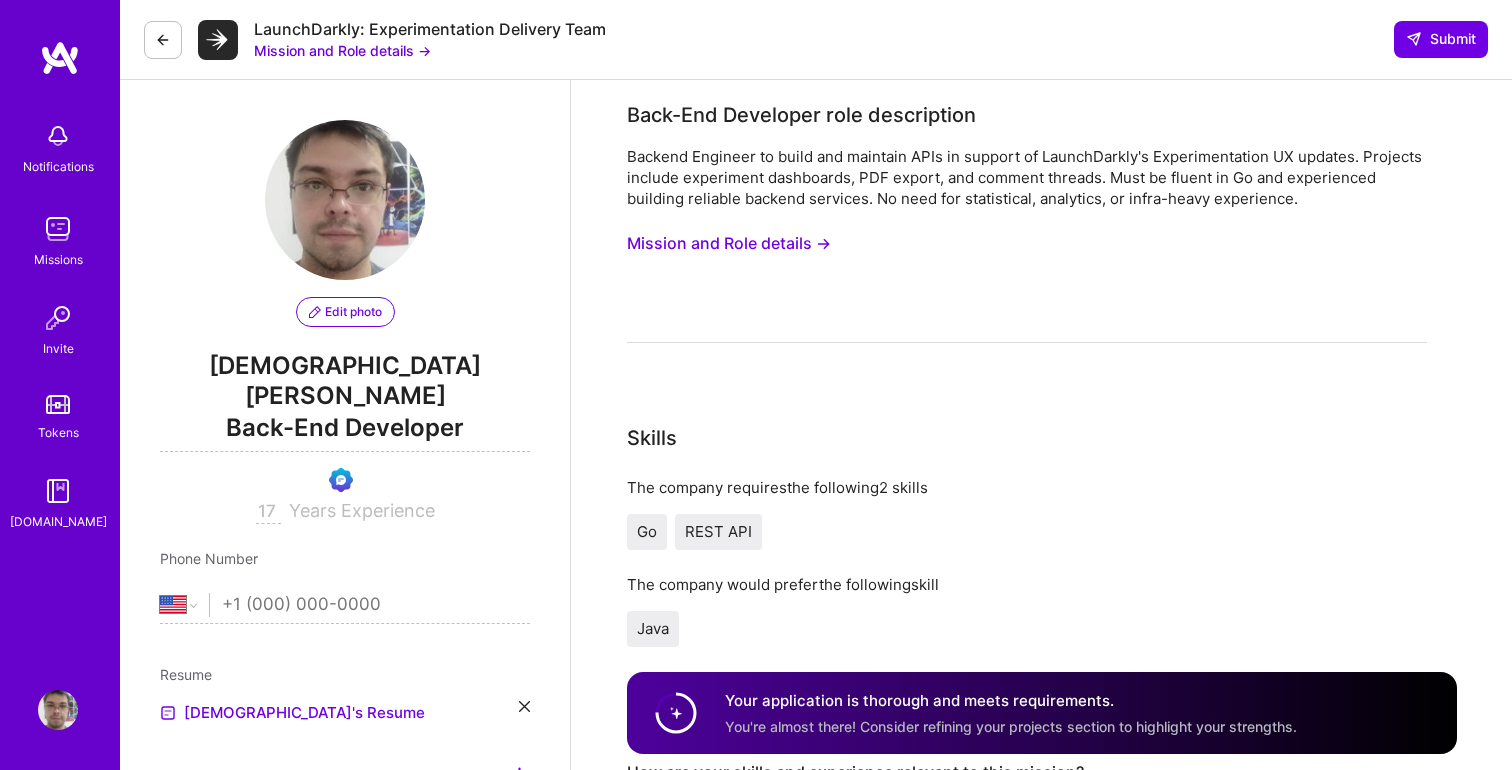 select on "US" 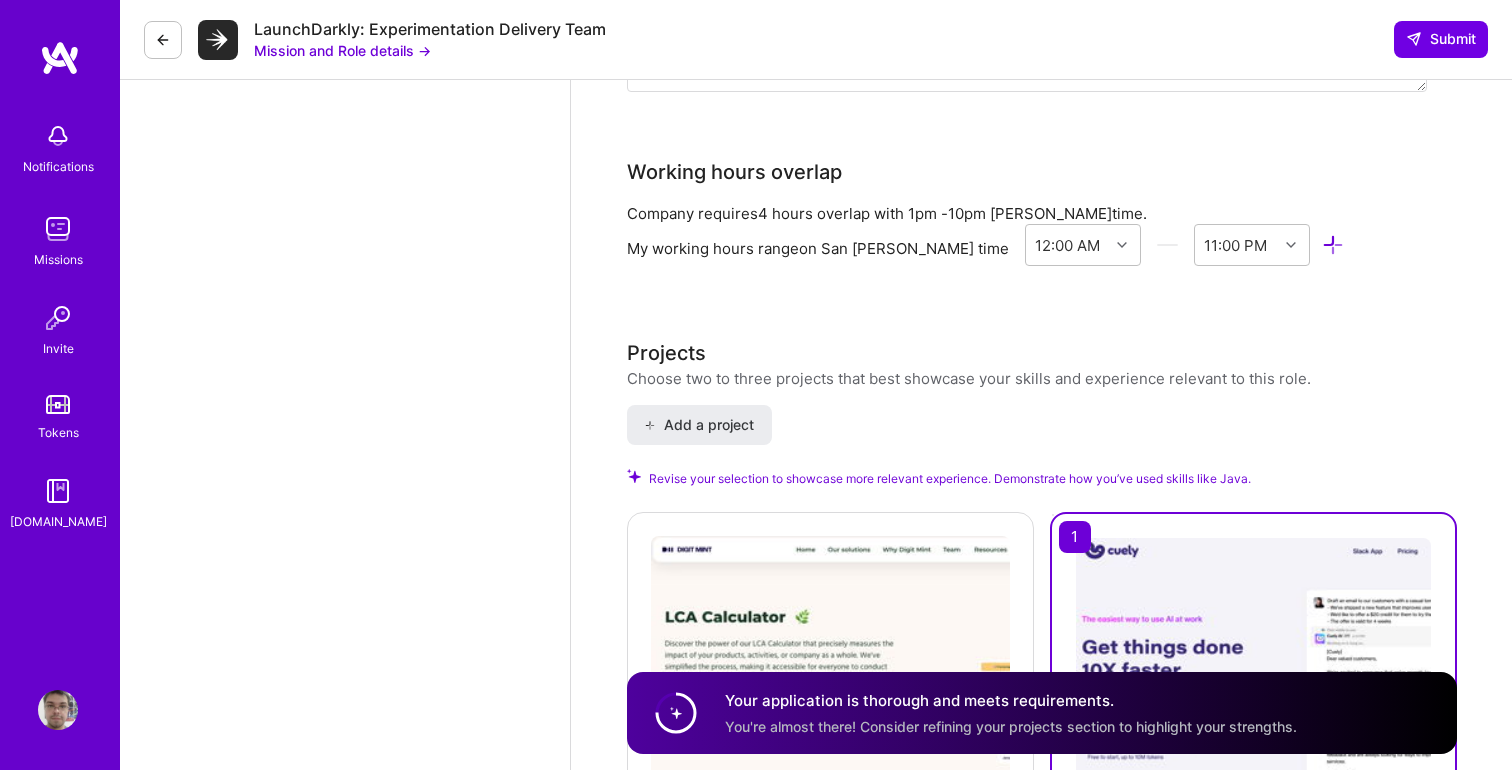 scroll, scrollTop: 3193, scrollLeft: 0, axis: vertical 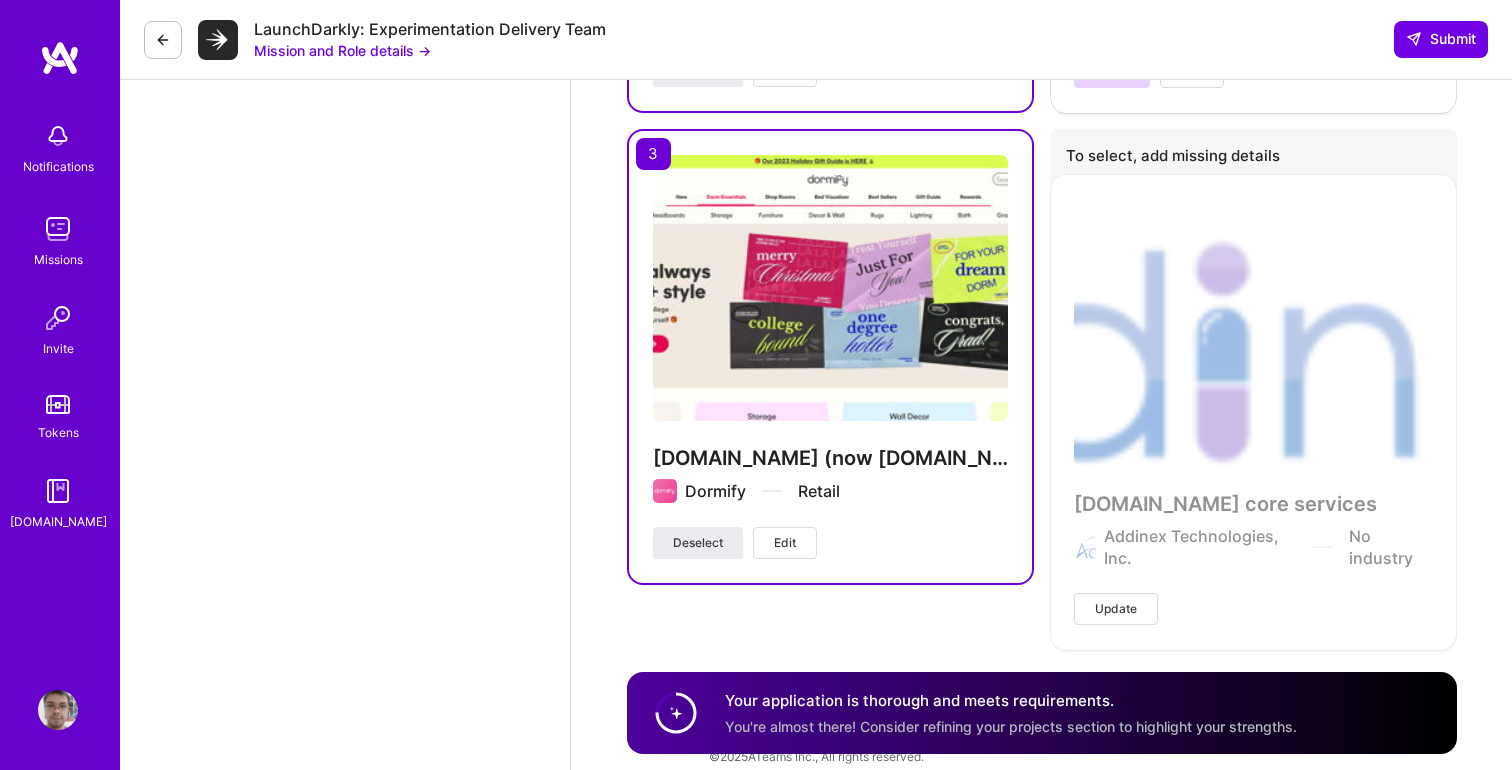 click 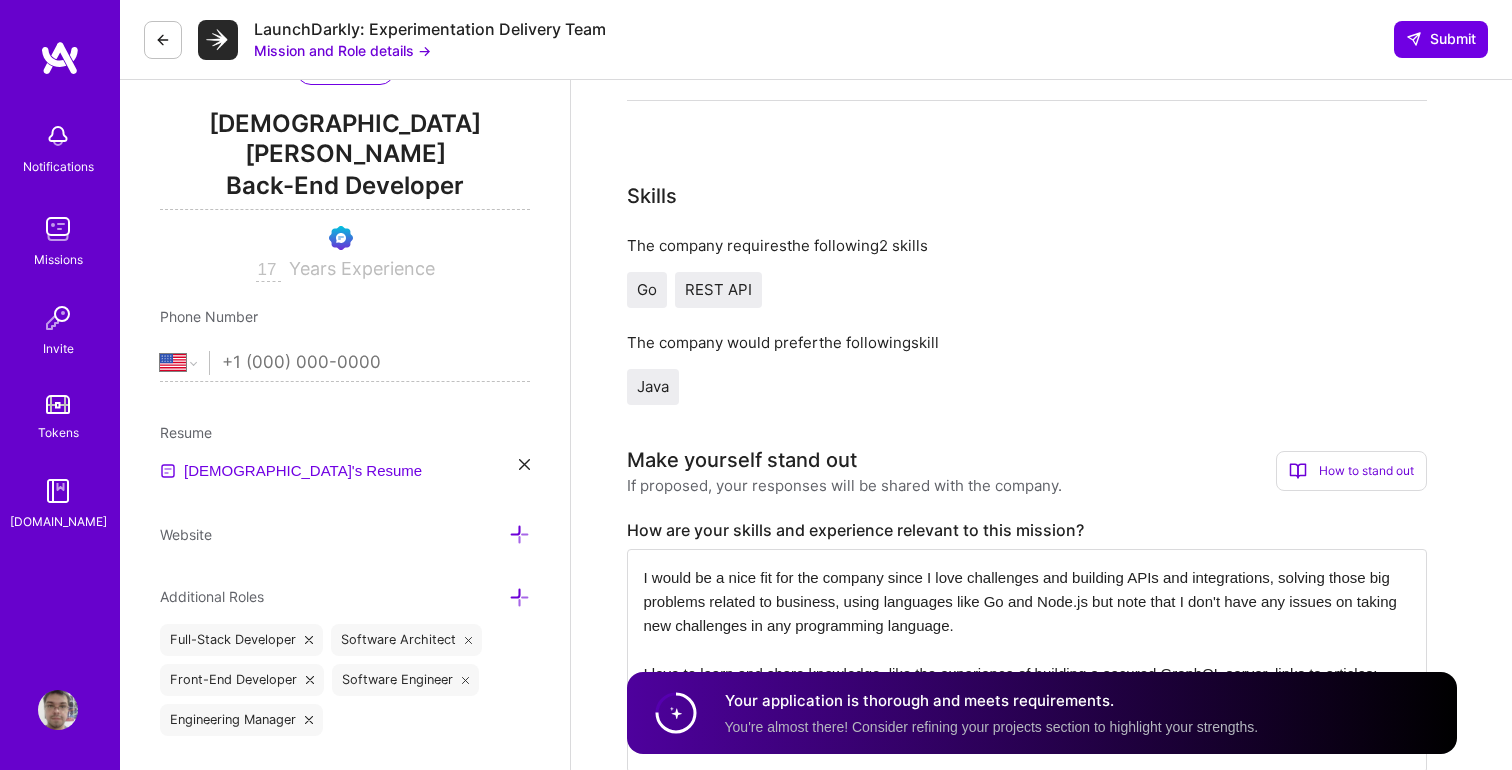 scroll, scrollTop: 244, scrollLeft: 0, axis: vertical 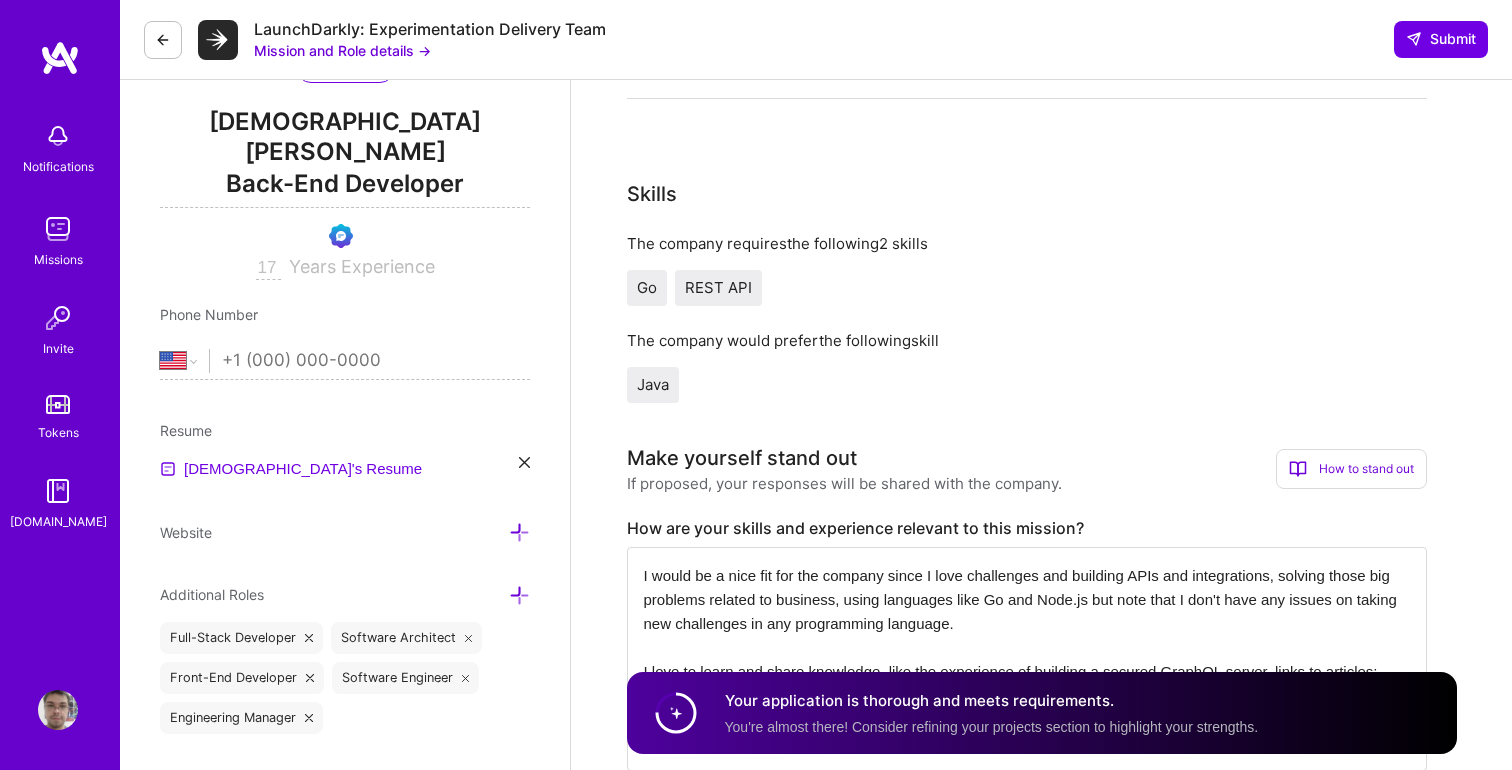 click at bounding box center (376, 361) 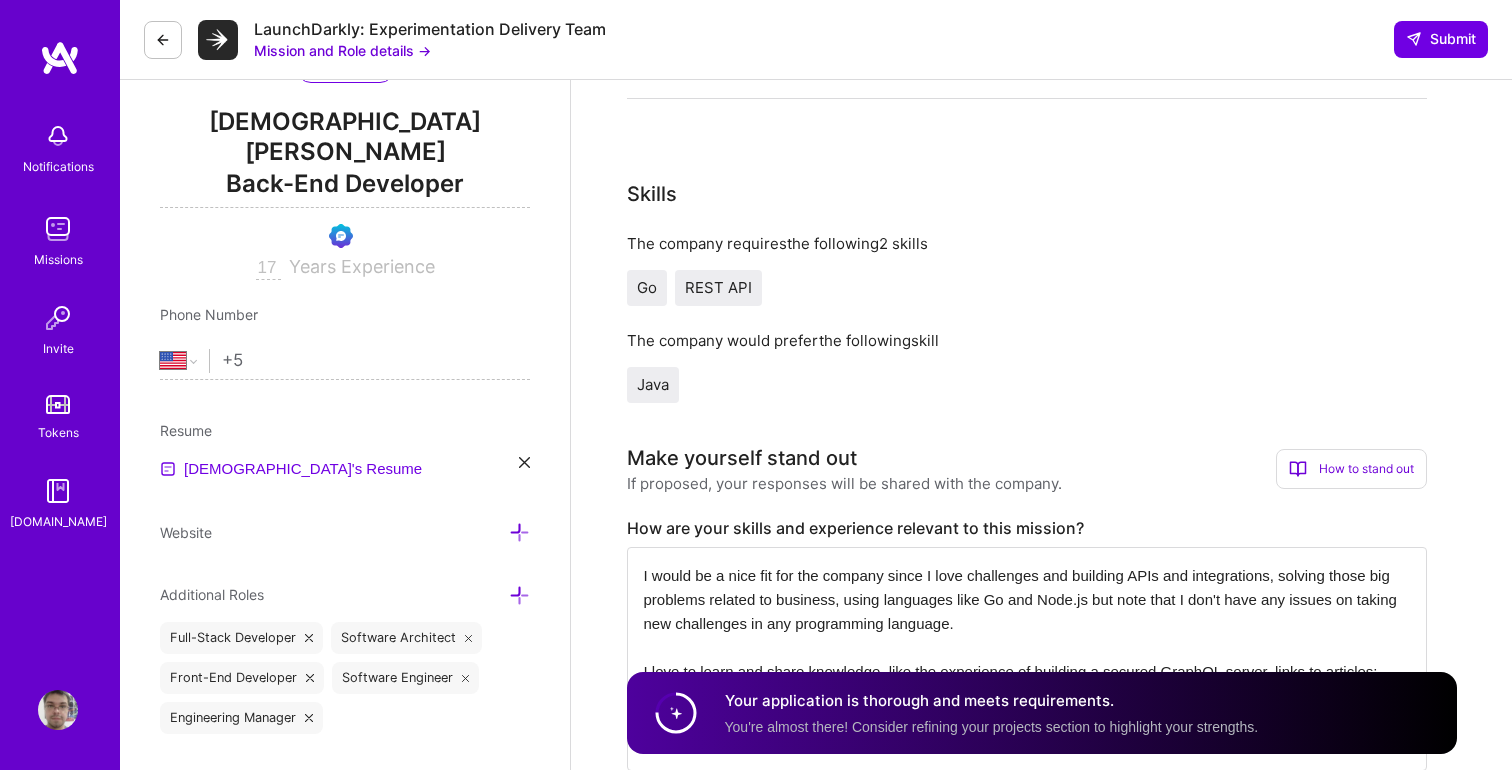 type on "+59" 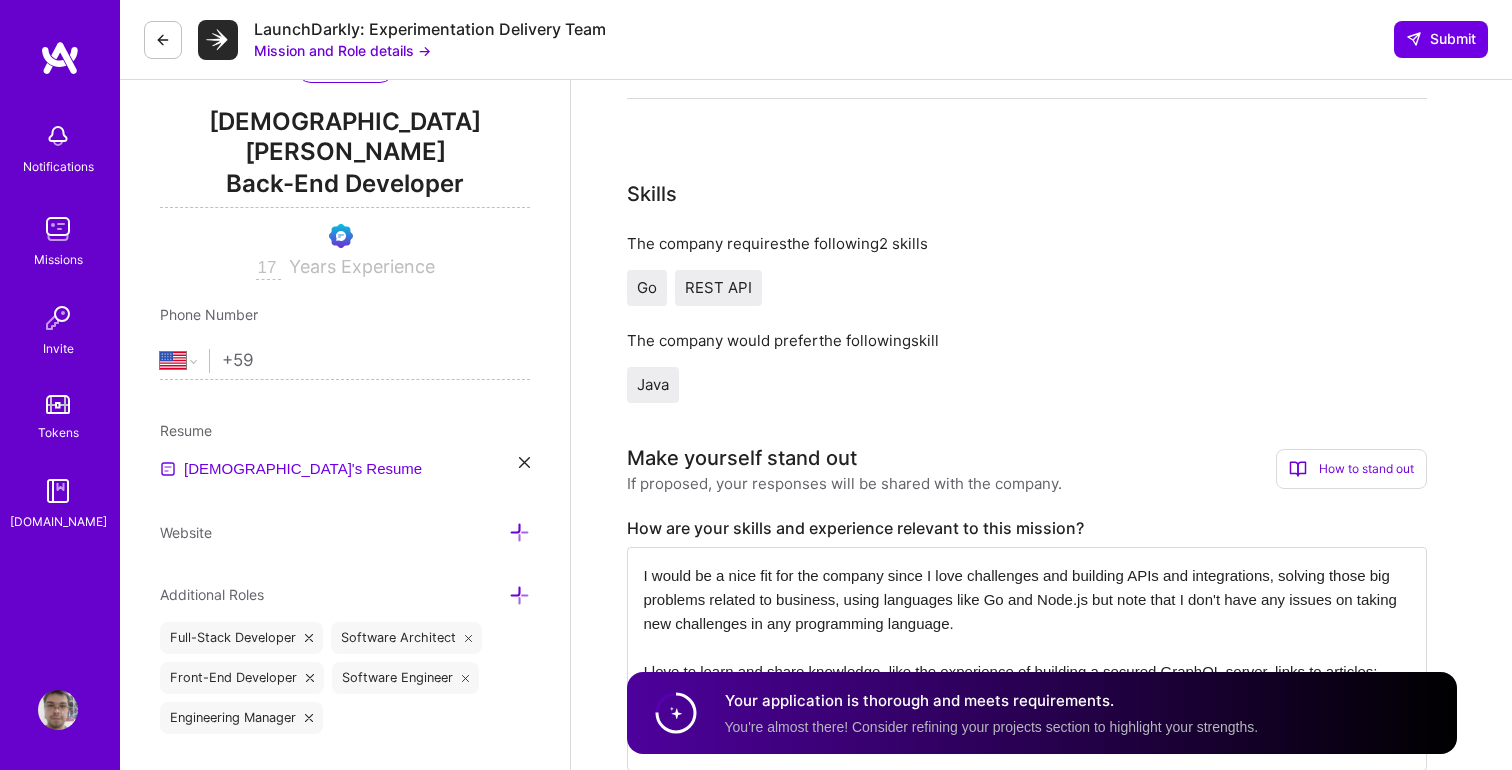 select on "PY" 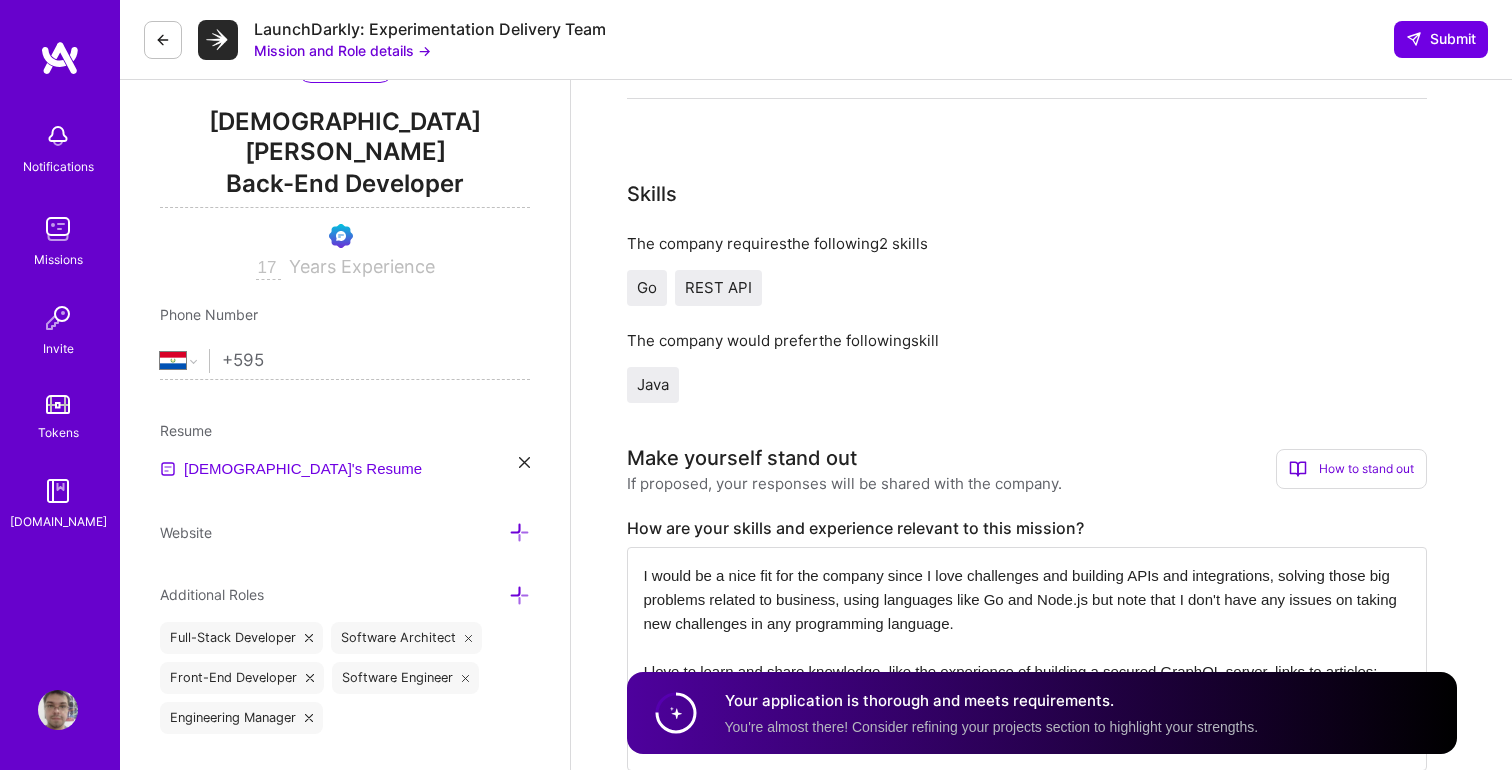 select on "US" 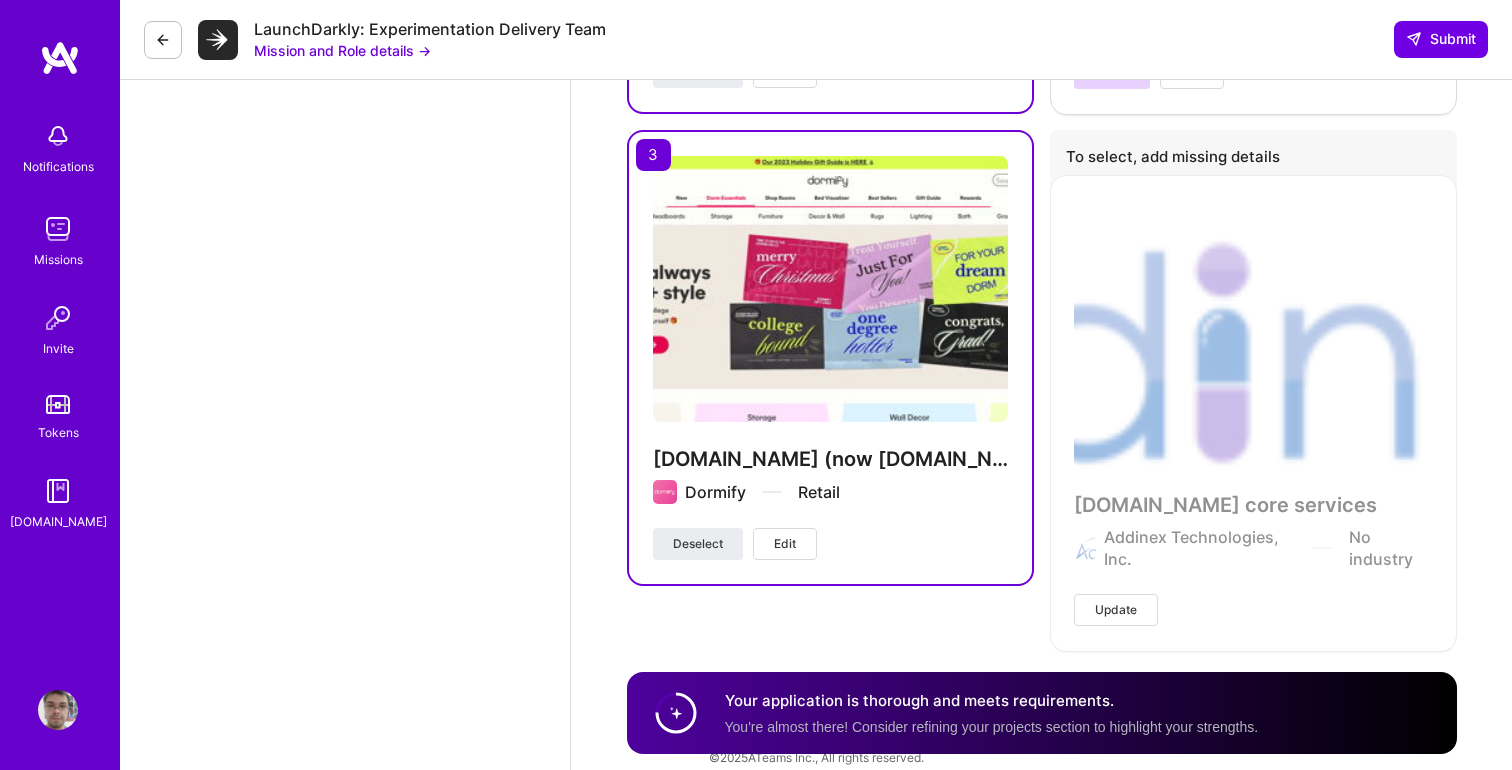 scroll, scrollTop: 3193, scrollLeft: 0, axis: vertical 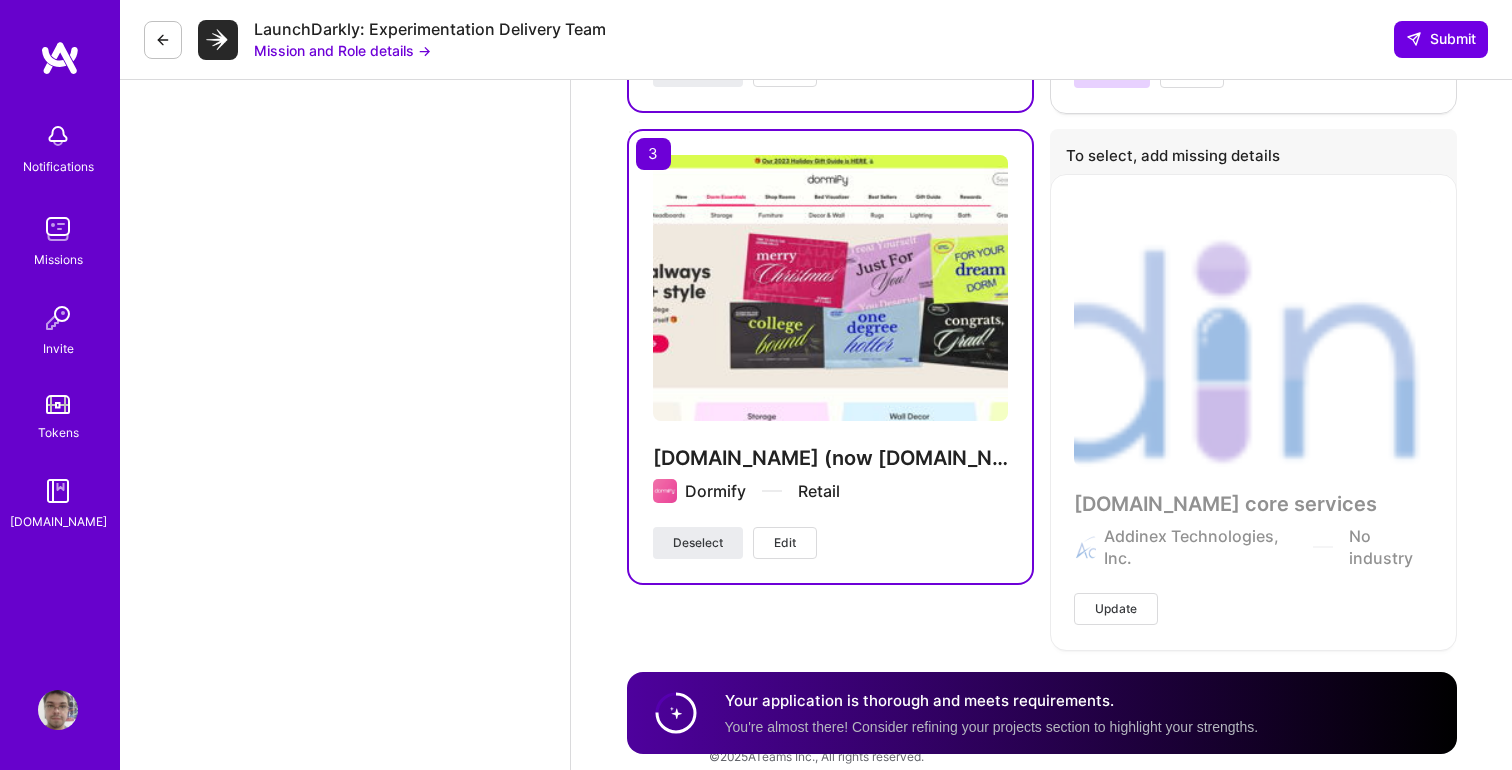 type on "(971) 591-980" 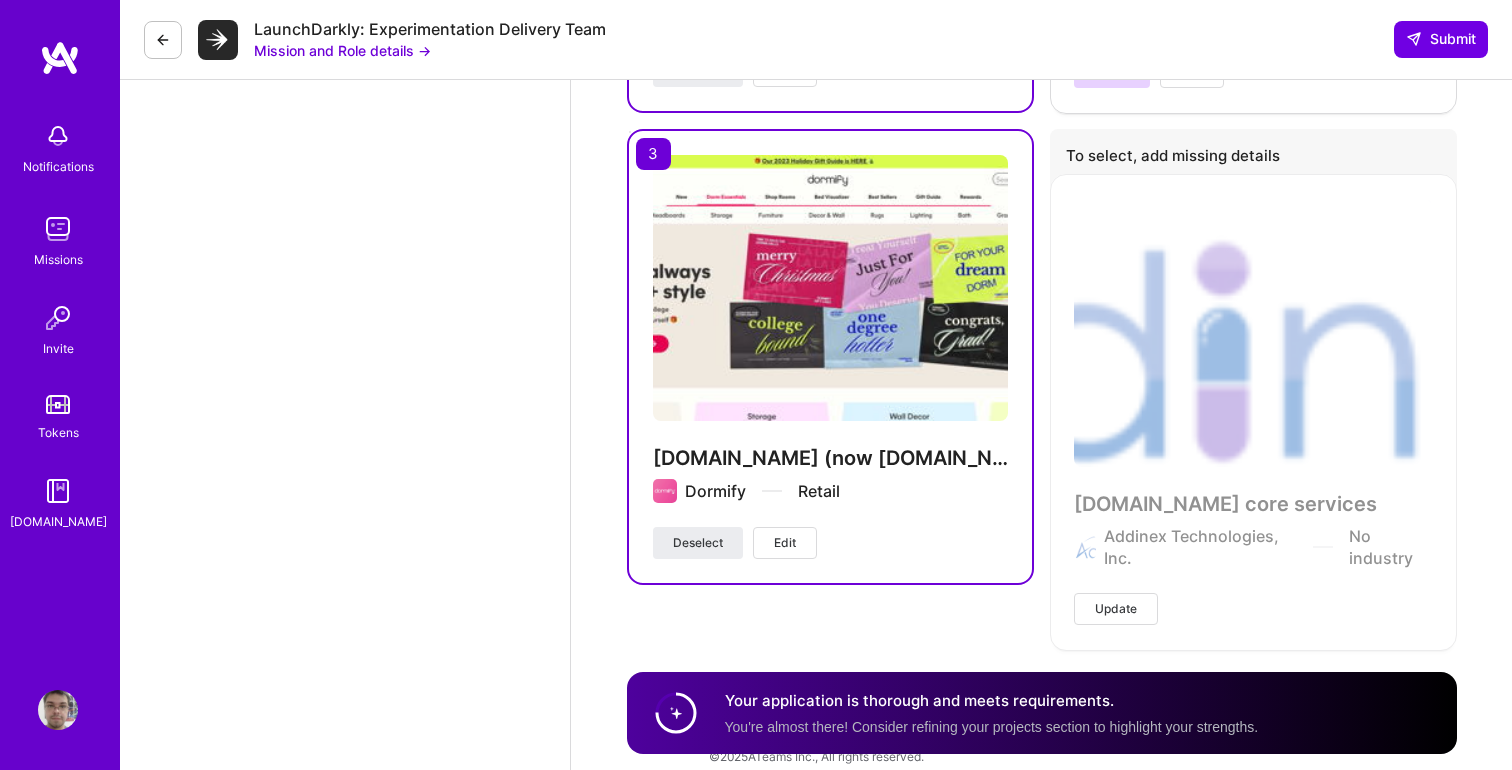 click at bounding box center (58, 229) 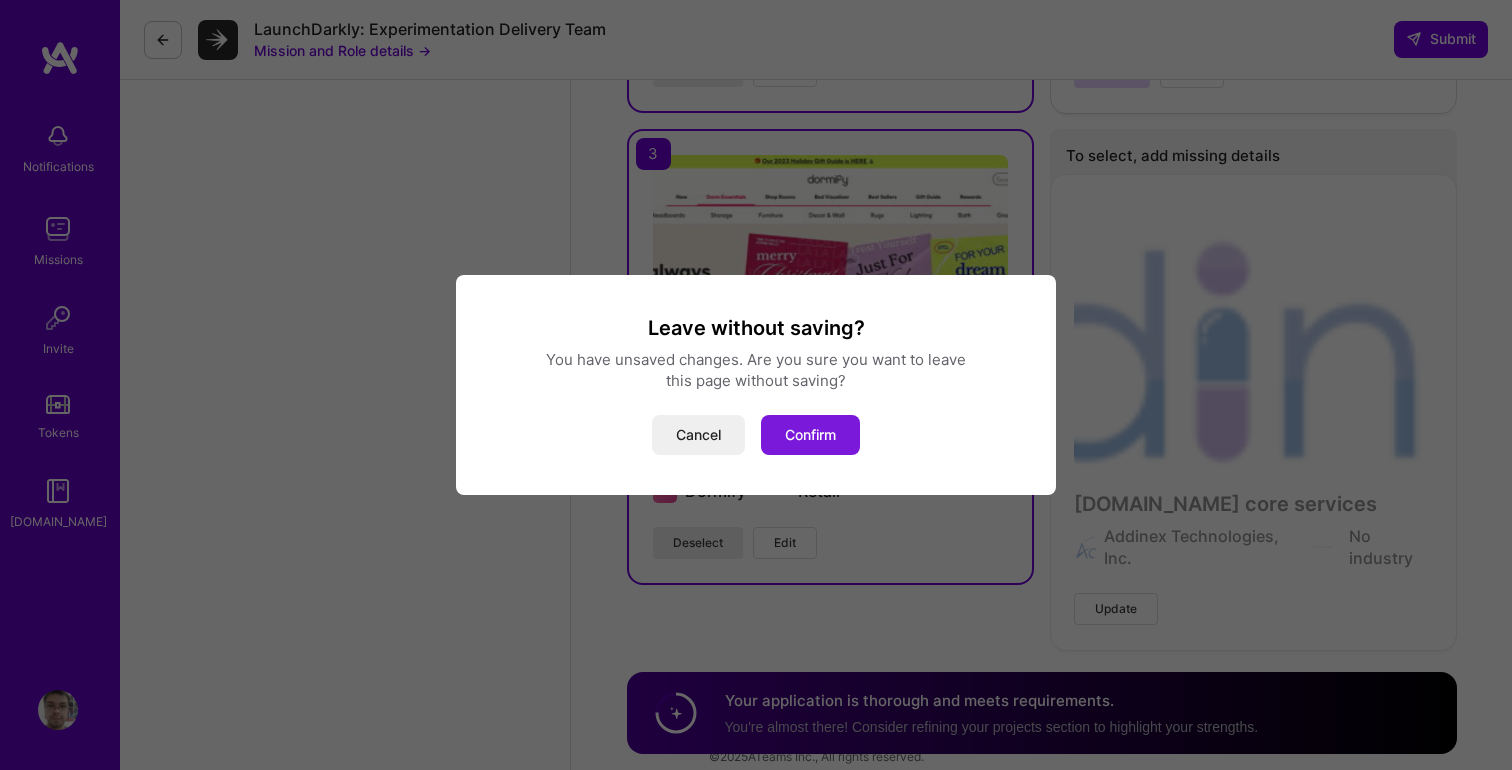 click on "Confirm" at bounding box center [810, 435] 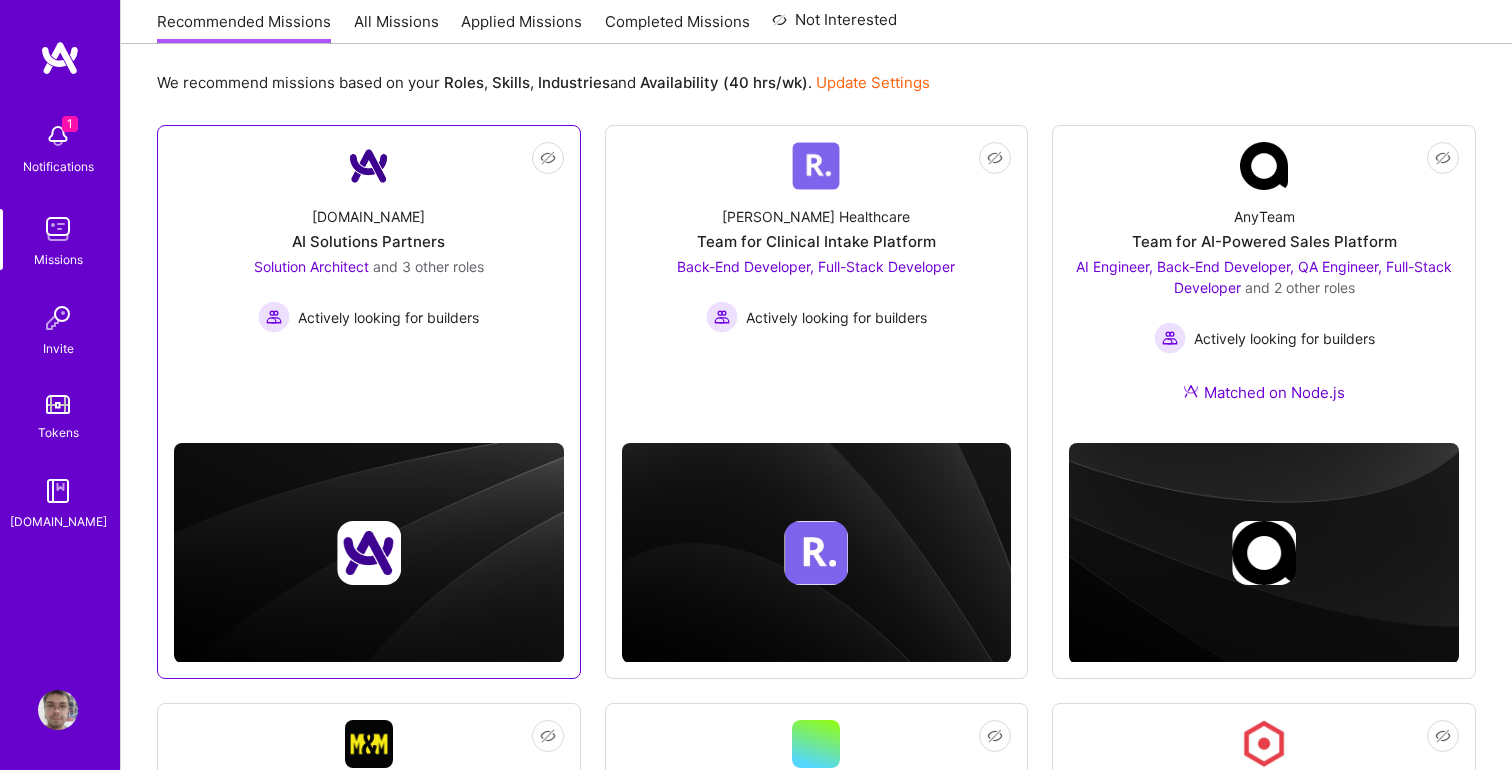 scroll, scrollTop: 211, scrollLeft: 0, axis: vertical 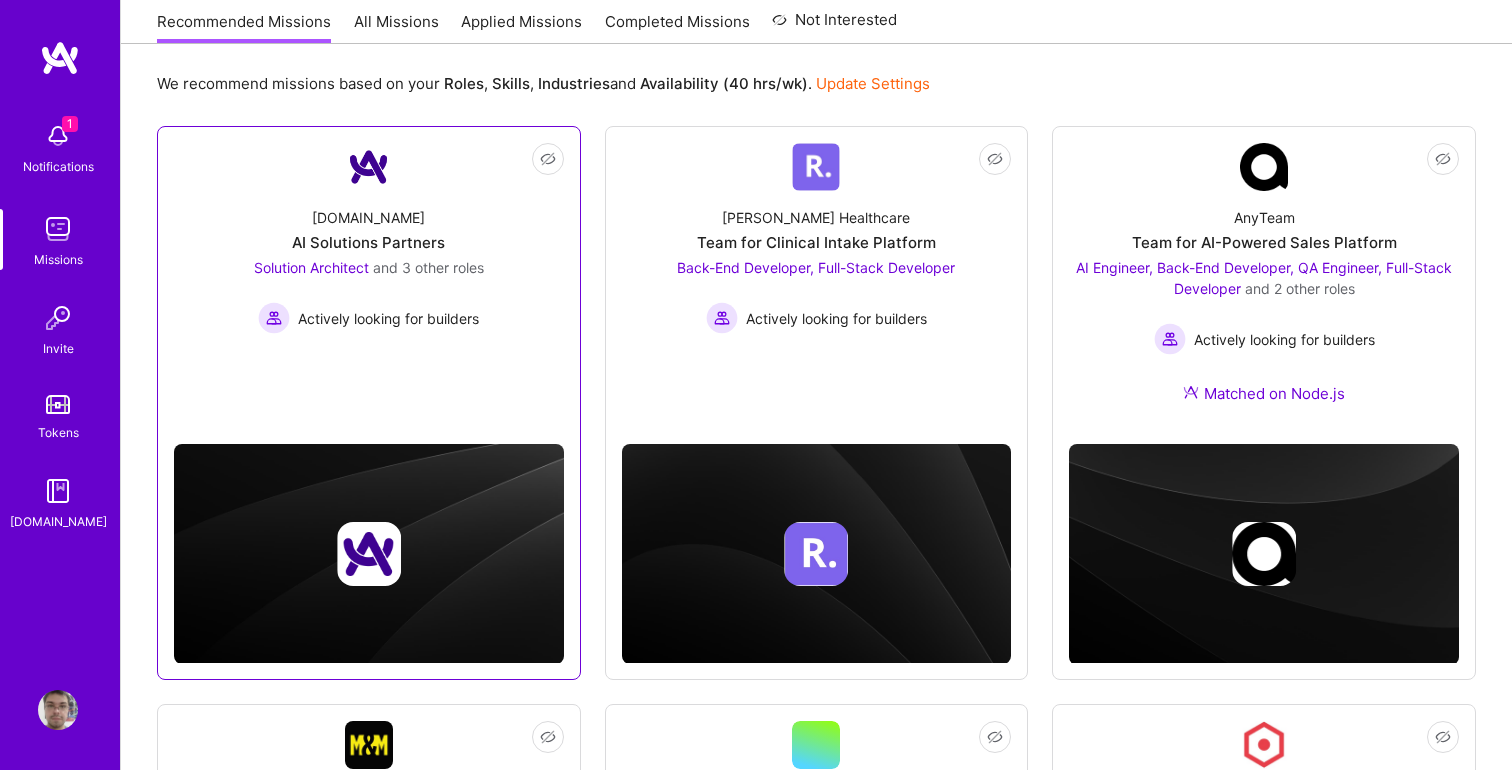 click on "AI Solutions Partners" at bounding box center (368, 242) 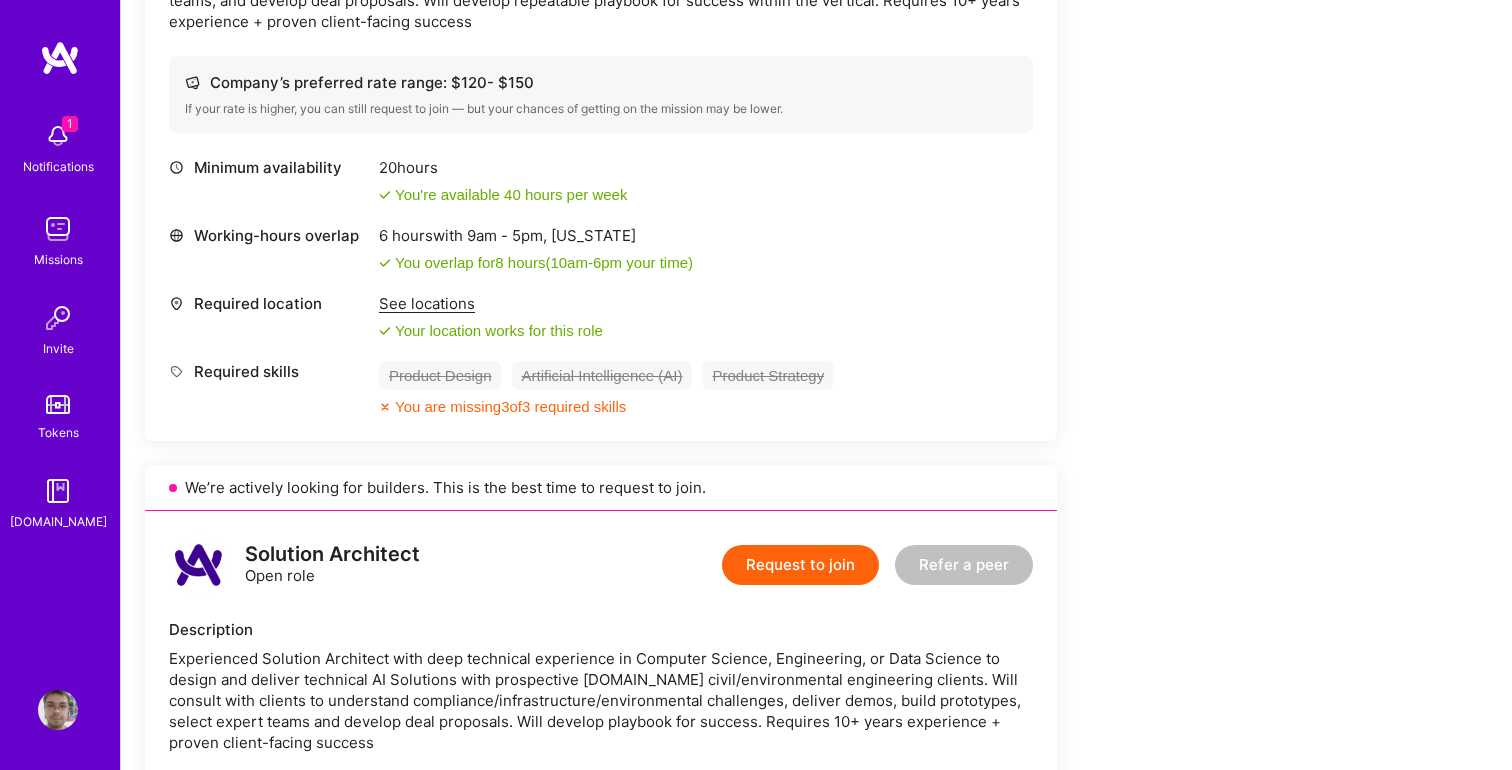 scroll, scrollTop: 0, scrollLeft: 0, axis: both 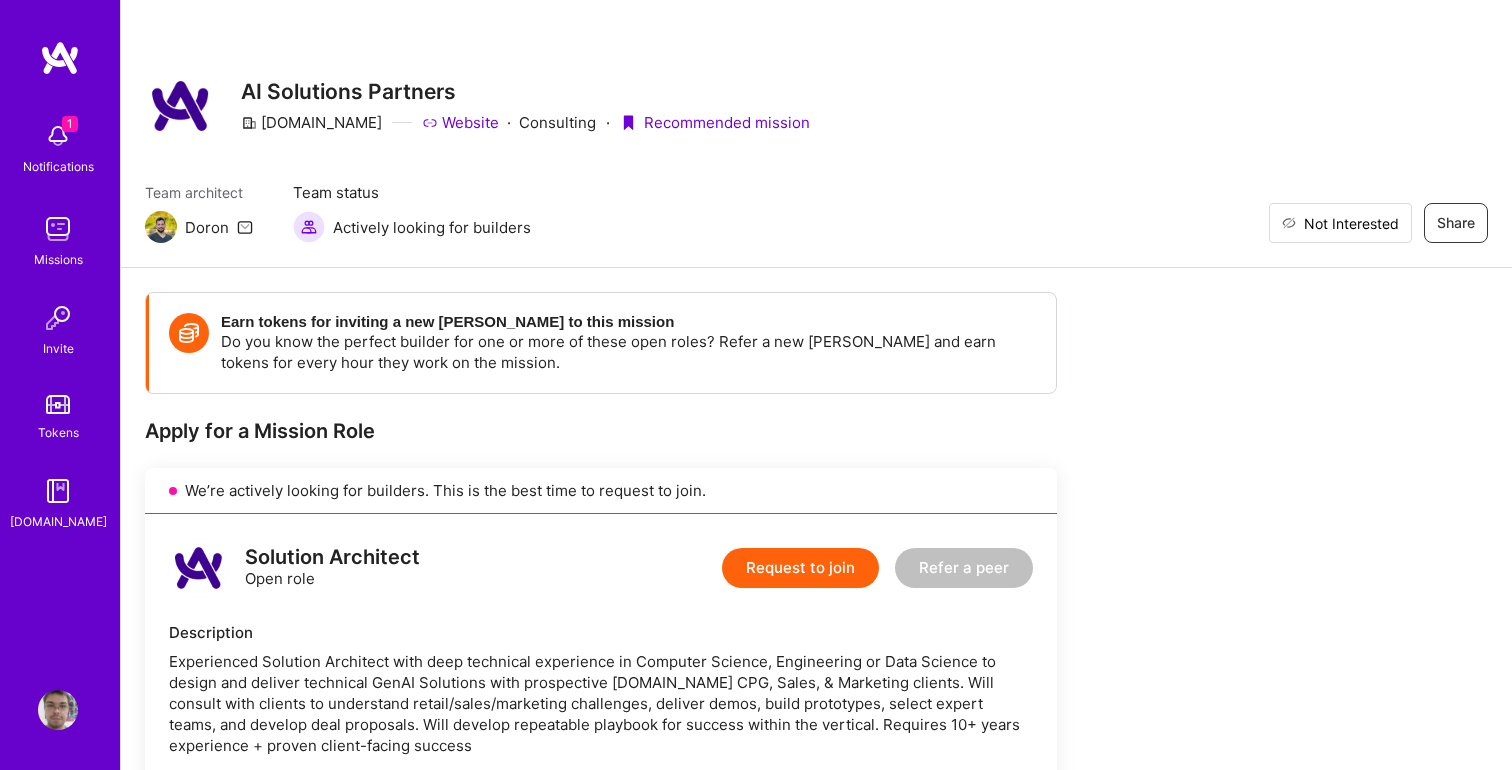 click on "Not Interested" at bounding box center [1351, 223] 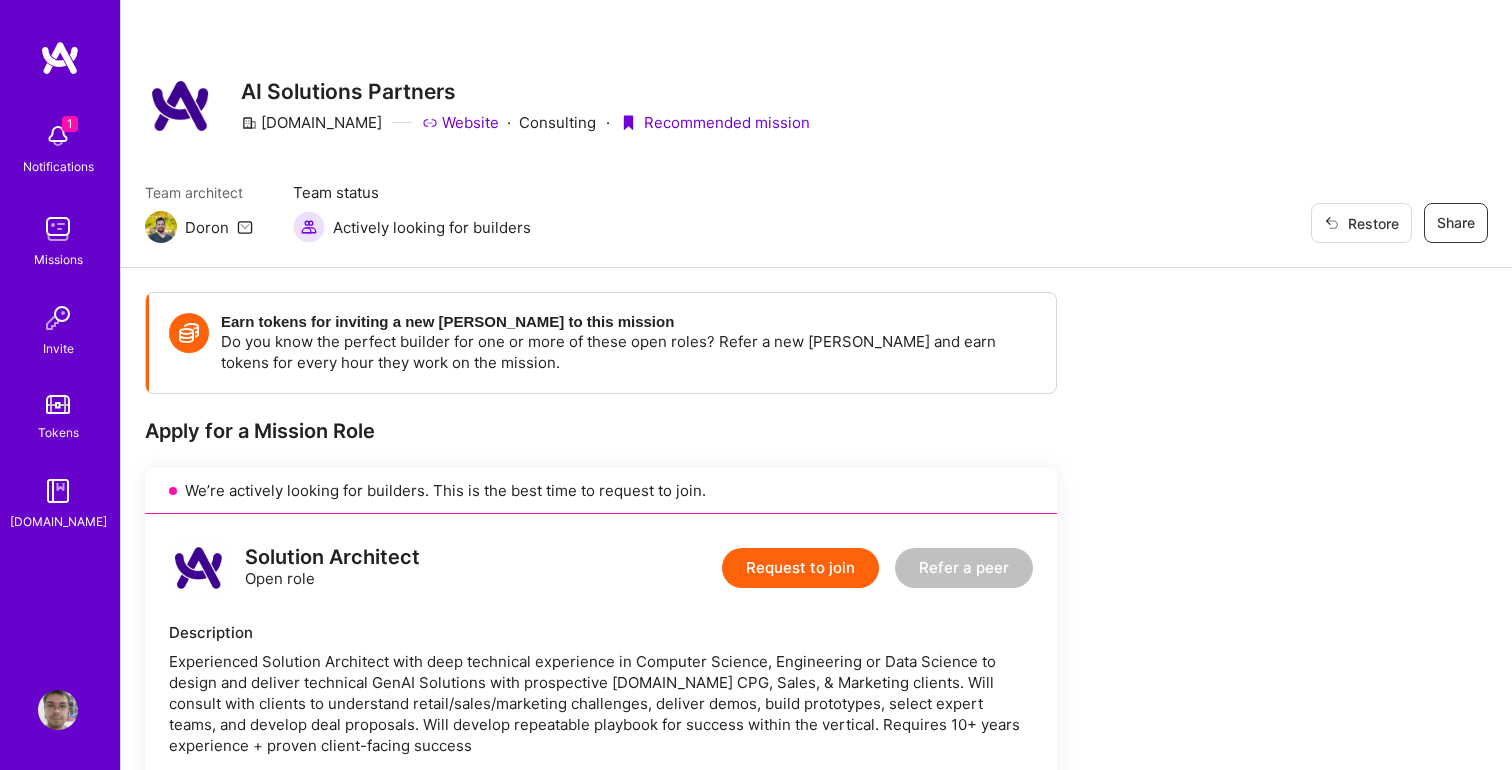 click at bounding box center [58, 229] 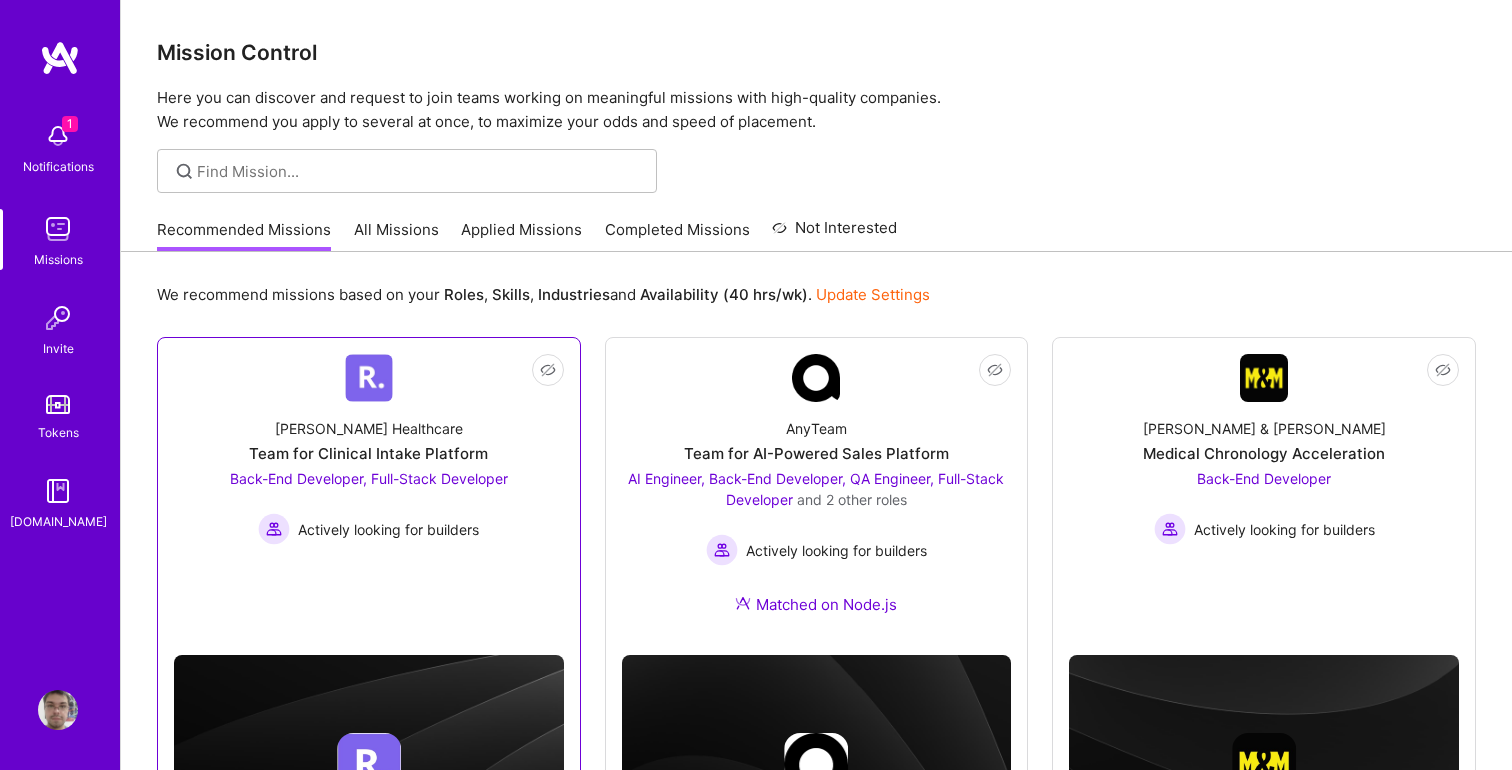 click on "Team for Clinical Intake Platform" at bounding box center [368, 453] 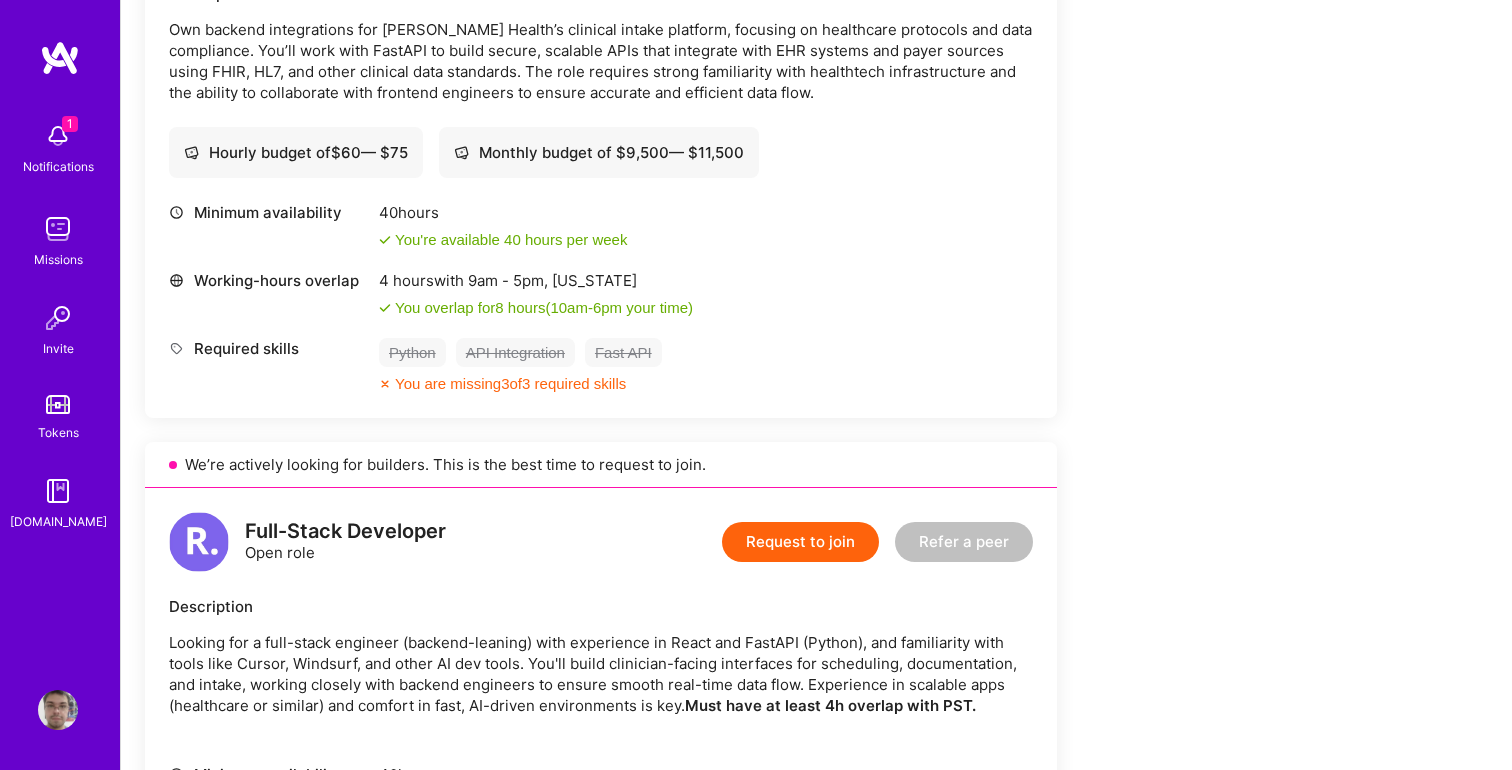 scroll, scrollTop: 681, scrollLeft: 0, axis: vertical 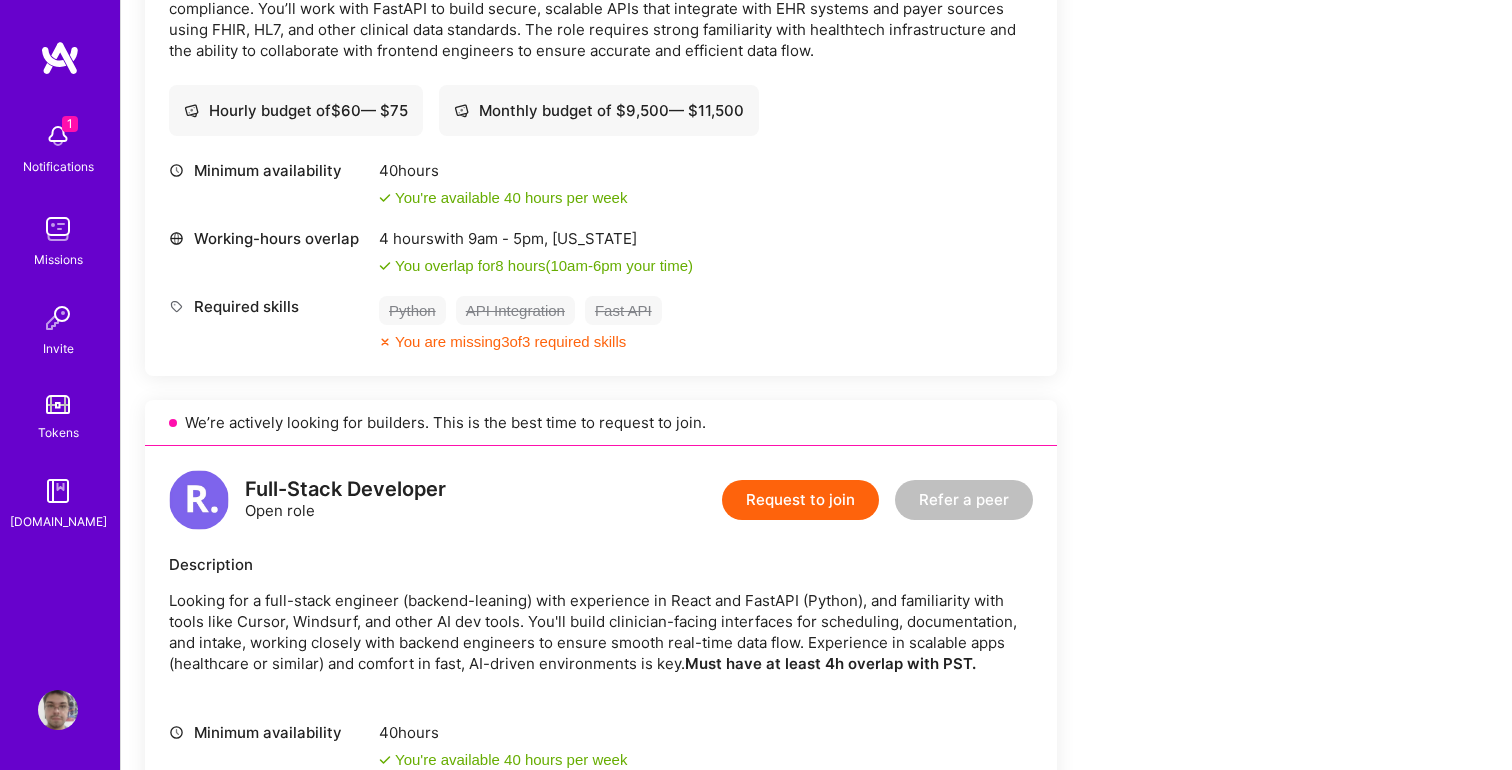 click at bounding box center (58, 136) 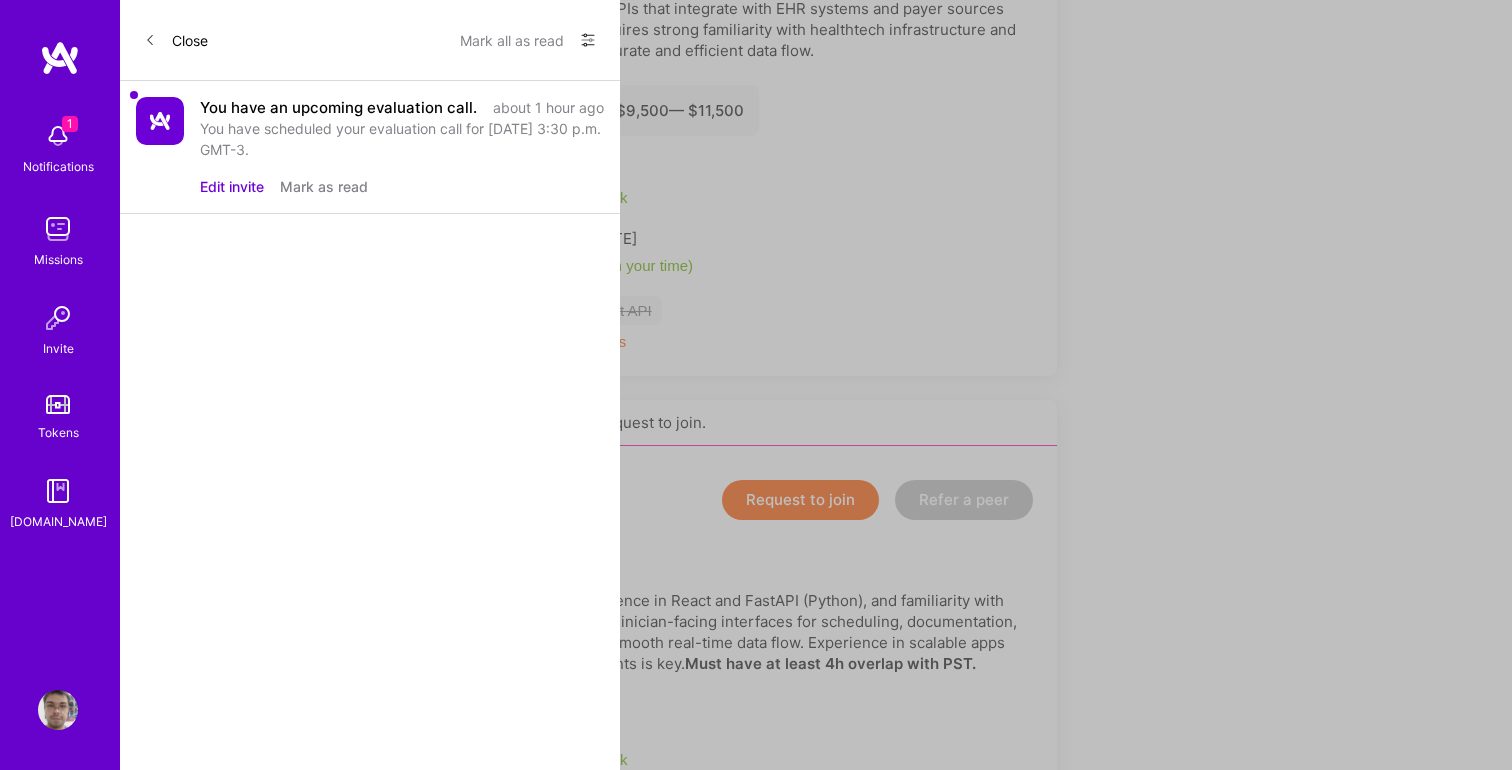 click on "Mark as read" at bounding box center [324, 186] 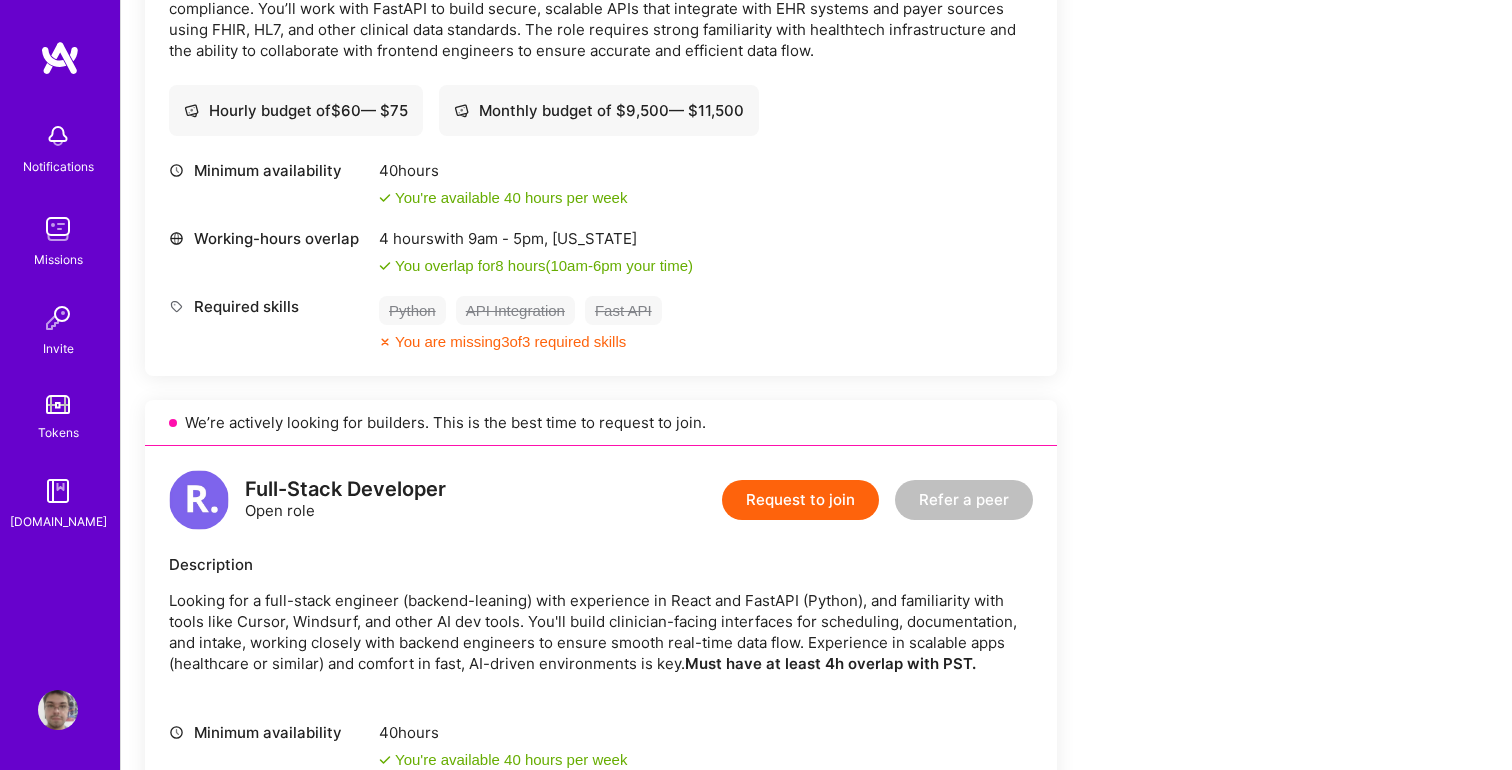 click at bounding box center [58, 229] 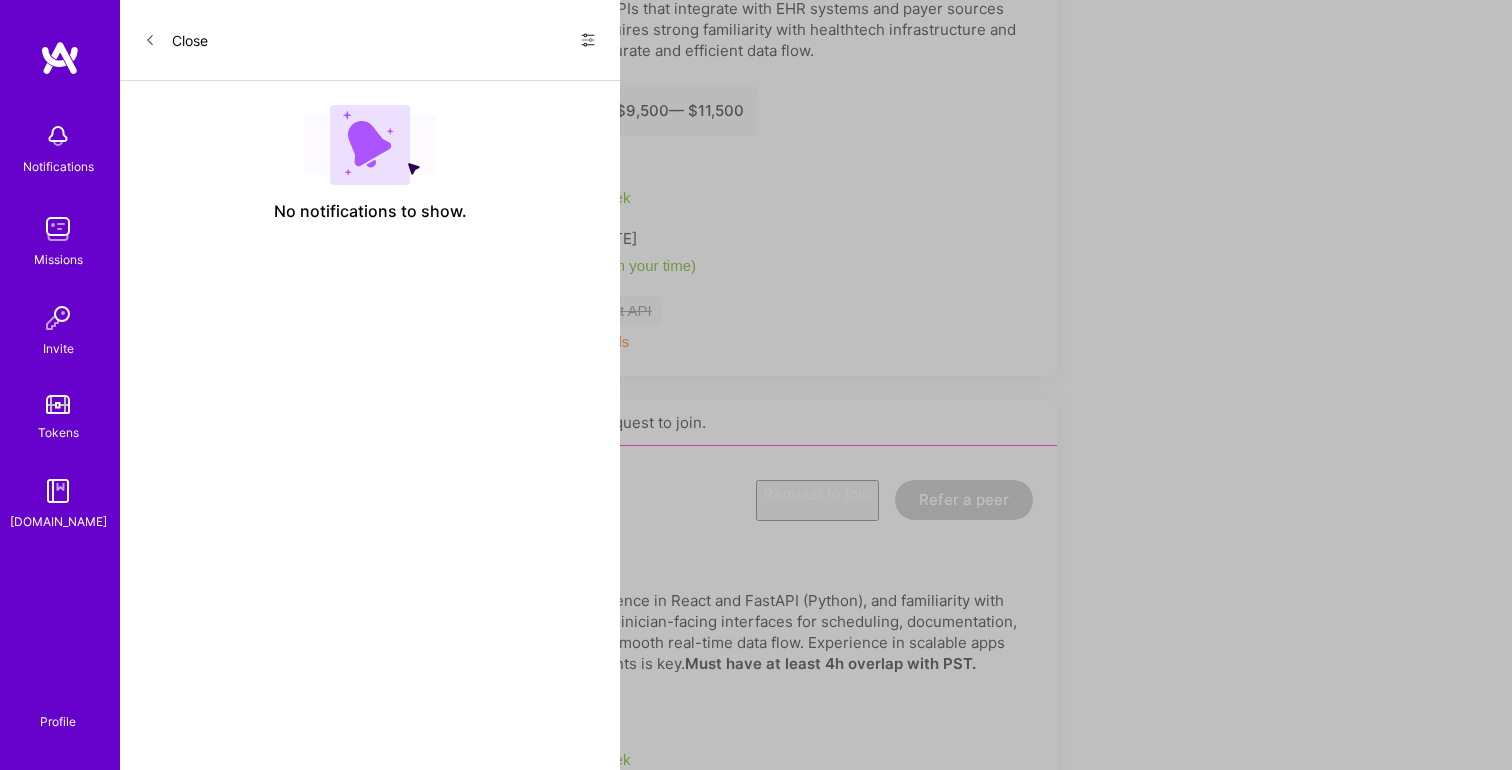 scroll, scrollTop: 0, scrollLeft: 0, axis: both 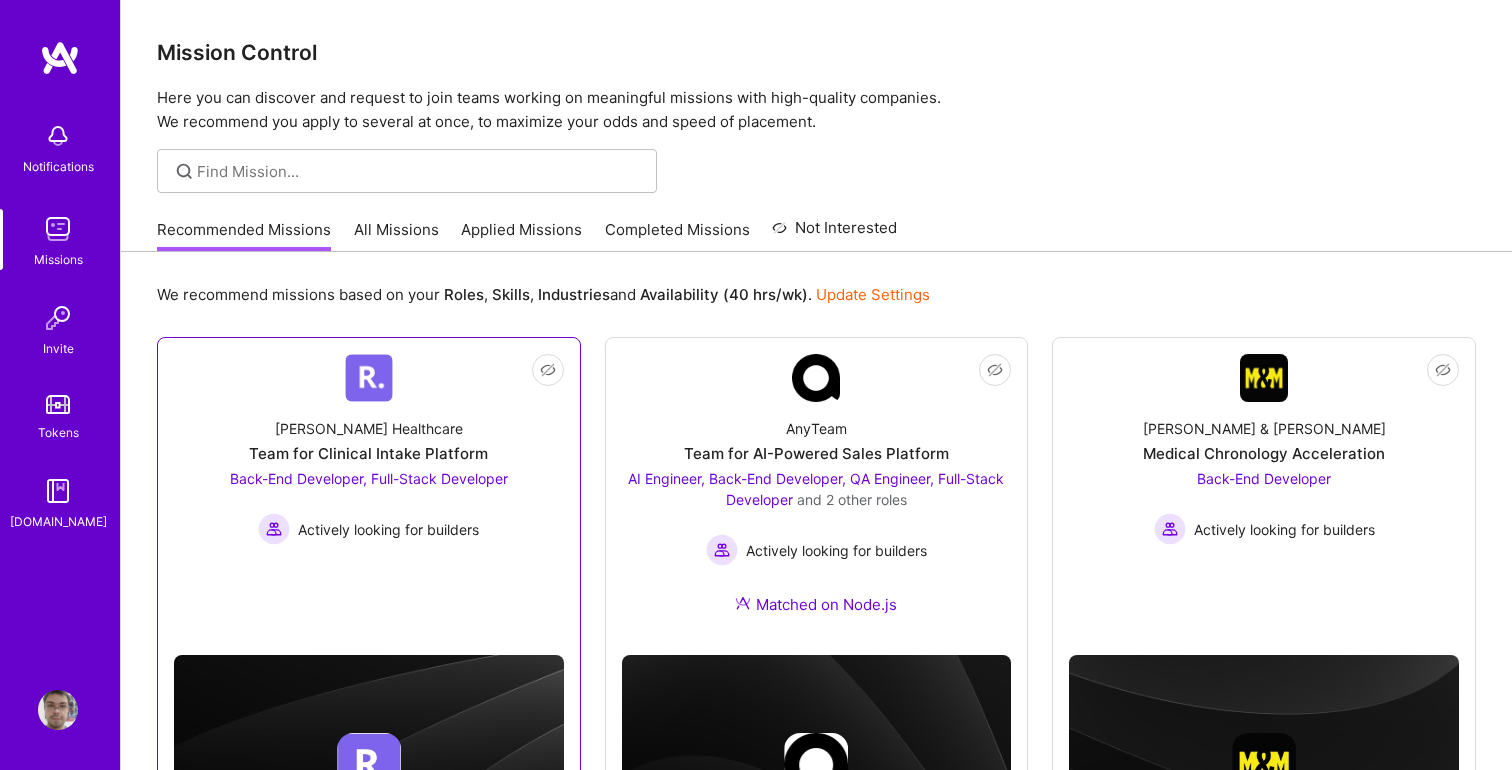 click on "Team for Clinical Intake Platform" at bounding box center [368, 453] 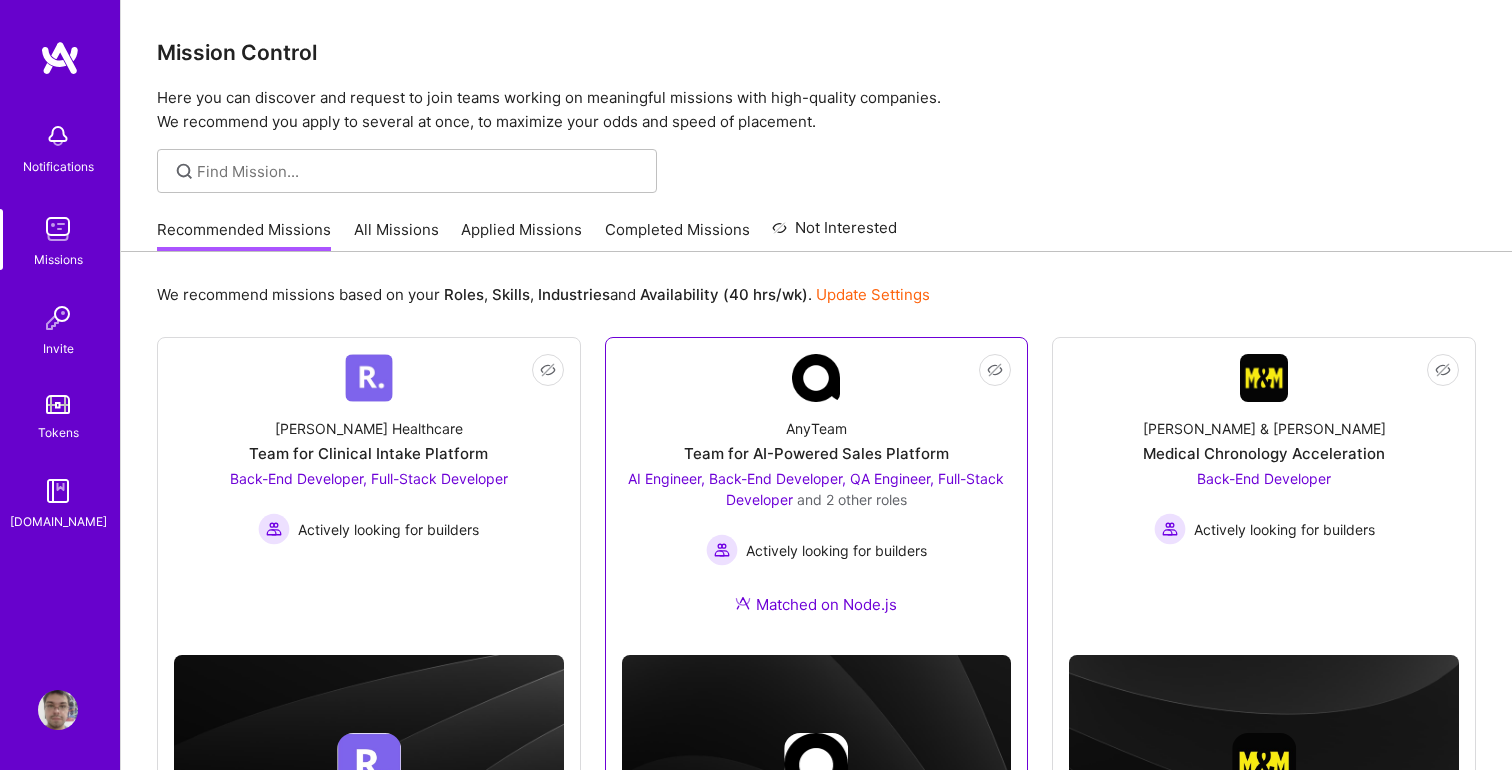 click on "Team for AI-Powered Sales Platform" at bounding box center [816, 453] 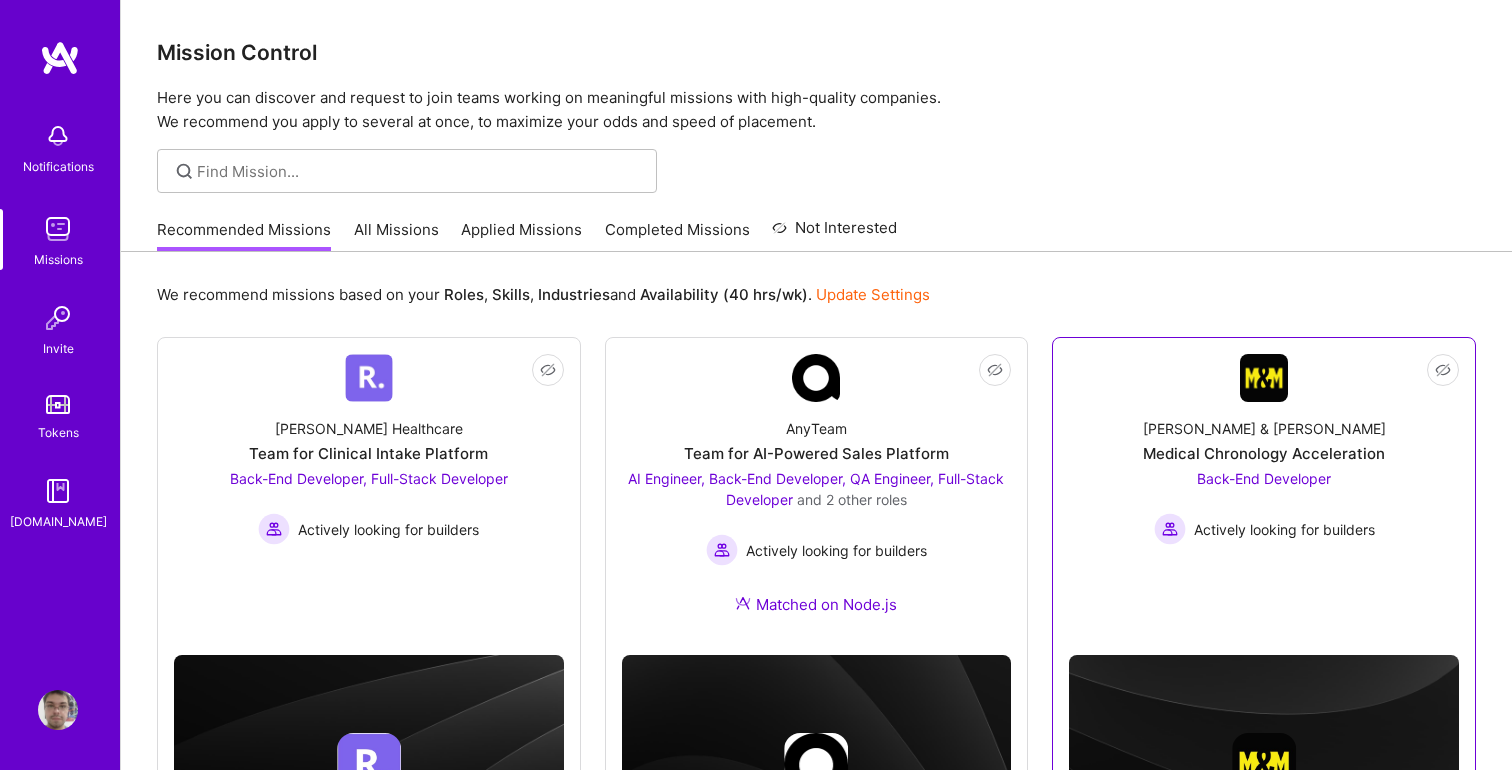 click on "Medical Chronology Acceleration" at bounding box center [1264, 453] 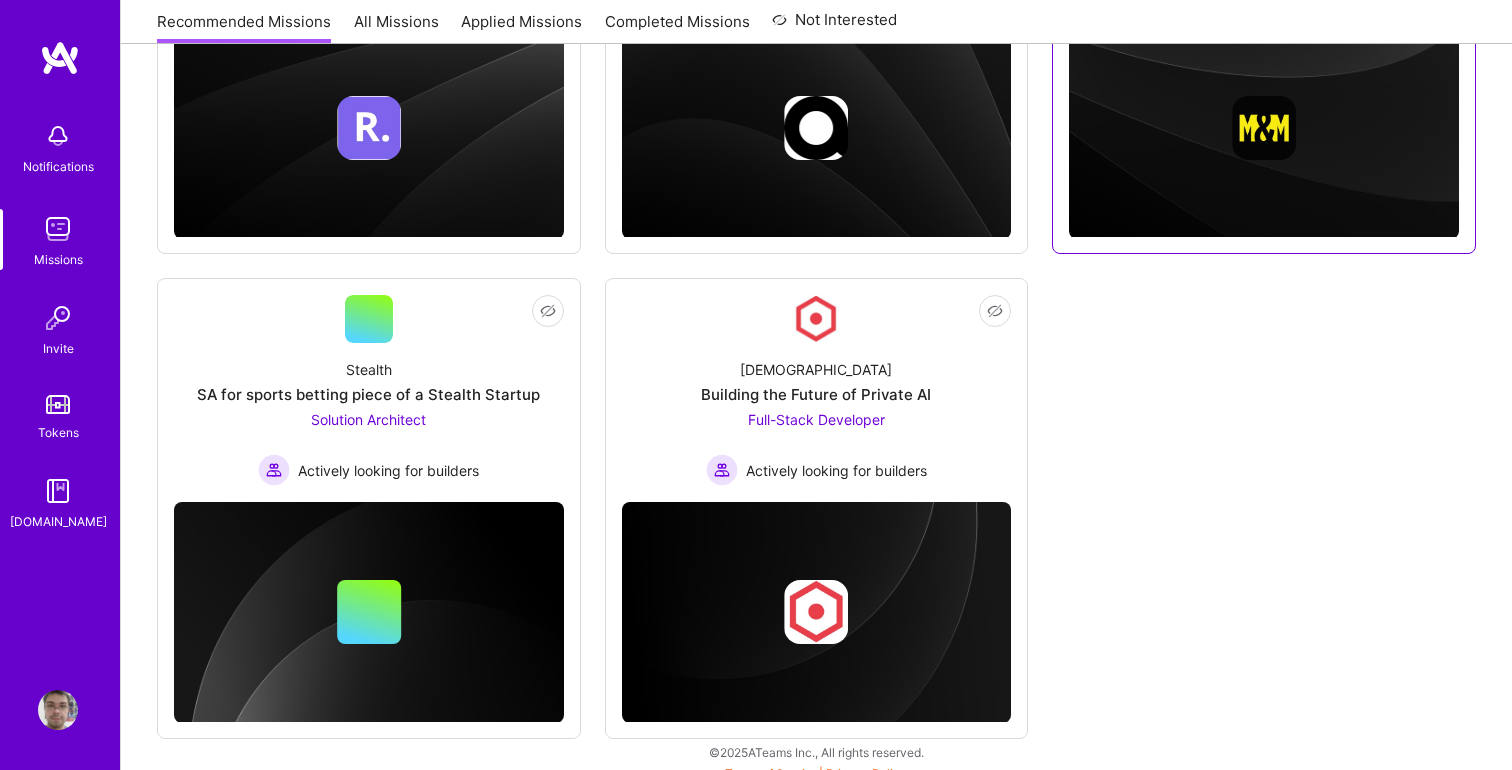 scroll, scrollTop: 653, scrollLeft: 0, axis: vertical 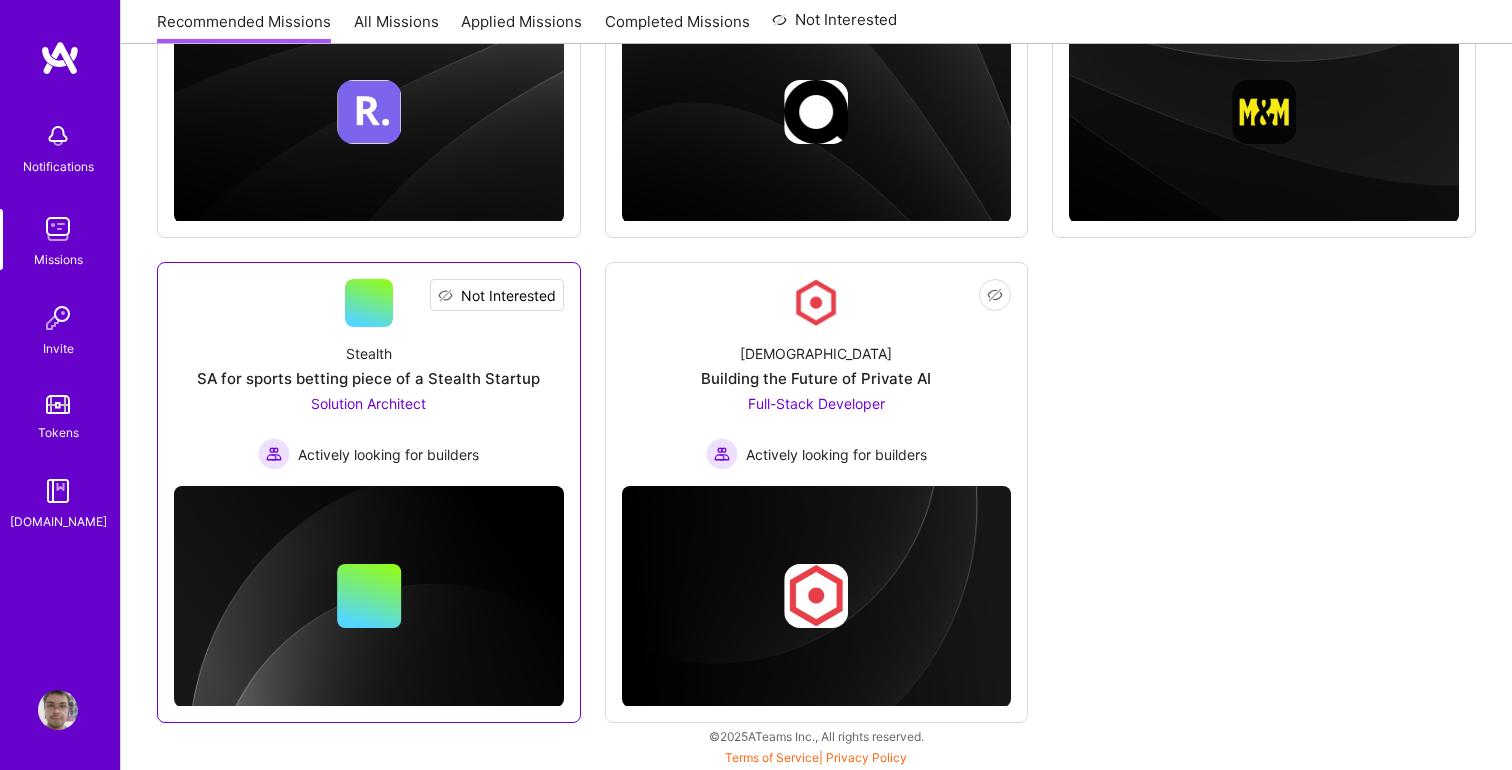 click on "Not Interested" at bounding box center (508, 295) 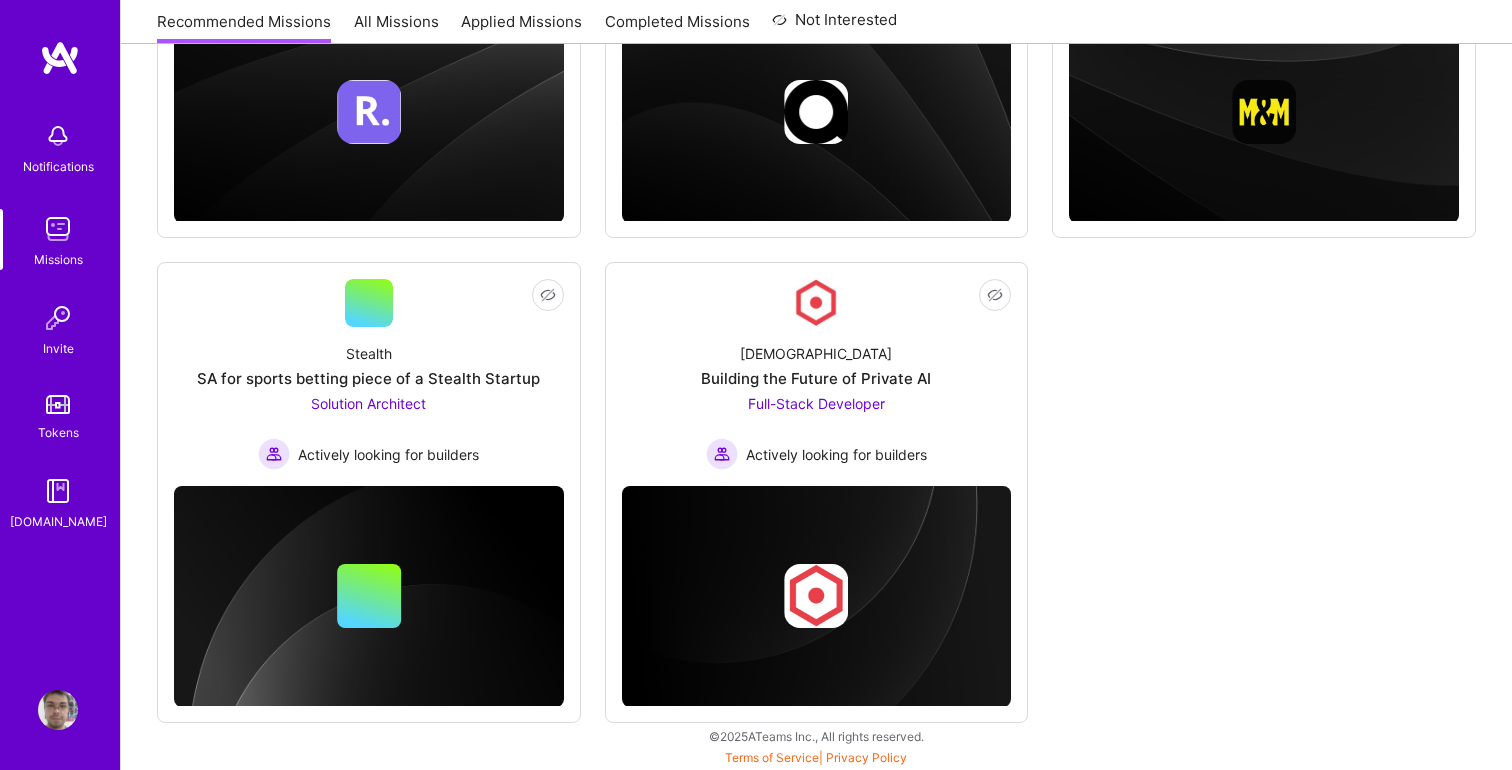 type 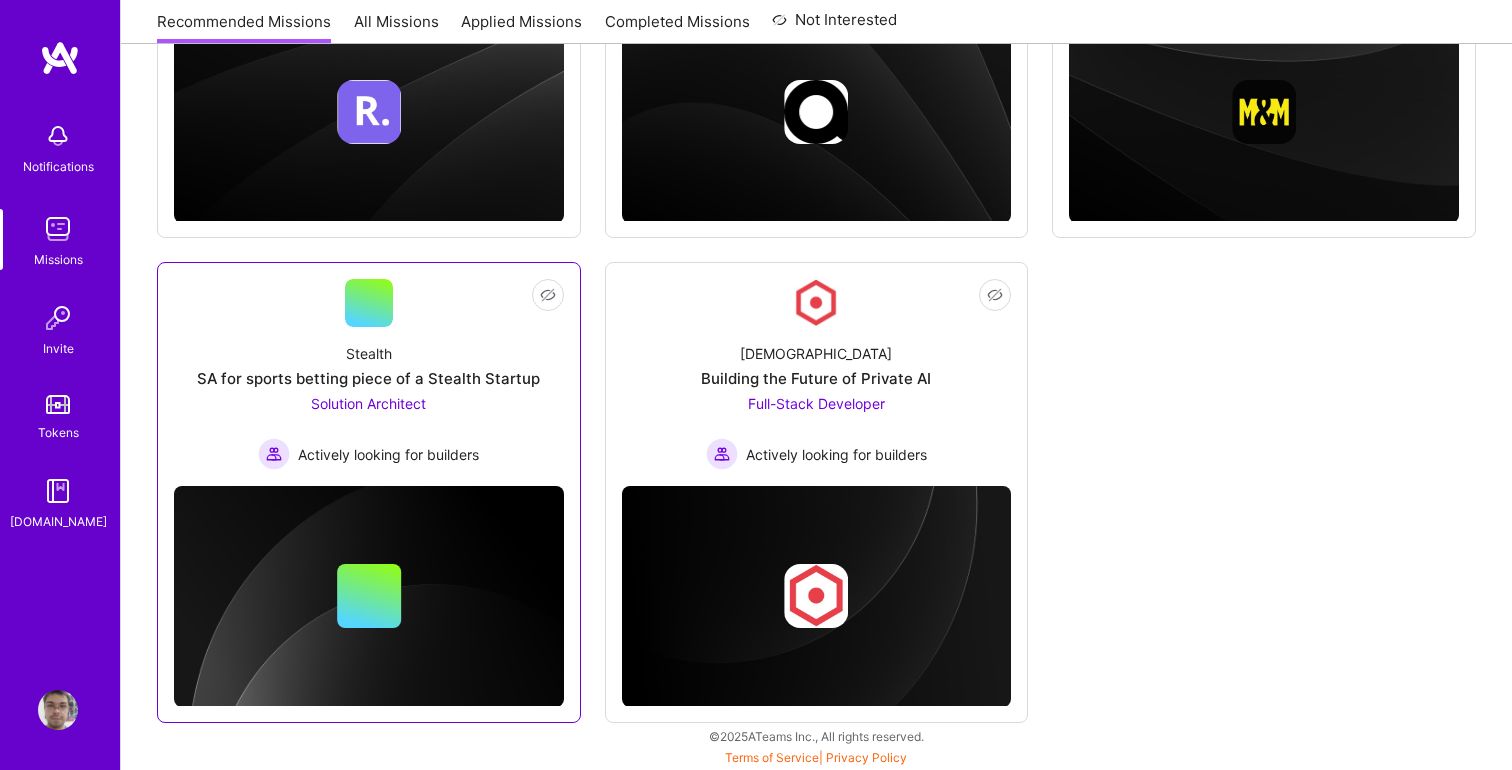 click on "SA for sports betting piece of a Stealth Startup" at bounding box center [368, 378] 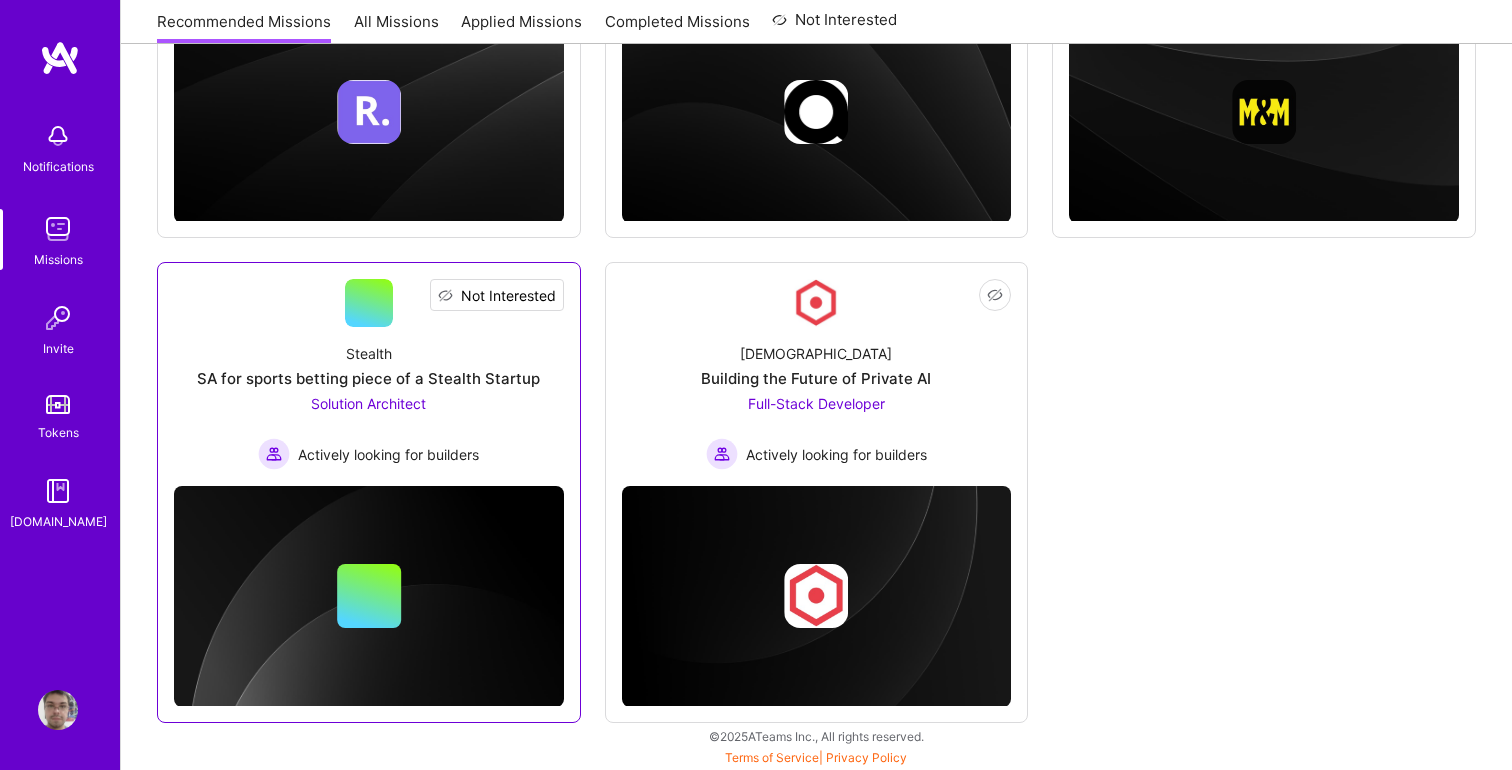 click on "Not Interested" at bounding box center (508, 295) 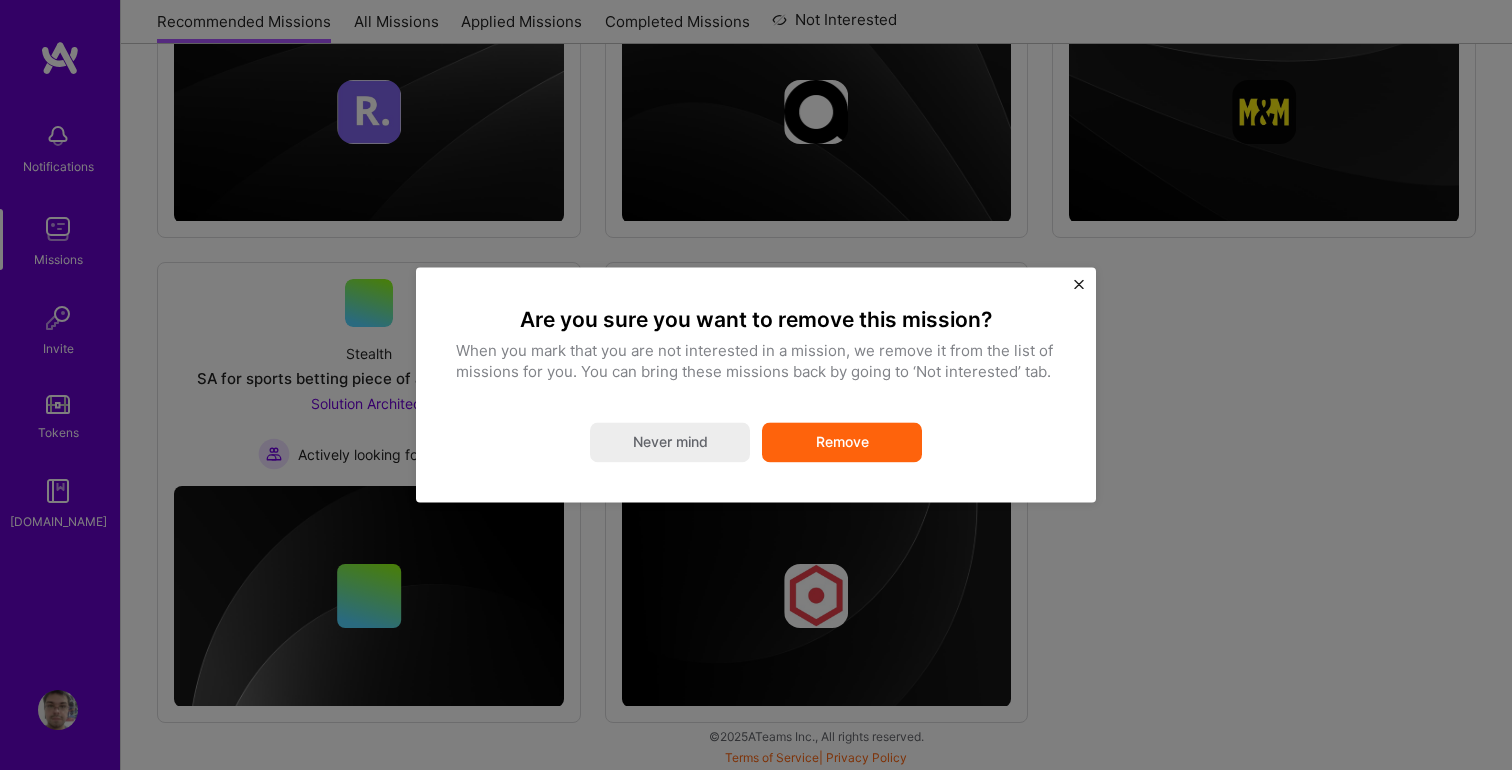 click on "Remove" at bounding box center (842, 443) 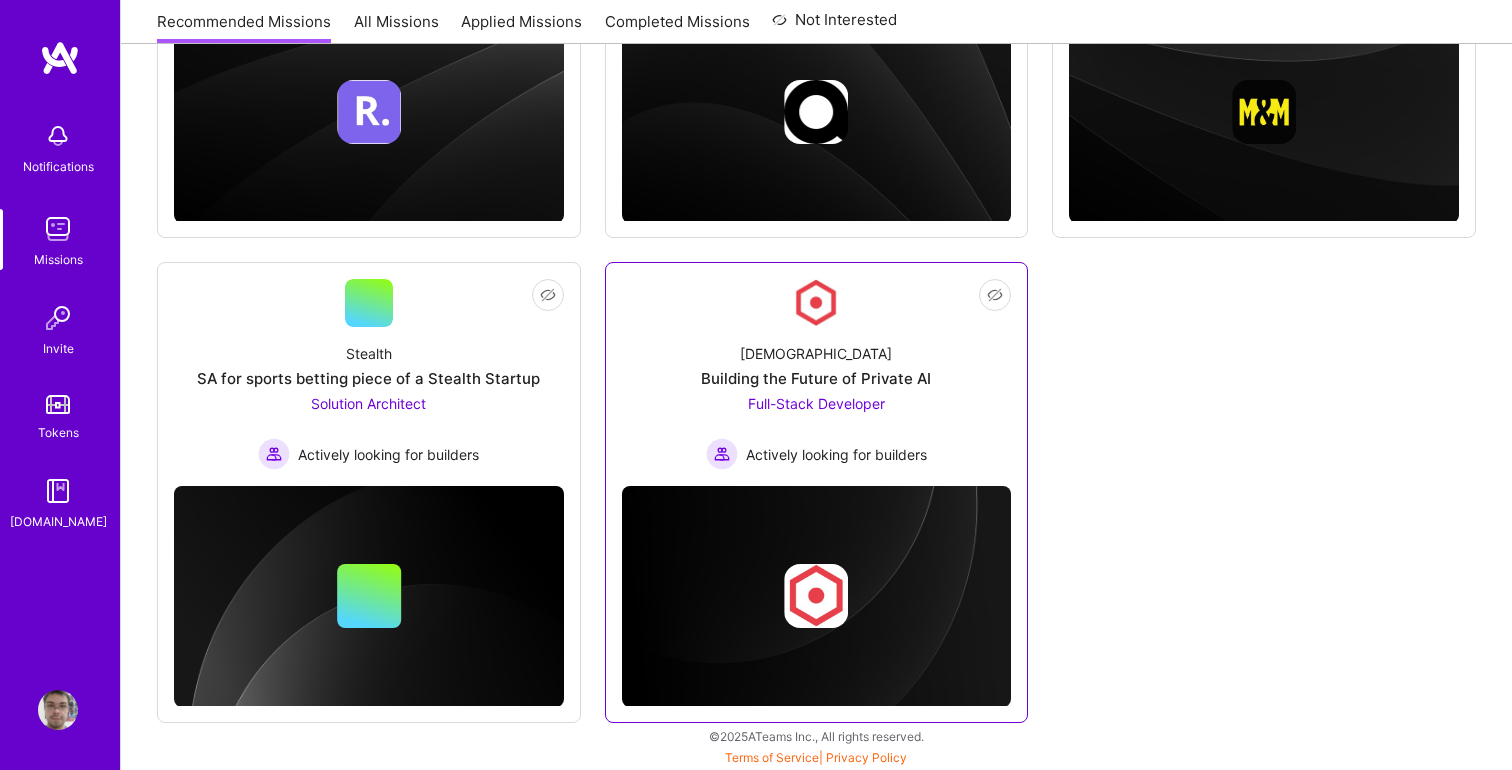 click on "Building the Future of Private AI" at bounding box center [816, 378] 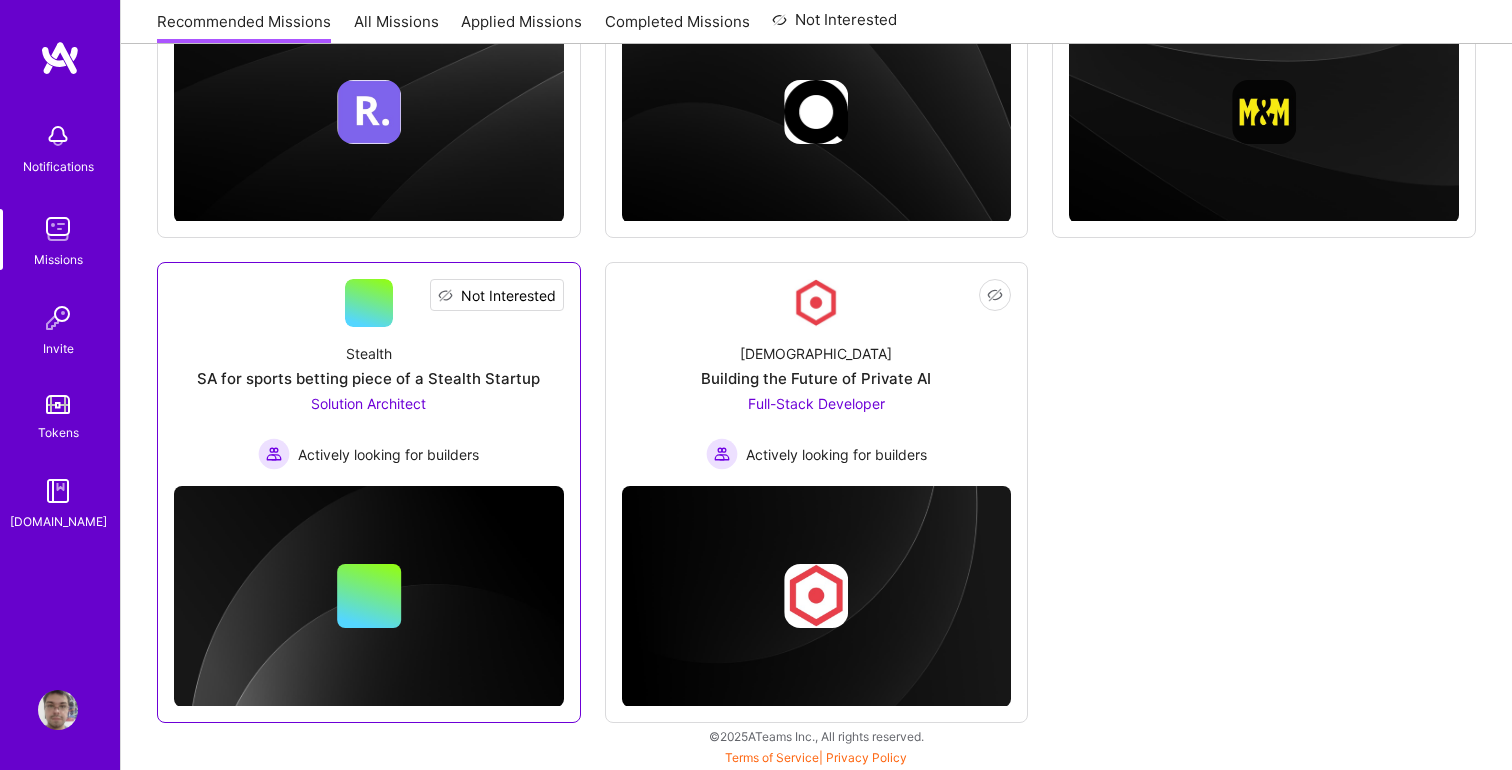 click on "Not Interested" at bounding box center [497, 295] 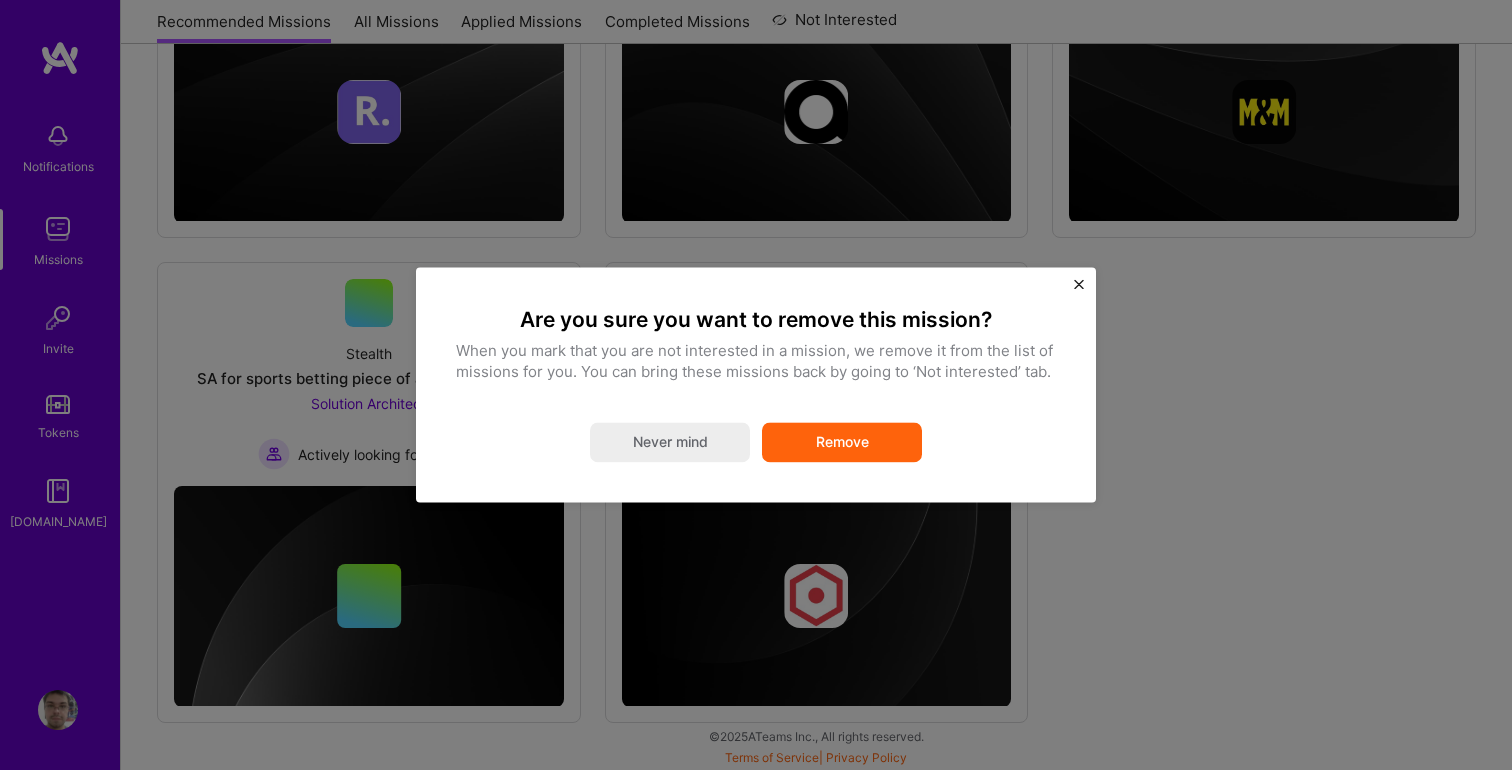 click on "Remove" at bounding box center [842, 443] 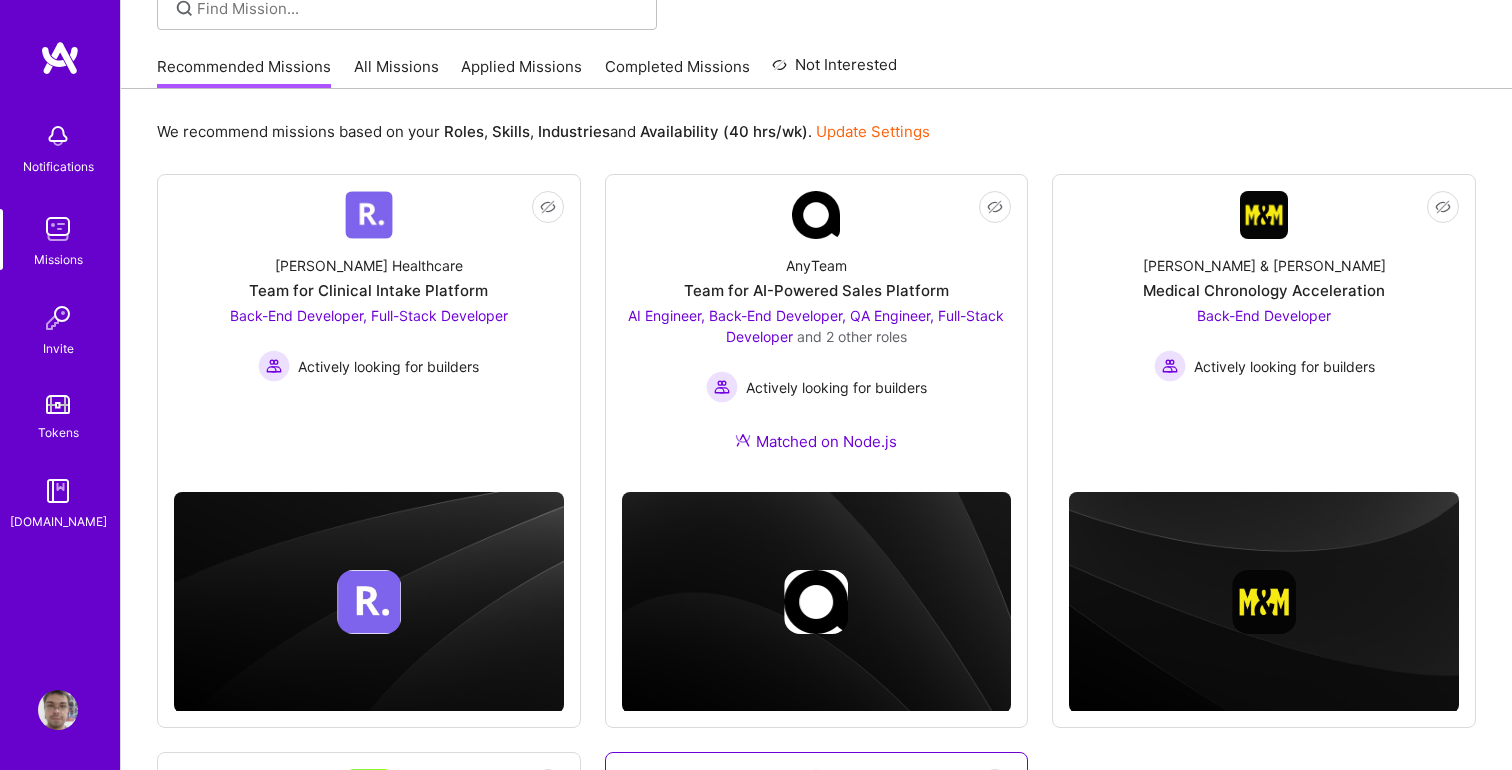 scroll, scrollTop: 162, scrollLeft: 0, axis: vertical 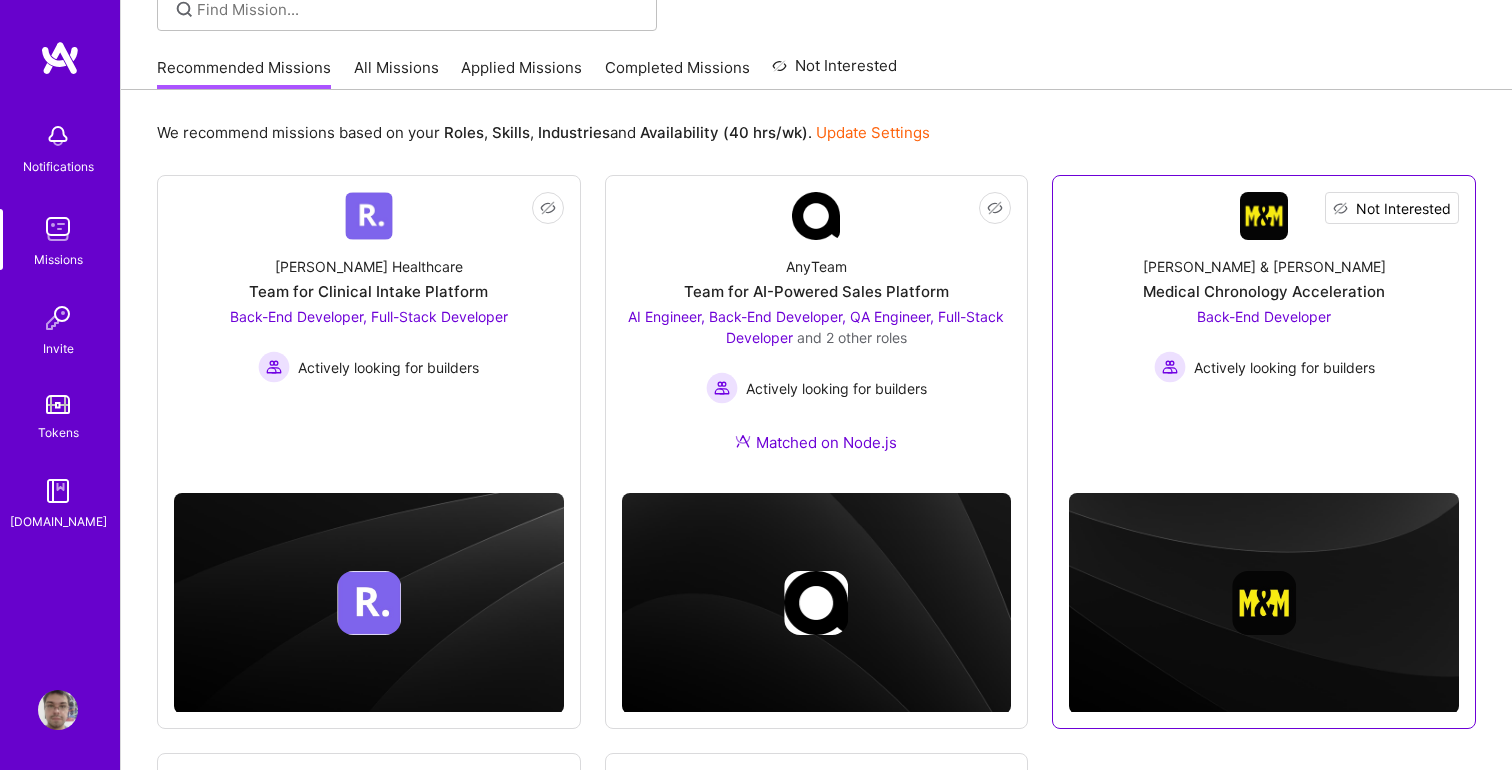 click on "Not Interested" at bounding box center [1403, 208] 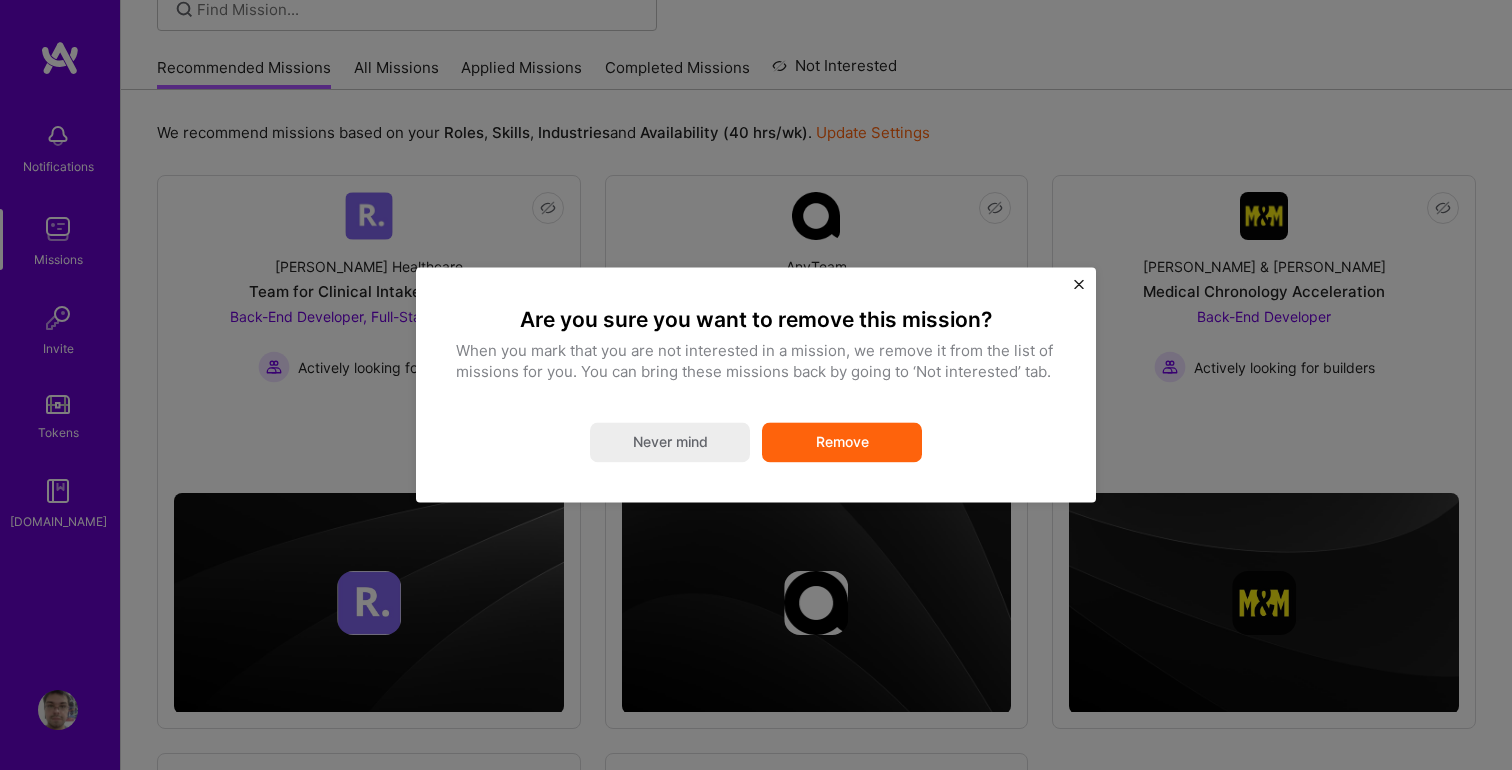 click on "Remove" at bounding box center (842, 443) 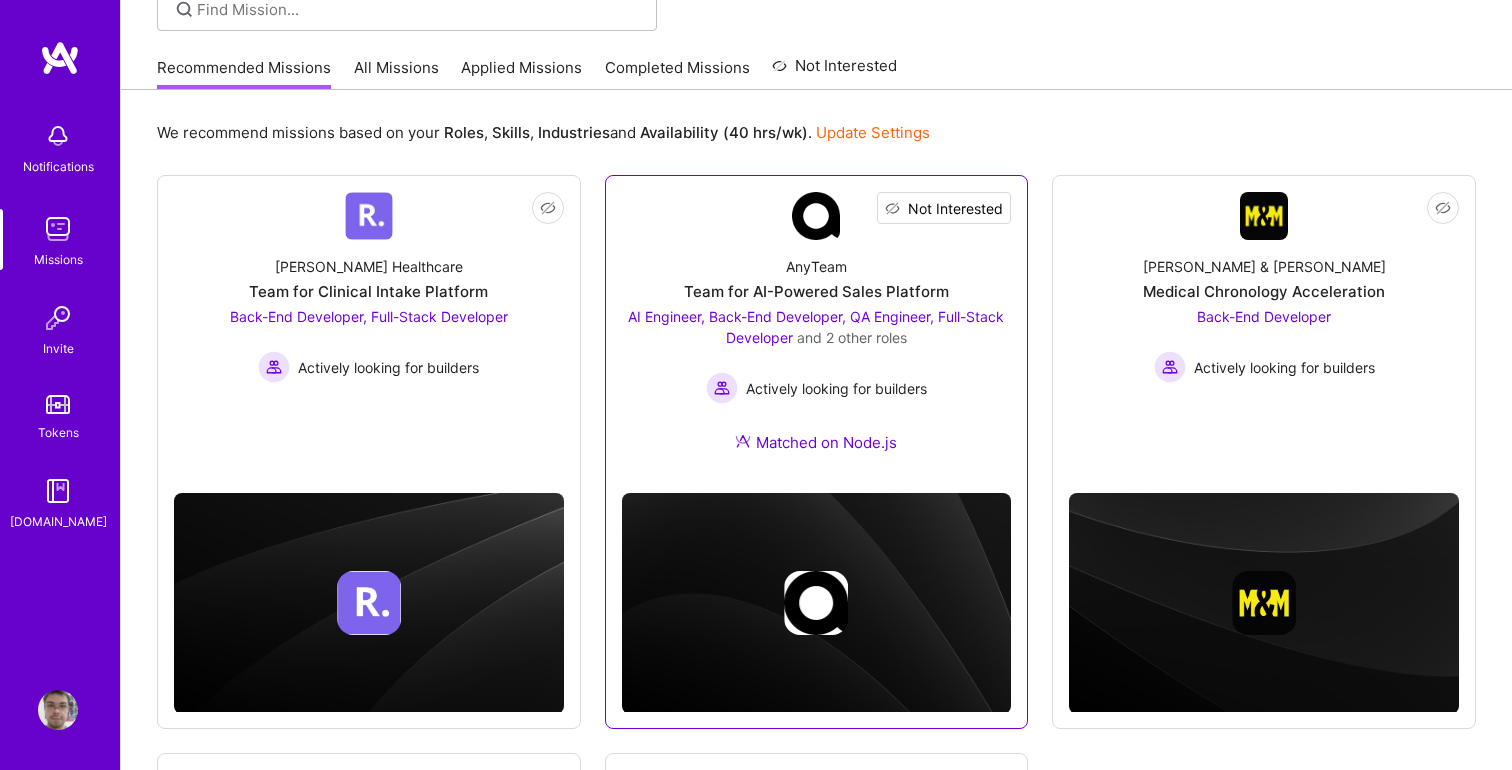 click on "Not Interested" at bounding box center (955, 208) 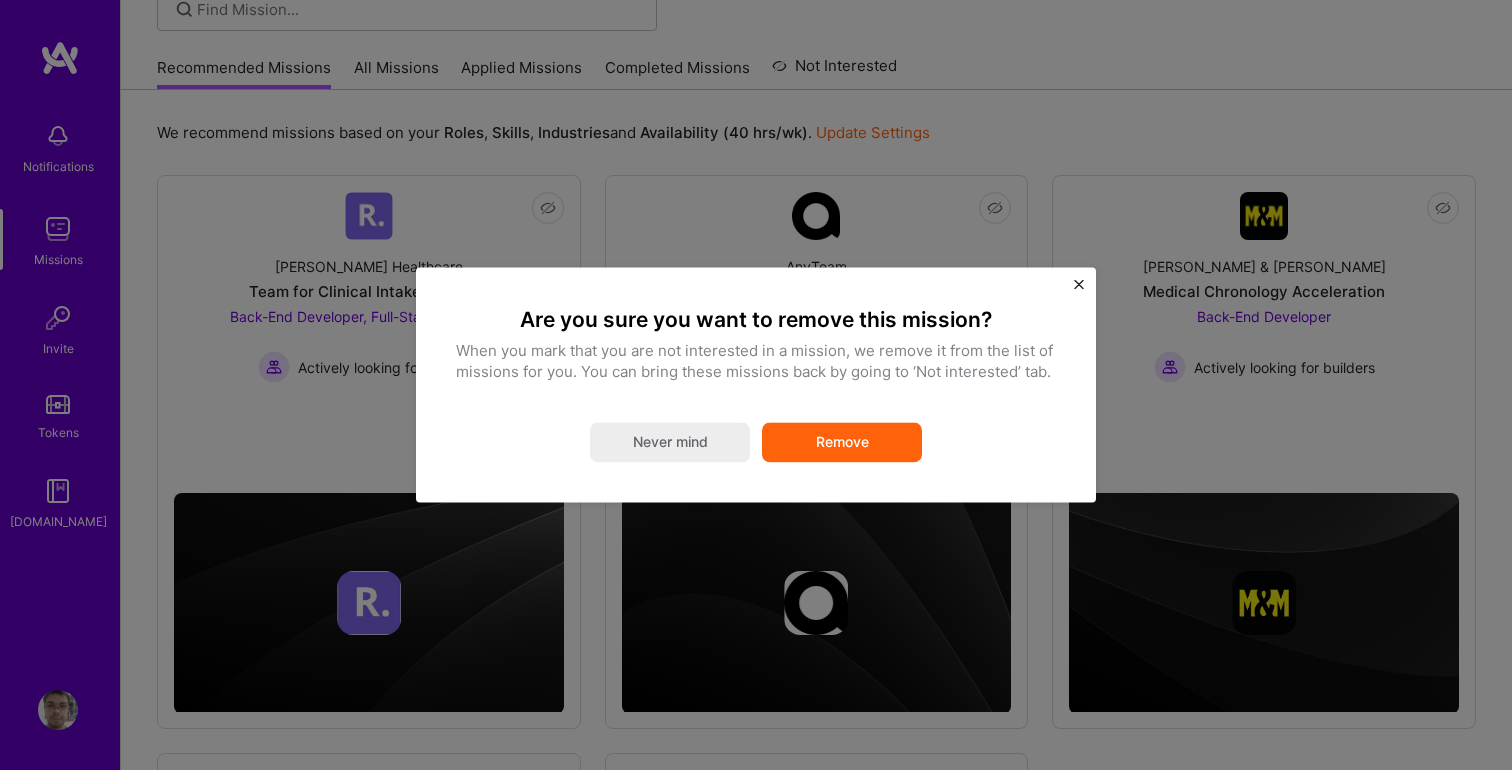 click on "Remove" at bounding box center (842, 443) 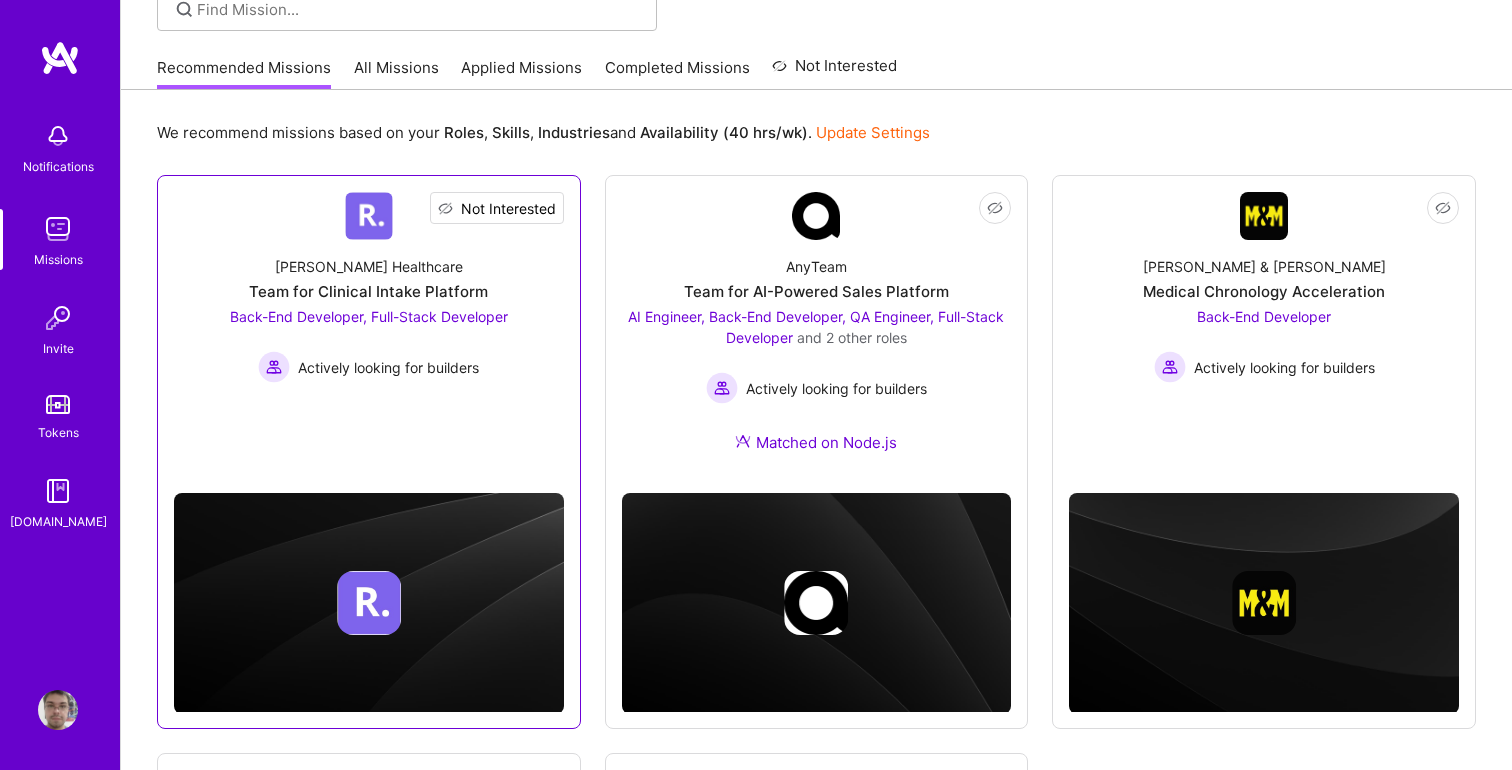 type 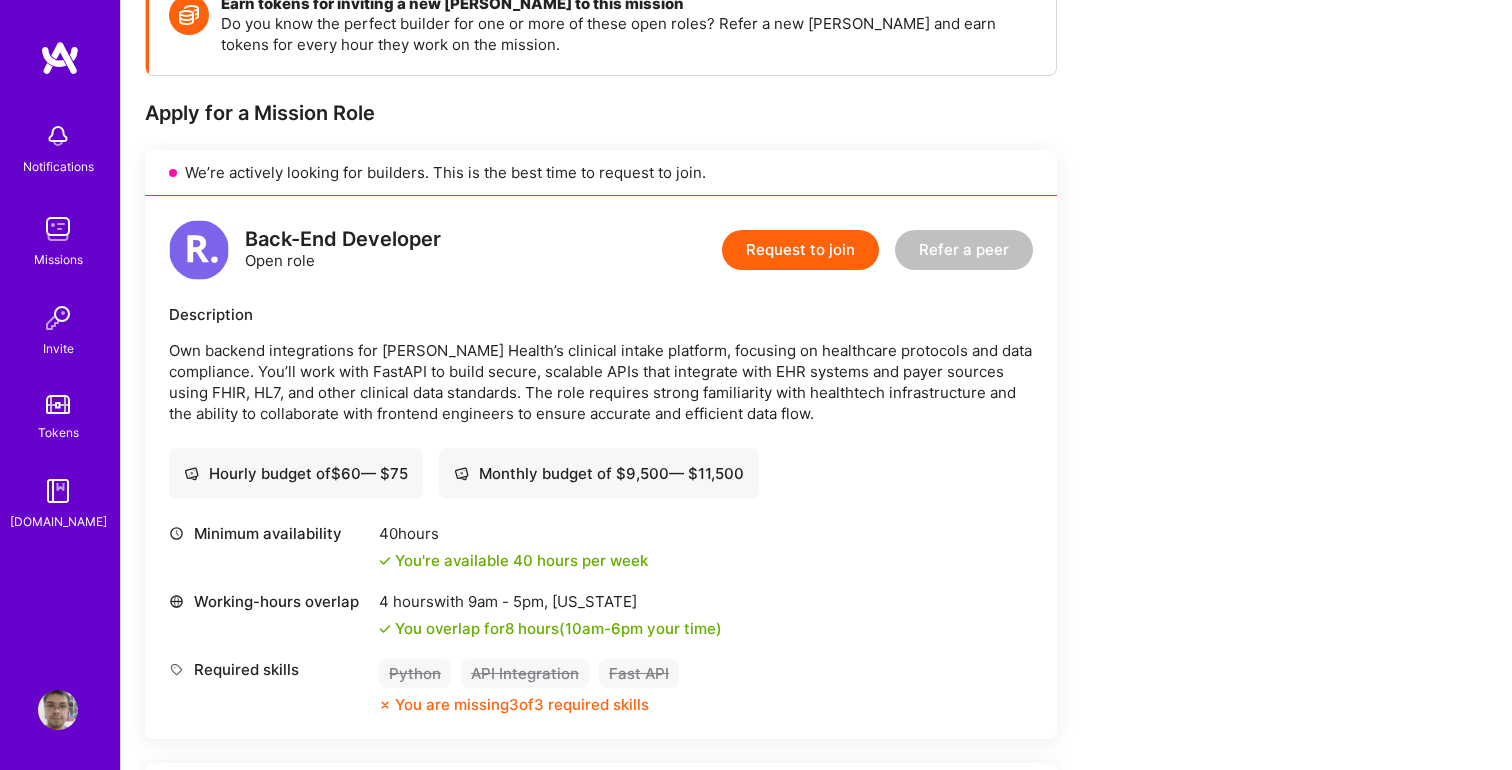 scroll, scrollTop: 336, scrollLeft: 0, axis: vertical 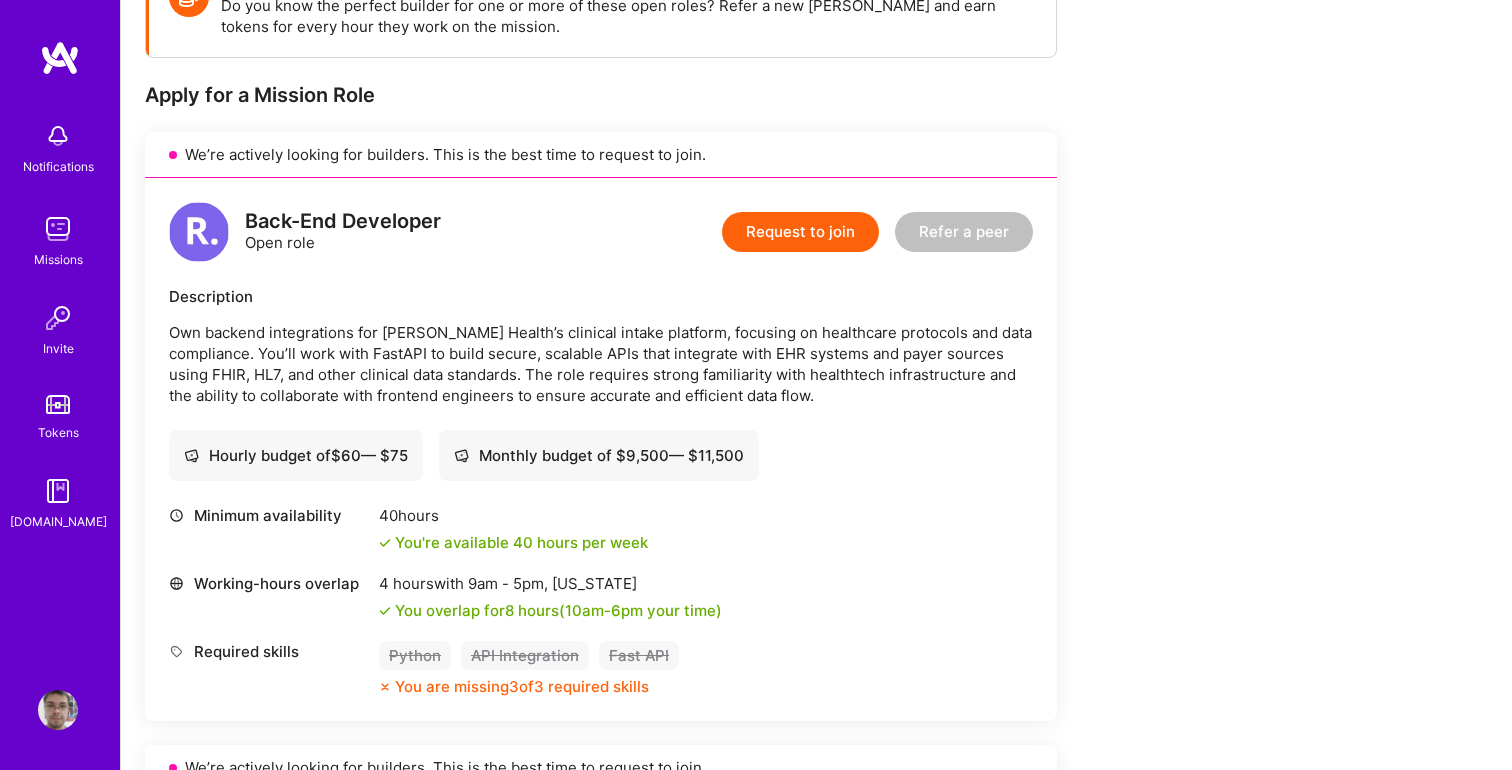 click on "Request to join" at bounding box center (800, 232) 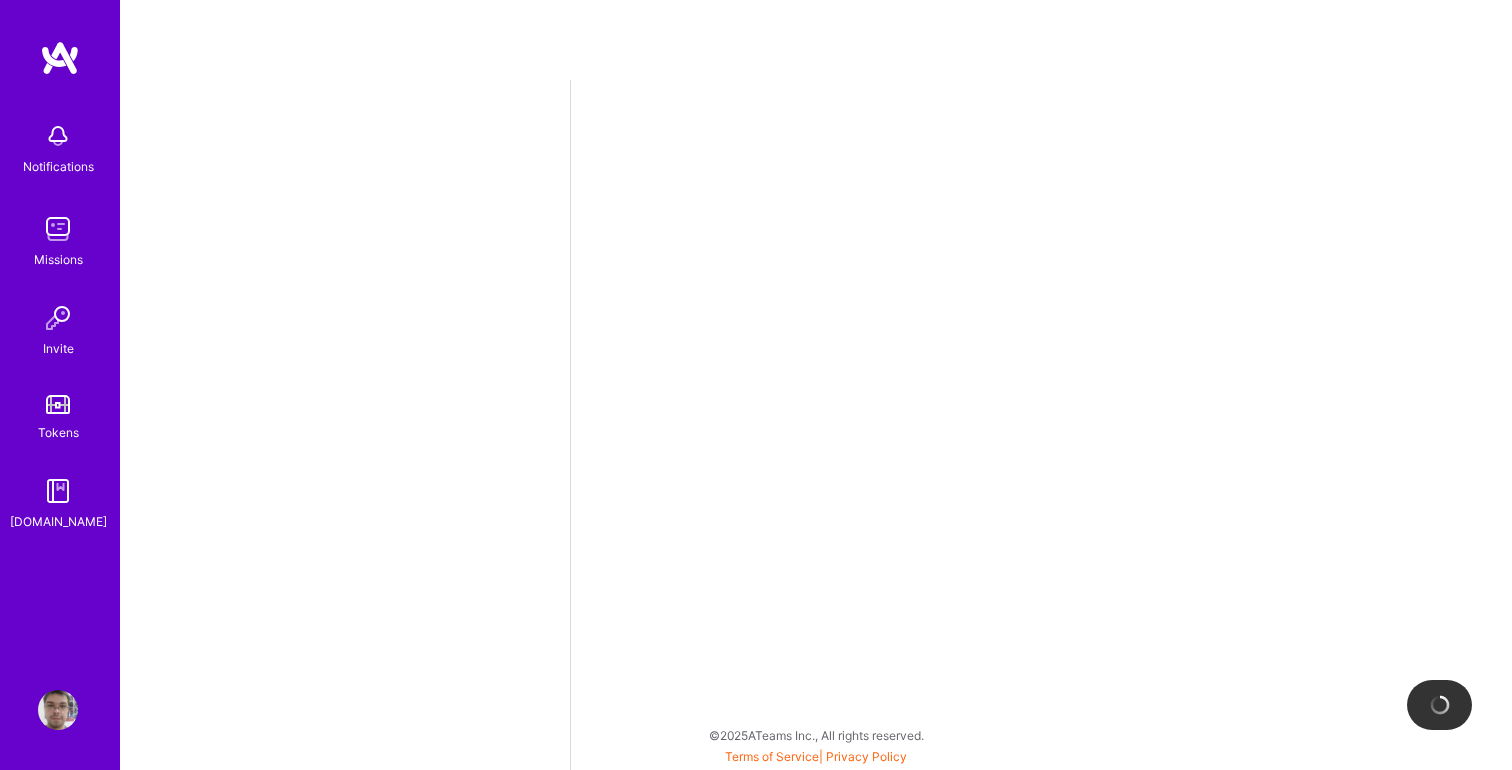 scroll, scrollTop: 0, scrollLeft: 0, axis: both 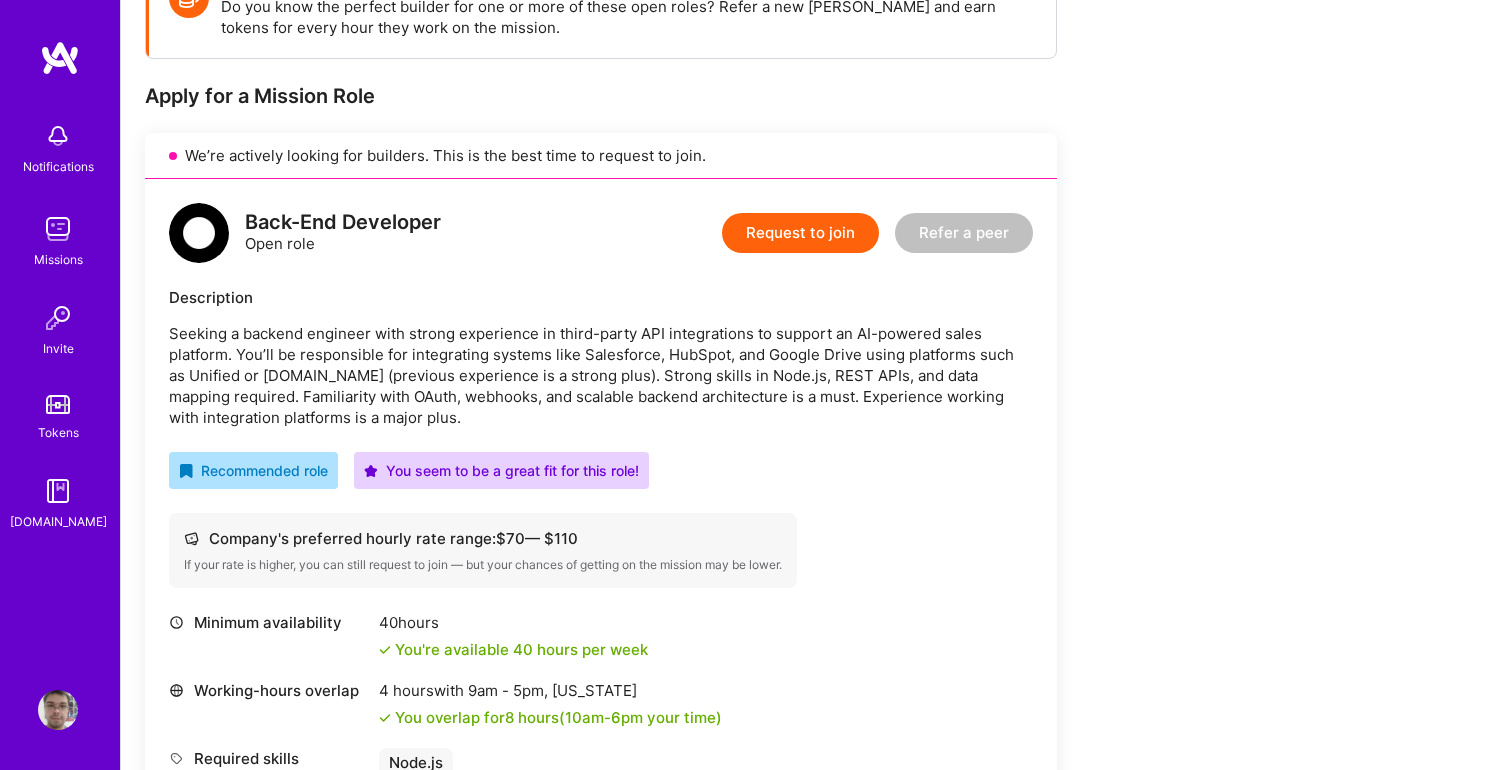 click on "Request to join" at bounding box center (800, 233) 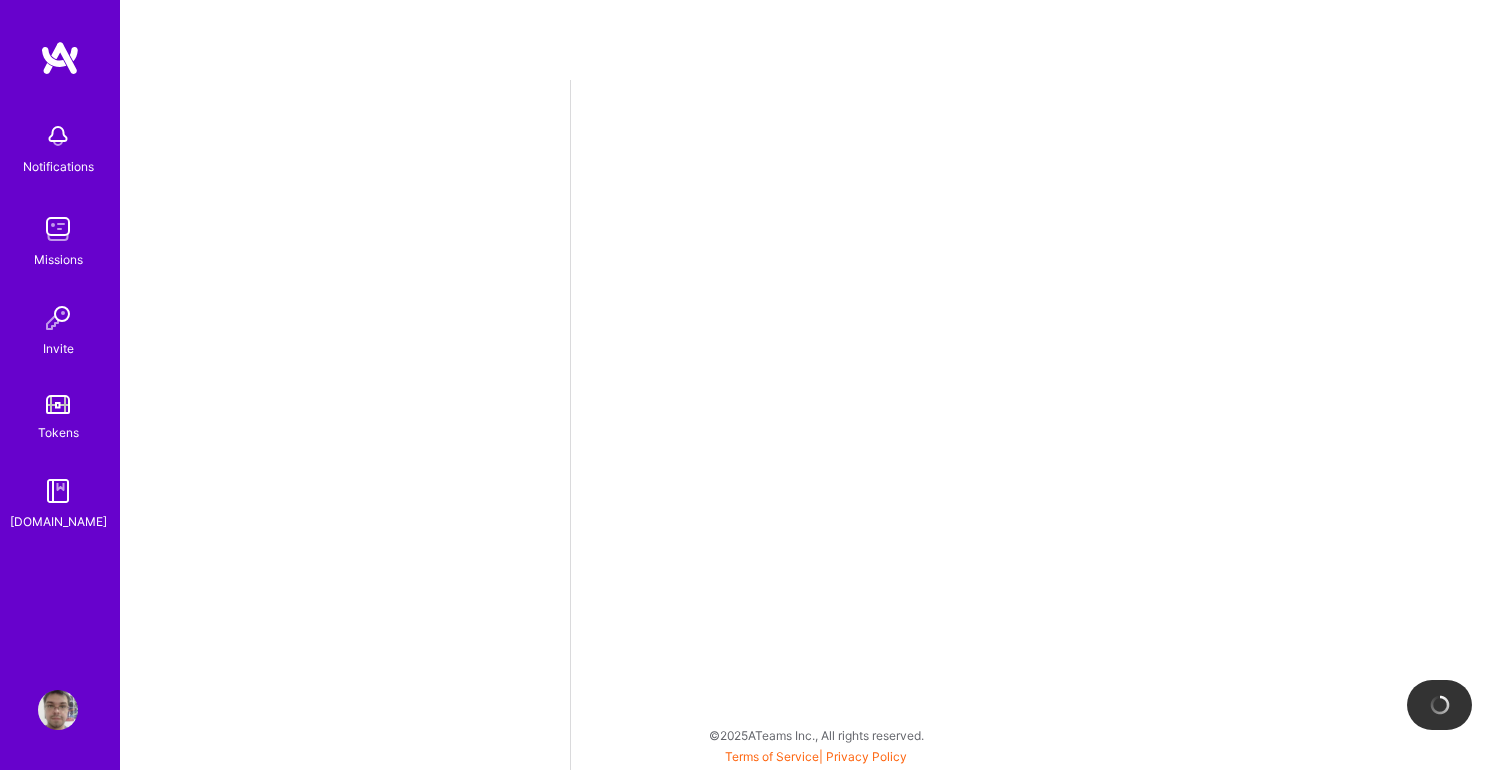 scroll, scrollTop: 0, scrollLeft: 0, axis: both 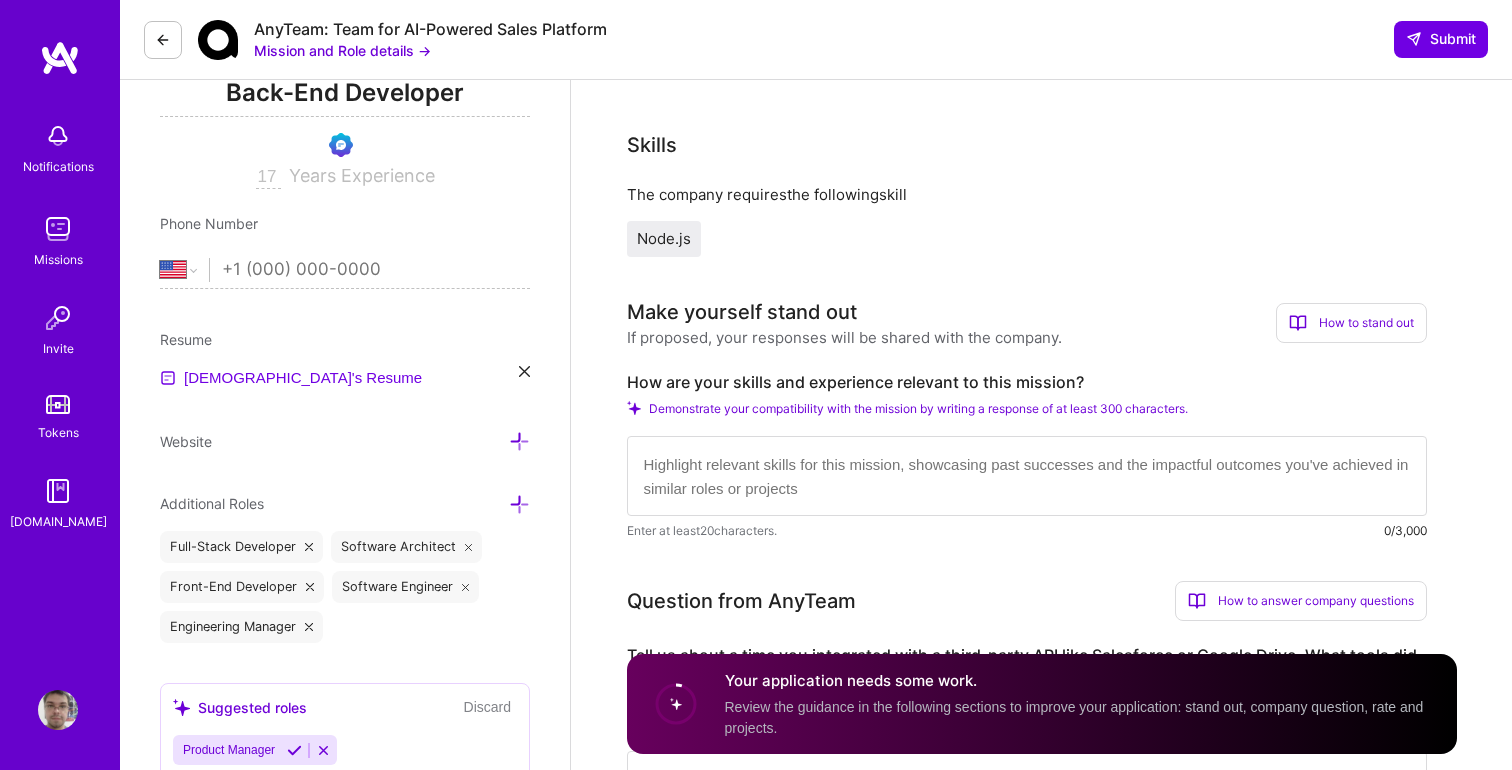 click at bounding box center [1027, 476] 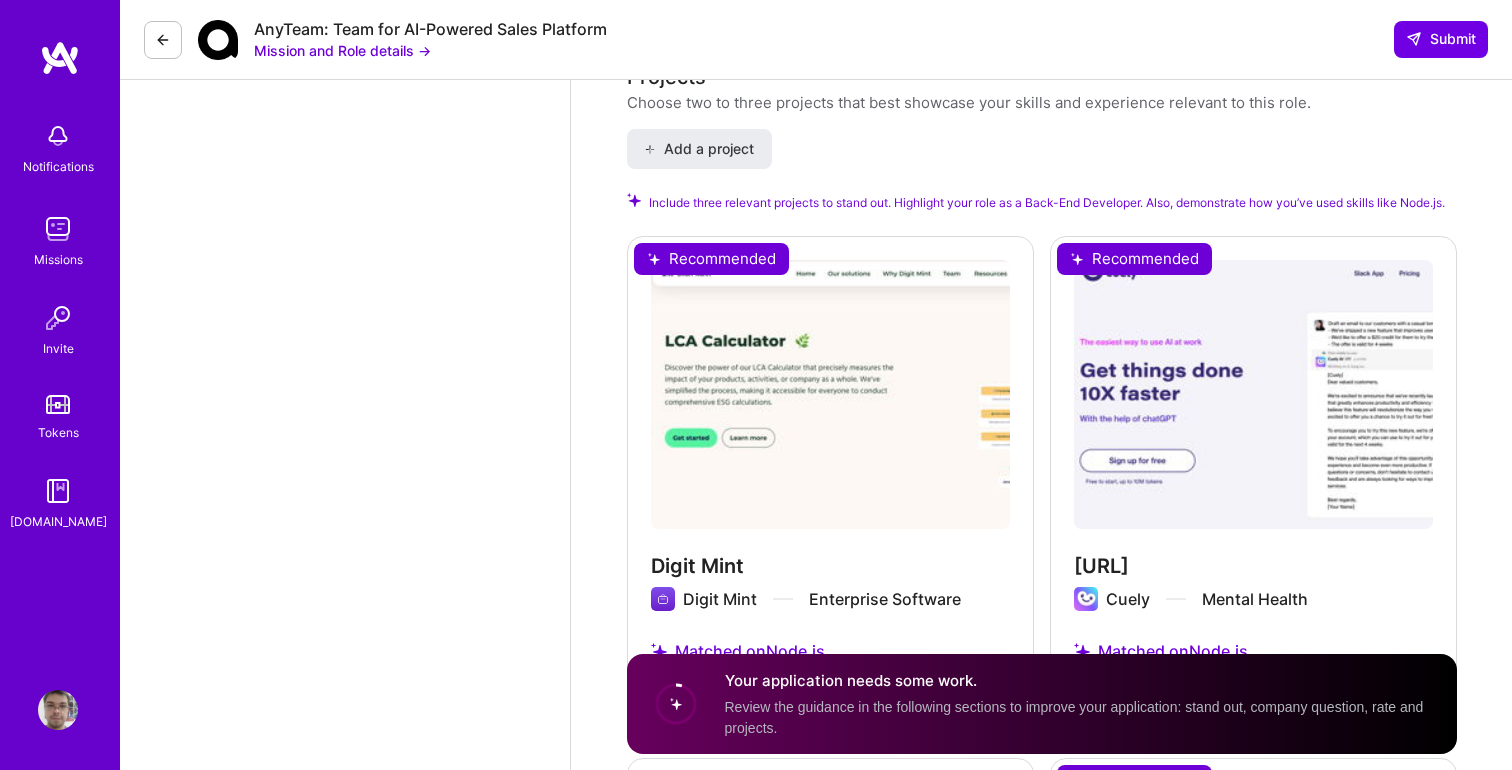 scroll, scrollTop: 2257, scrollLeft: 0, axis: vertical 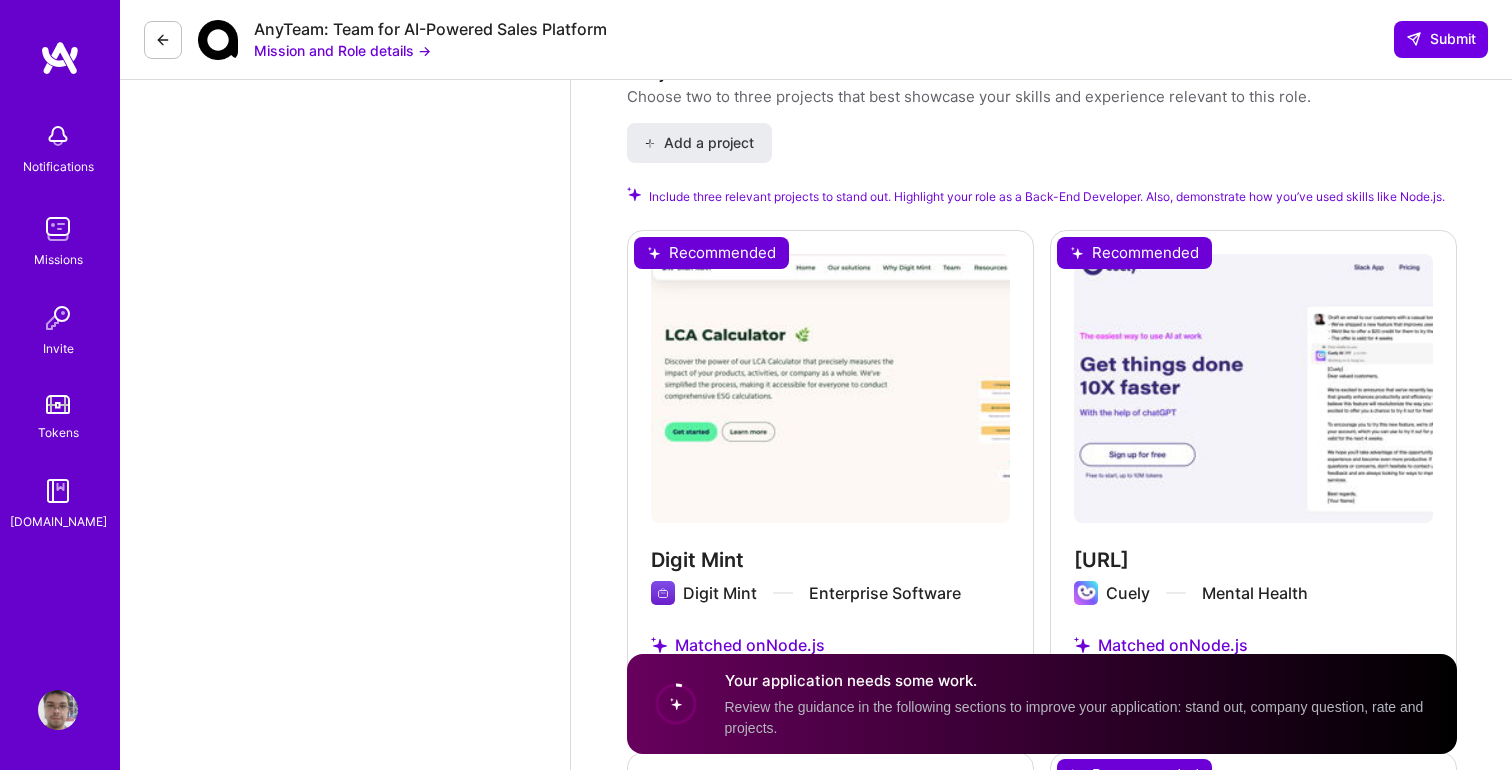 click on "Edit photo Christian Melgarejo Back-End Developer 17 Years Experience Phone Number Afghanistan Åland Islands Albania Algeria American Samoa Andorra Angola Anguilla Antigua and Barbuda Argentina Armenia Aruba Ascension Island Australia Austria Azerbaijan Bahamas Bahrain Bangladesh Barbados Belarus Belgium Belize Benin Bermuda Bhutan Bolivia Bonaire, Sint Eustatius and Saba Bosnia and Herzegovina Botswana Brazil British Indian Ocean Territory Brunei Darussalam Bulgaria Burkina Faso Burundi Cambodia Cameroon Canada Cape Verde Cayman Islands Central African Republic Chad Chile China Christmas Island Cocos (Keeling) Islands Colombia Comoros Congo Congo, Democratic Republic of the Cook Islands Costa Rica Cote d'Ivoire Croatia Cuba Curaçao Cyprus Czech Republic Denmark Djibouti Dominica Dominican Republic Ecuador Egypt El Salvador Equatorial Guinea Eritrea Estonia Ethiopia Falkland Islands Faroe Islands Federated States of Micronesia Fiji Finland France French Guiana French Polynesia Gabon Gambia Georgia Germany" at bounding box center (345, -112) 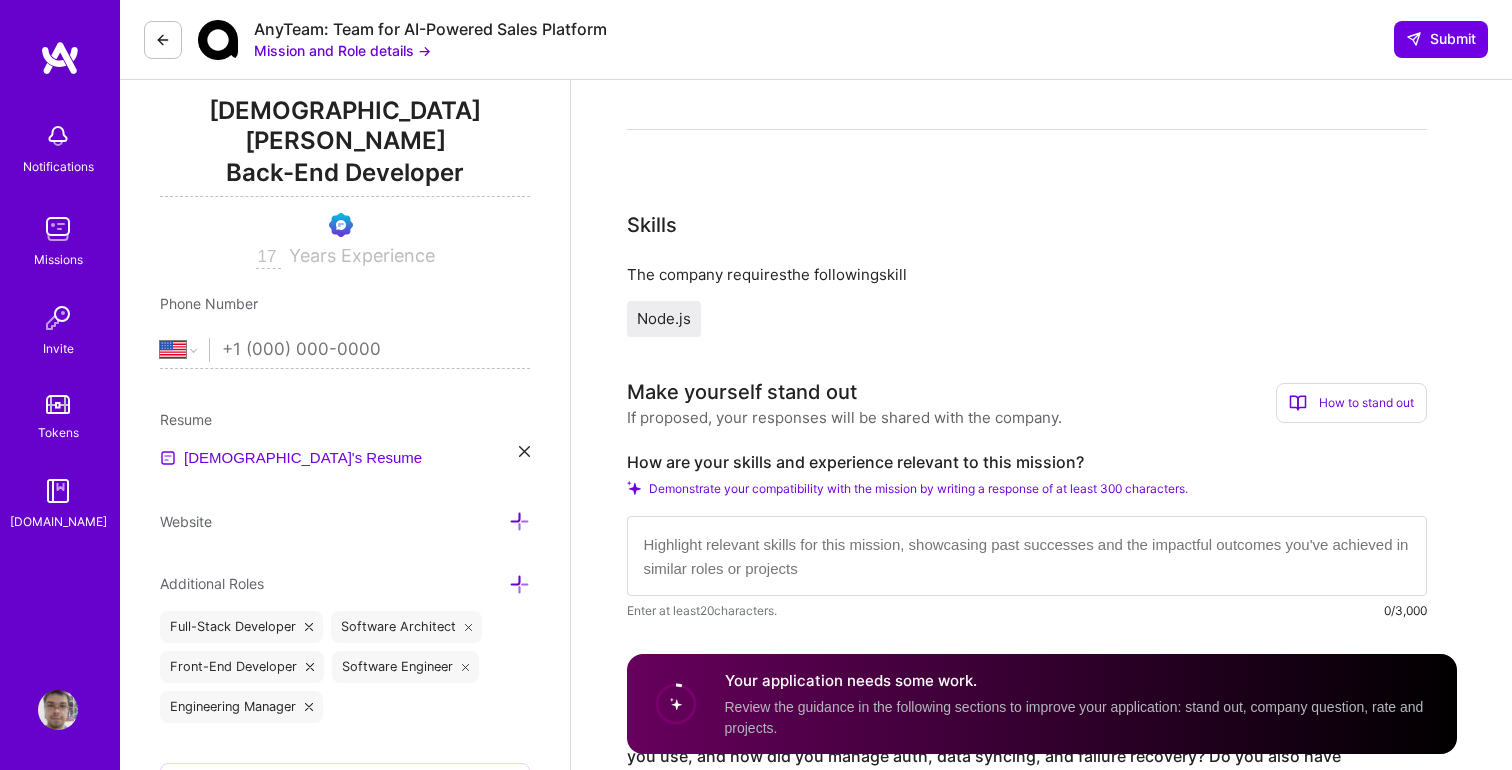scroll, scrollTop: 254, scrollLeft: 0, axis: vertical 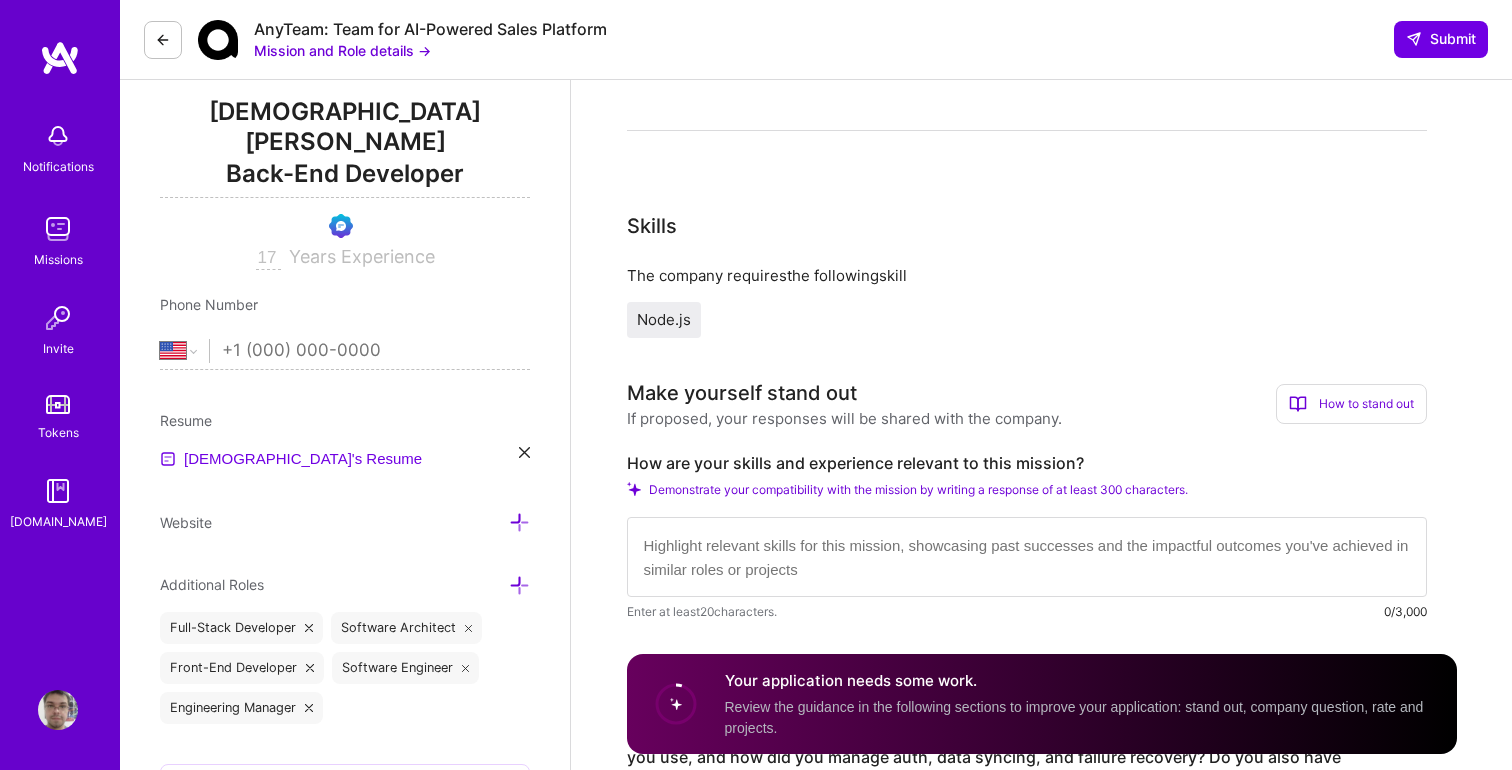 click at bounding box center [376, 351] 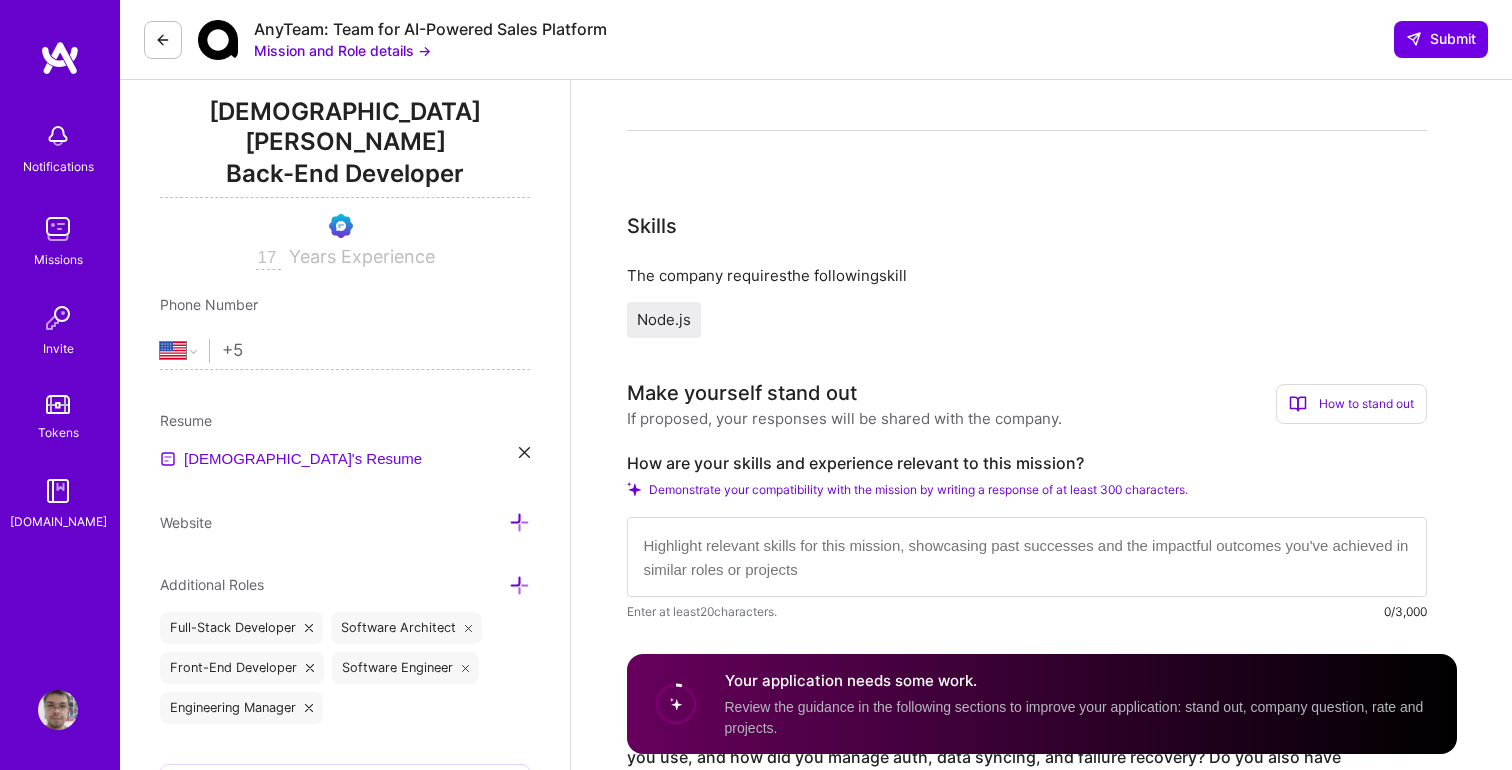 type on "+59" 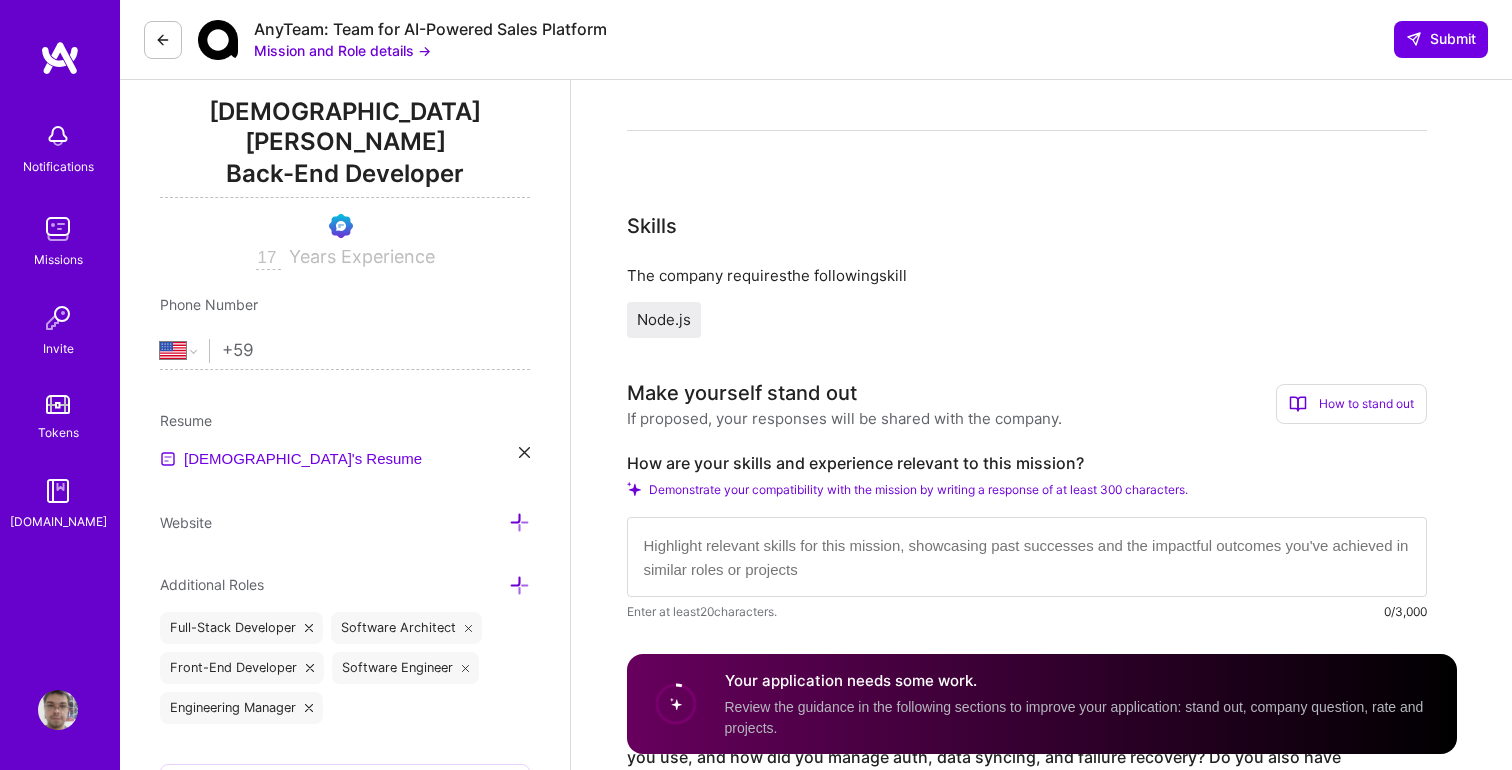 select on "PY" 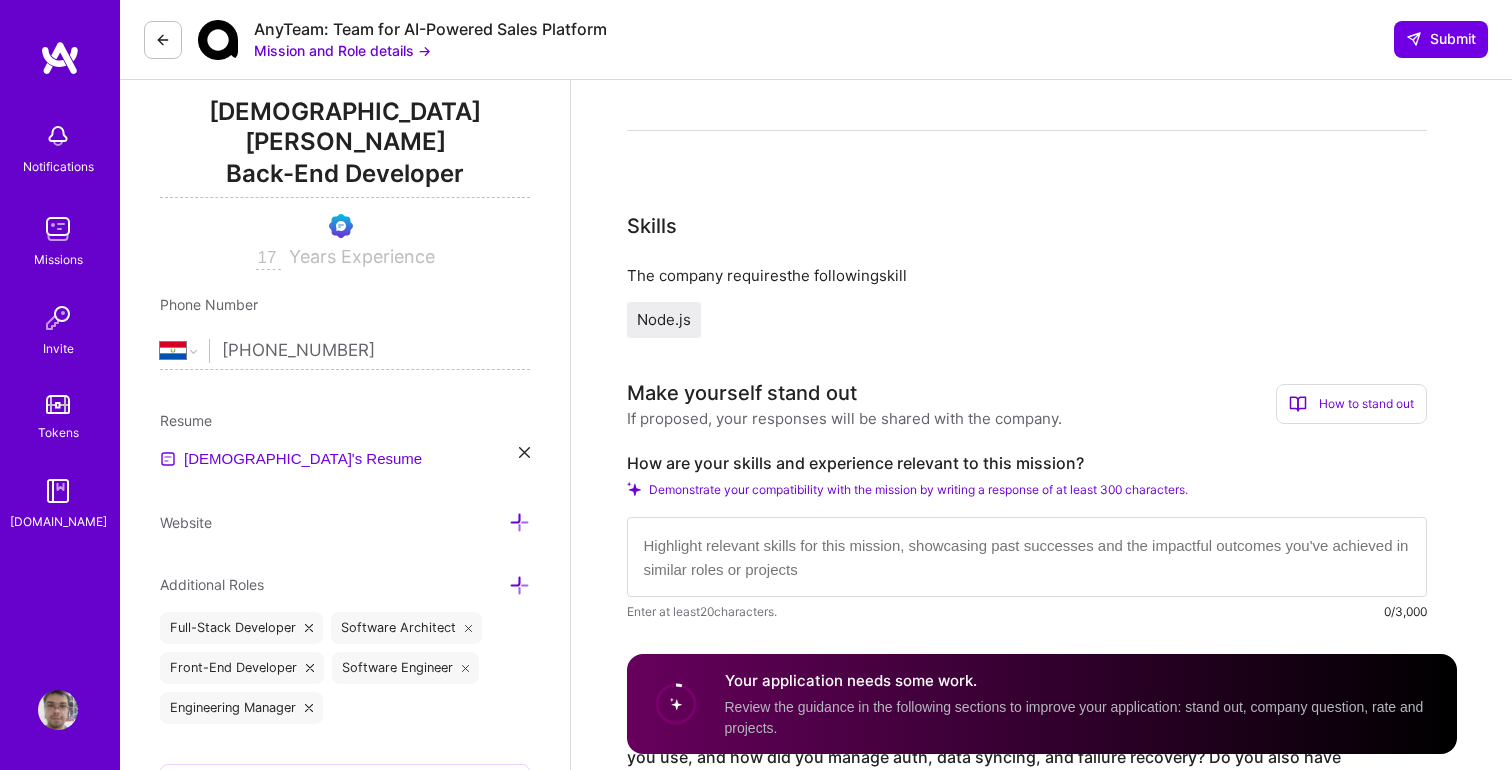 type on "+595 971 591980" 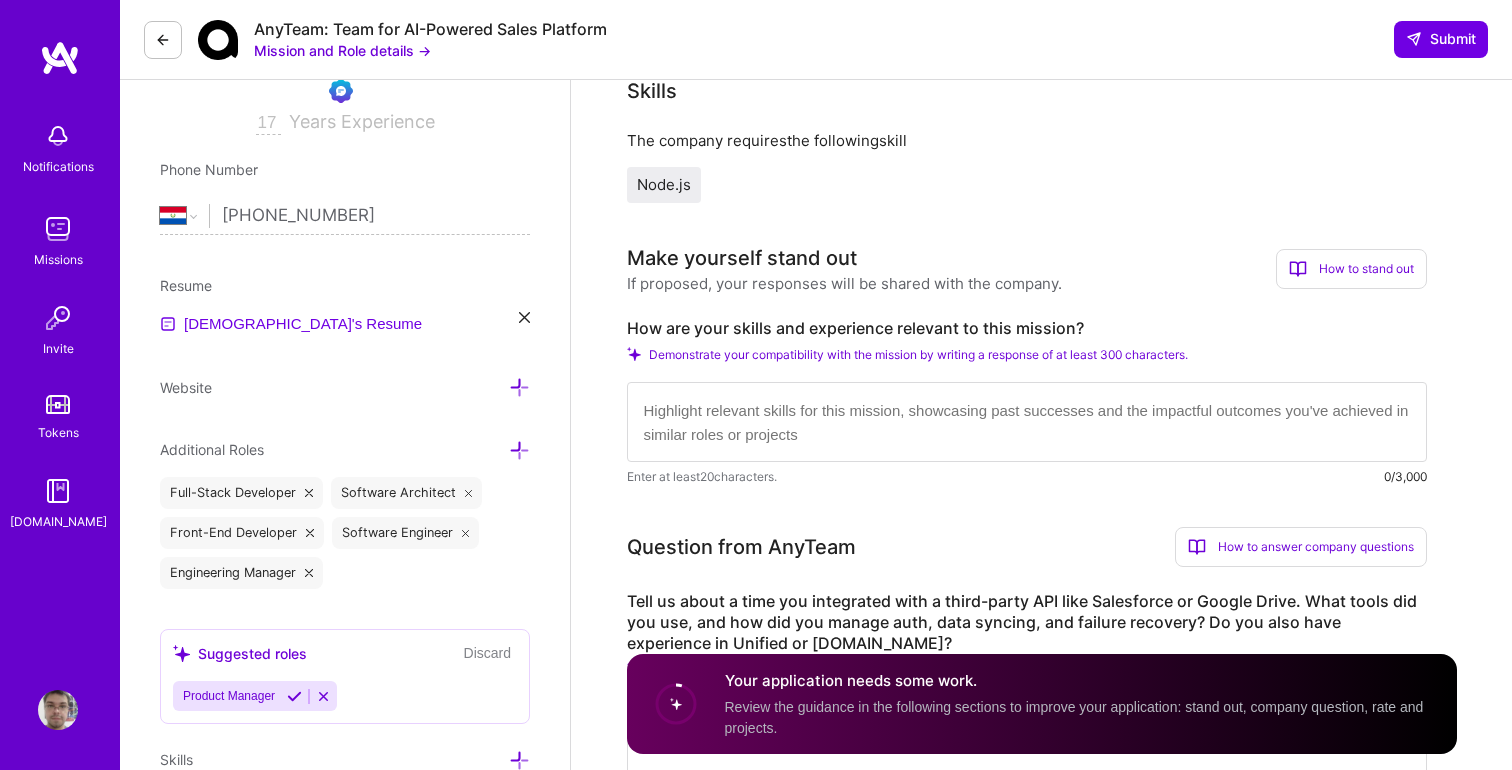 scroll, scrollTop: 402, scrollLeft: 0, axis: vertical 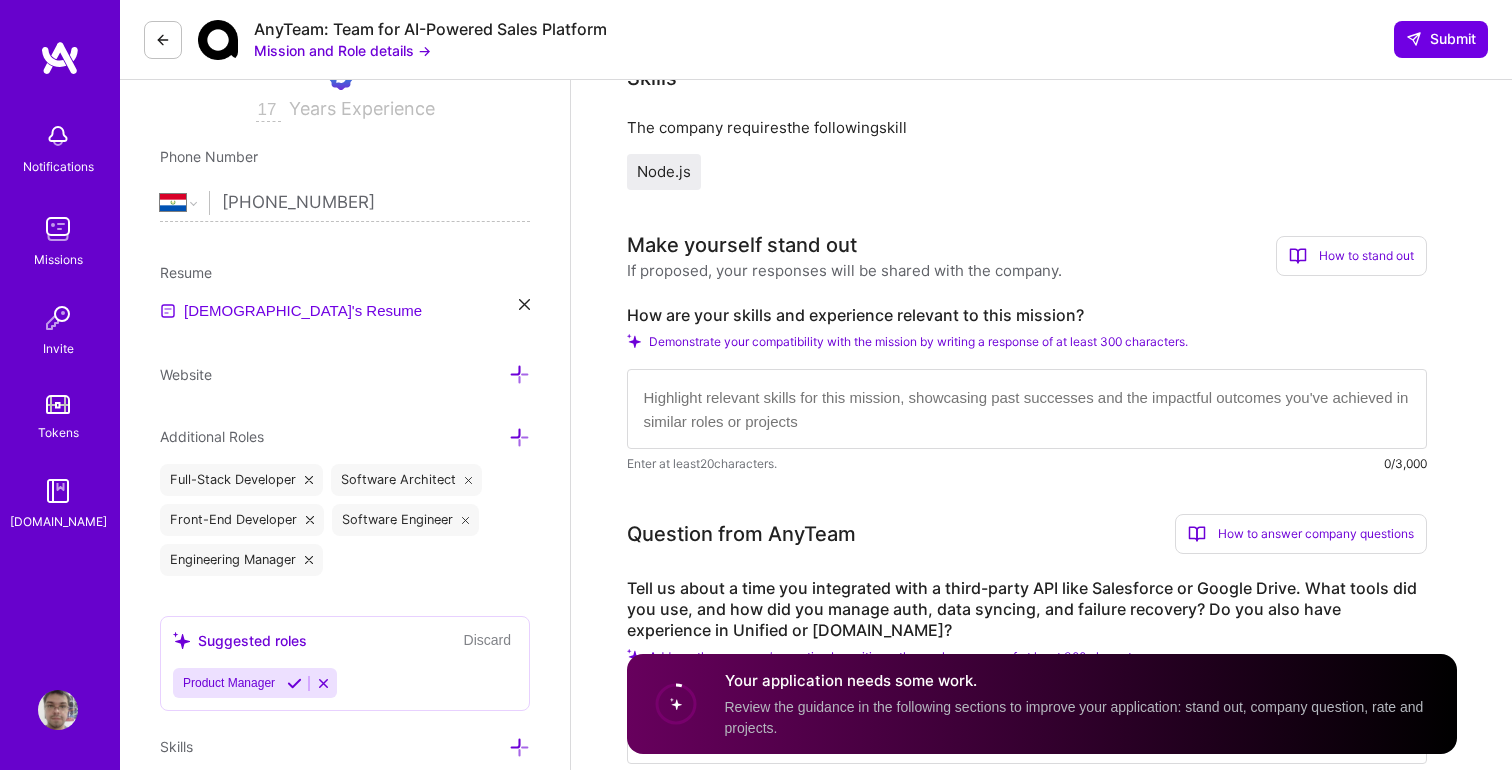 click at bounding box center [524, 304] 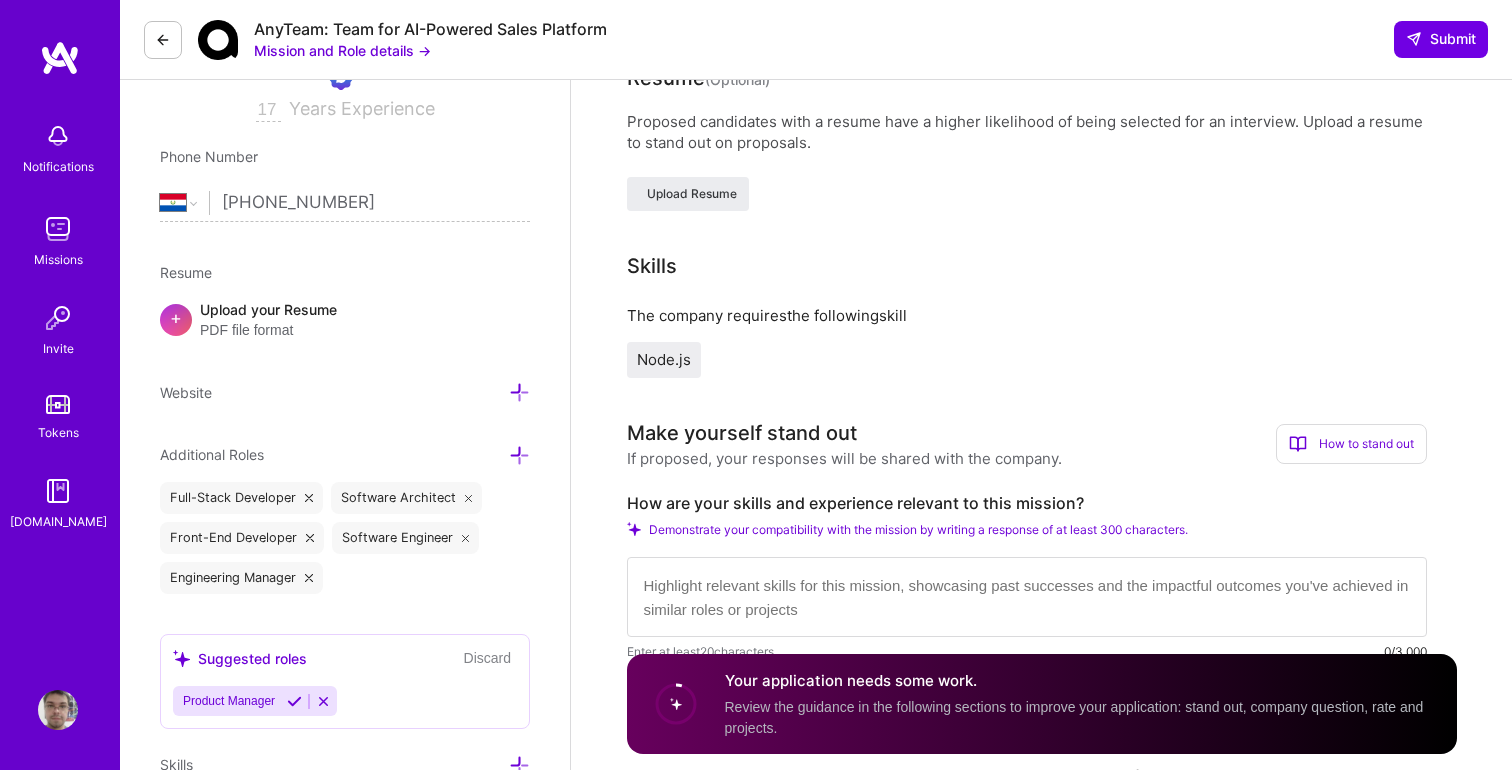 click on "Upload your Resume PDF file format" at bounding box center (268, 320) 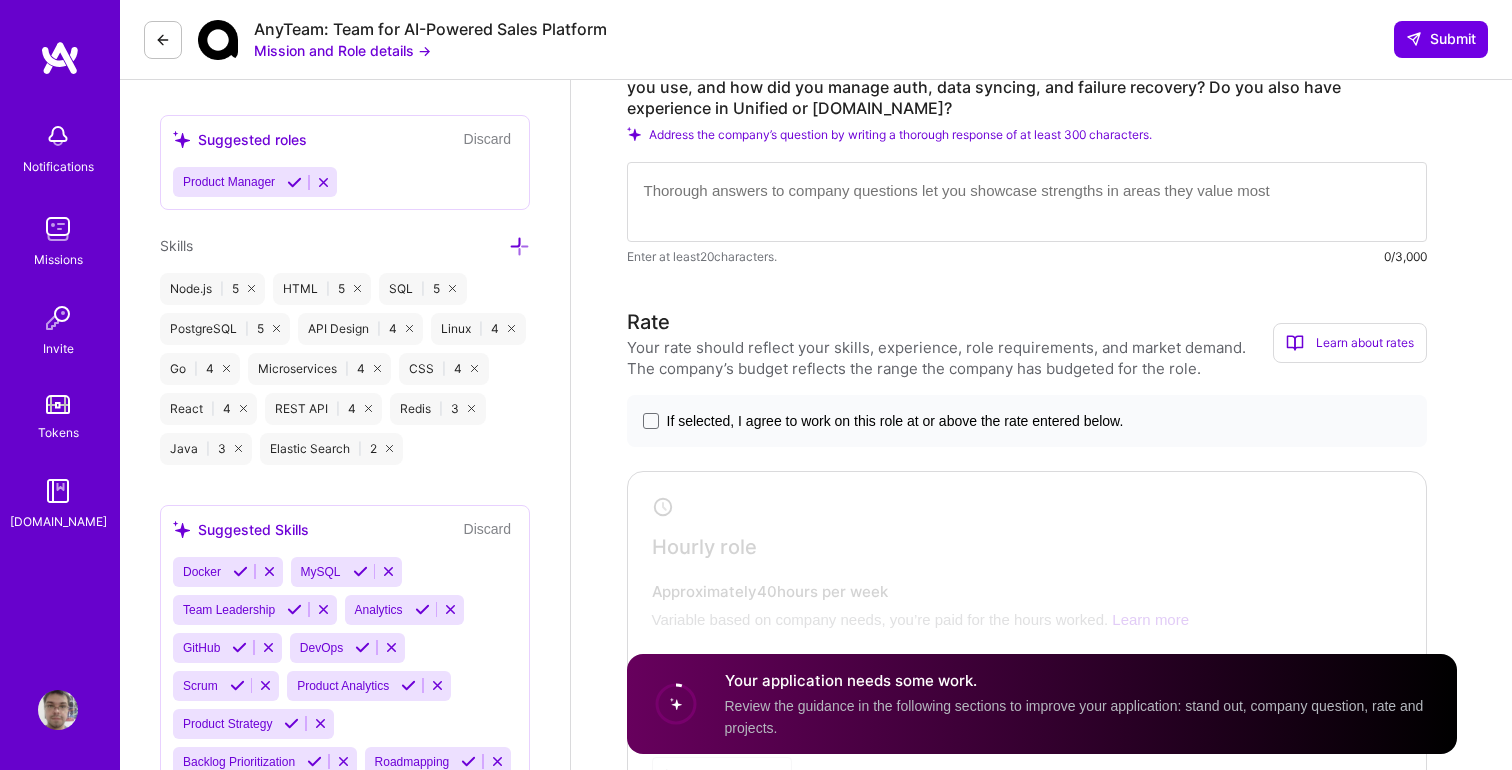 scroll, scrollTop: 928, scrollLeft: 0, axis: vertical 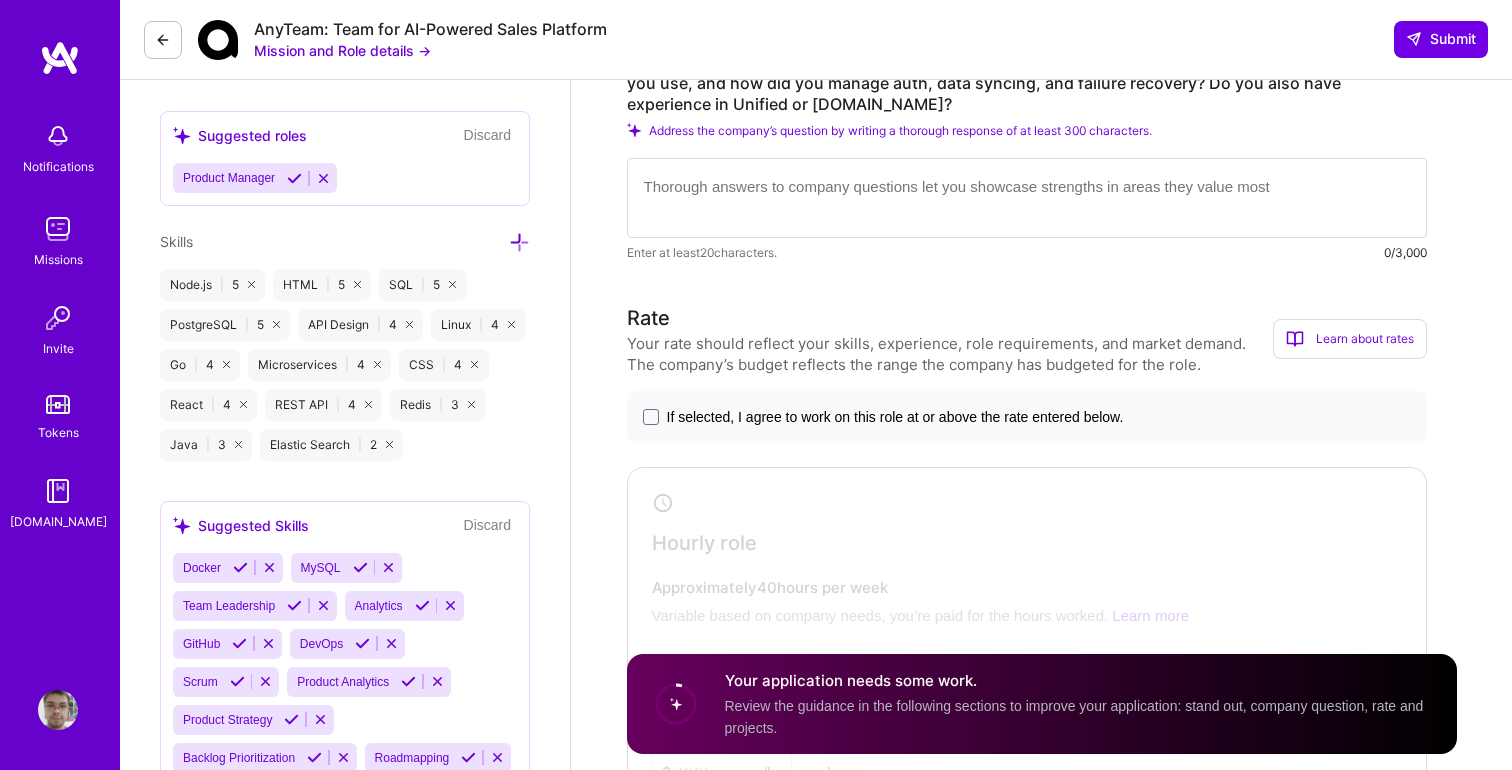 click on "Redis | 3" at bounding box center [437, 405] 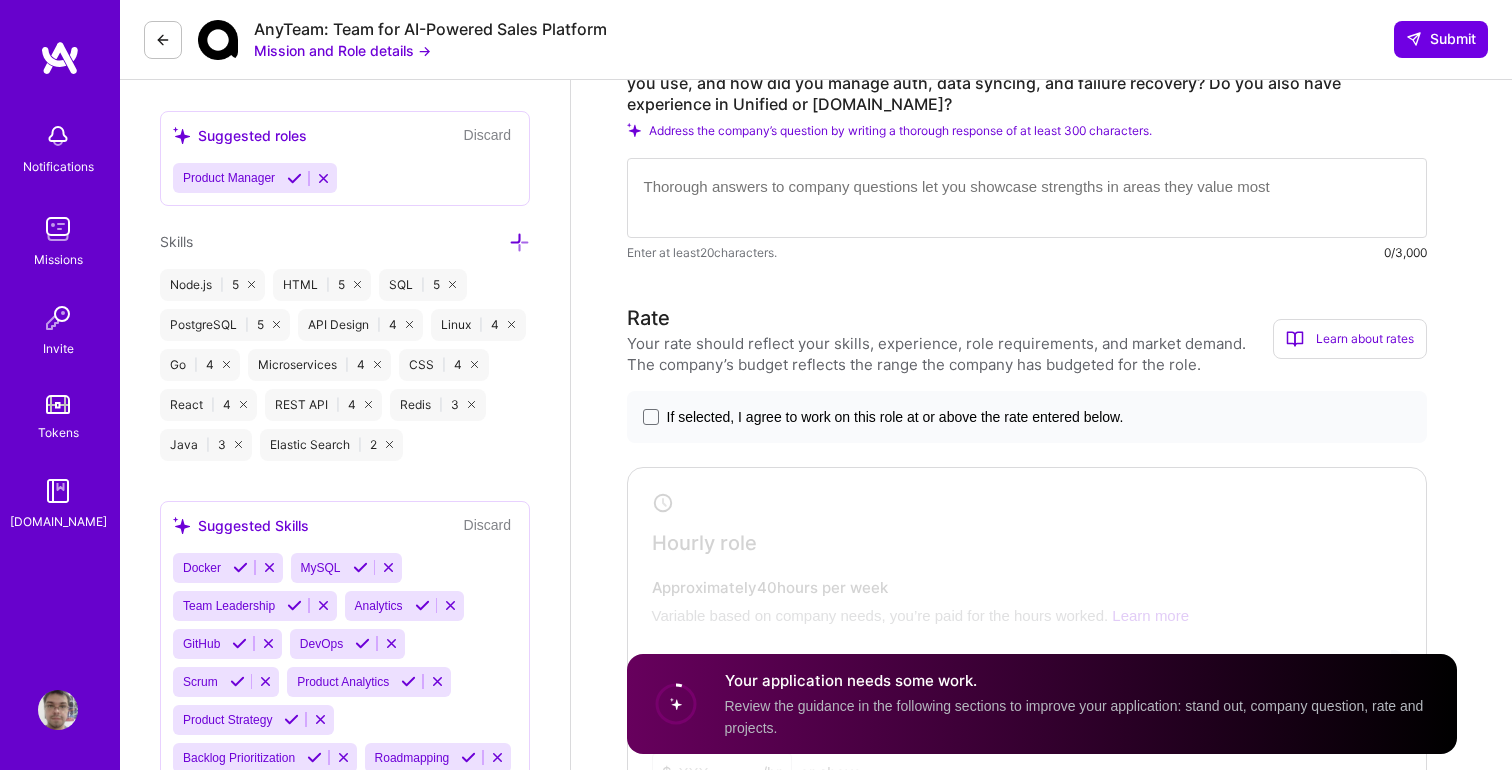 click at bounding box center (471, 404) 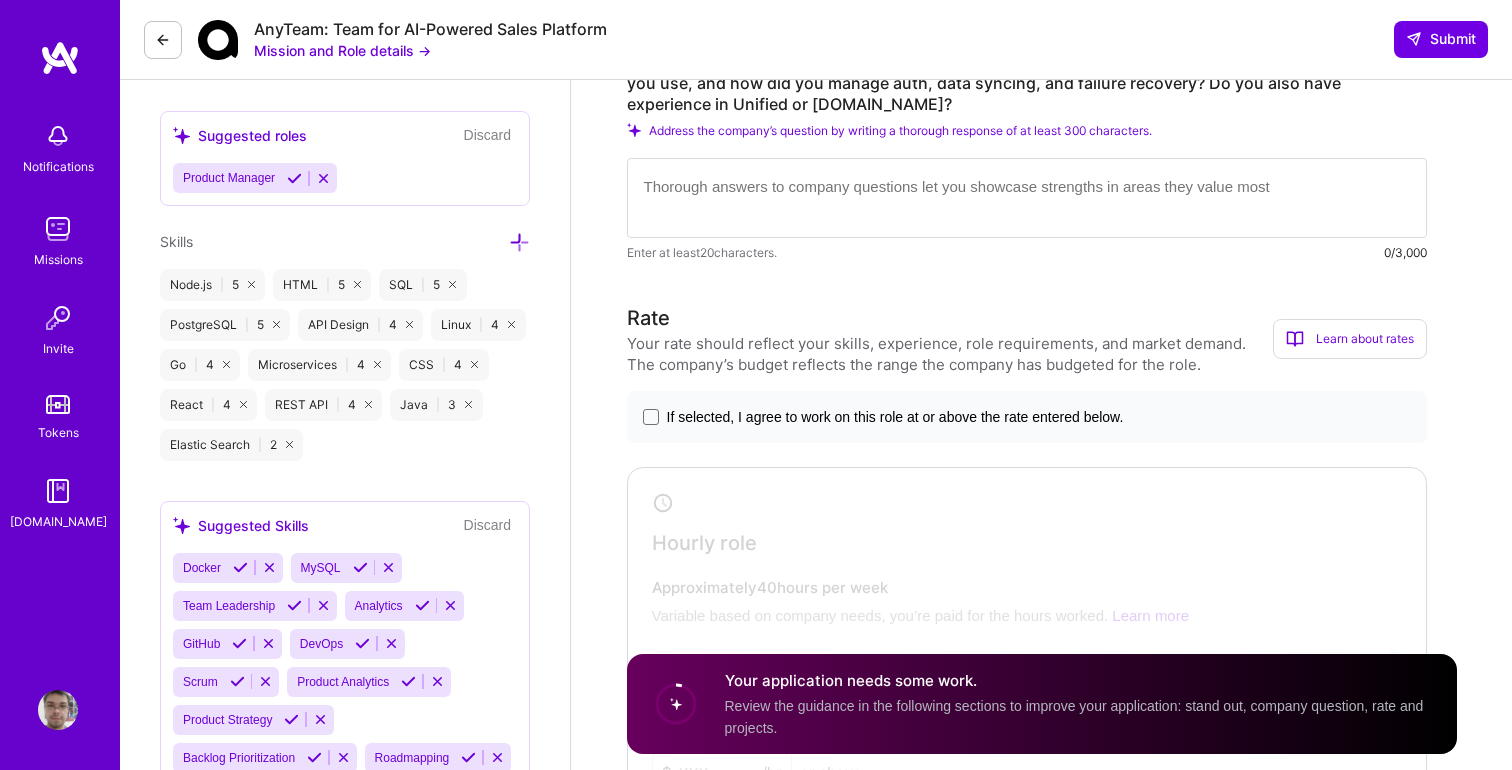 click at bounding box center (468, 404) 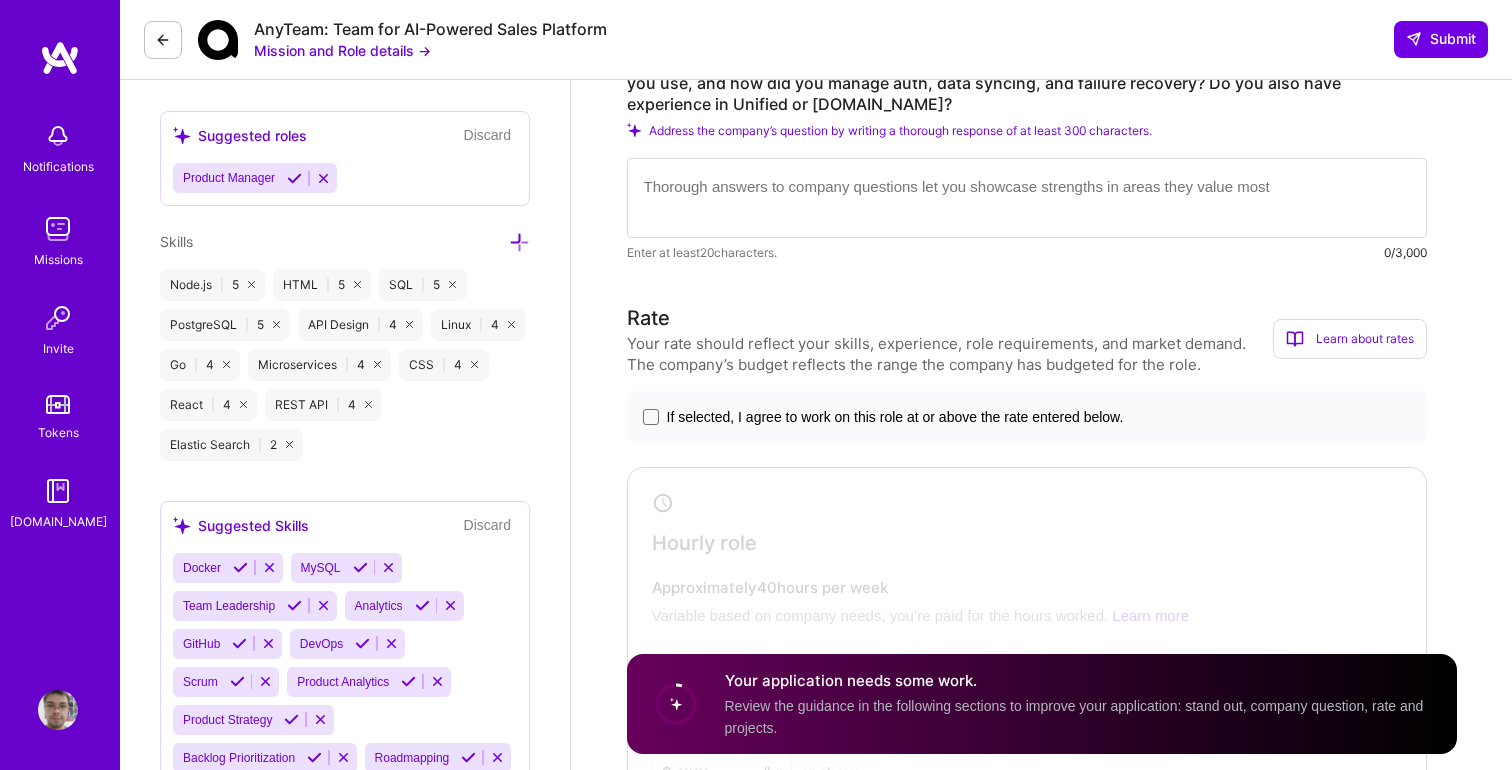 click at bounding box center (519, 242) 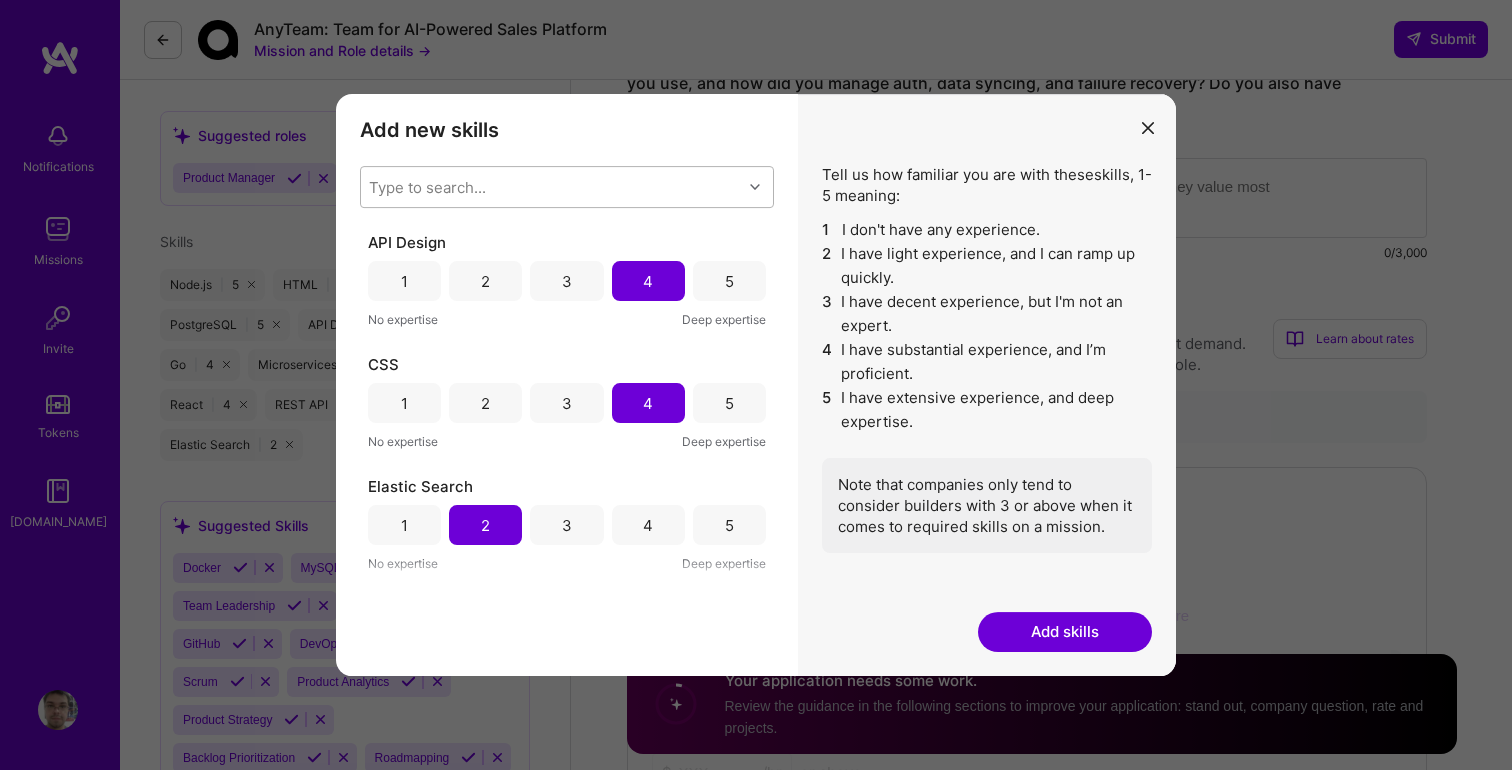 click on "Type to search..." at bounding box center (551, 187) 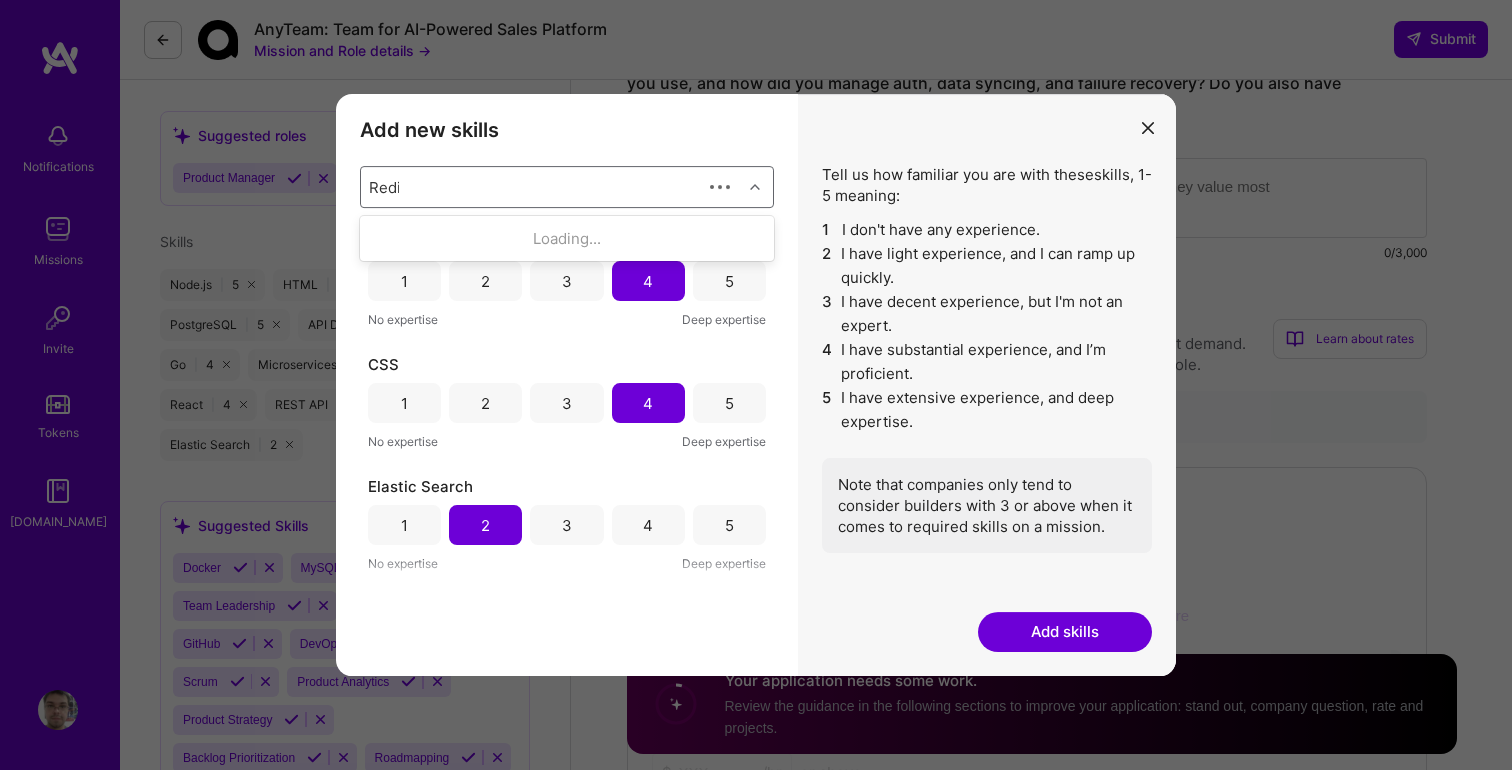type on "Redis" 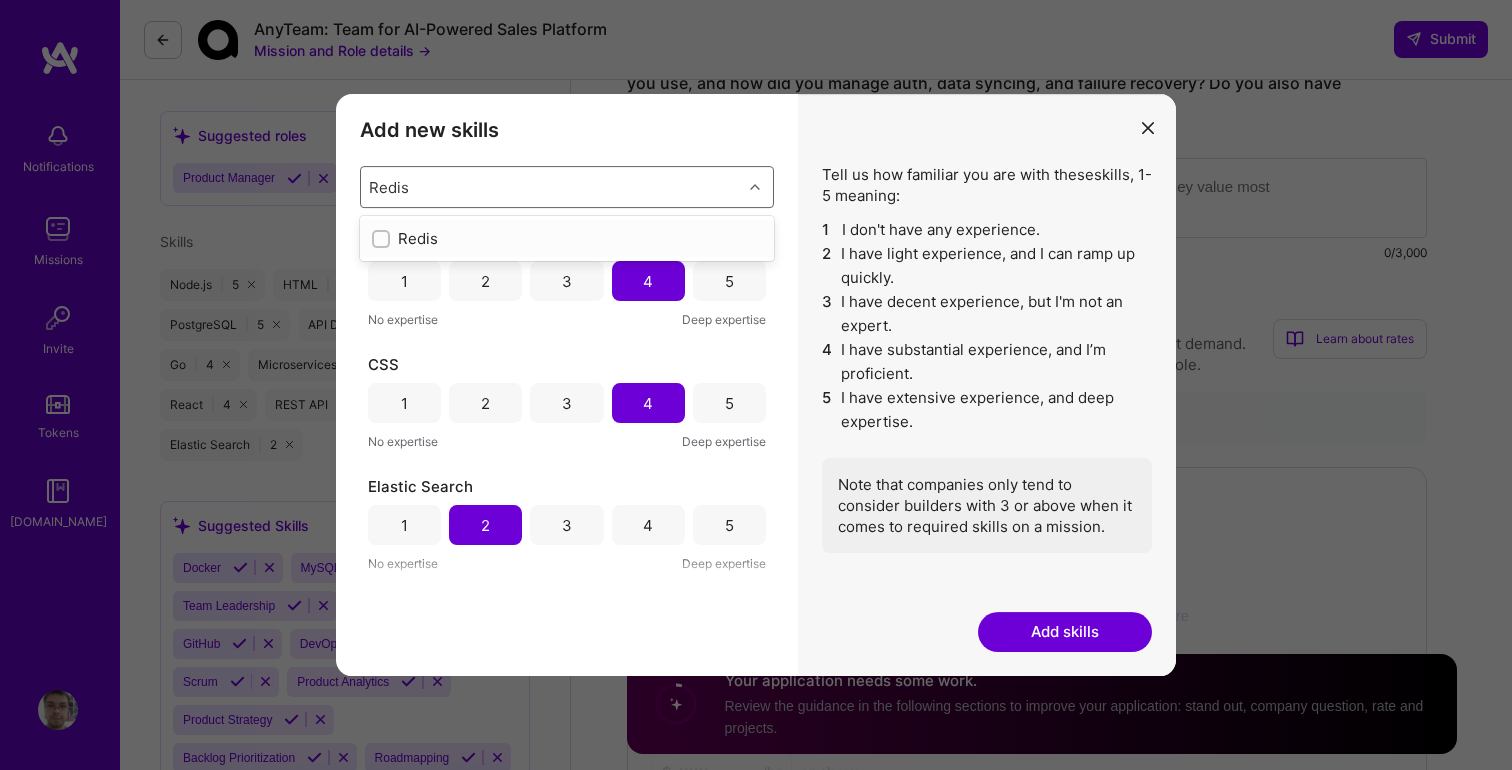 click on "Redis" at bounding box center (567, 238) 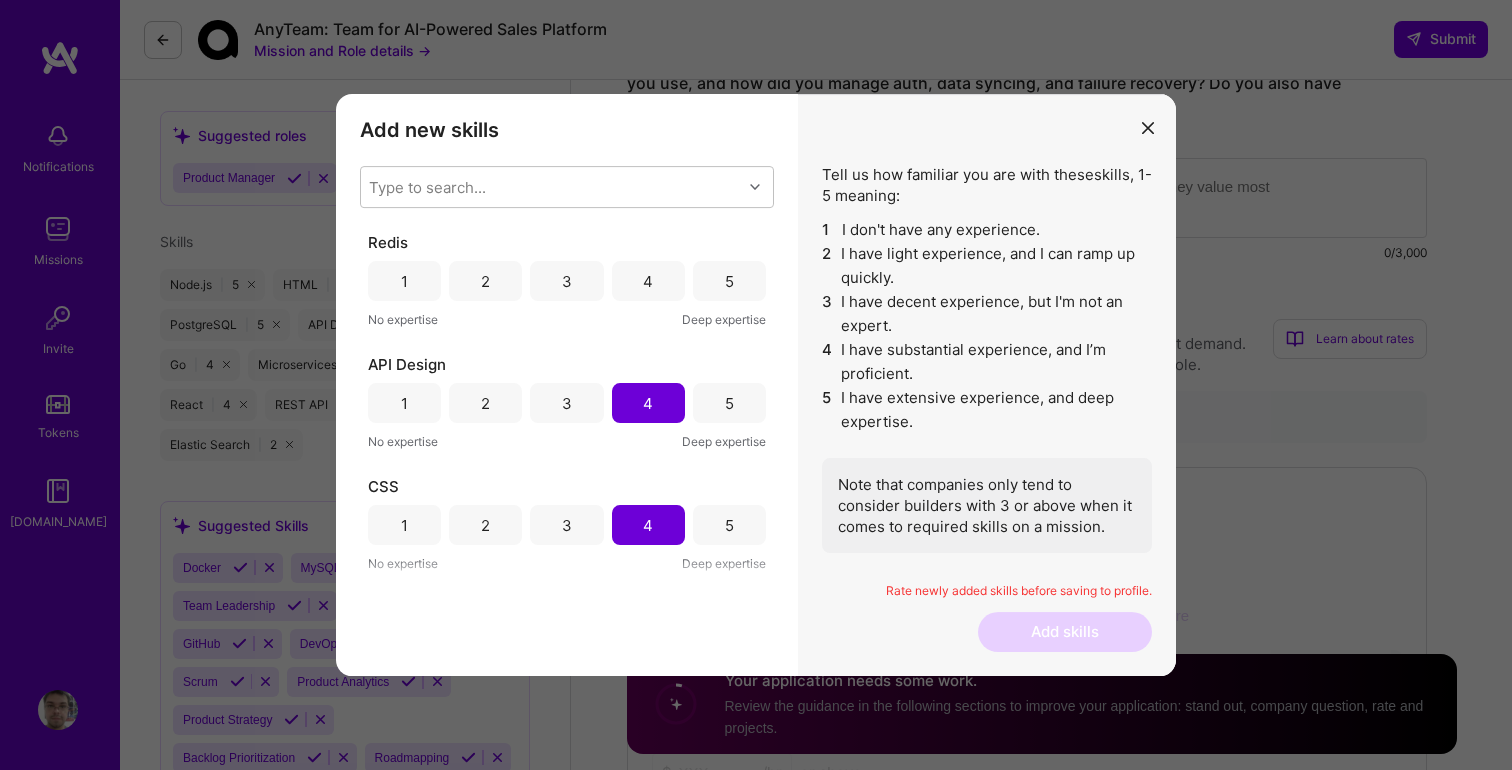 click on "Tell us how familiar you are with these  skills , 1-5 meaning: 1 I don't have any experience. 2 I have light experience, and I can ramp up quickly. 3 I have decent experience, but I'm not an expert. 4 I have substantial experience, and I’m proficient. 5 I have extensive experience, and deep expertise. Note that companies only tend to consider builders with 3 or above when it comes to required skills on a mission." at bounding box center (987, 358) 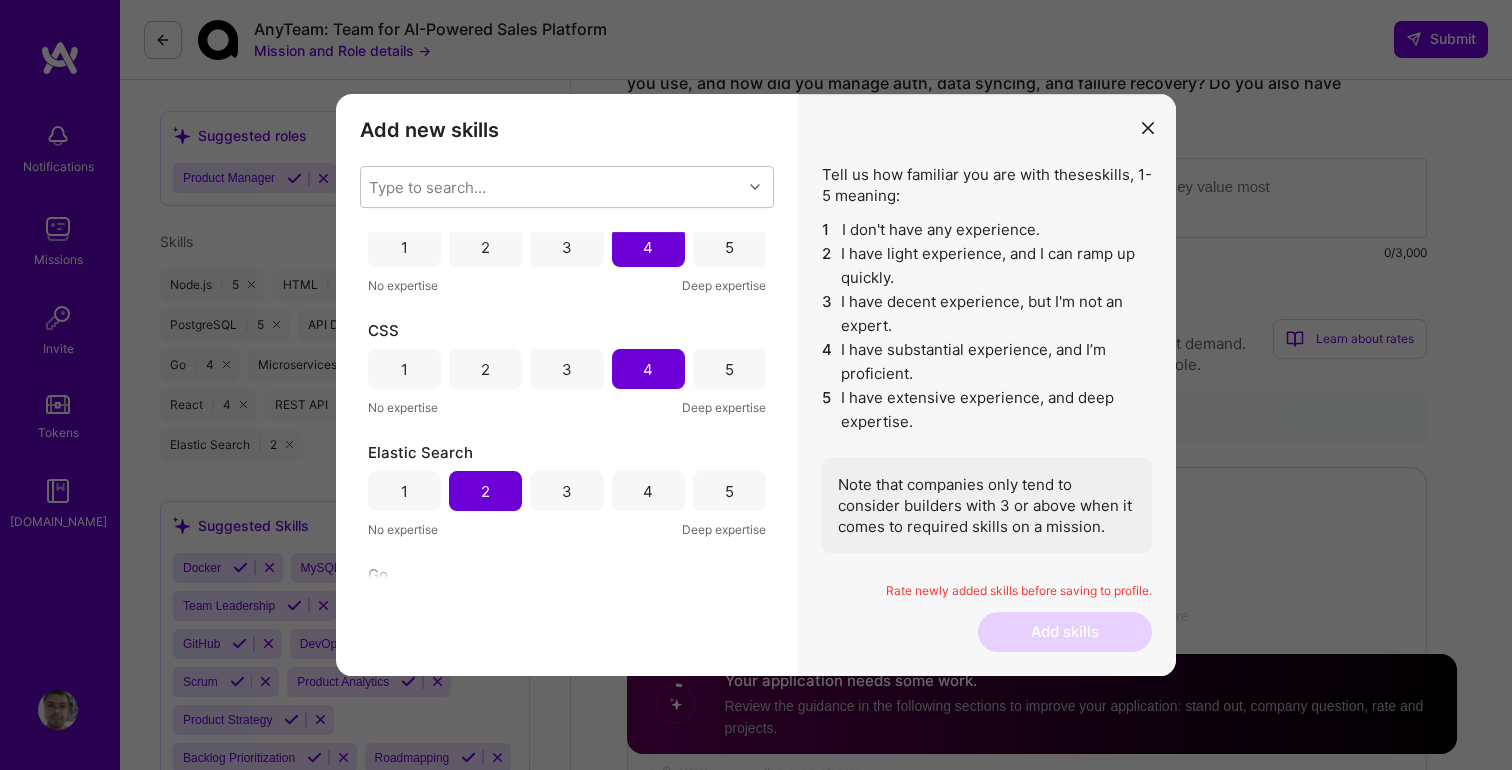 scroll, scrollTop: 0, scrollLeft: 0, axis: both 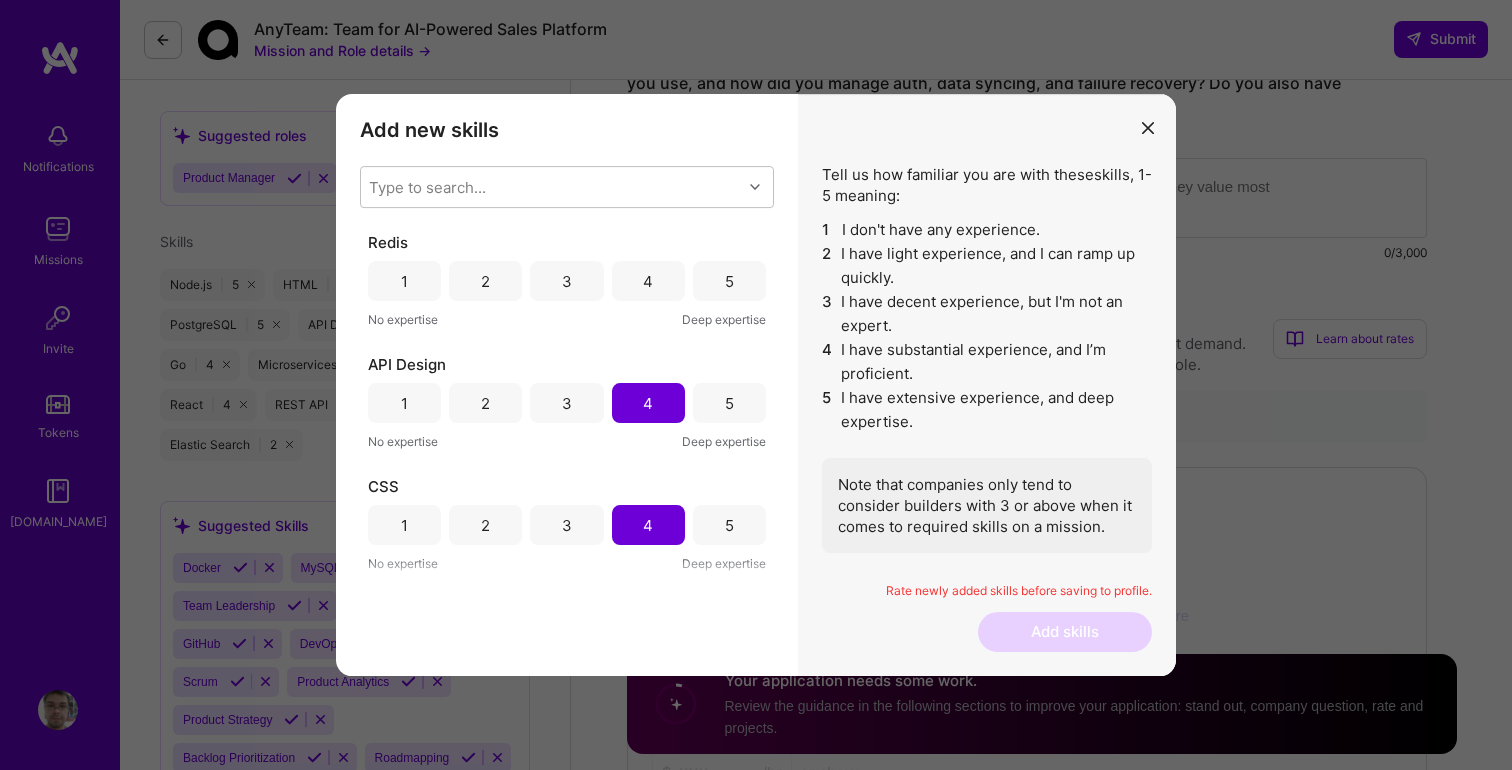 click on "4" at bounding box center [648, 281] 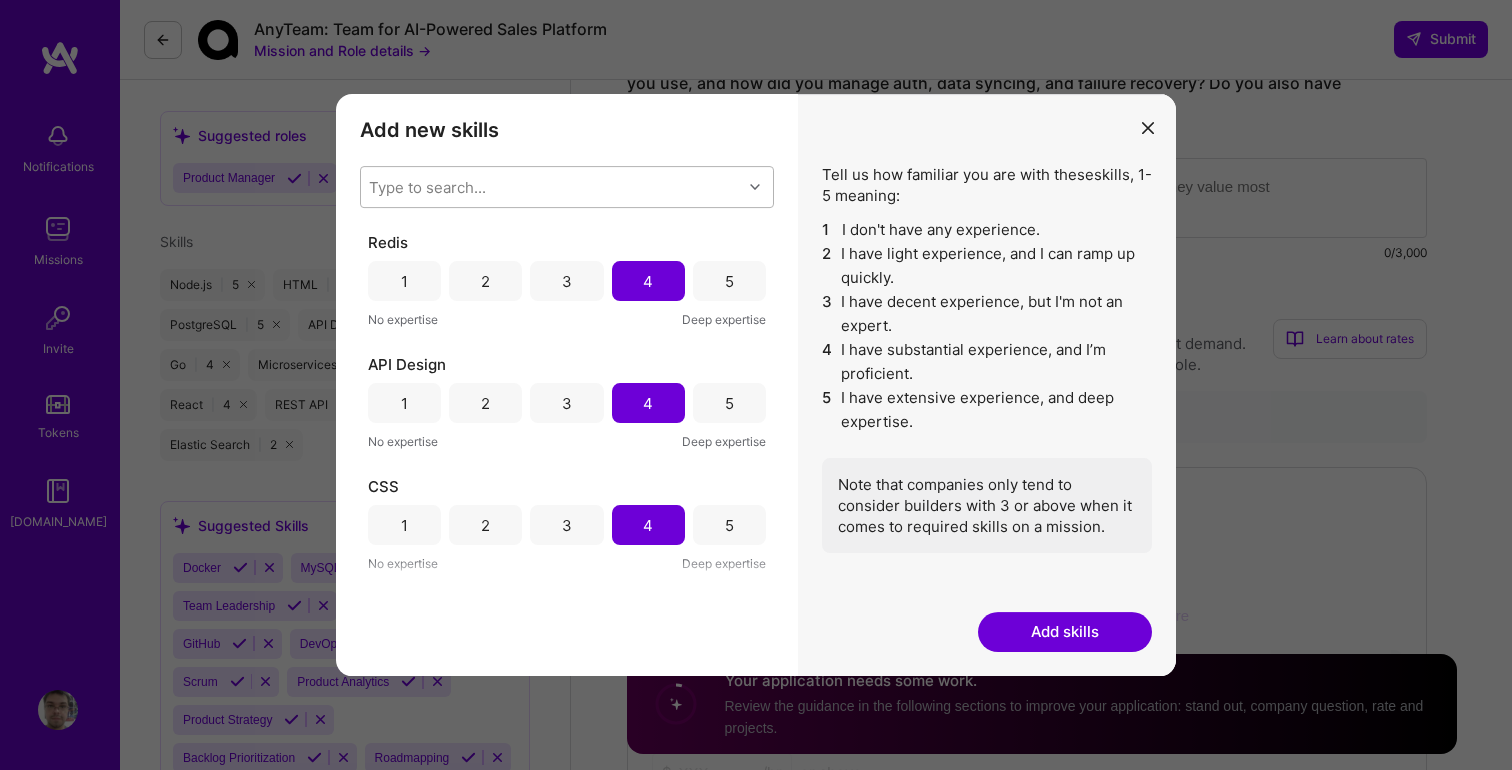click on "Type to search..." at bounding box center [551, 187] 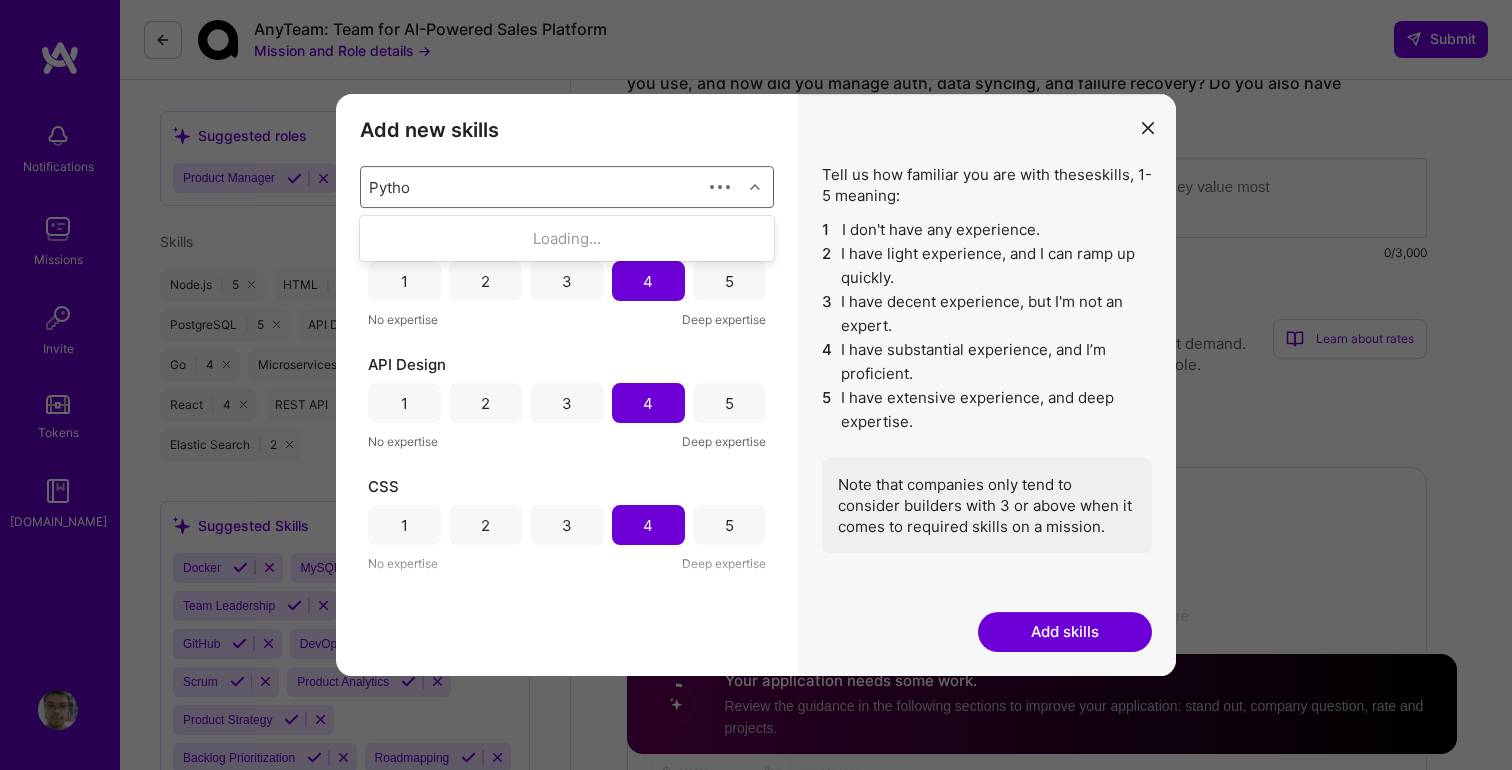 type on "Python" 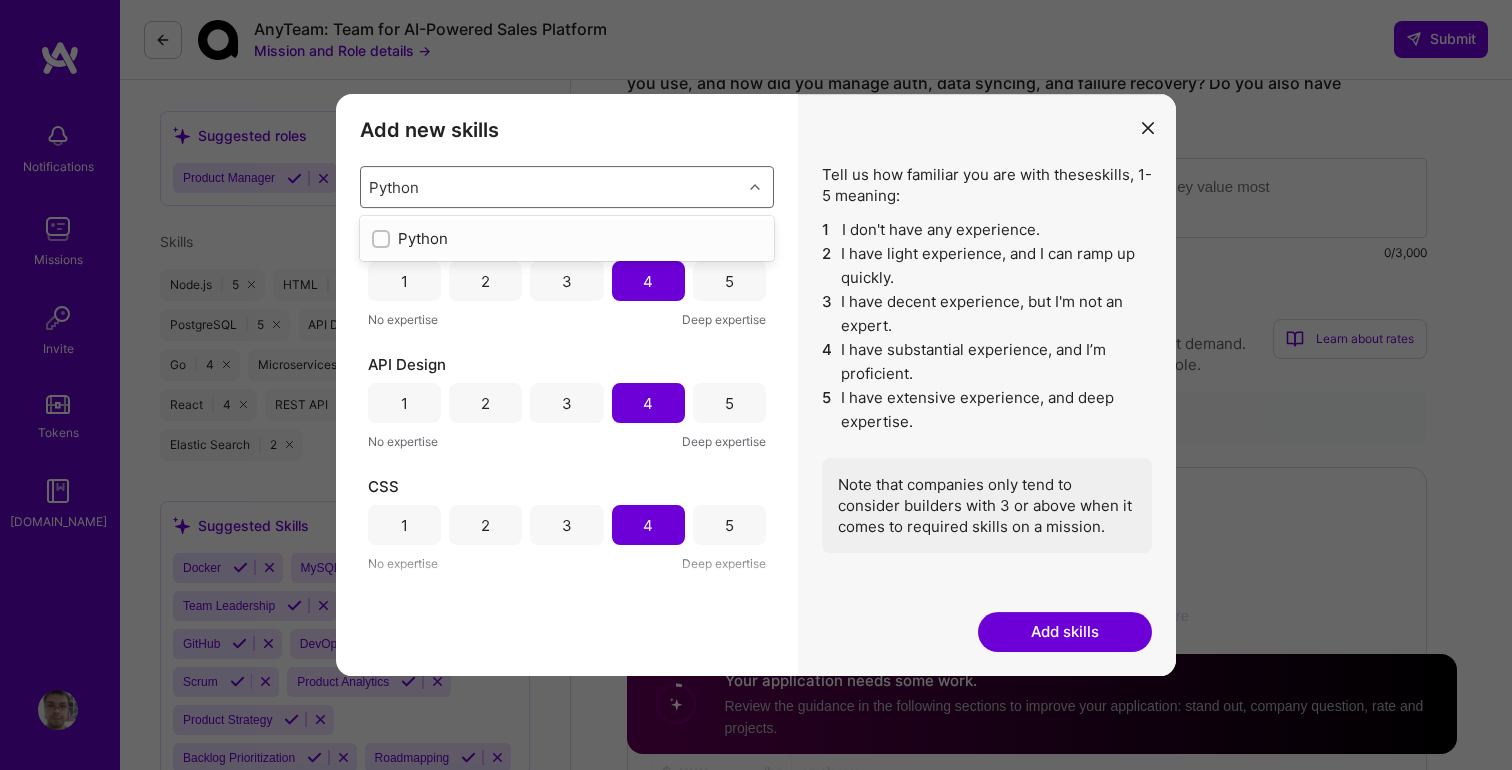 click on "Python" at bounding box center [567, 238] 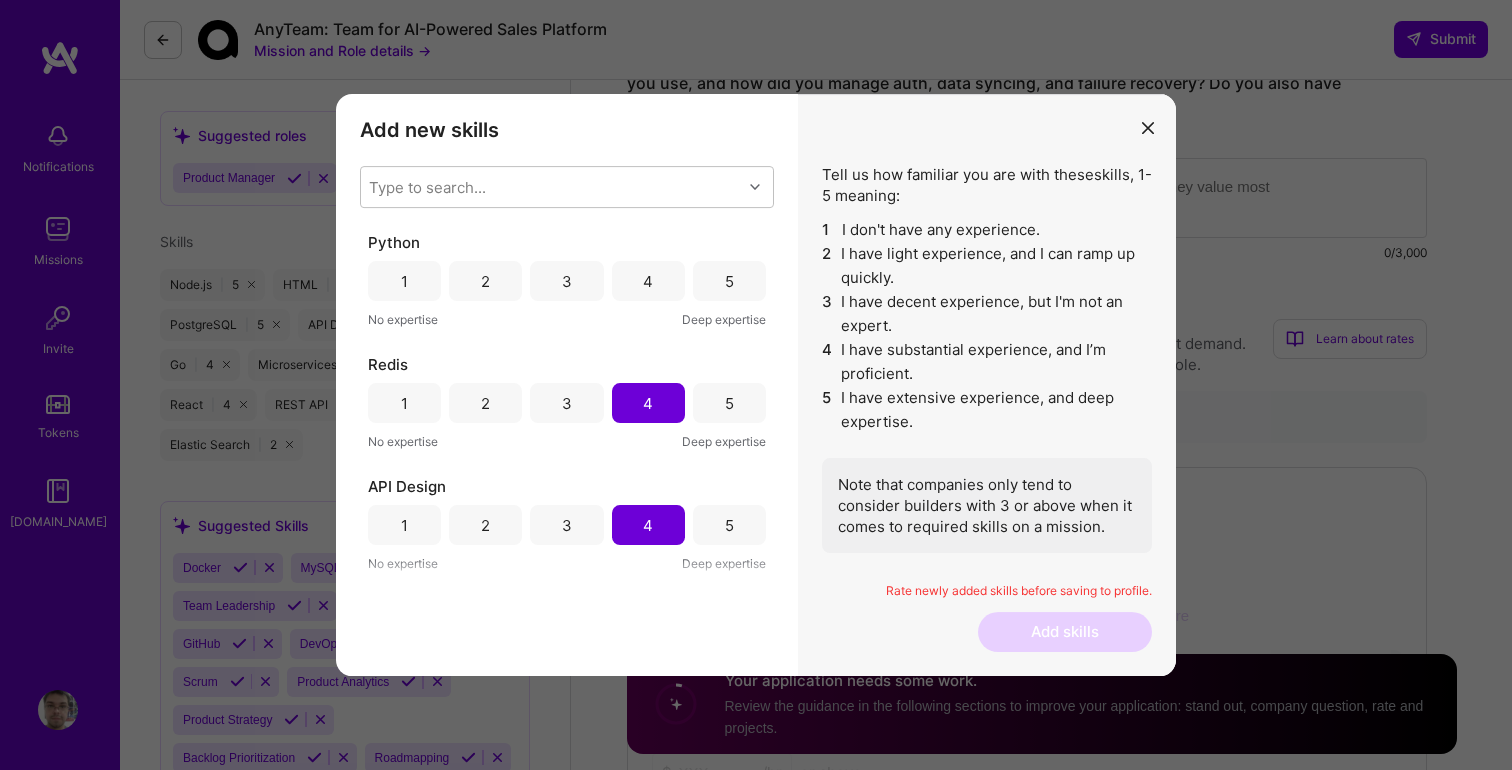 click on "3 I have decent experience, but I'm not an expert." at bounding box center (987, 314) 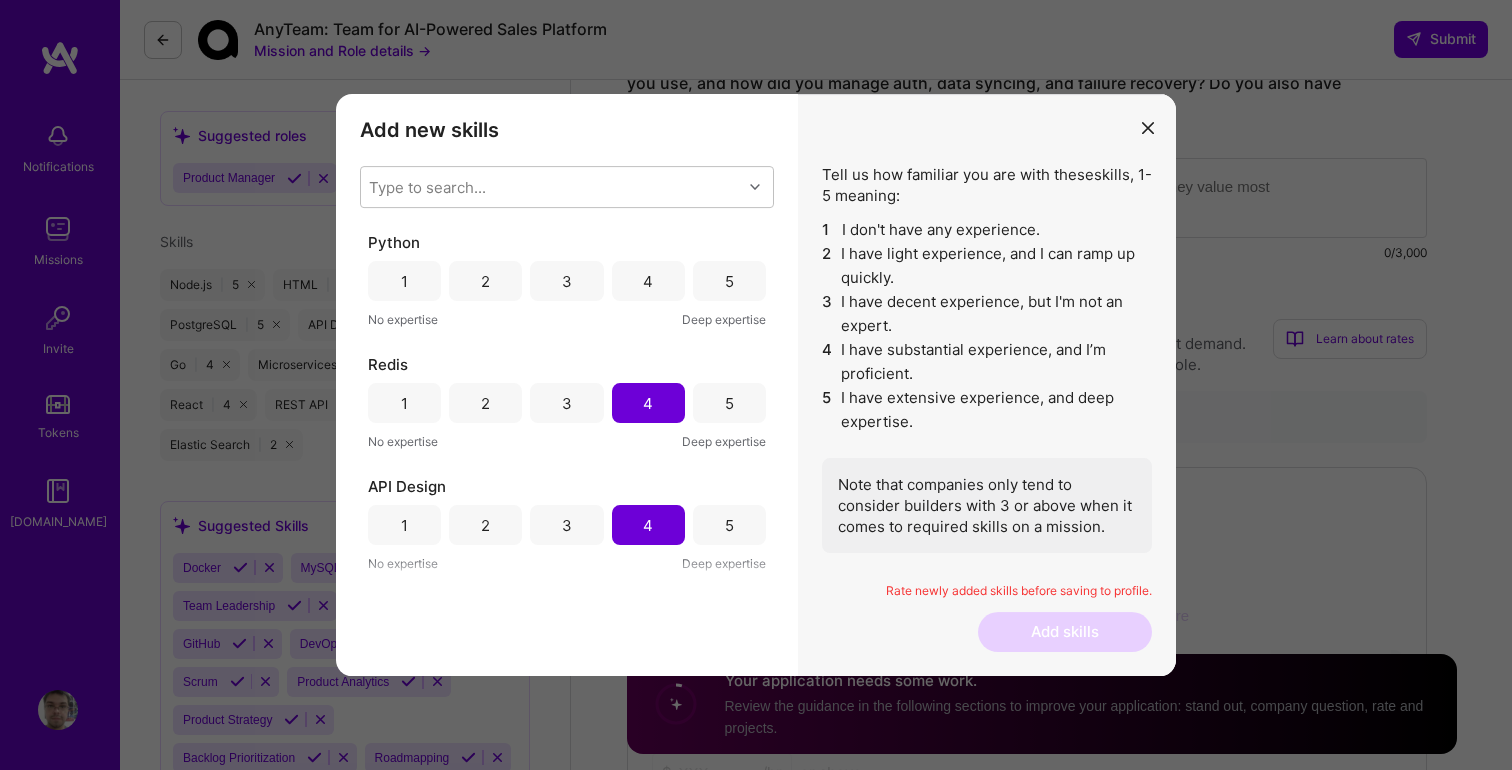click on "3" at bounding box center (566, 281) 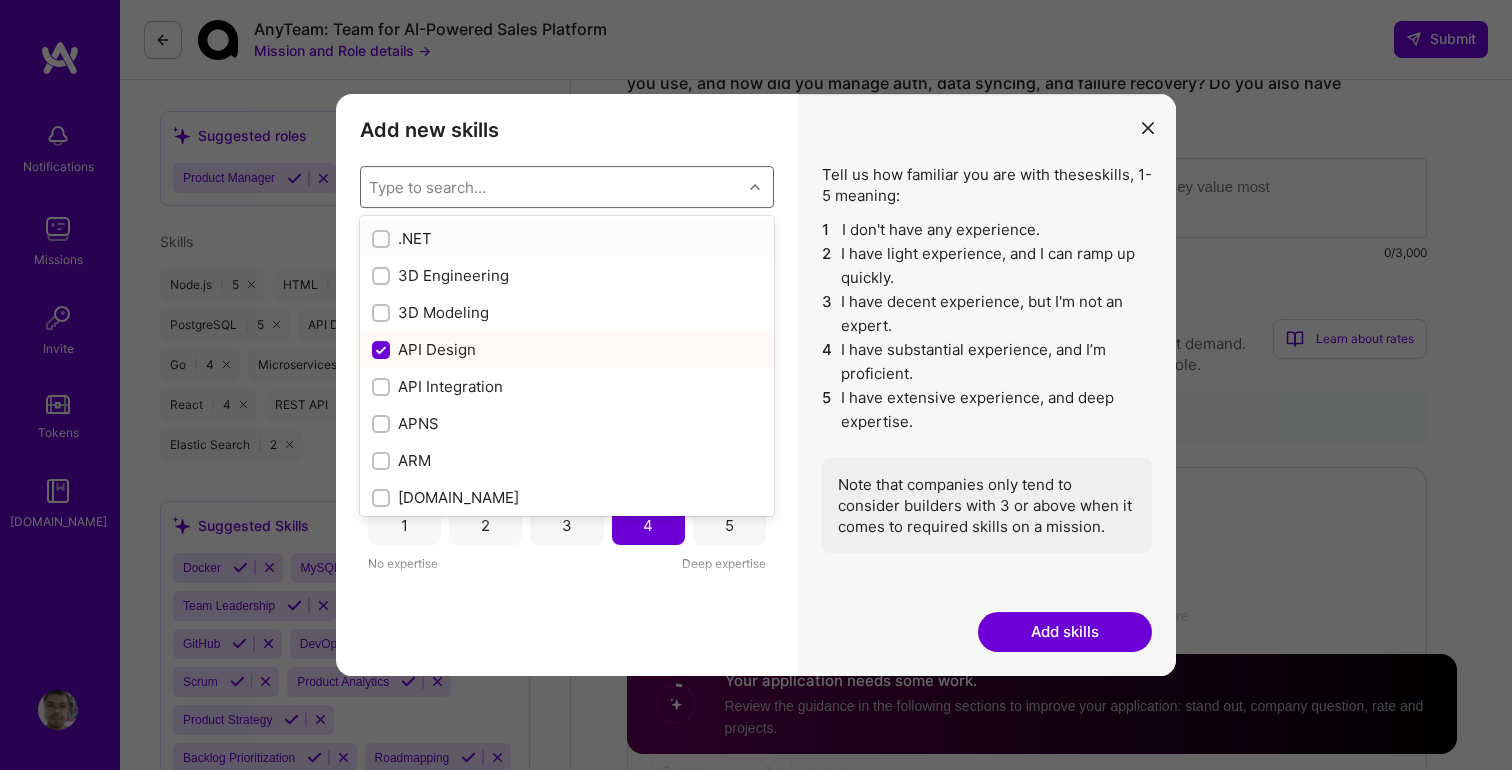 click at bounding box center [757, 187] 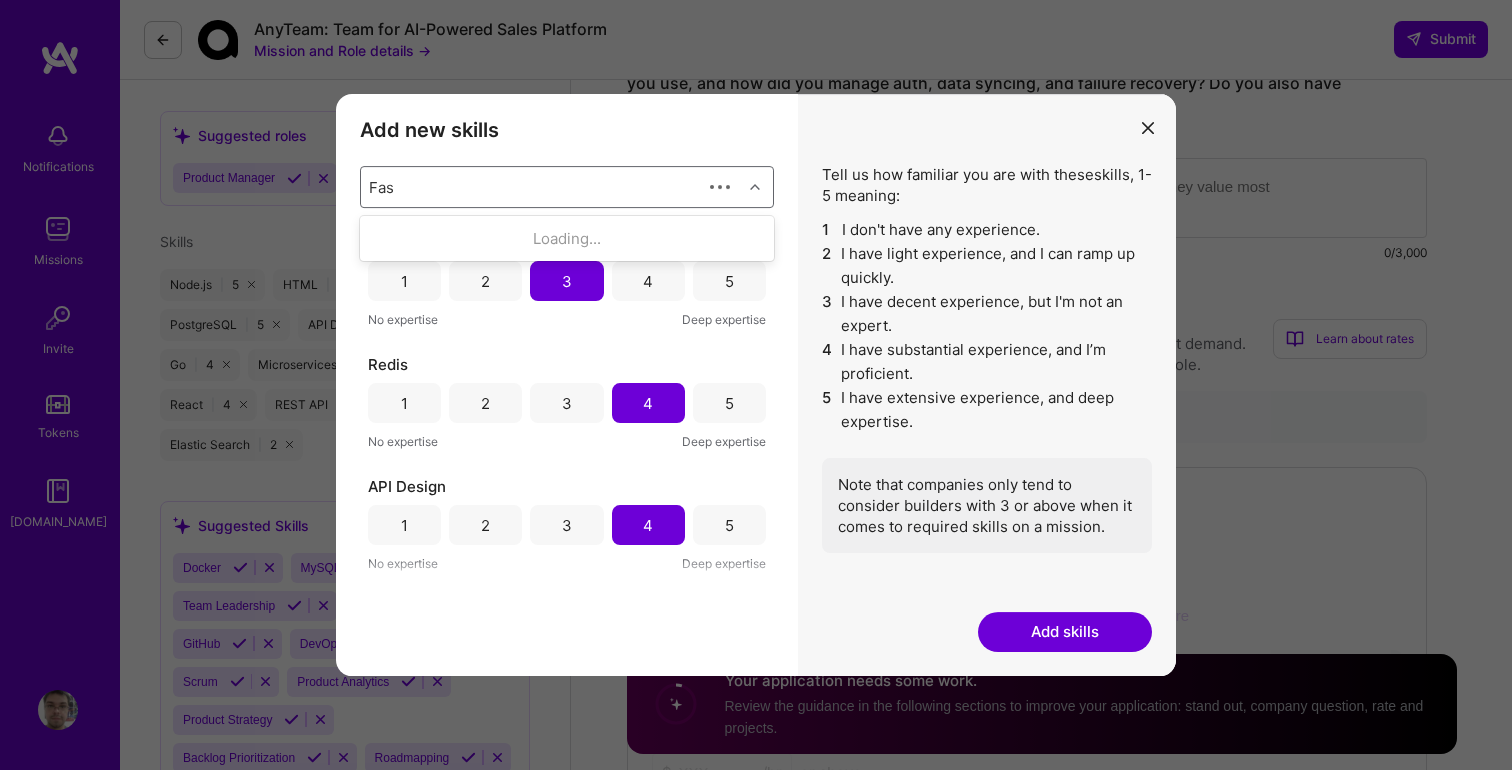 type on "Fast" 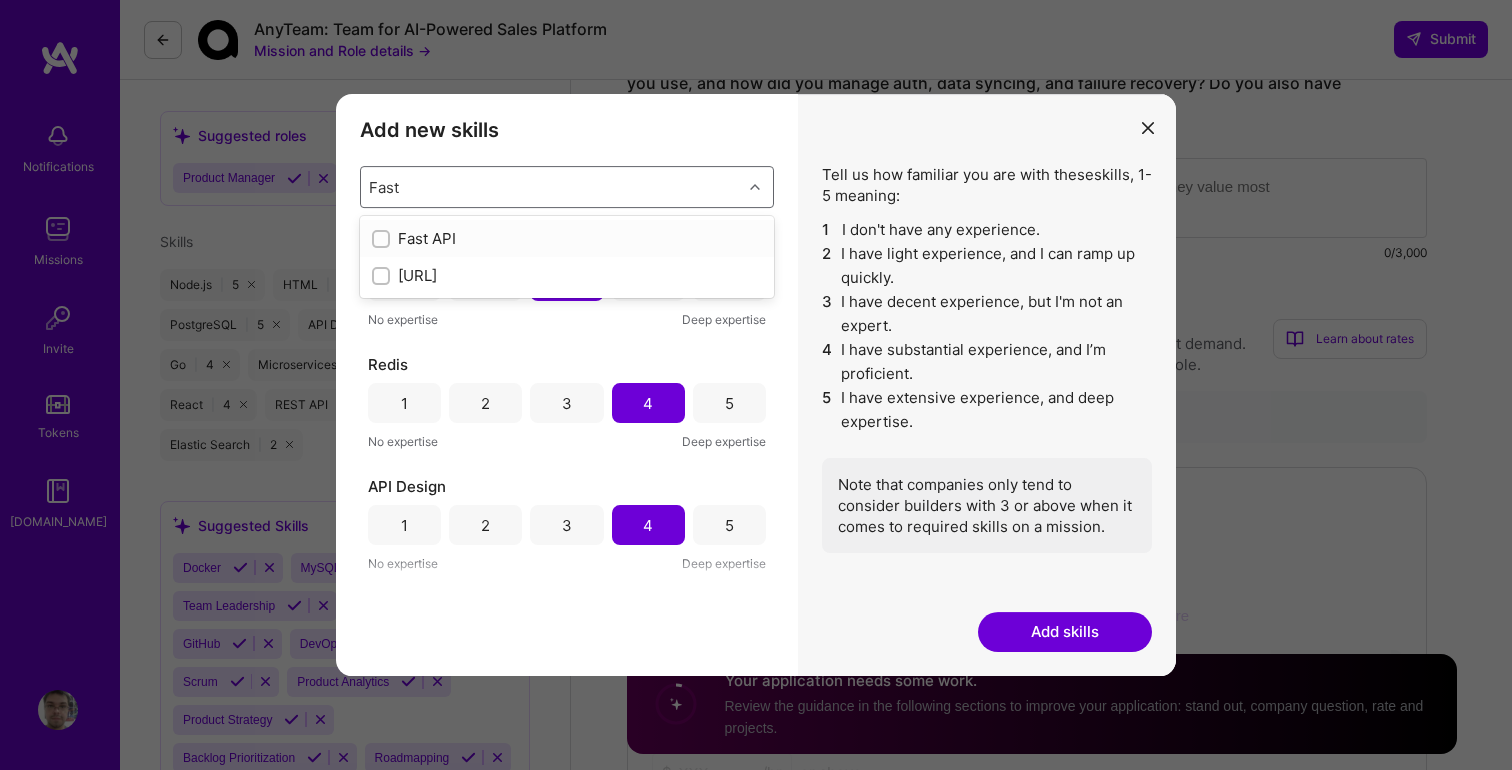 click on "Fast API" at bounding box center [567, 238] 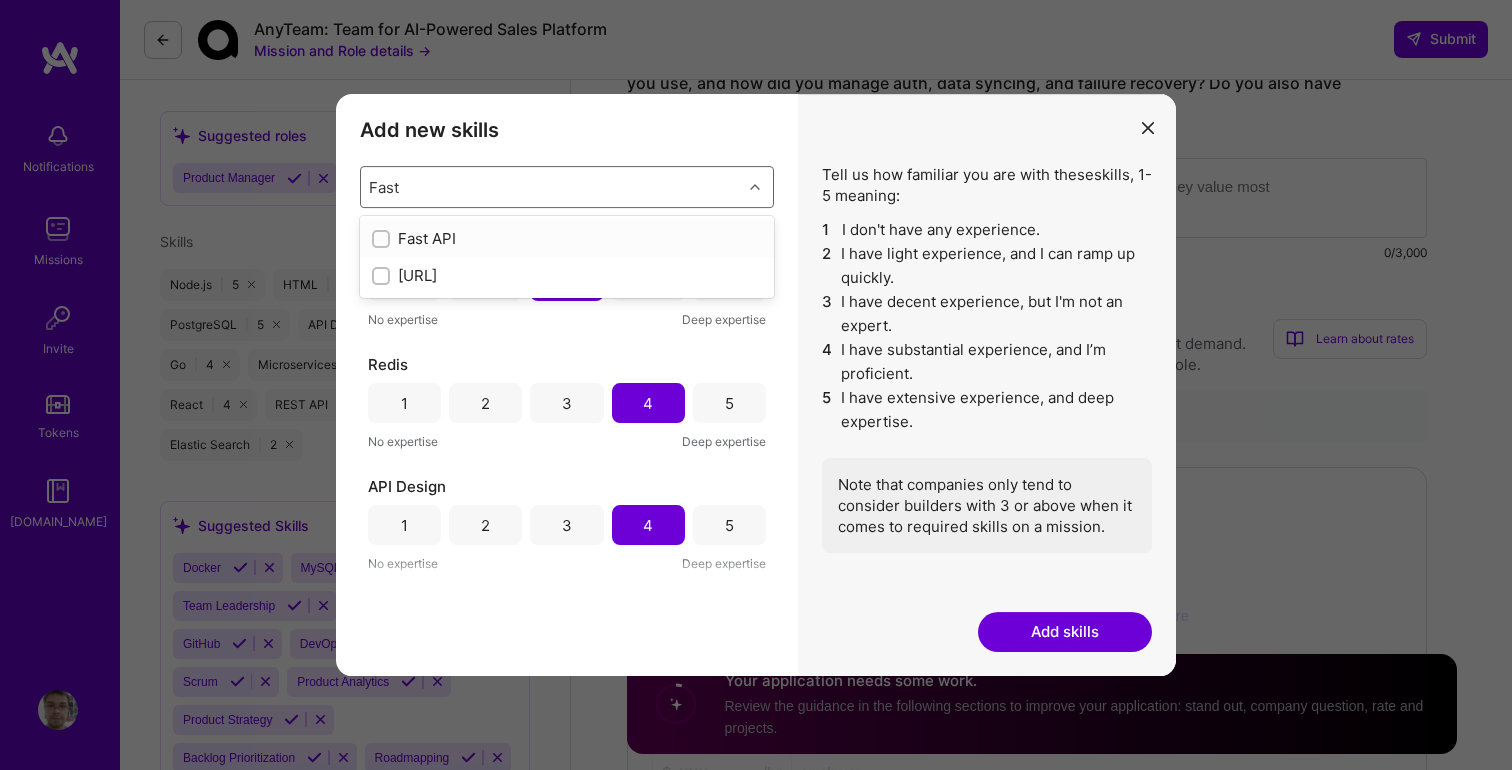 type 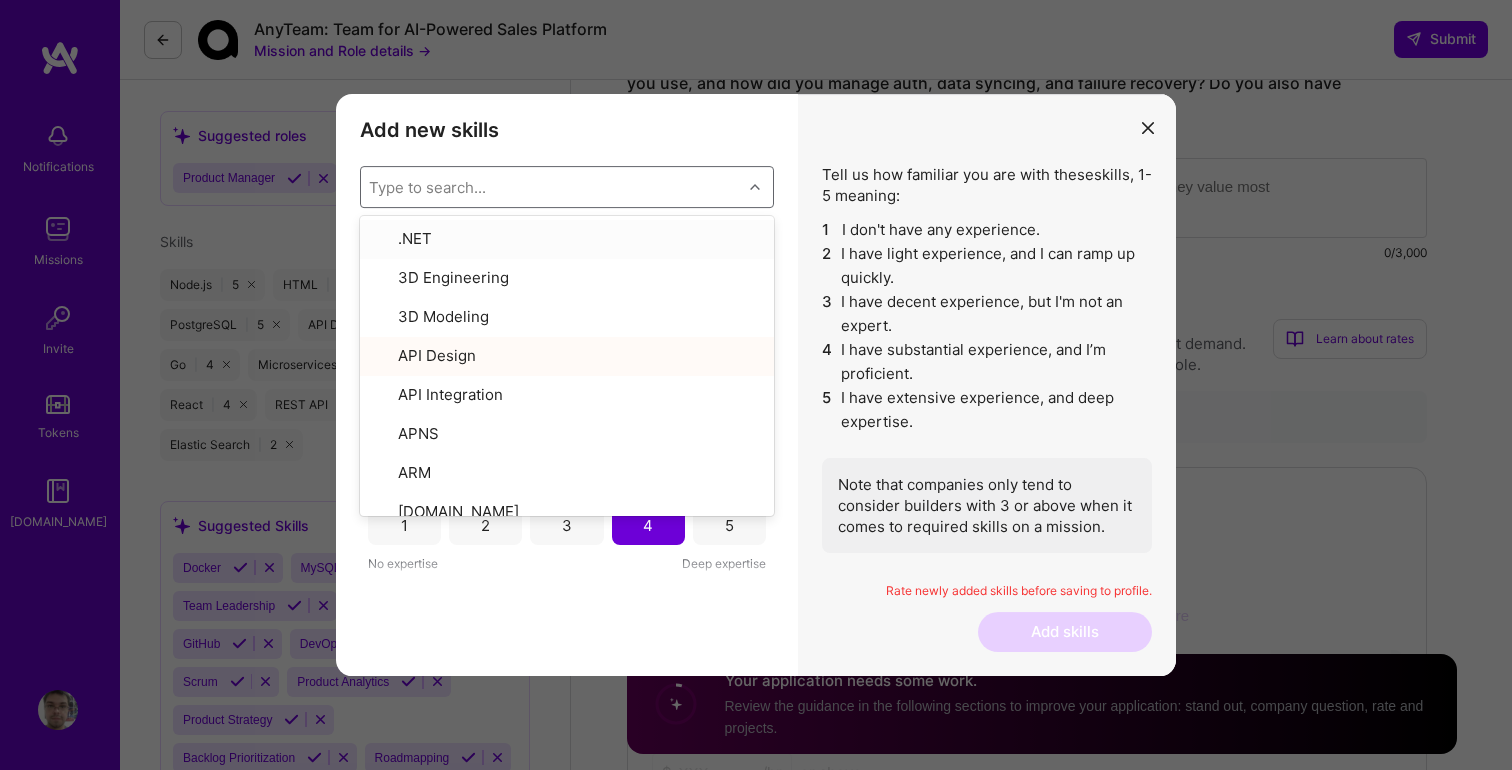 click on "2 I have light experience, and I can ramp up quickly." at bounding box center (987, 266) 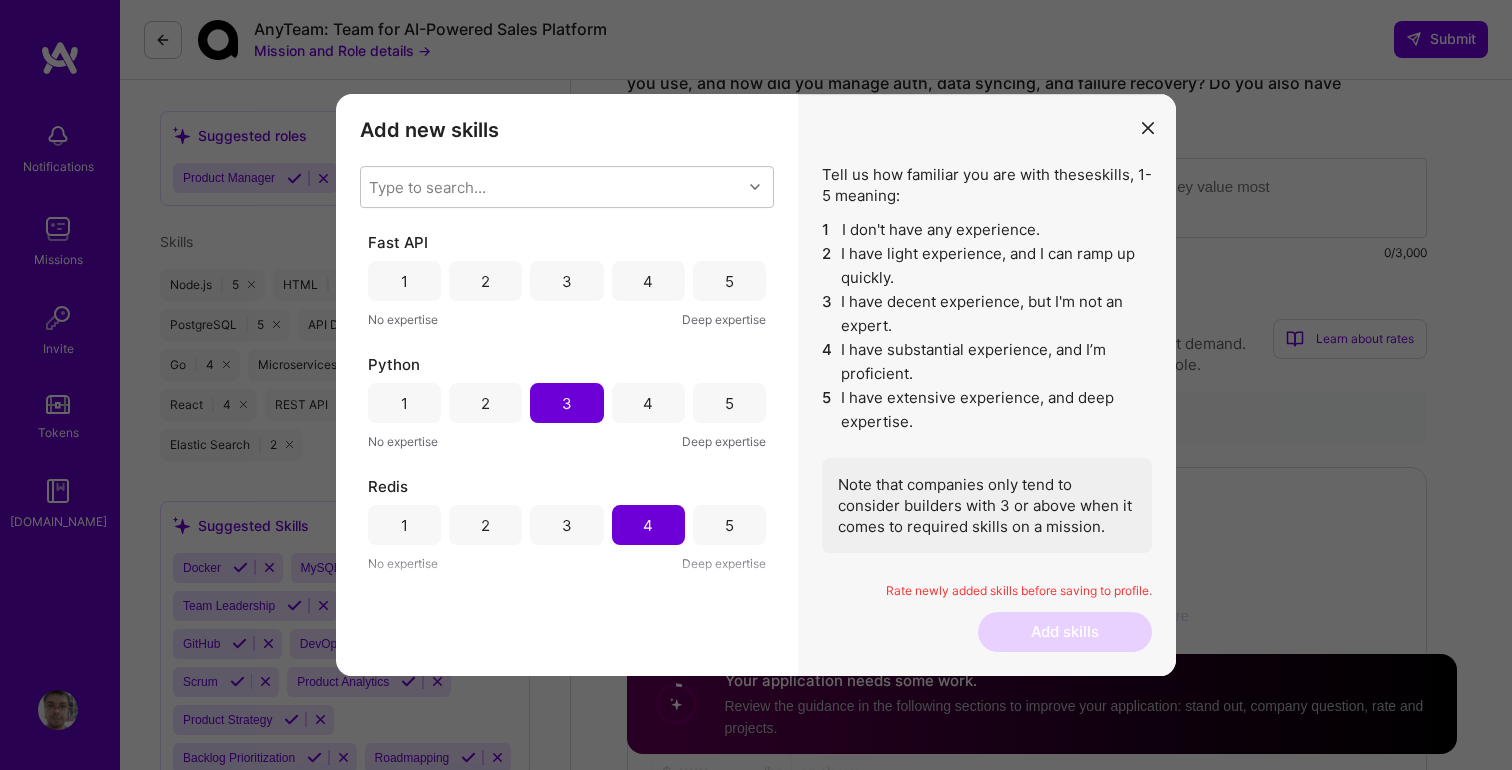 click on "3" at bounding box center [566, 281] 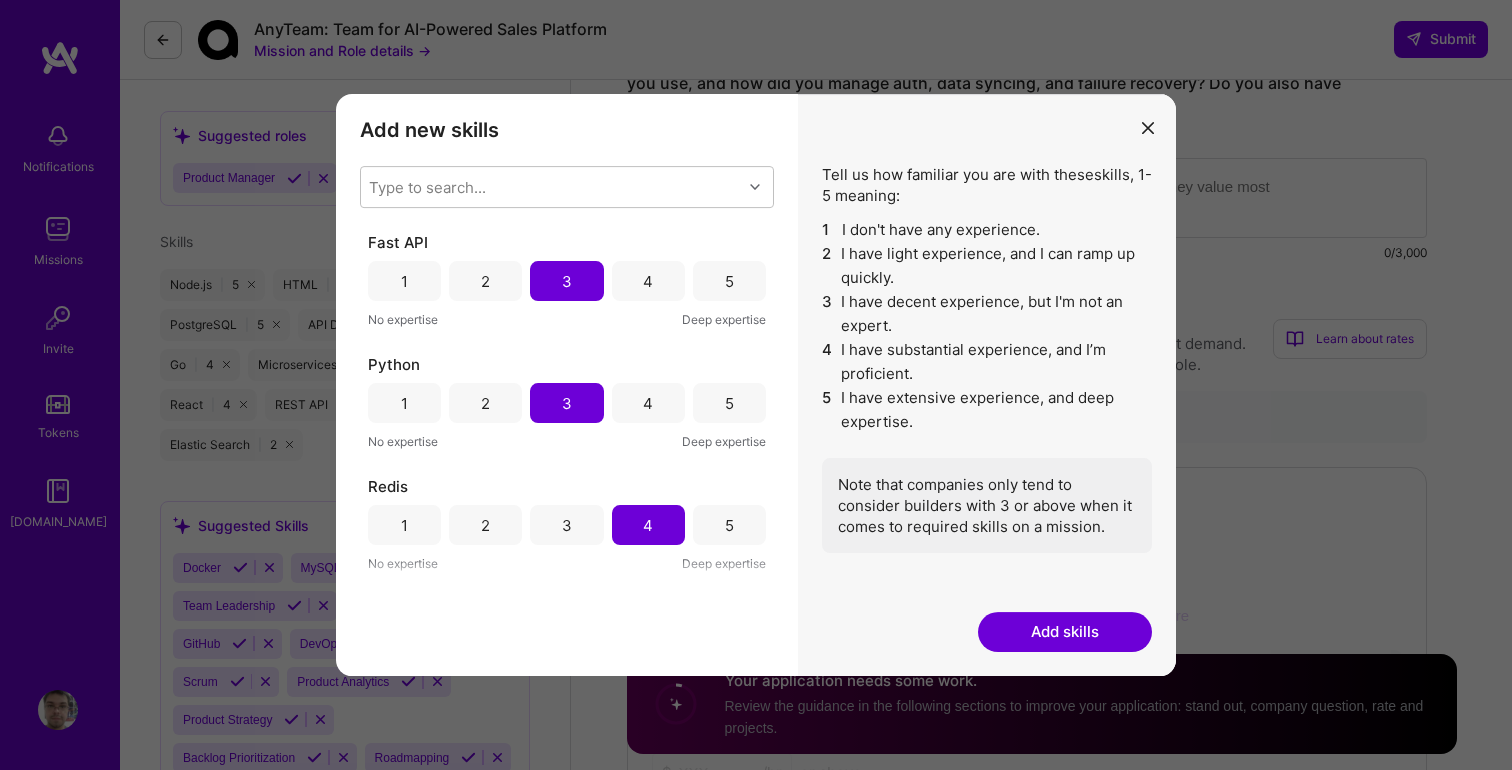 click on "Add skills" at bounding box center (1065, 632) 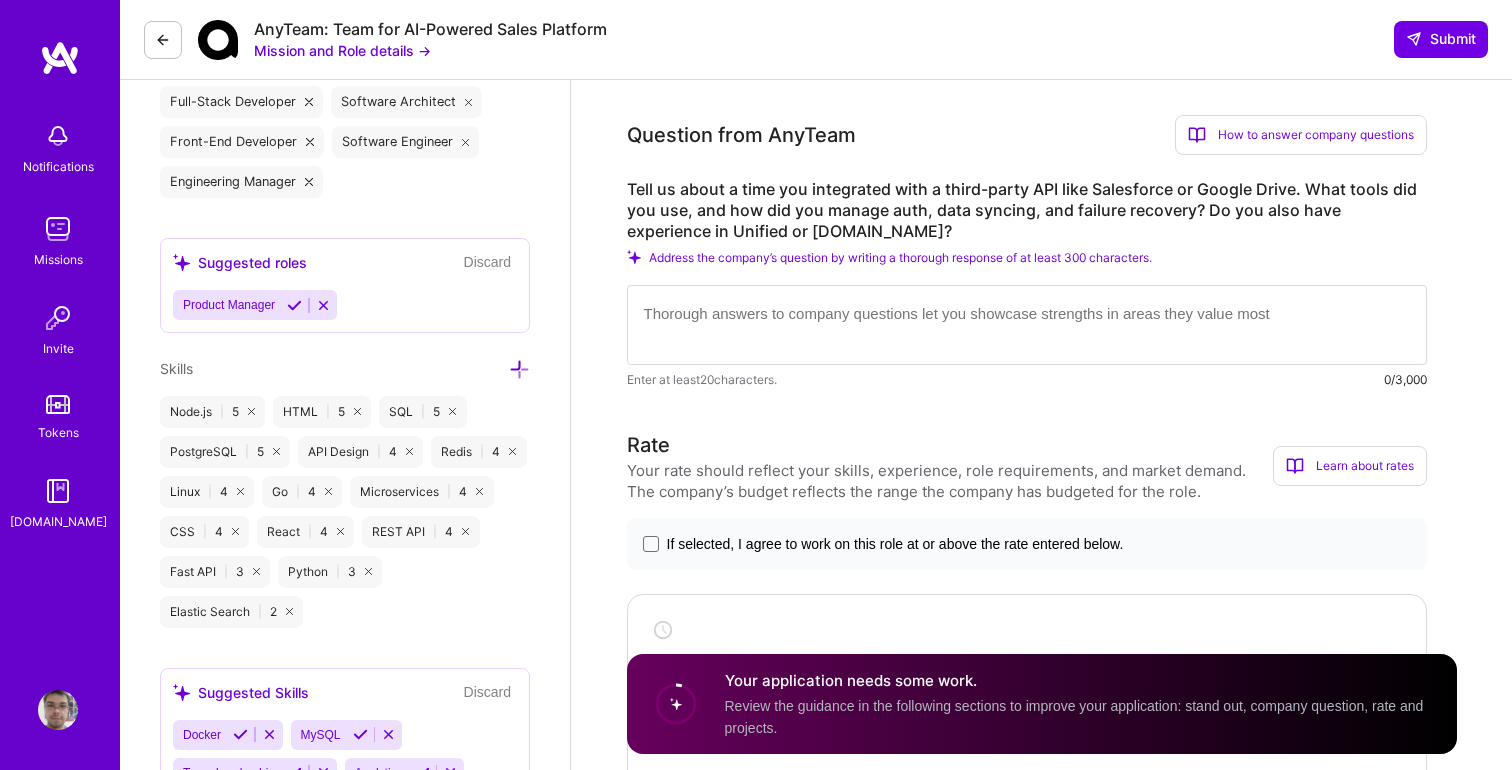 scroll, scrollTop: 807, scrollLeft: 0, axis: vertical 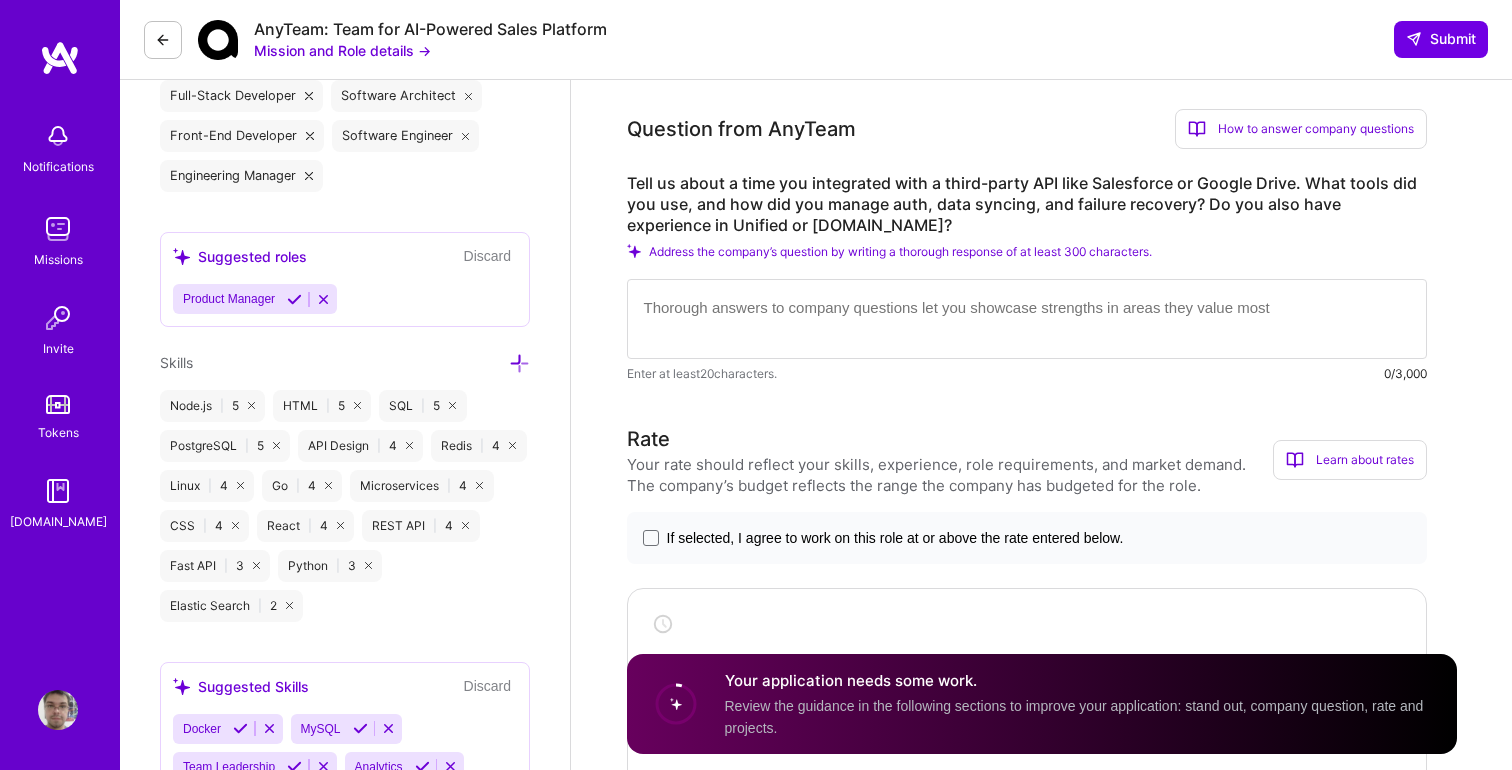 click on "If selected, I agree to work on this role at or above the rate entered below." at bounding box center (895, 538) 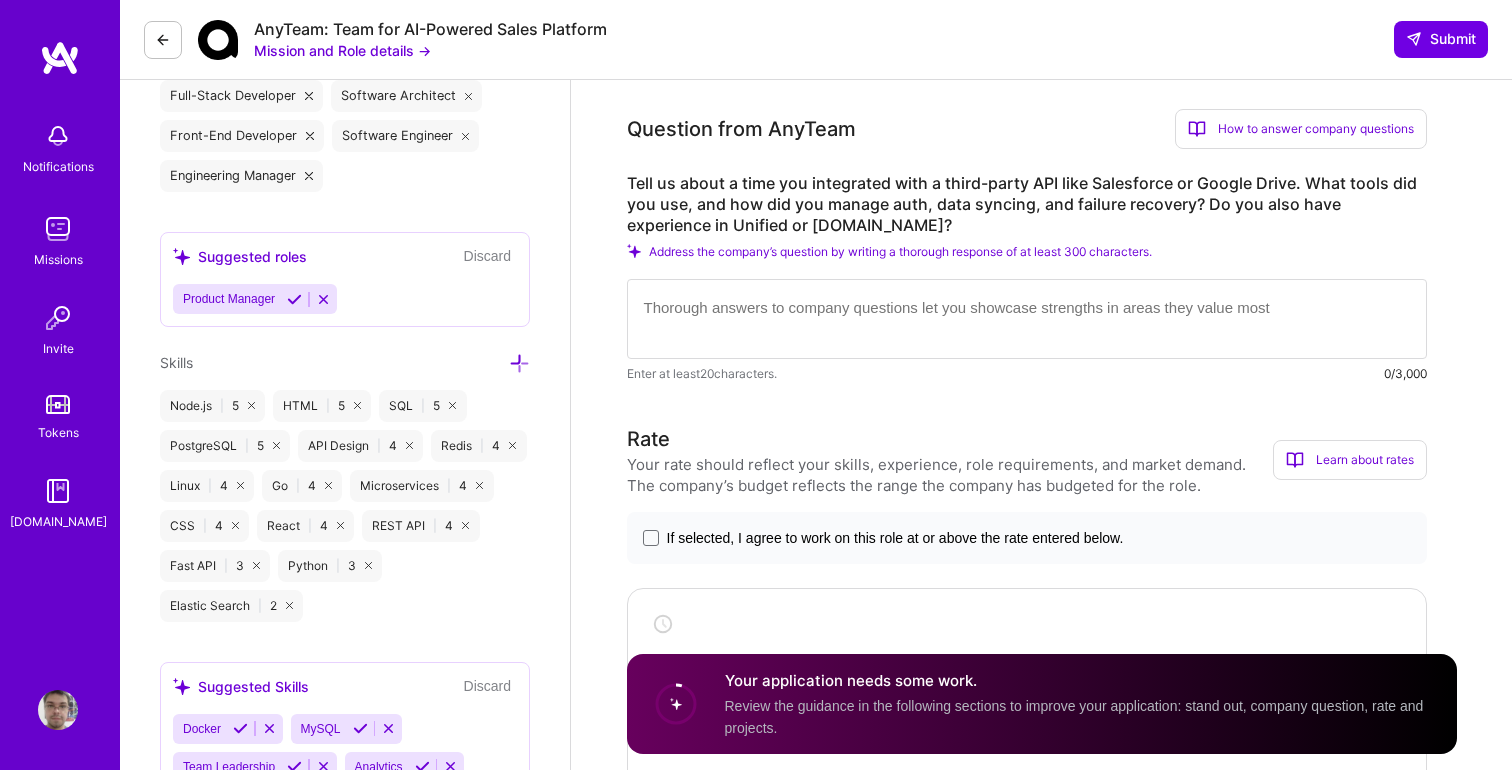 click on "If selected, I agree to work on this role at or above the rate entered below." at bounding box center [0, 0] 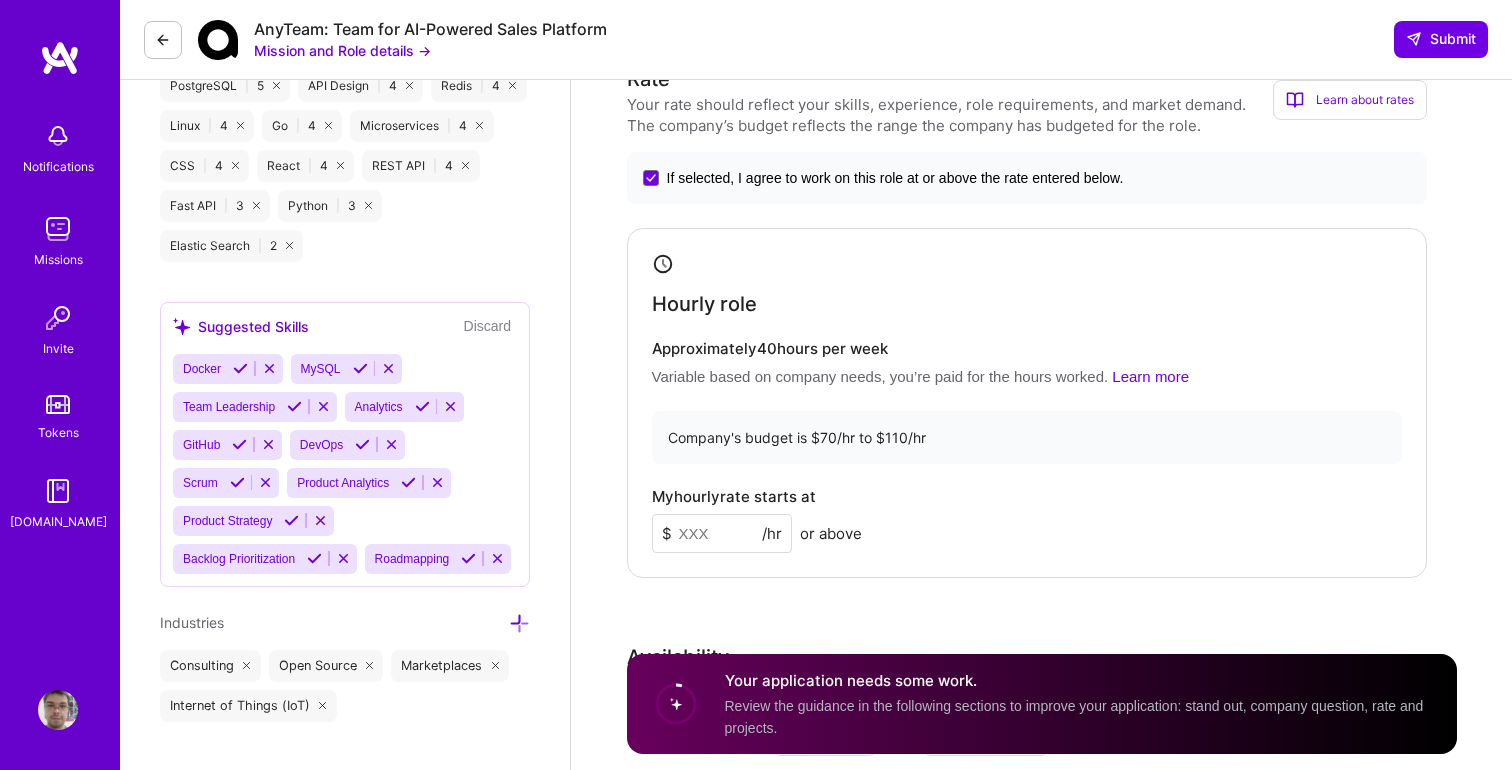 scroll, scrollTop: 1185, scrollLeft: 0, axis: vertical 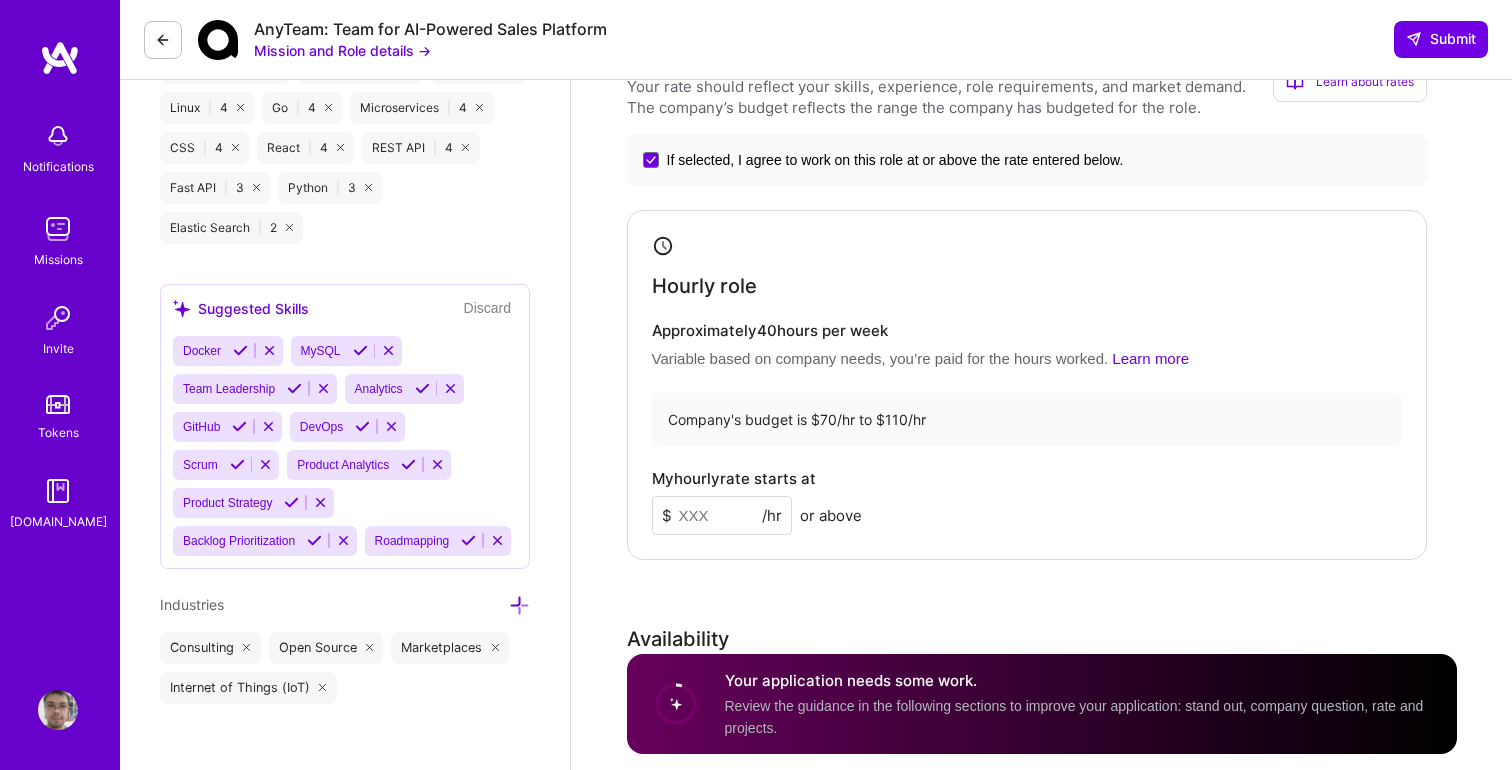 click on "Company's budget is $70/hr to $110/hr" at bounding box center [1027, 419] 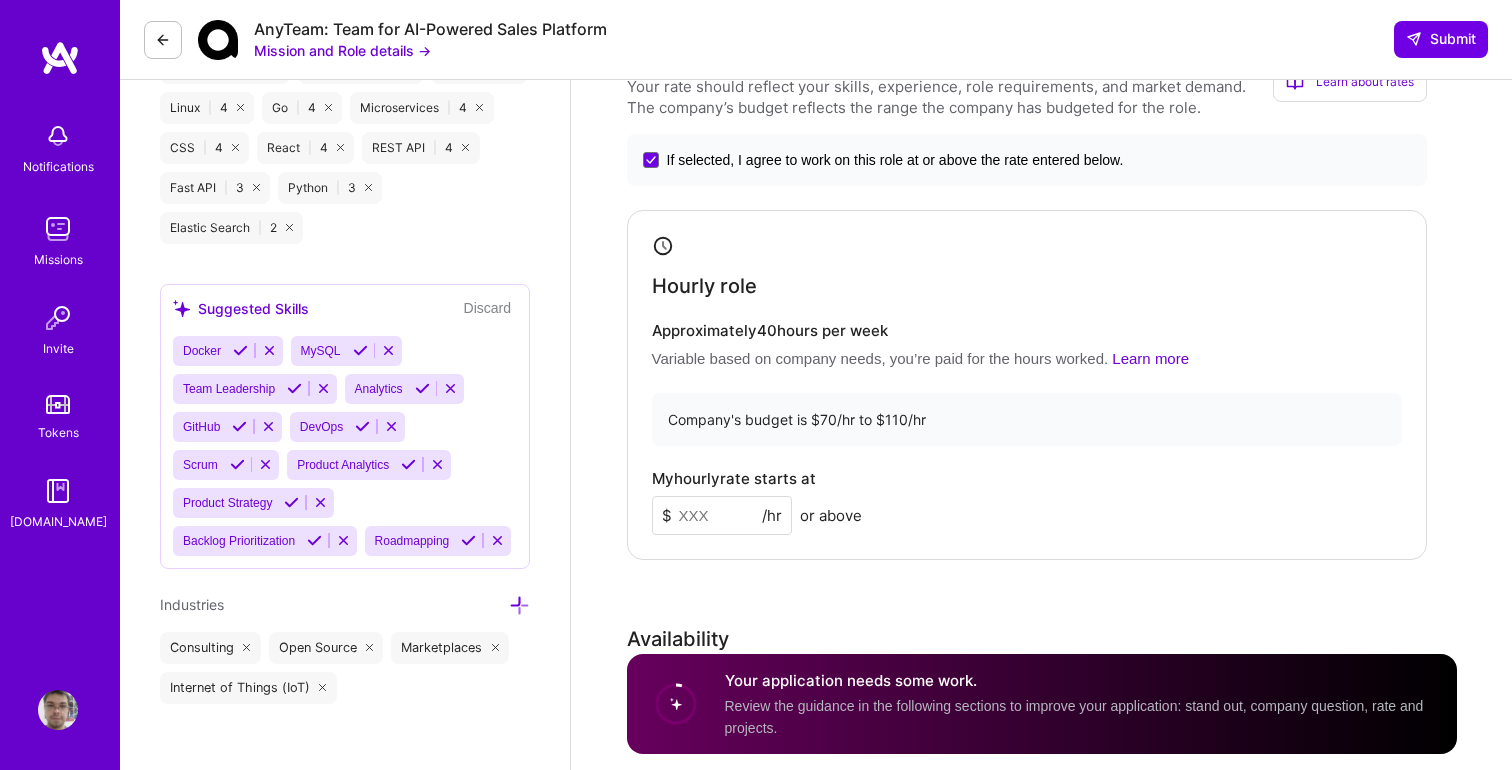 click on "Company's budget is $70/hr to $110/hr" at bounding box center [1027, 419] 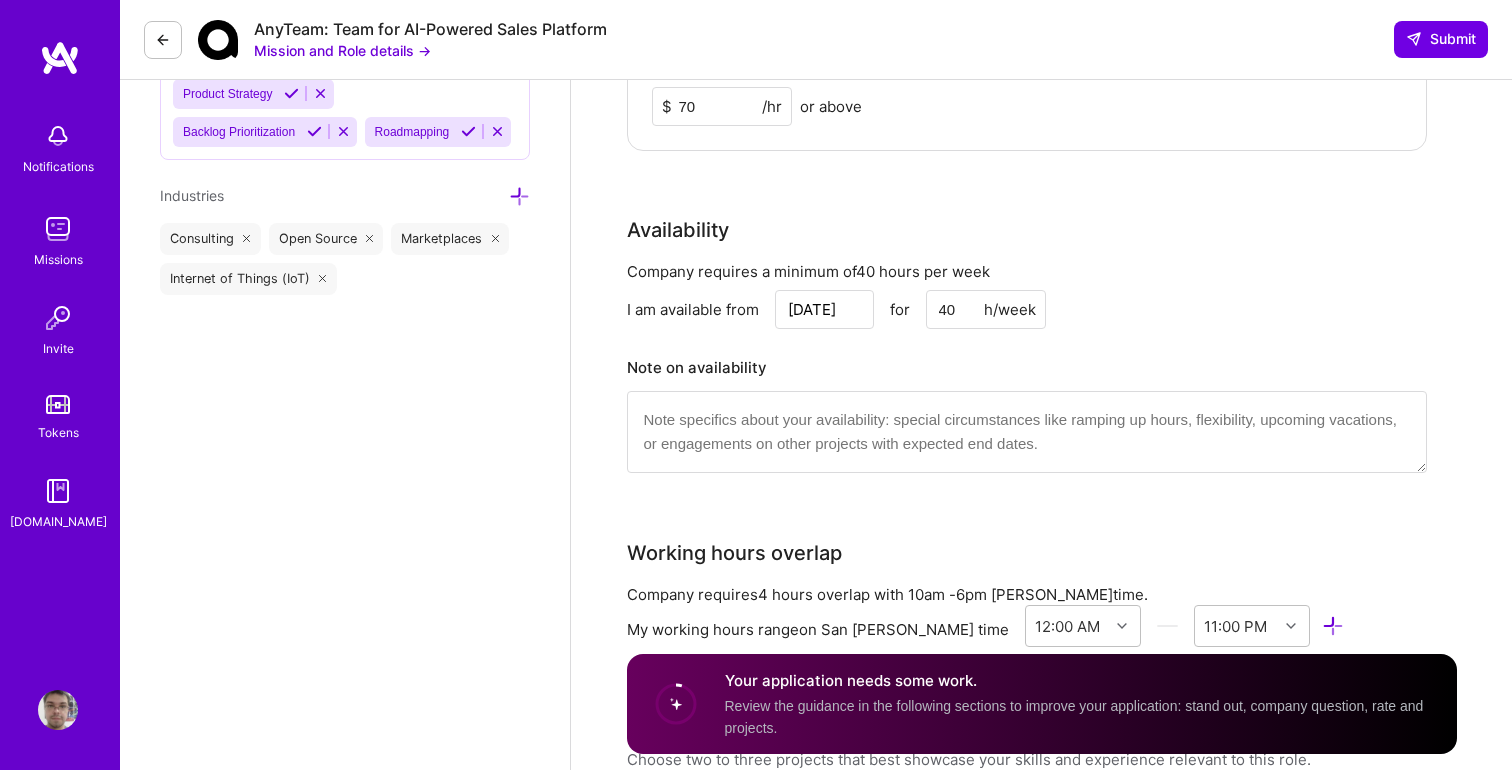 scroll, scrollTop: 1616, scrollLeft: 0, axis: vertical 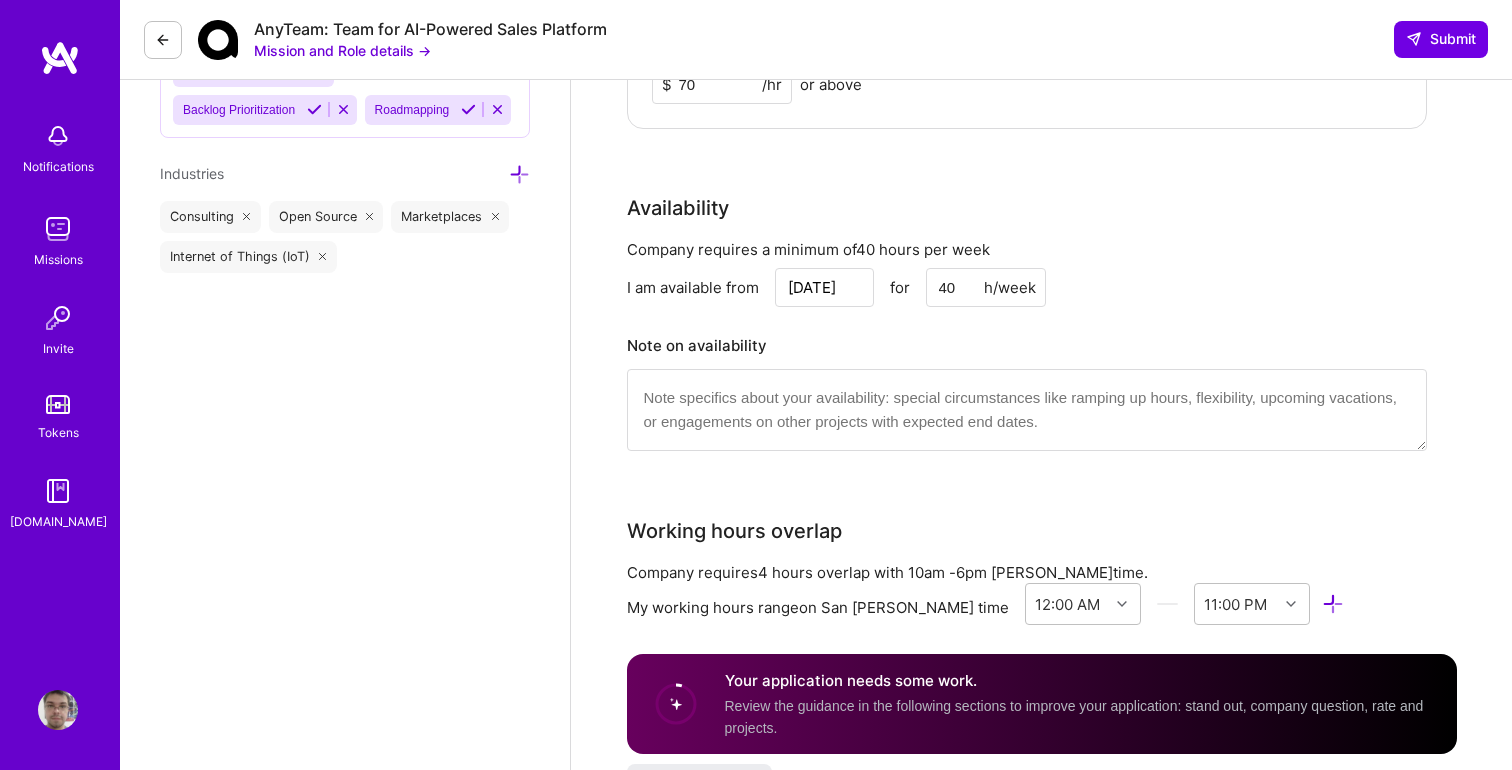 type on "70" 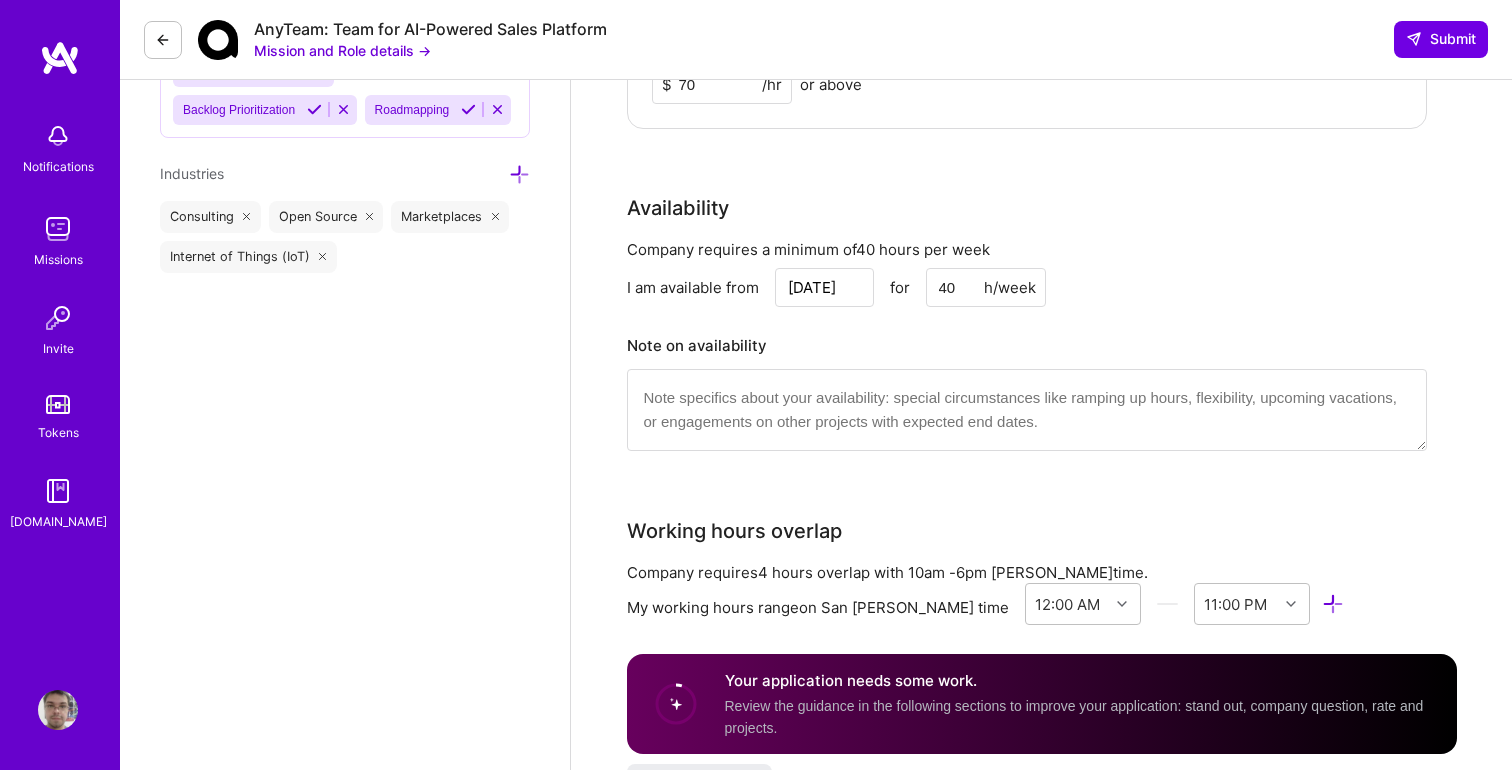click on "[DATE]" at bounding box center (824, 287) 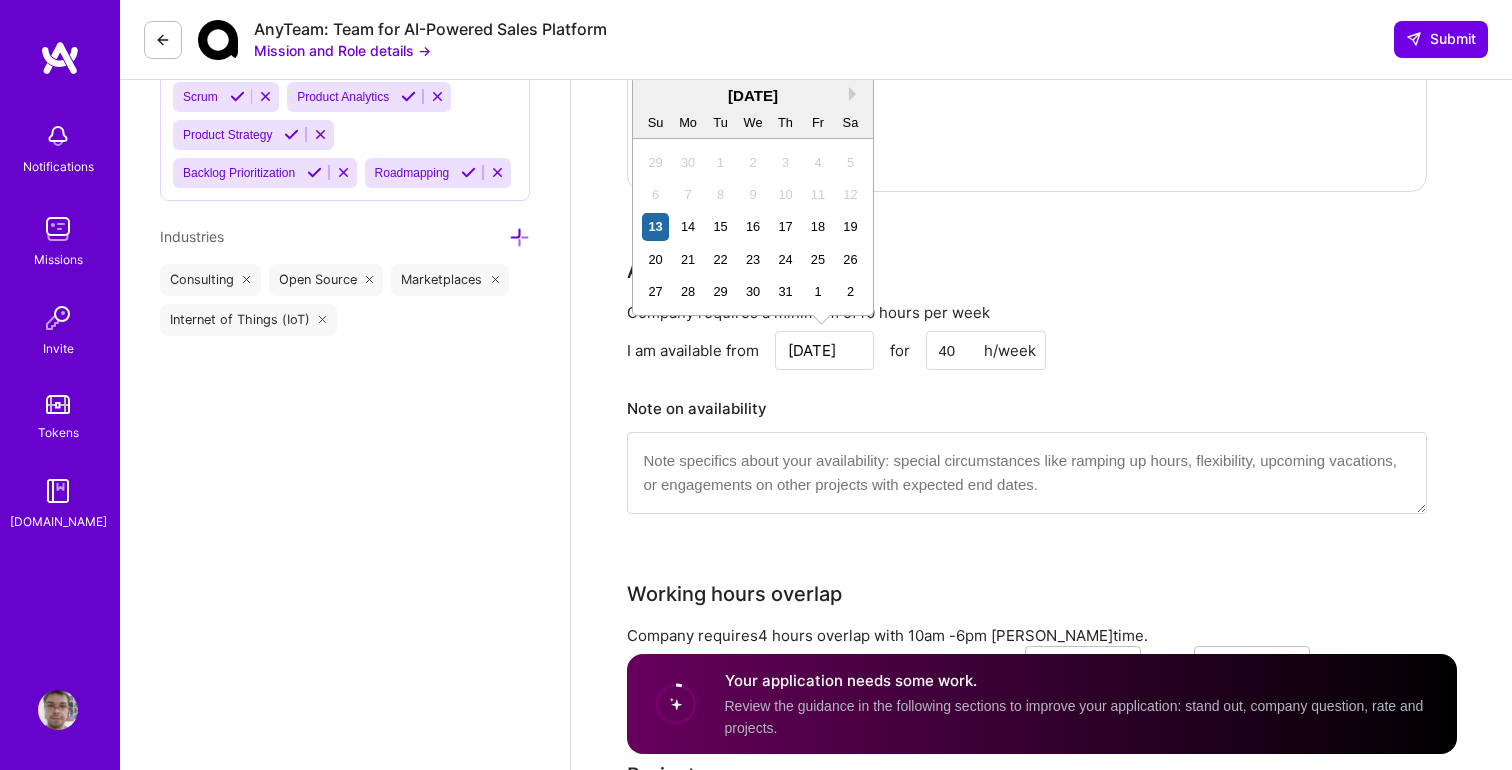 scroll, scrollTop: 1545, scrollLeft: 0, axis: vertical 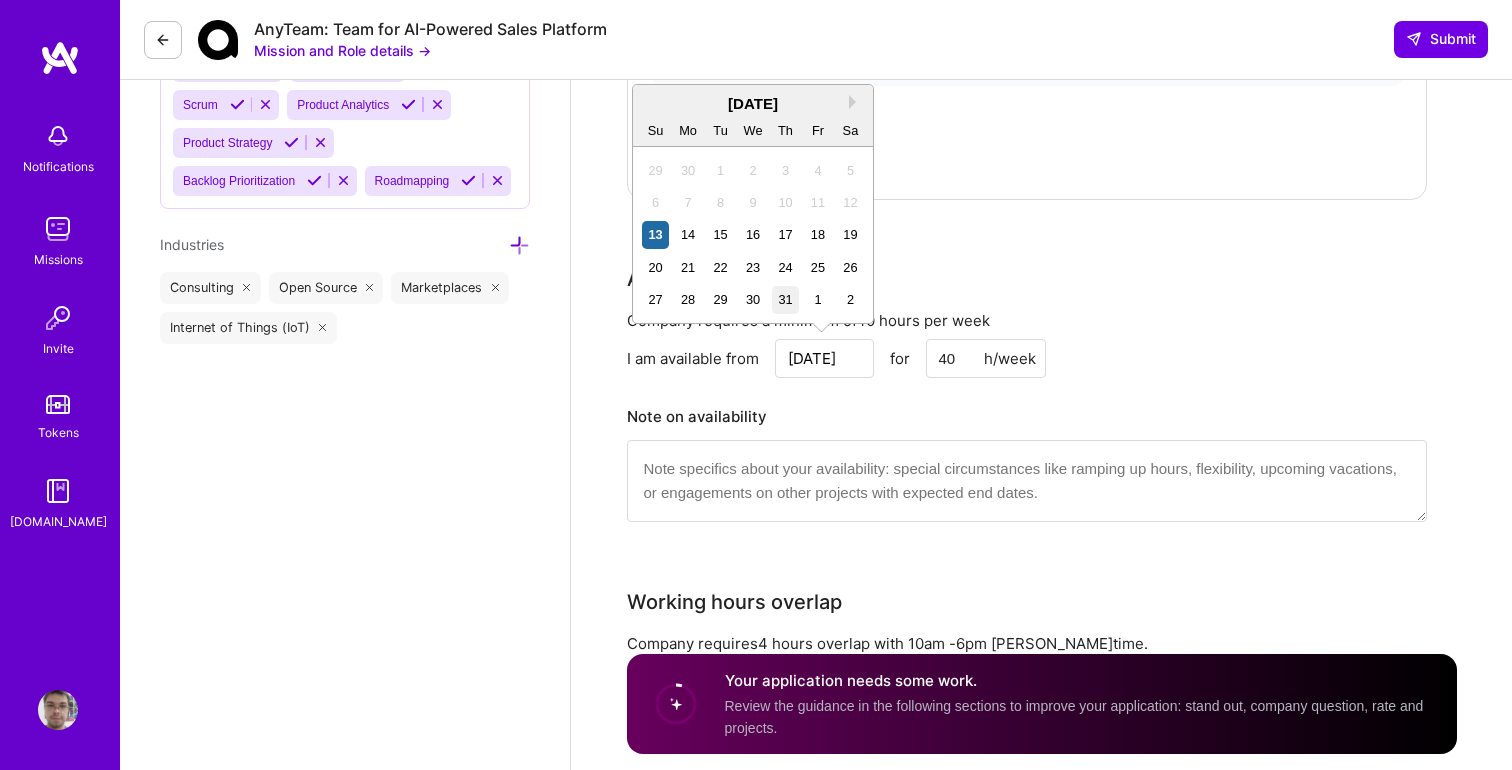 click on "31" at bounding box center [785, 299] 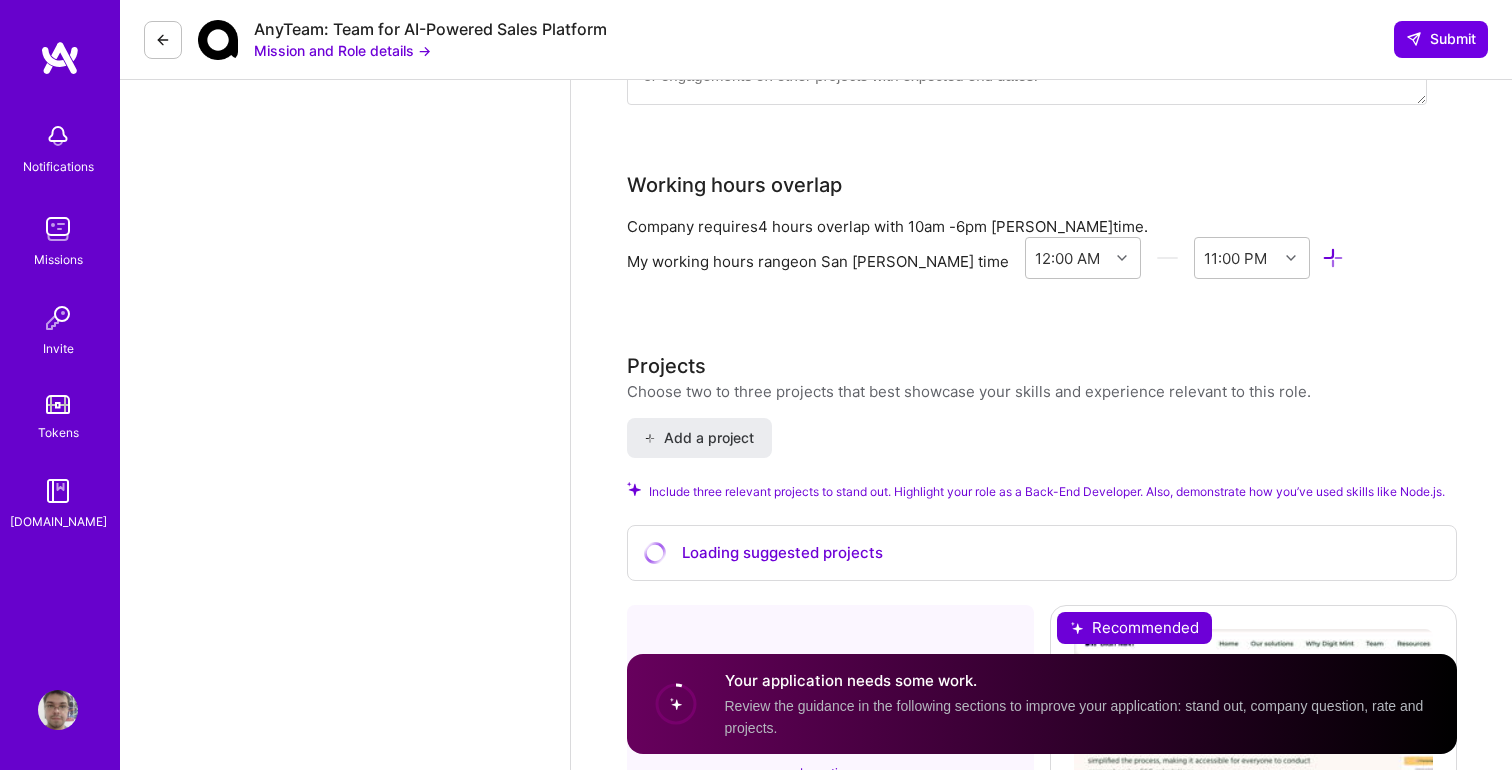 scroll, scrollTop: 1963, scrollLeft: 0, axis: vertical 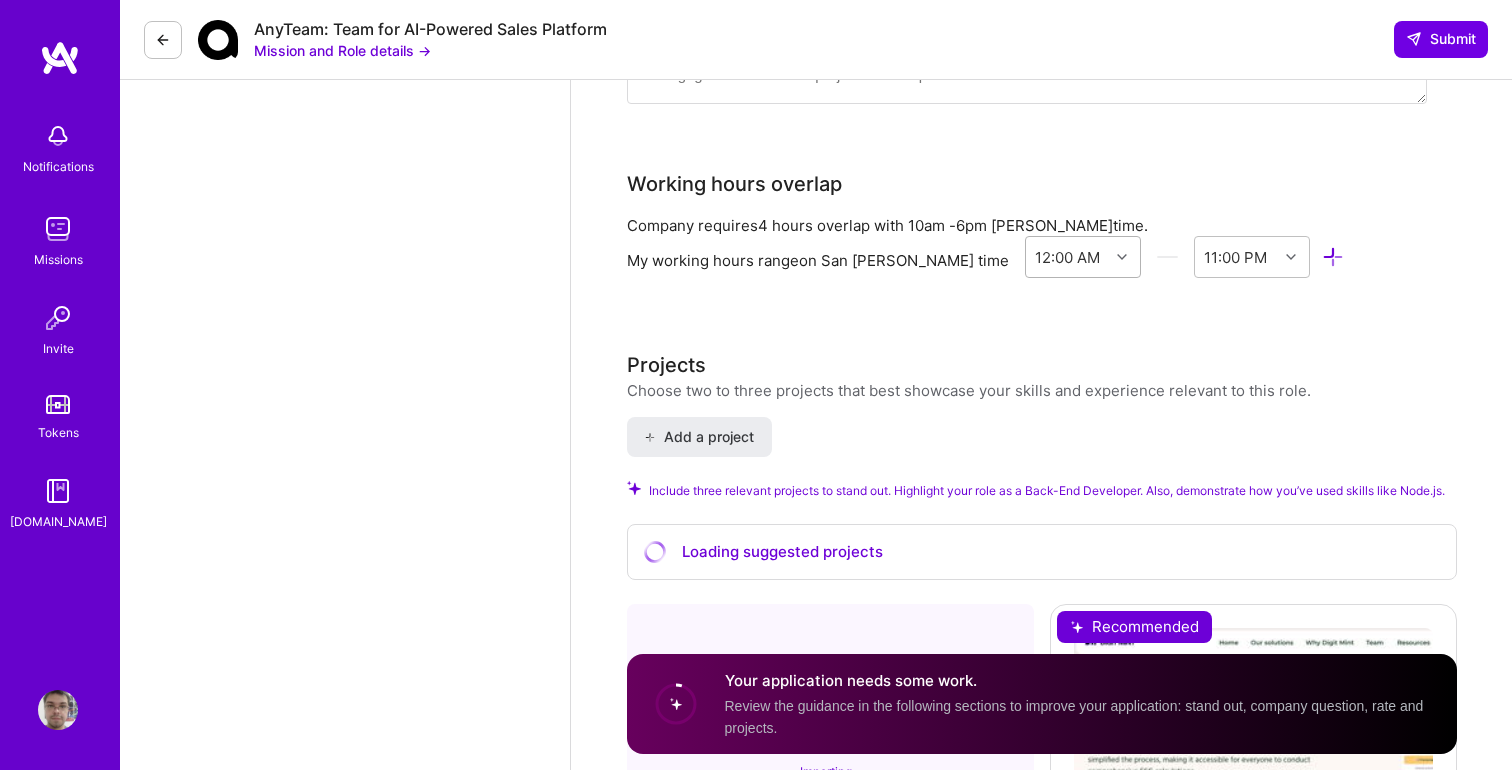 click at bounding box center (1122, 257) 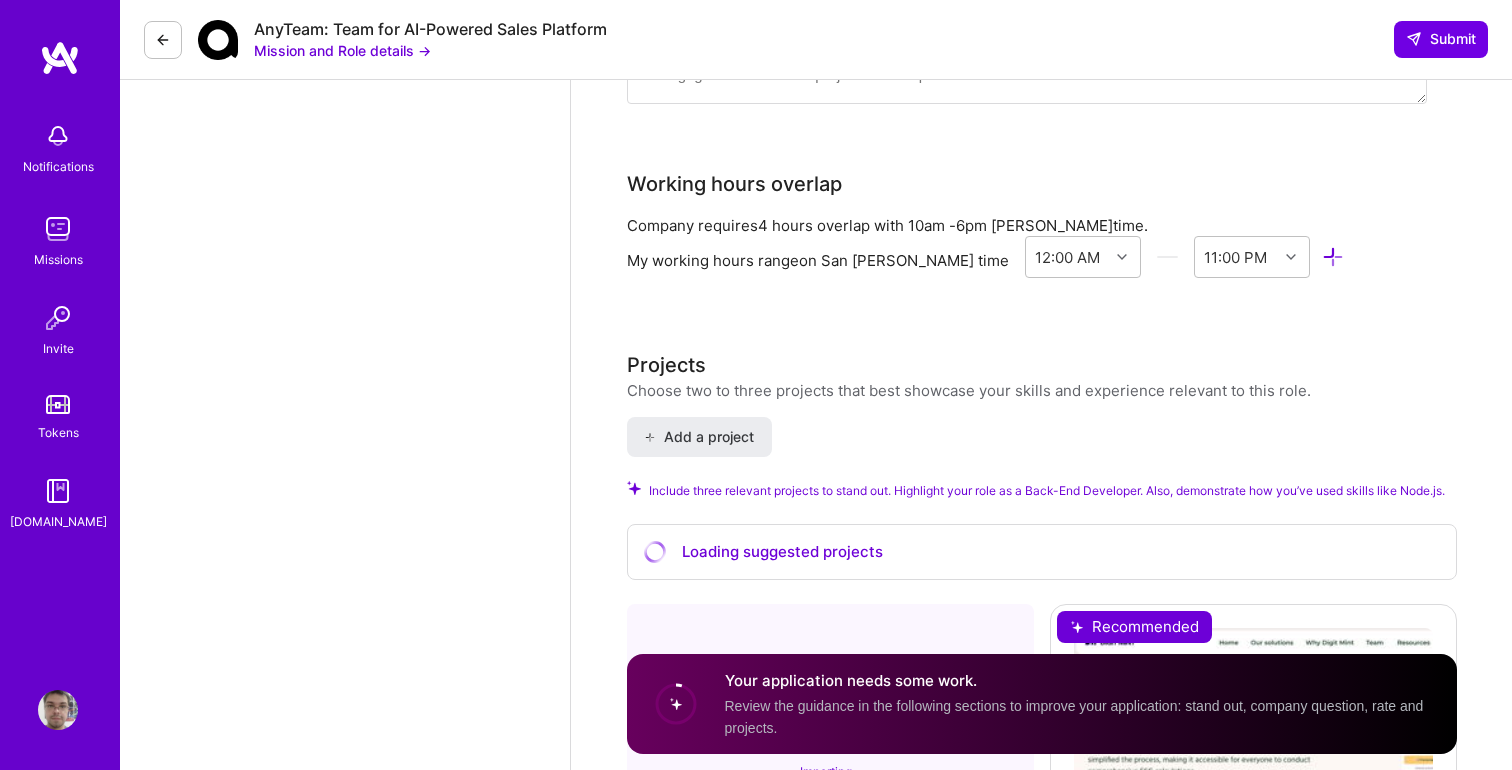 click on "Back-End Developer role description Seeking a backend engineer with strong experience in third-party API integrations to support an AI-powered sales platform. You’ll be responsible for integrating systems like Salesforce, HubSpot, and Google Drive using platforms such as Unified or Merge.dev (previous experience is a strong plus). Strong skills in Node.js, REST APIs, and data mapping required. Familiarity with OAuth, webhooks, and scalable backend architecture is a must. Experience working with integration platforms is a major plus. Mission and Role details → Skills The company requires  the following  skill Node.js Make yourself stand out If proposed, your responses will be shared with the company. How to stand out Use this section to set yourself apart from other builders. How are your skills and experience relevant to this mission? Elaborate on how your skills specifically align with this mission, diving deeper than surface-level mentions. How are your skills and experience relevant to this mission? 20" at bounding box center (1042, 484) 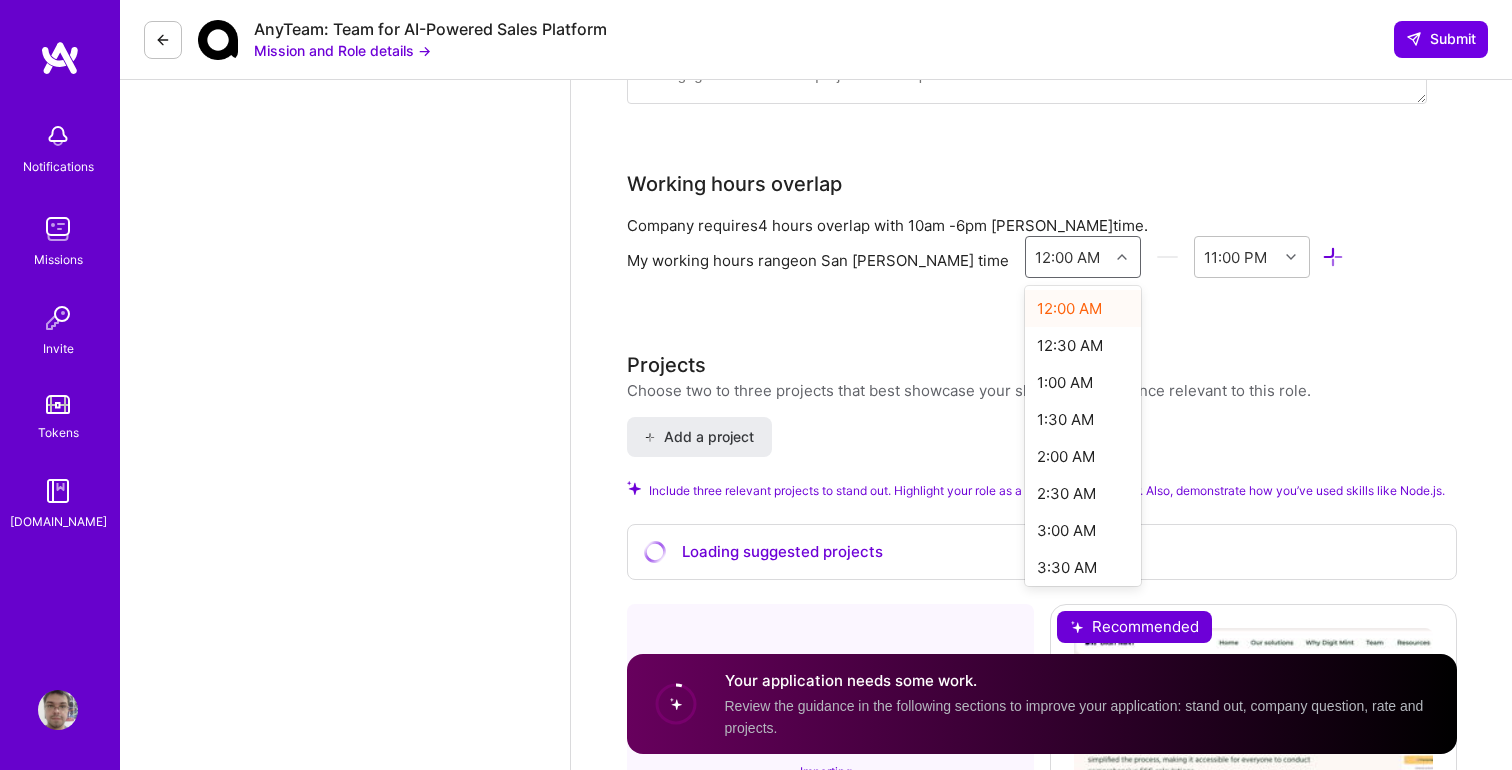 click at bounding box center [1122, 257] 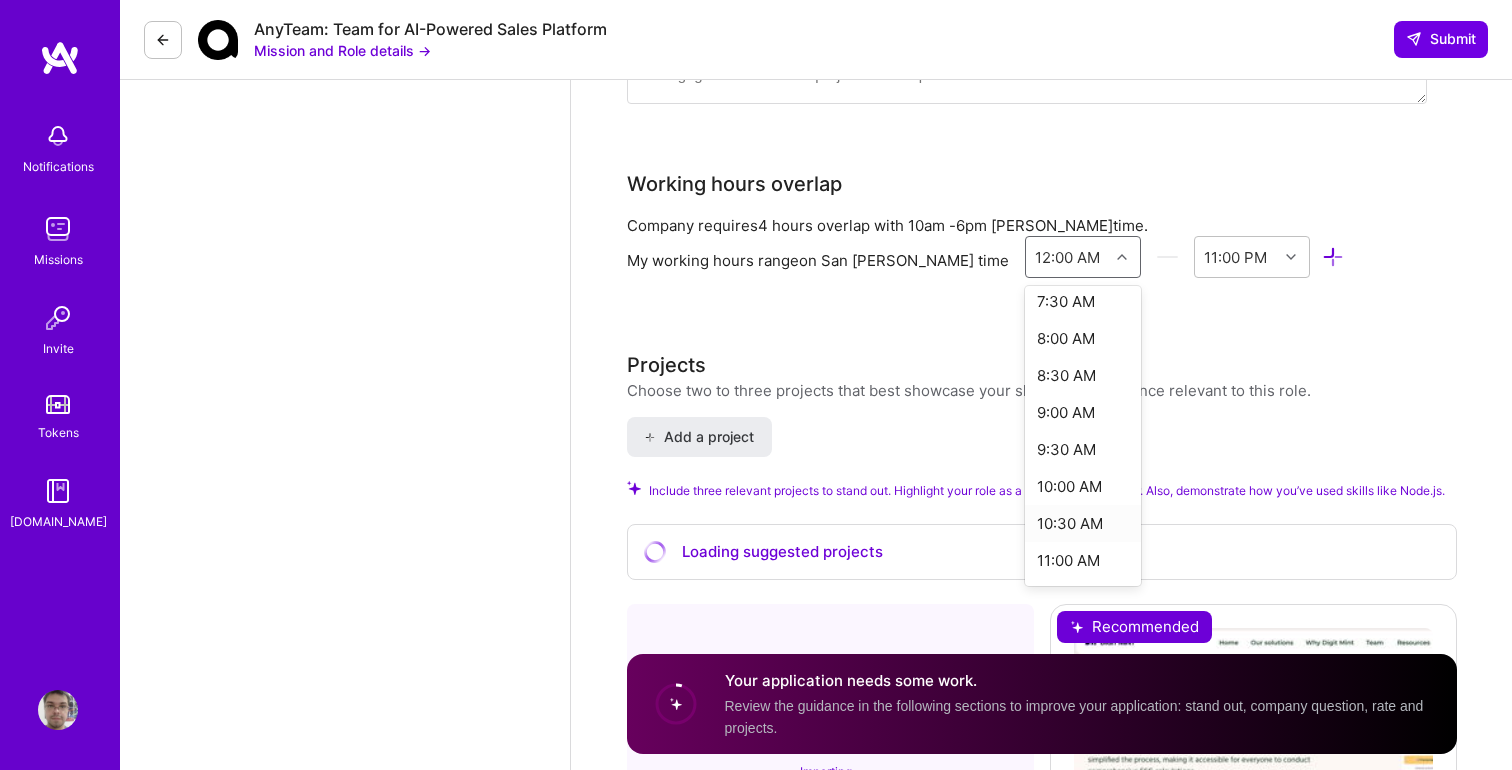 scroll, scrollTop: 563, scrollLeft: 0, axis: vertical 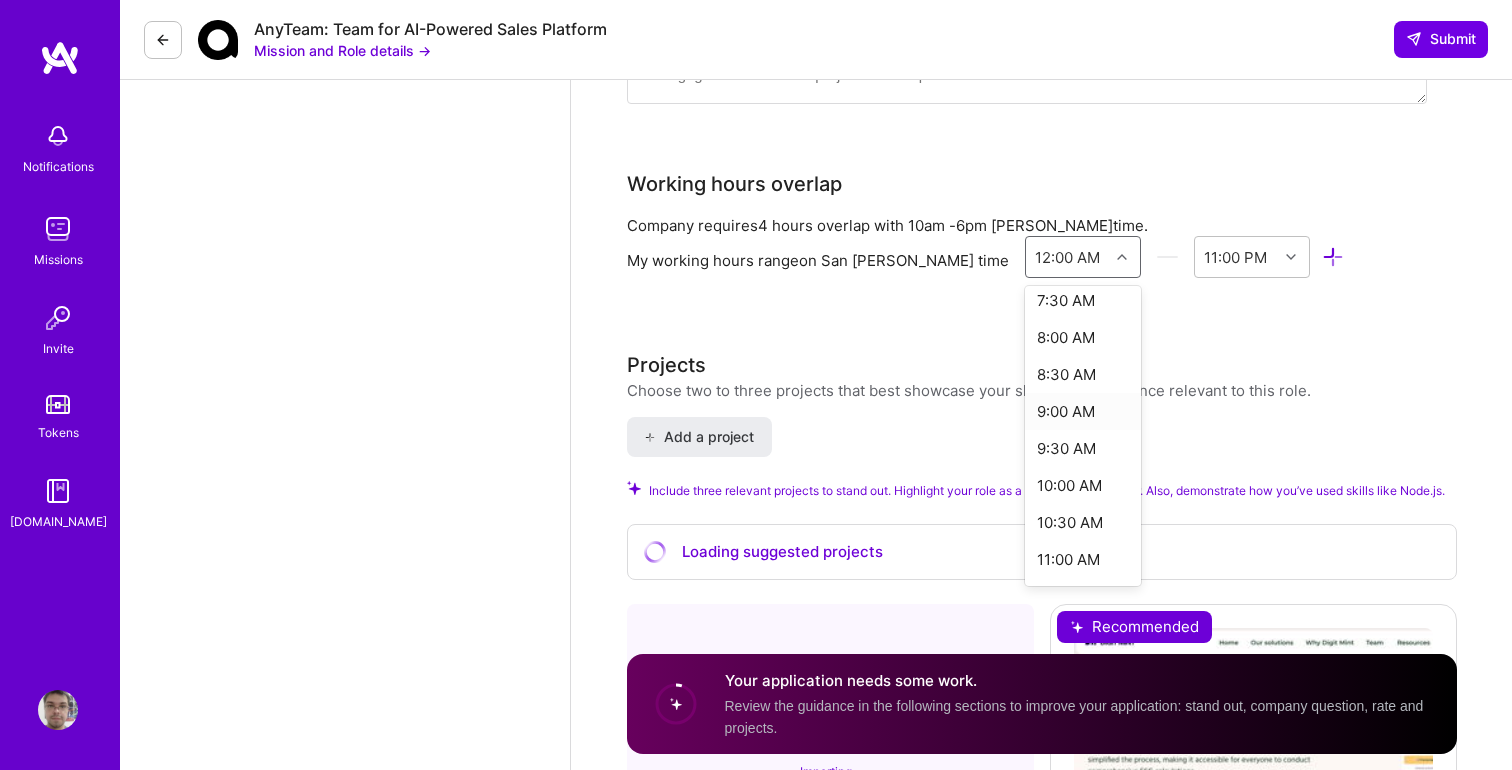 click on "9:00 AM" at bounding box center [1083, 411] 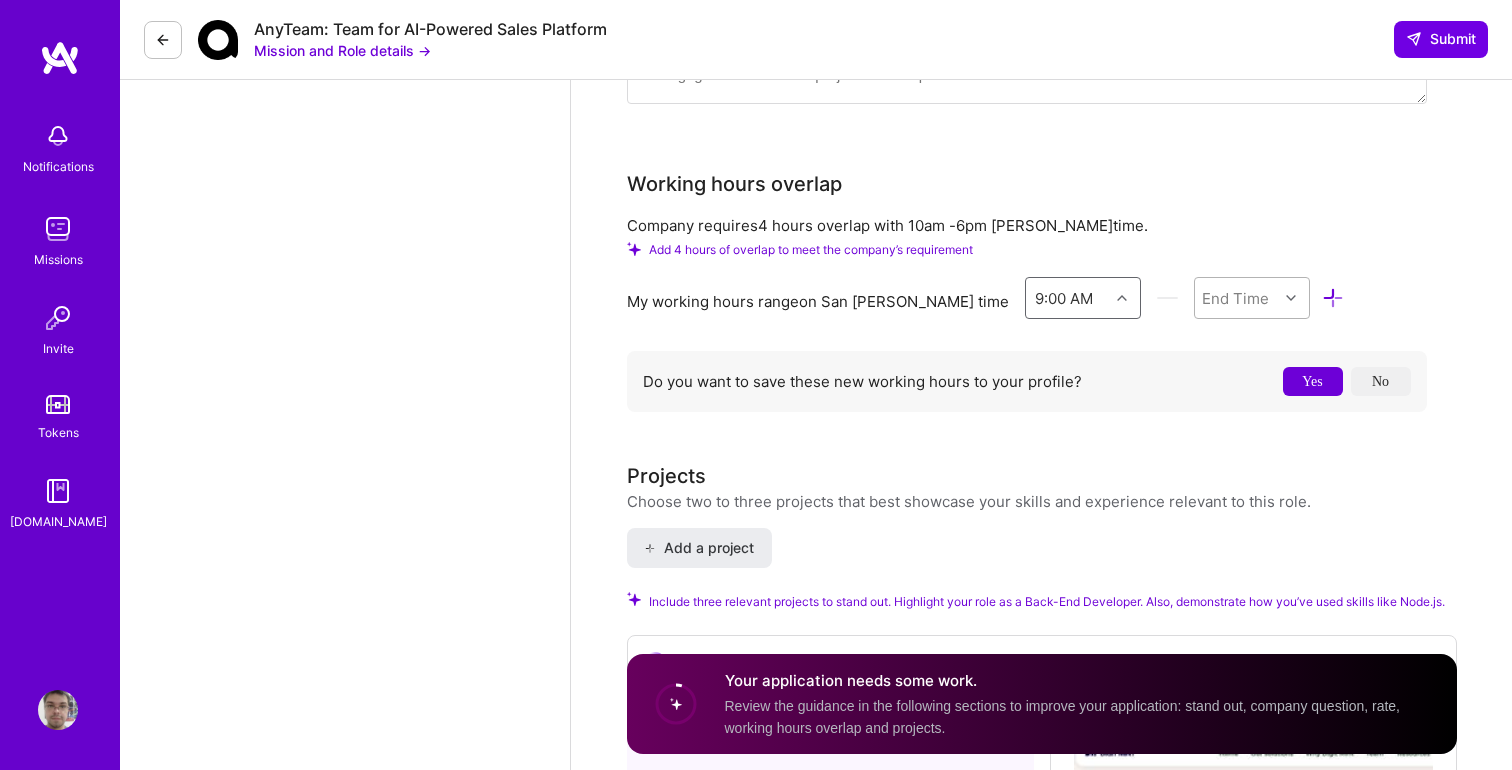 click on "End Time" at bounding box center [1235, 297] 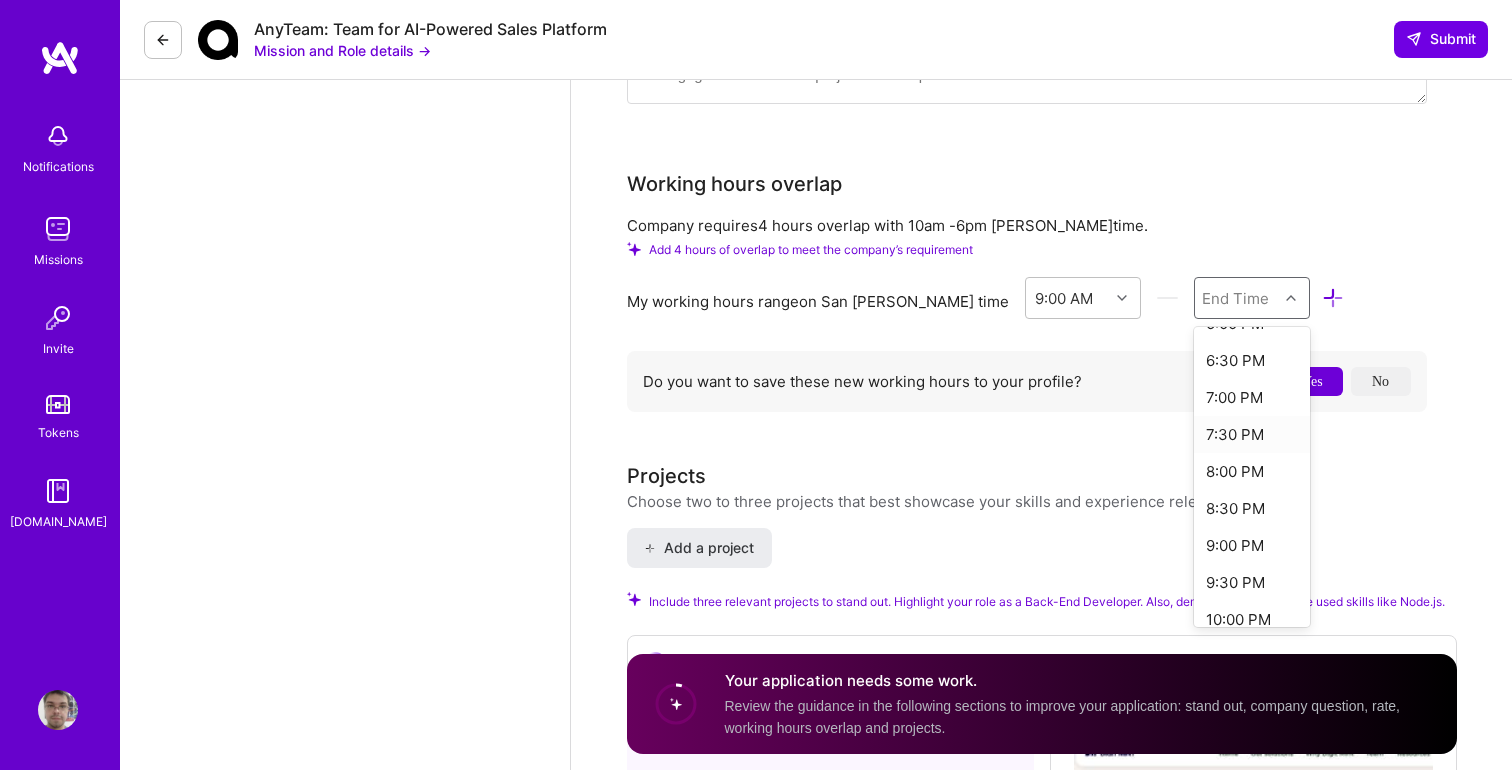 scroll, scrollTop: 680, scrollLeft: 0, axis: vertical 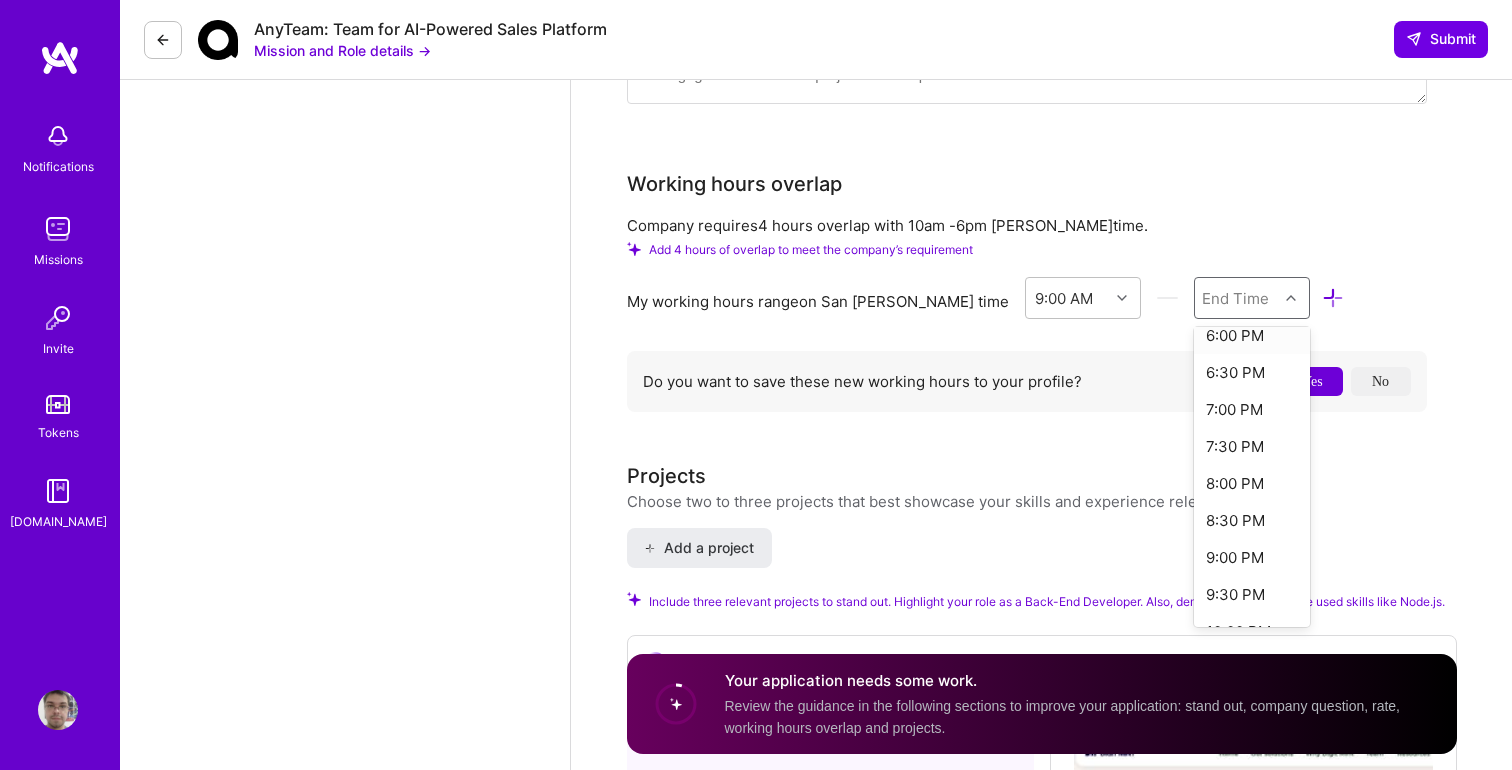click on "6:00 PM" at bounding box center (1252, 335) 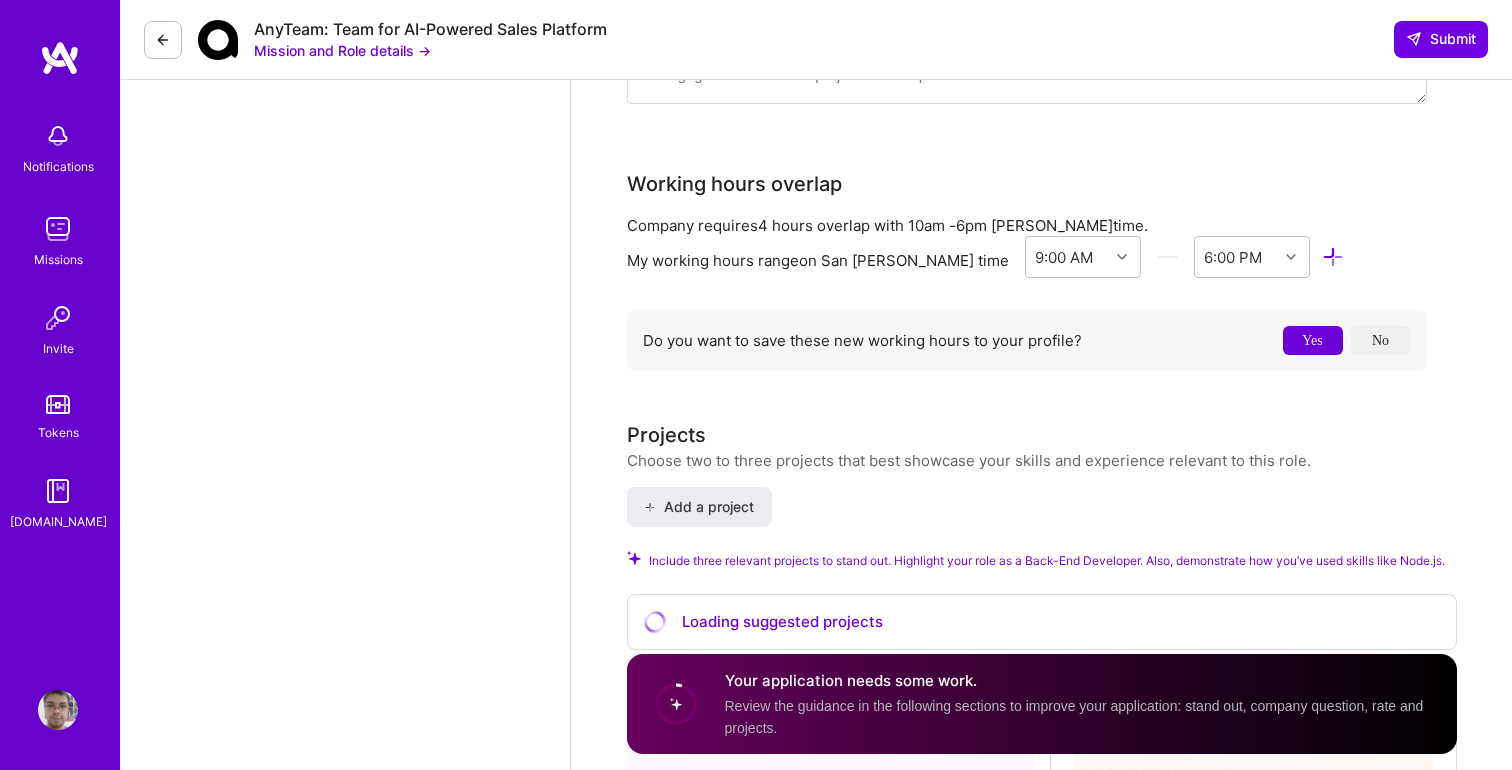 click on "Yes" at bounding box center [1313, 340] 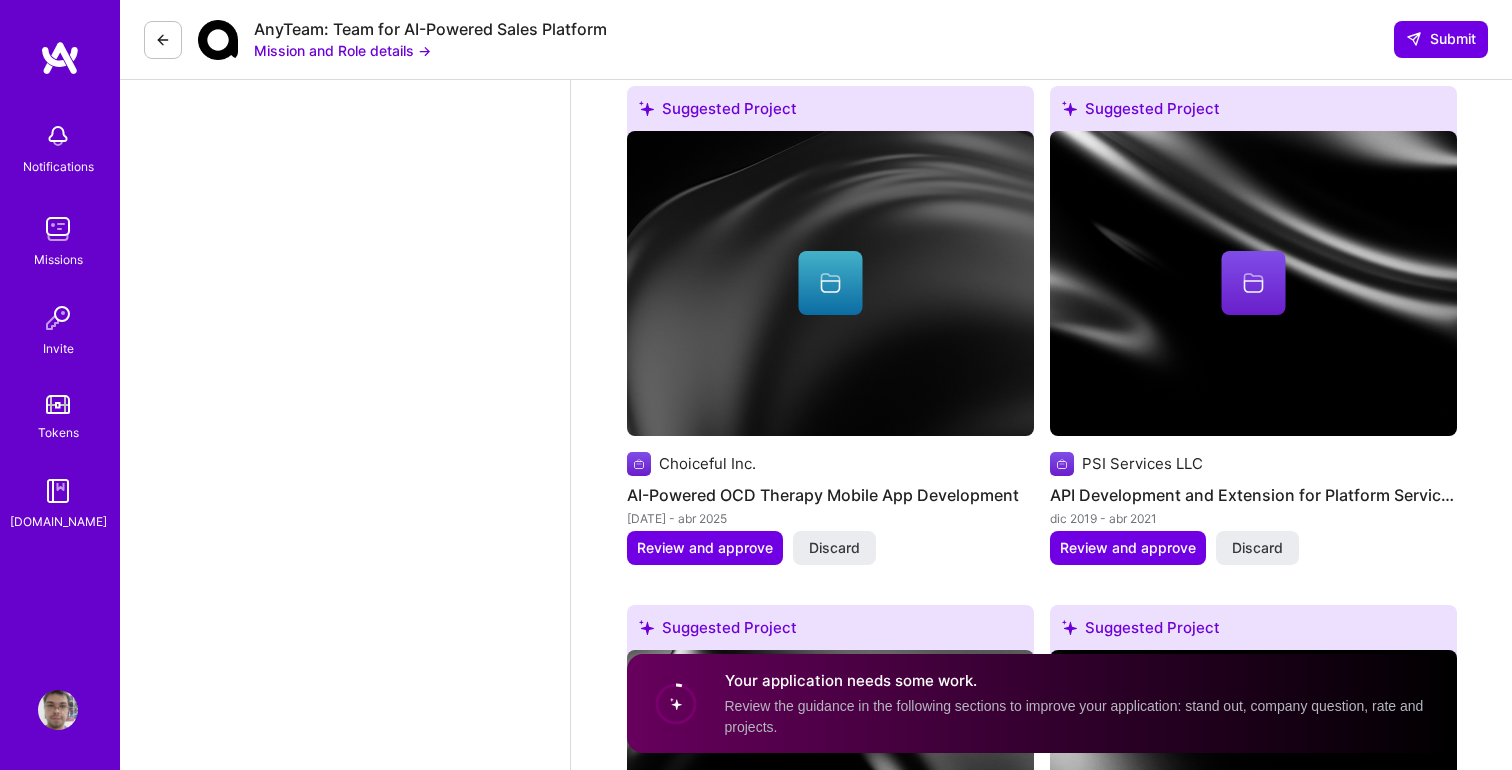 scroll, scrollTop: 2179, scrollLeft: 0, axis: vertical 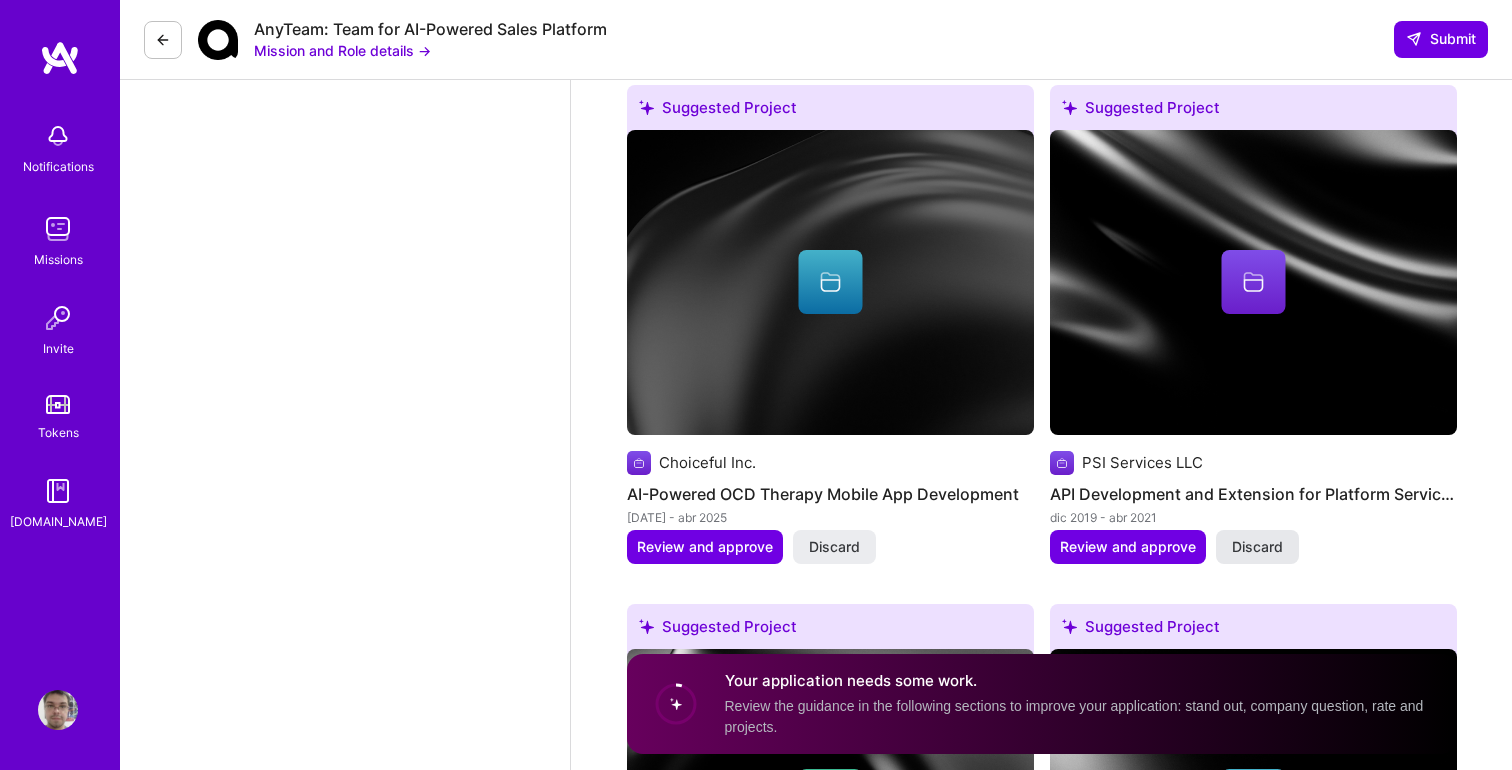 click on "Discard" at bounding box center (1257, 547) 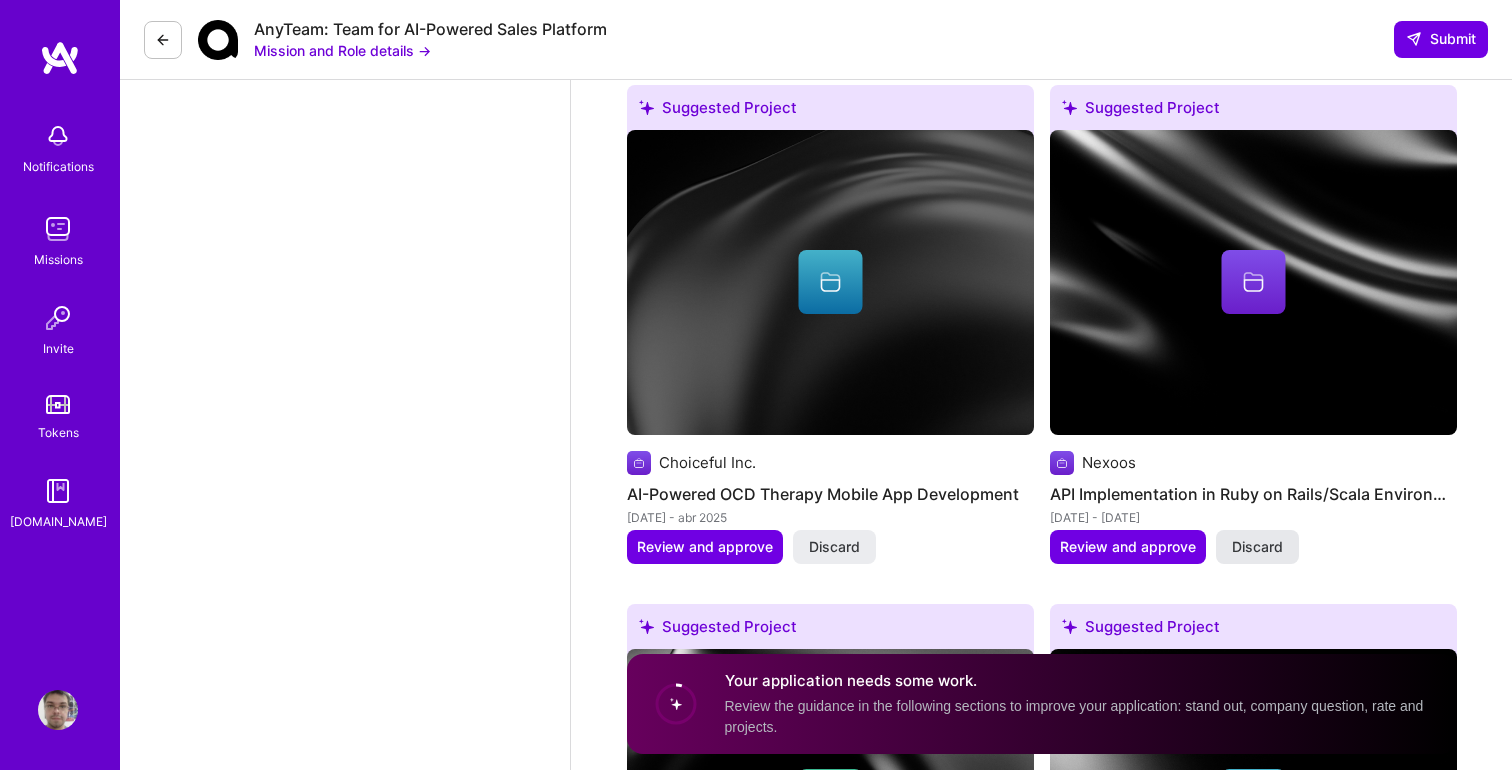 click on "Discard" at bounding box center (1257, 547) 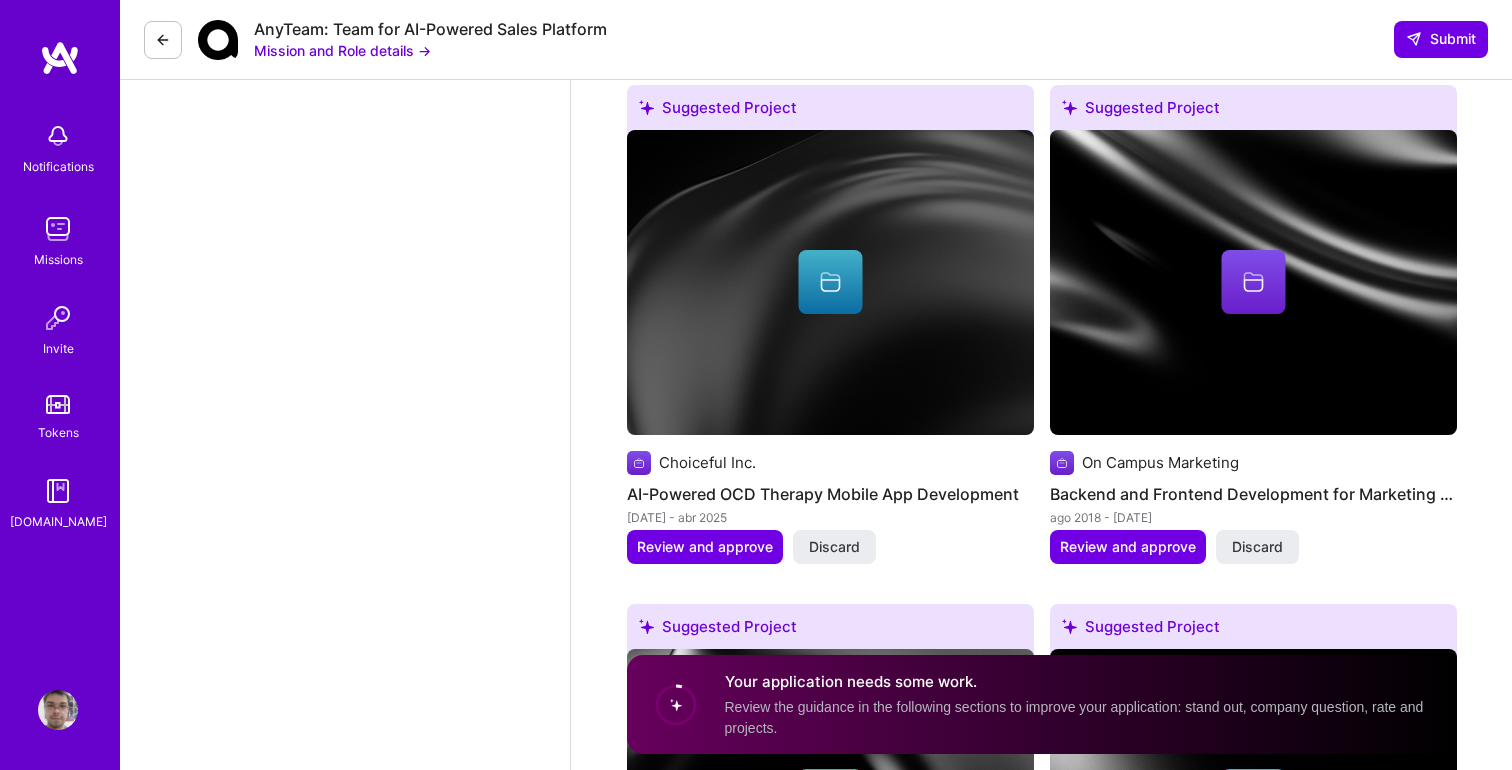click on "Discard" at bounding box center (1257, 547) 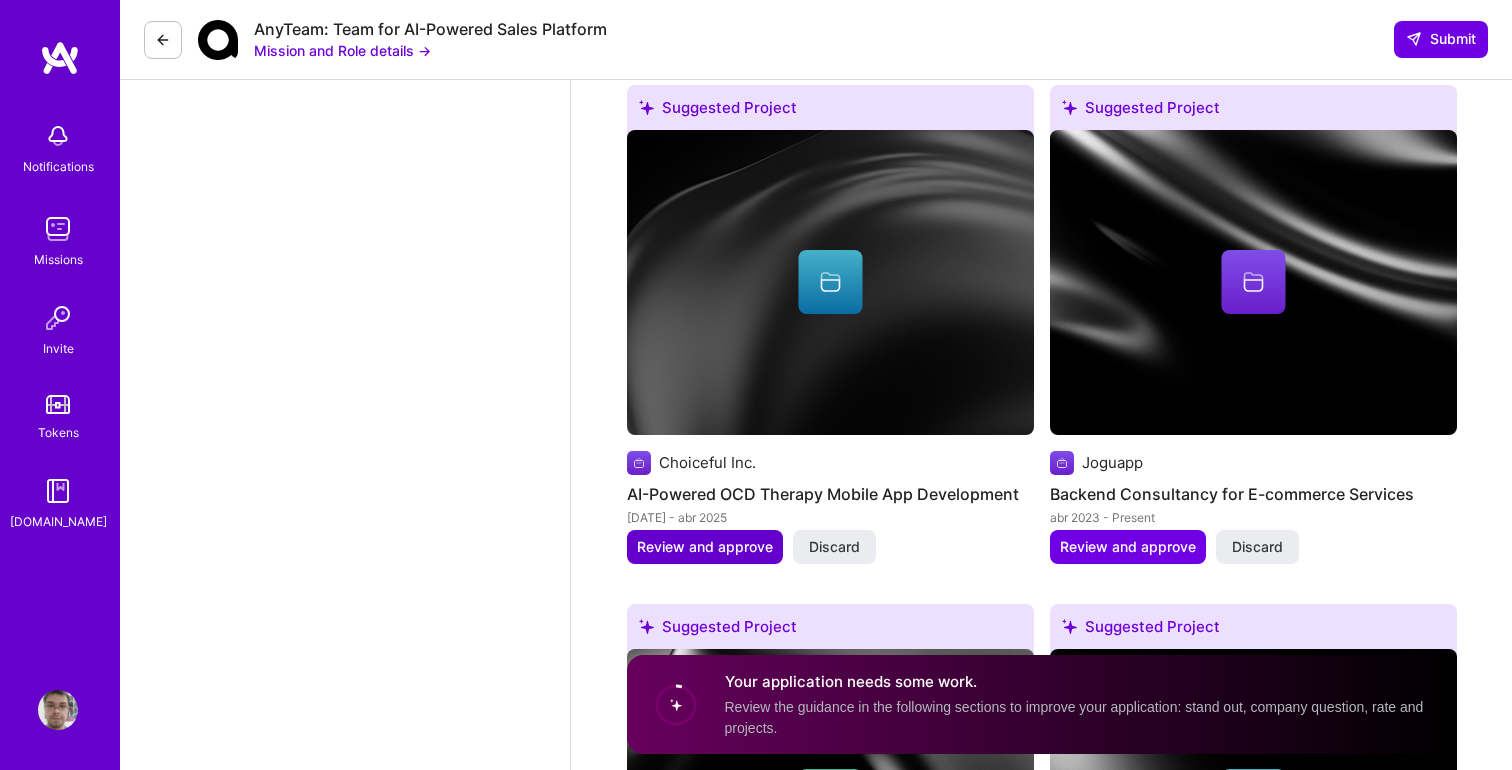 click on "Review and approve" at bounding box center [705, 547] 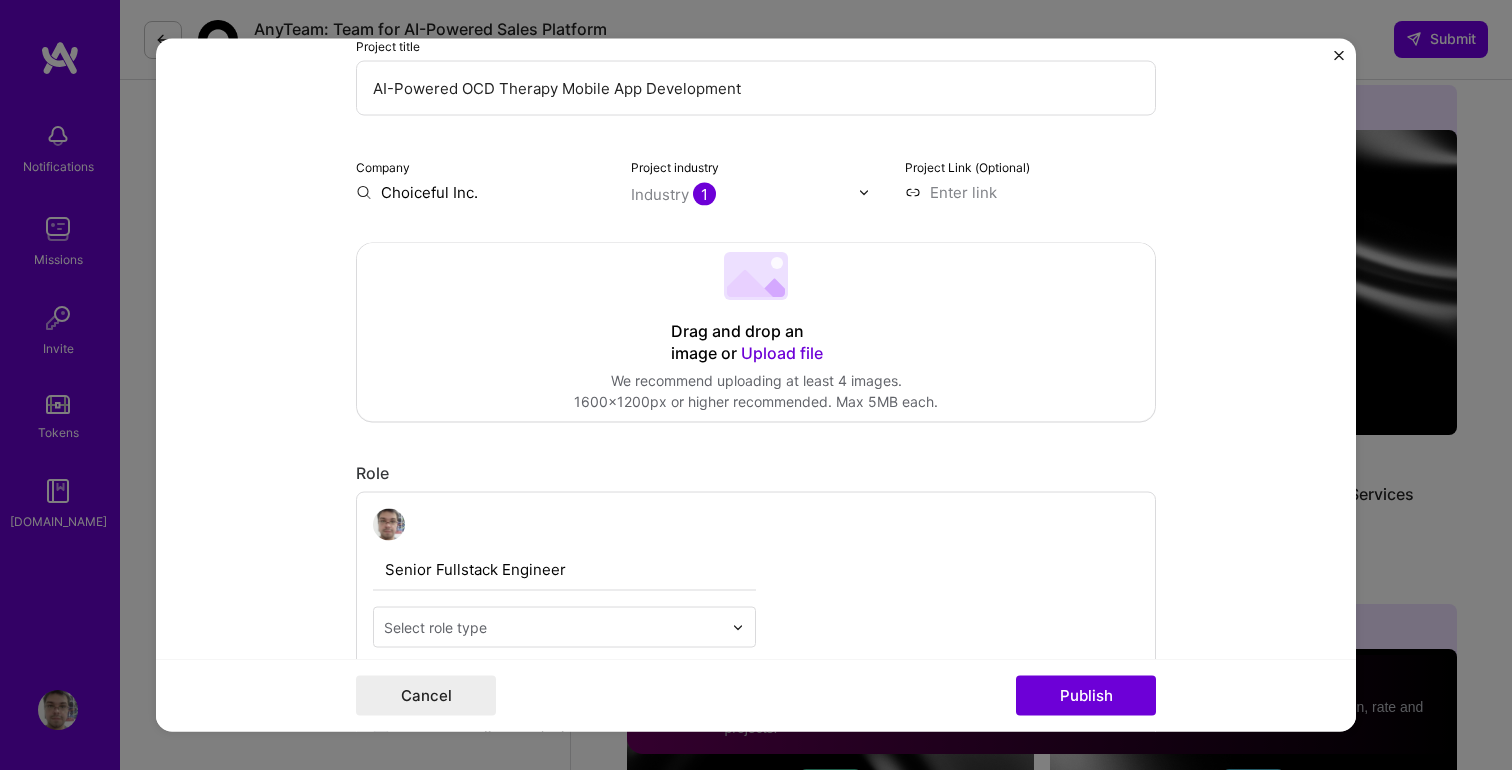 scroll, scrollTop: 248, scrollLeft: 0, axis: vertical 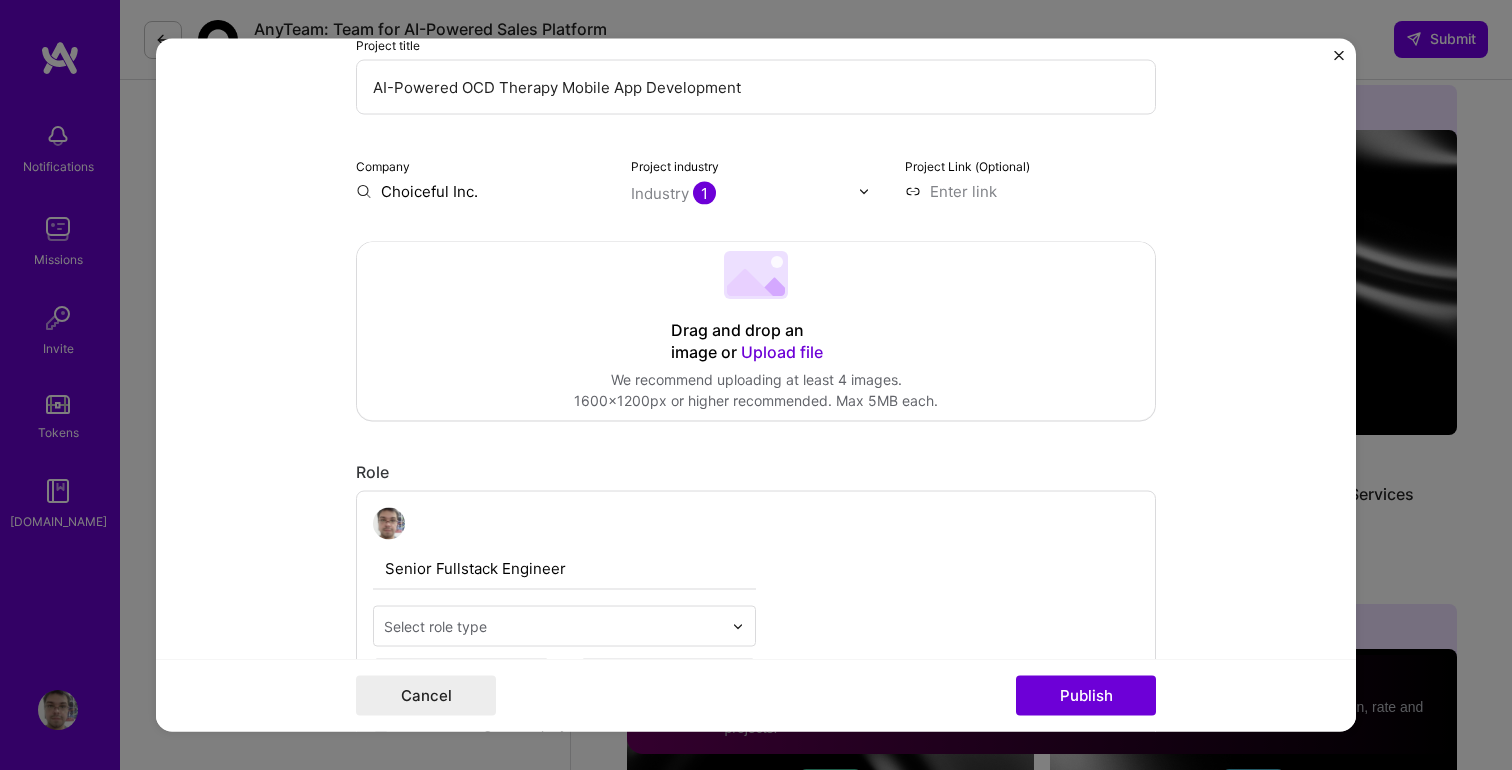 click on "Upload file" at bounding box center (782, 353) 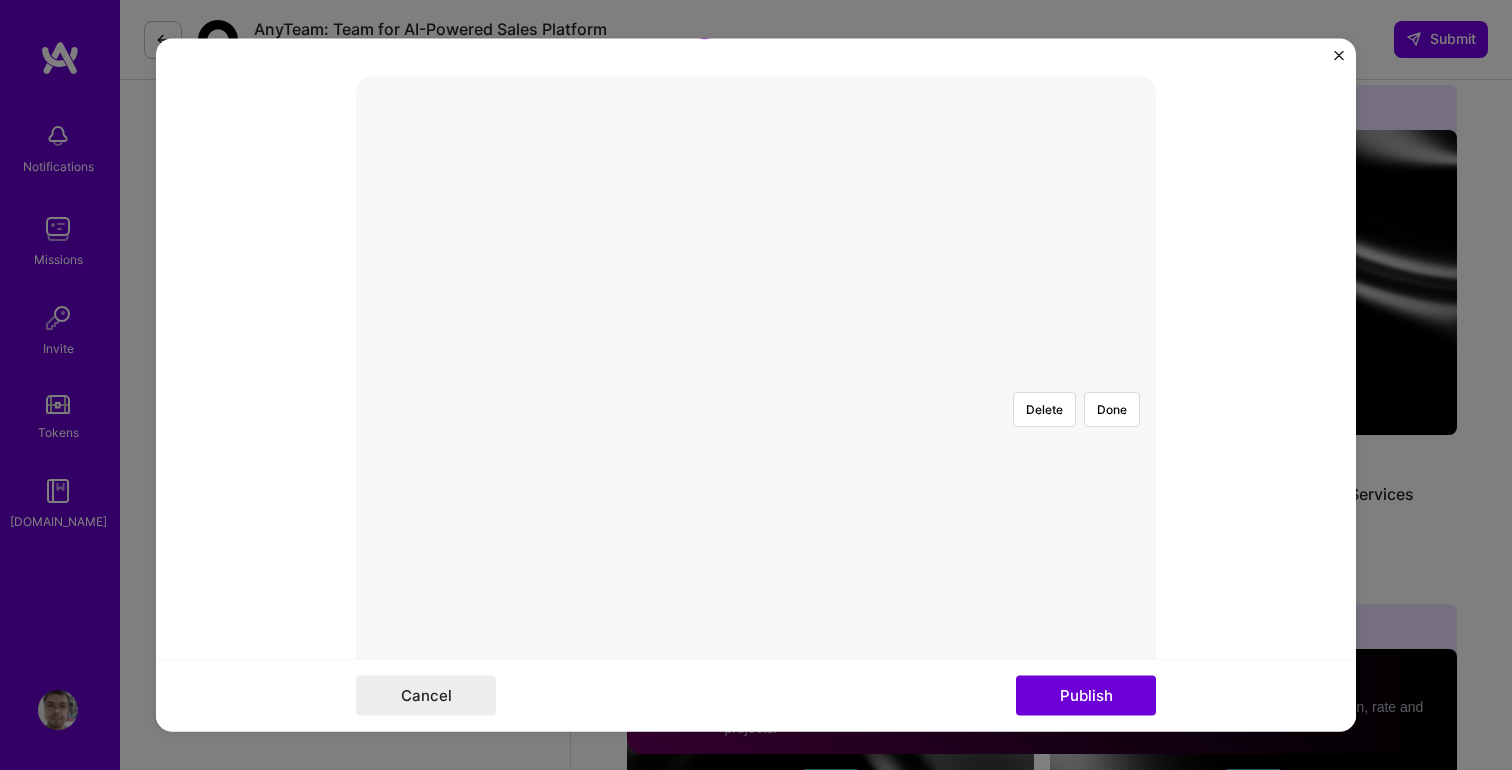scroll, scrollTop: 425, scrollLeft: 0, axis: vertical 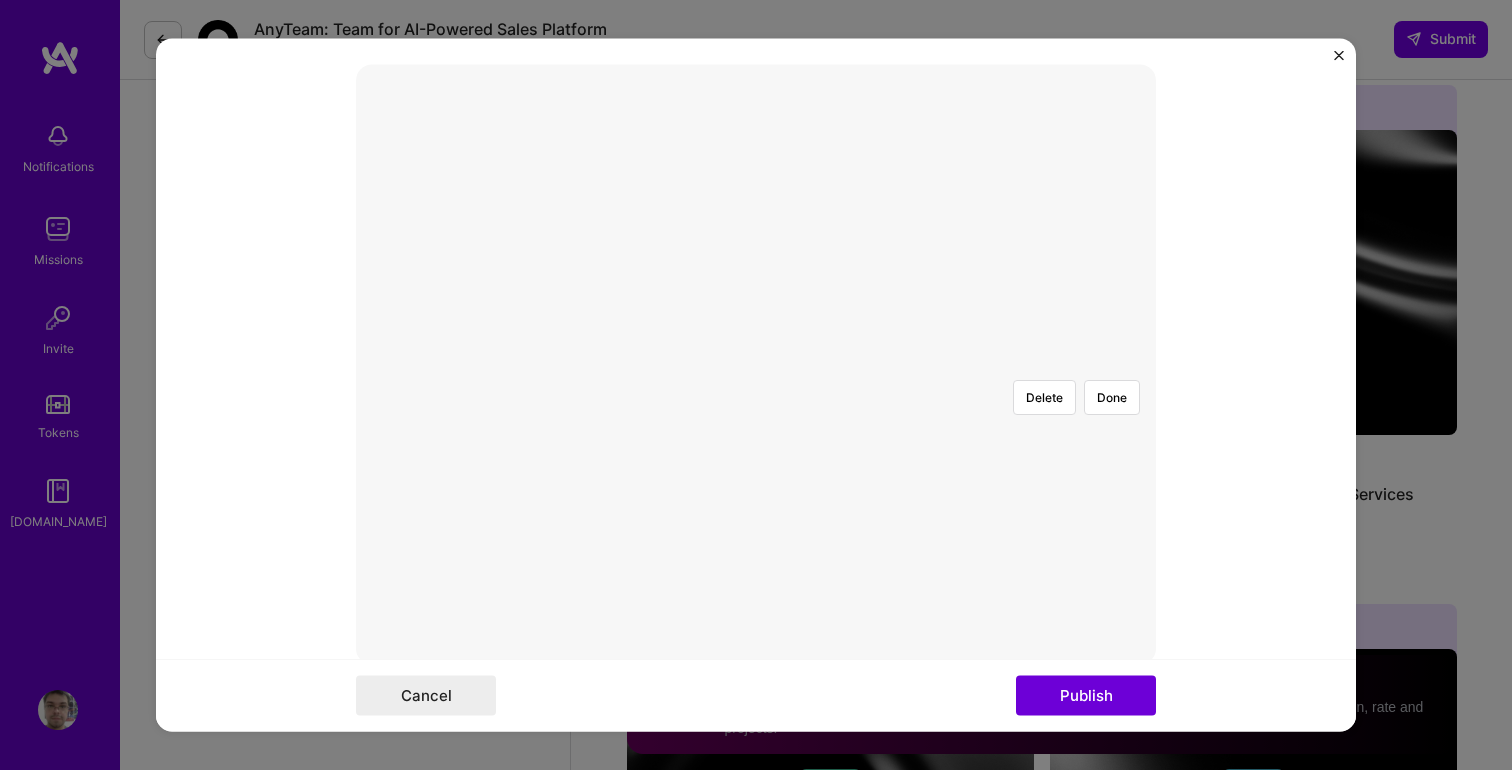click at bounding box center [1158, 568] 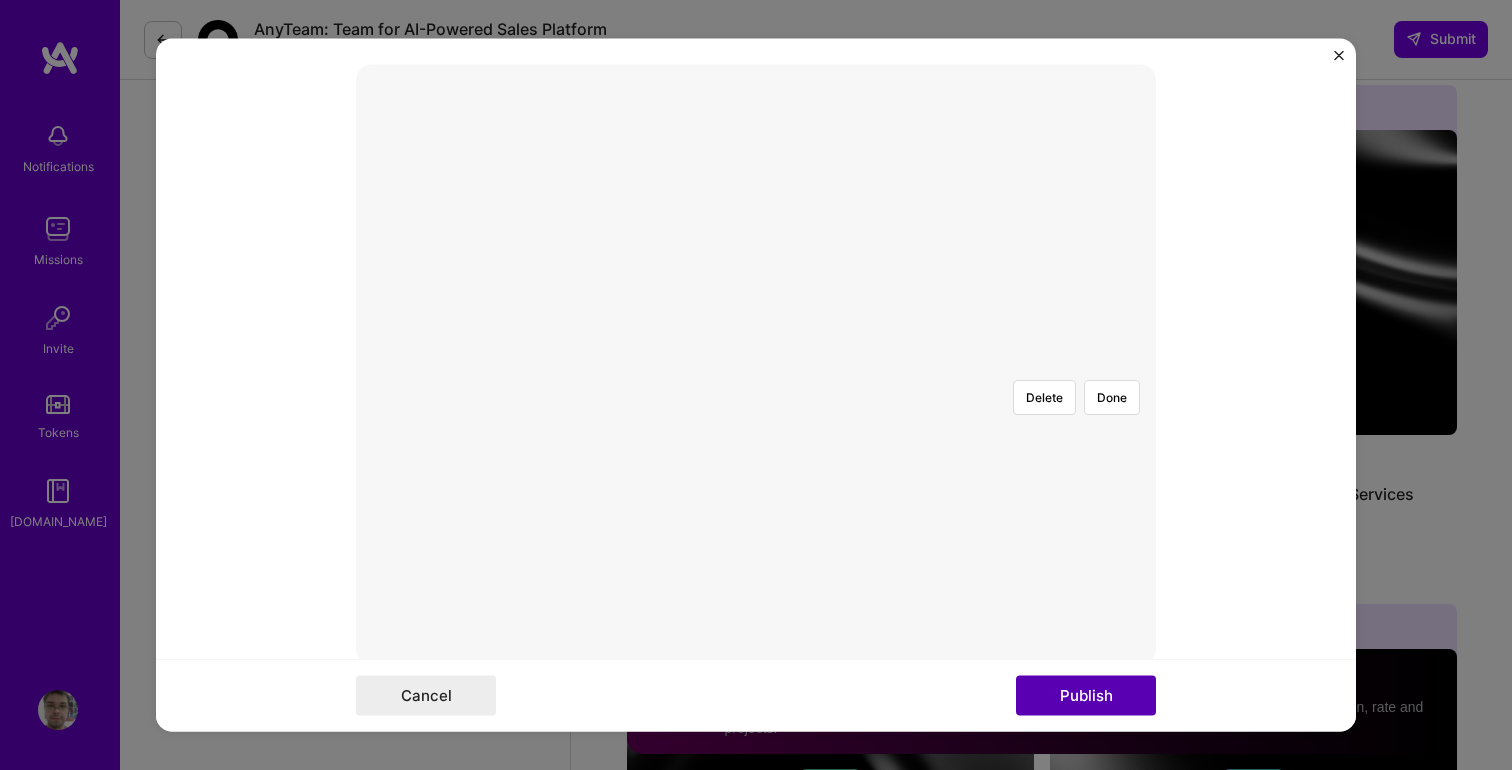 click on "Publish" at bounding box center [1086, 696] 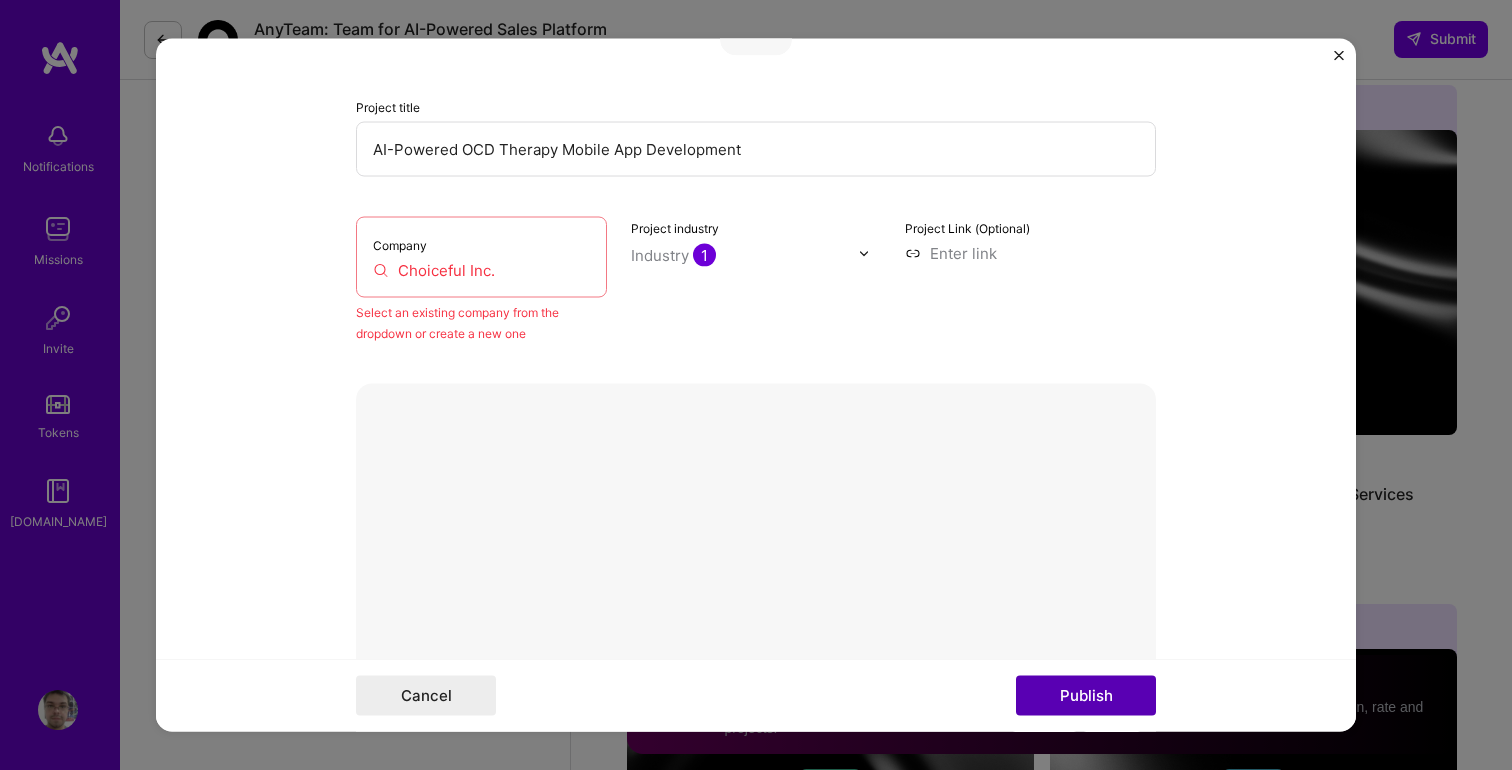 scroll, scrollTop: 131, scrollLeft: 0, axis: vertical 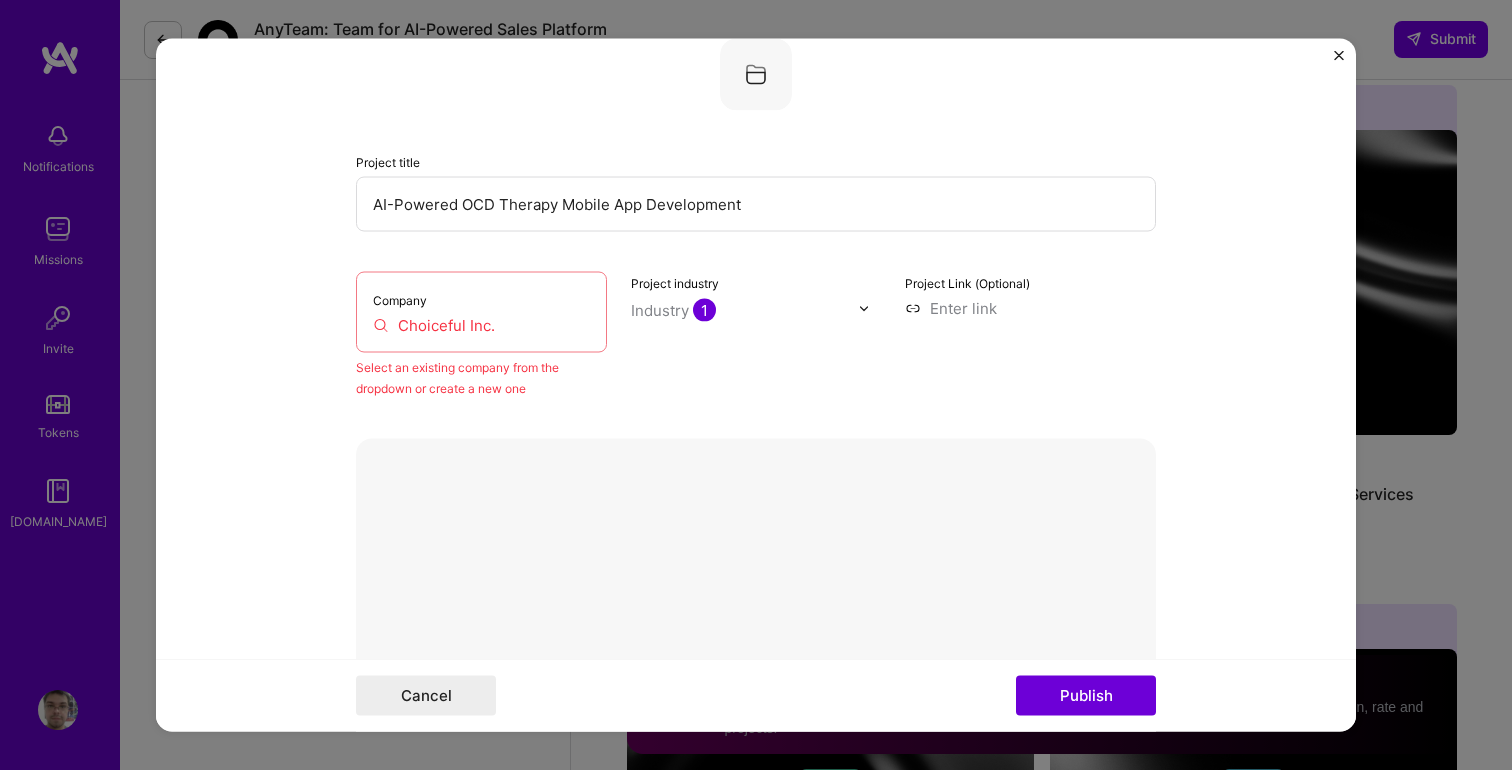 click on "Company Choiceful Inc." at bounding box center (481, 312) 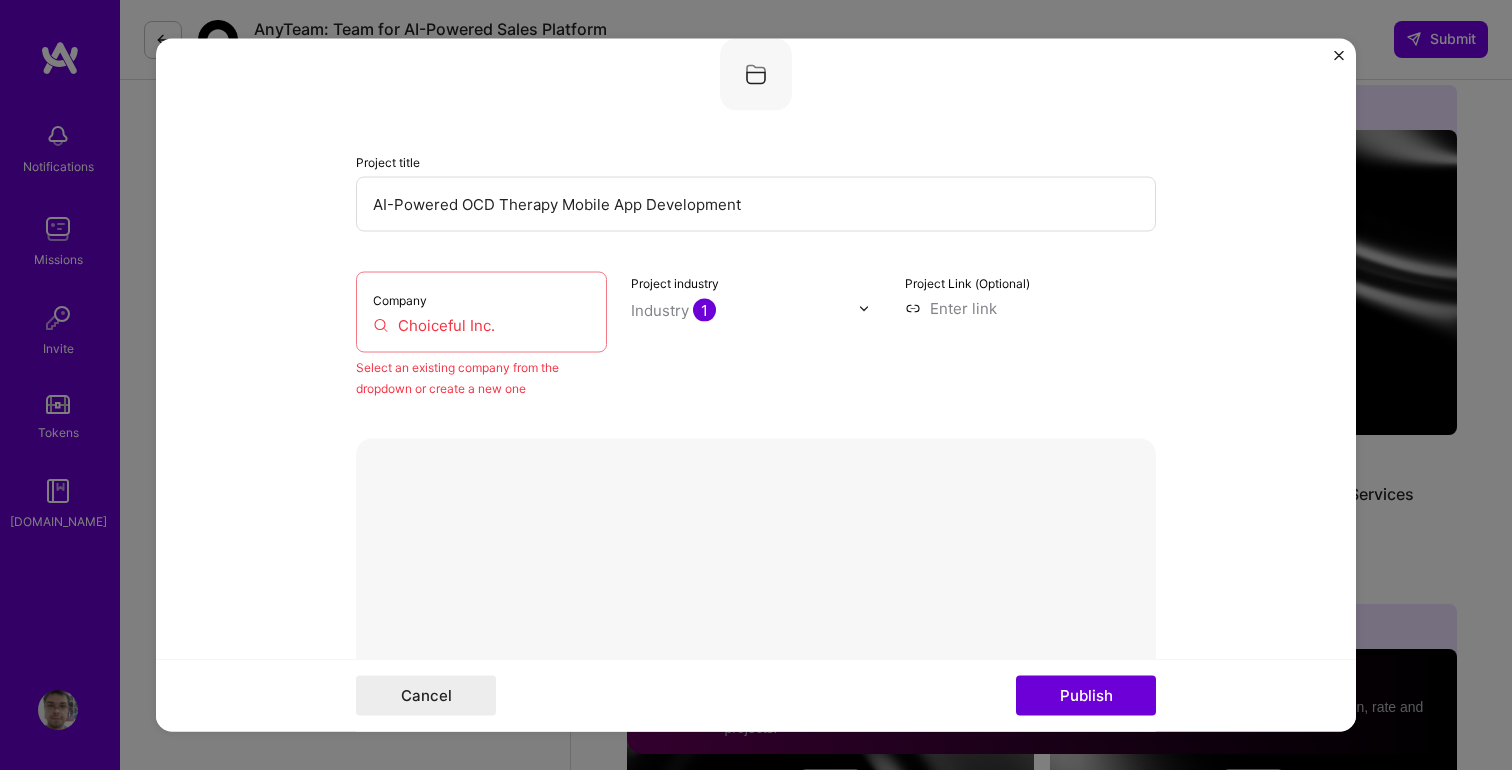 click on "Choiceful Inc." at bounding box center (481, 325) 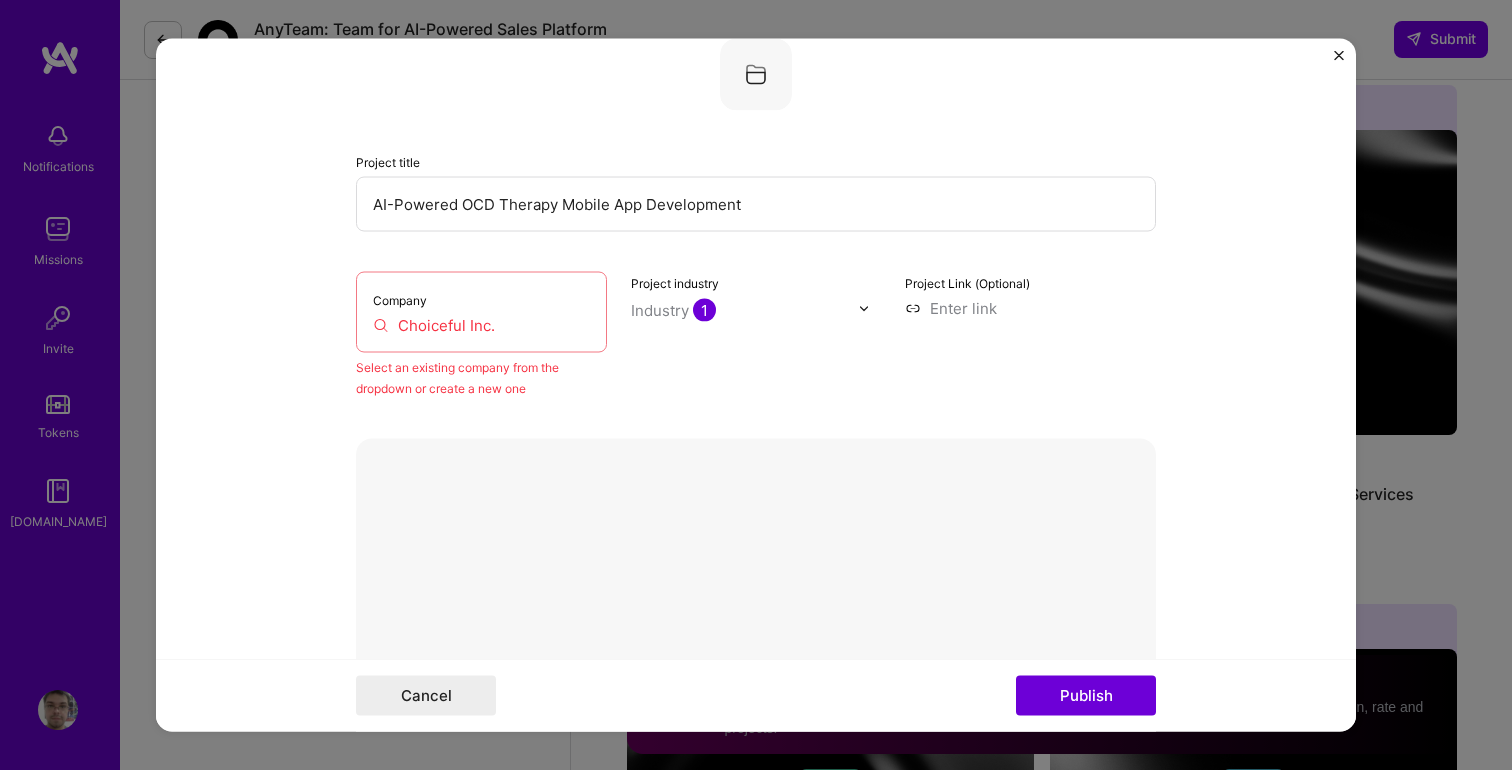 type on "ChoicefulC Inc." 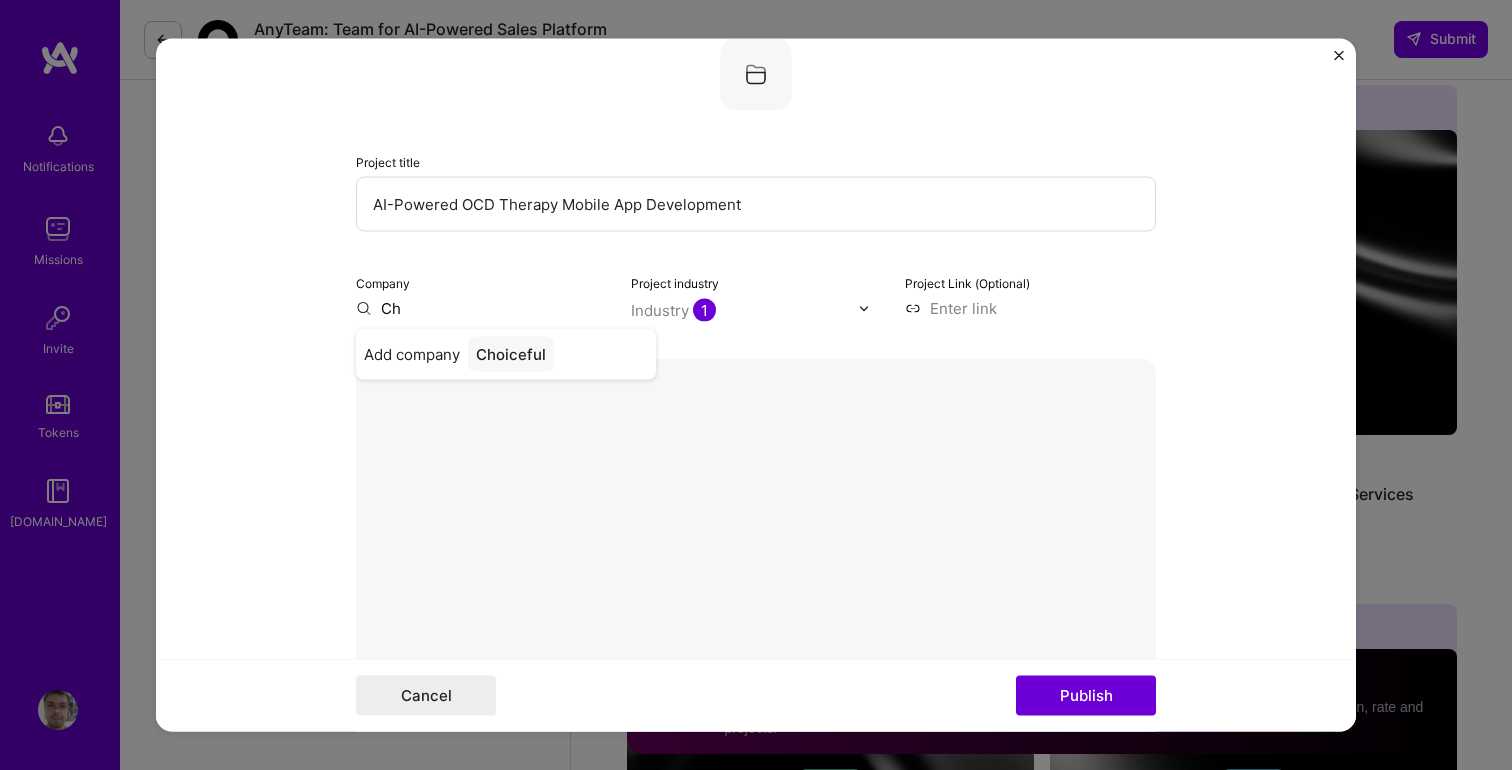 type on "C" 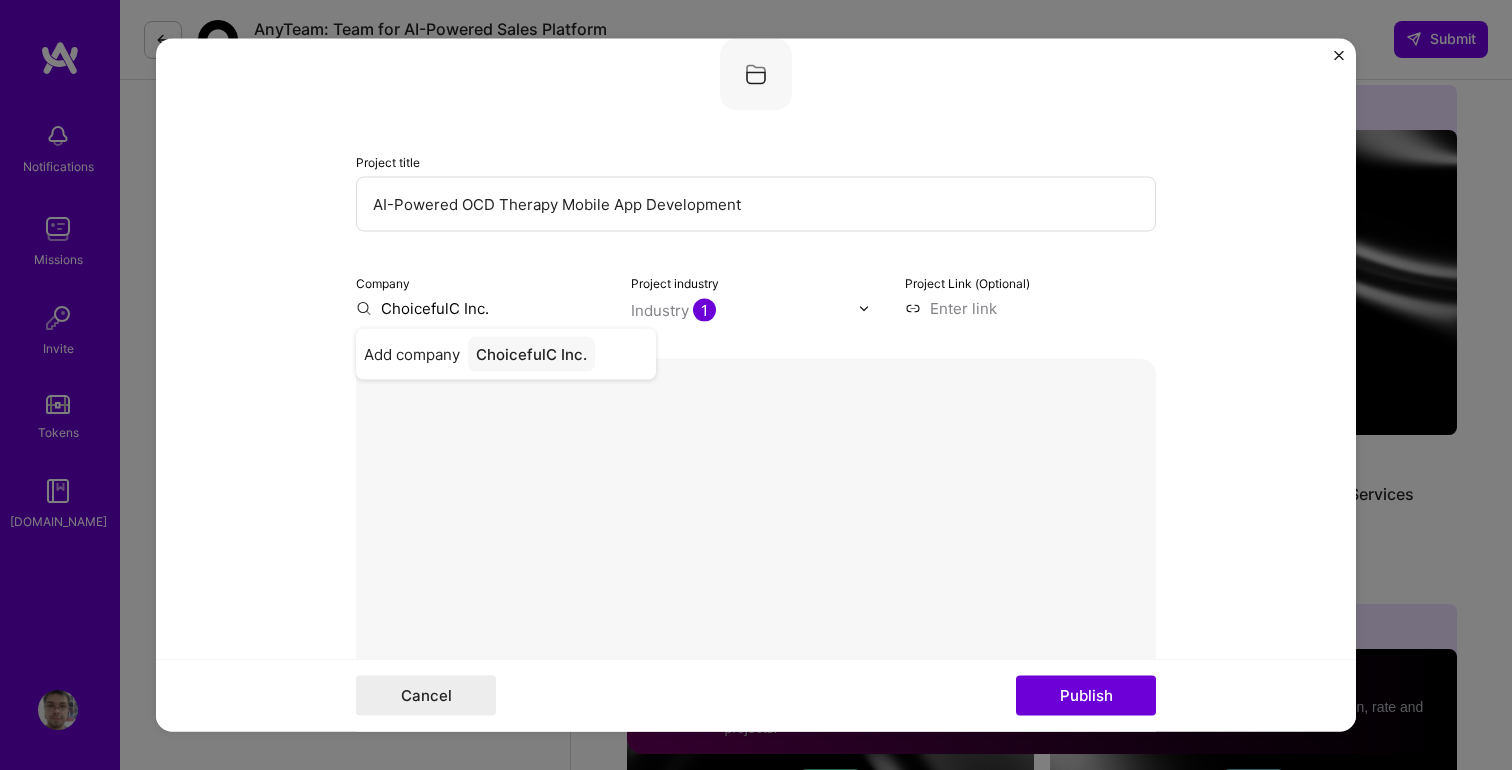 type on "Choiceful Inc." 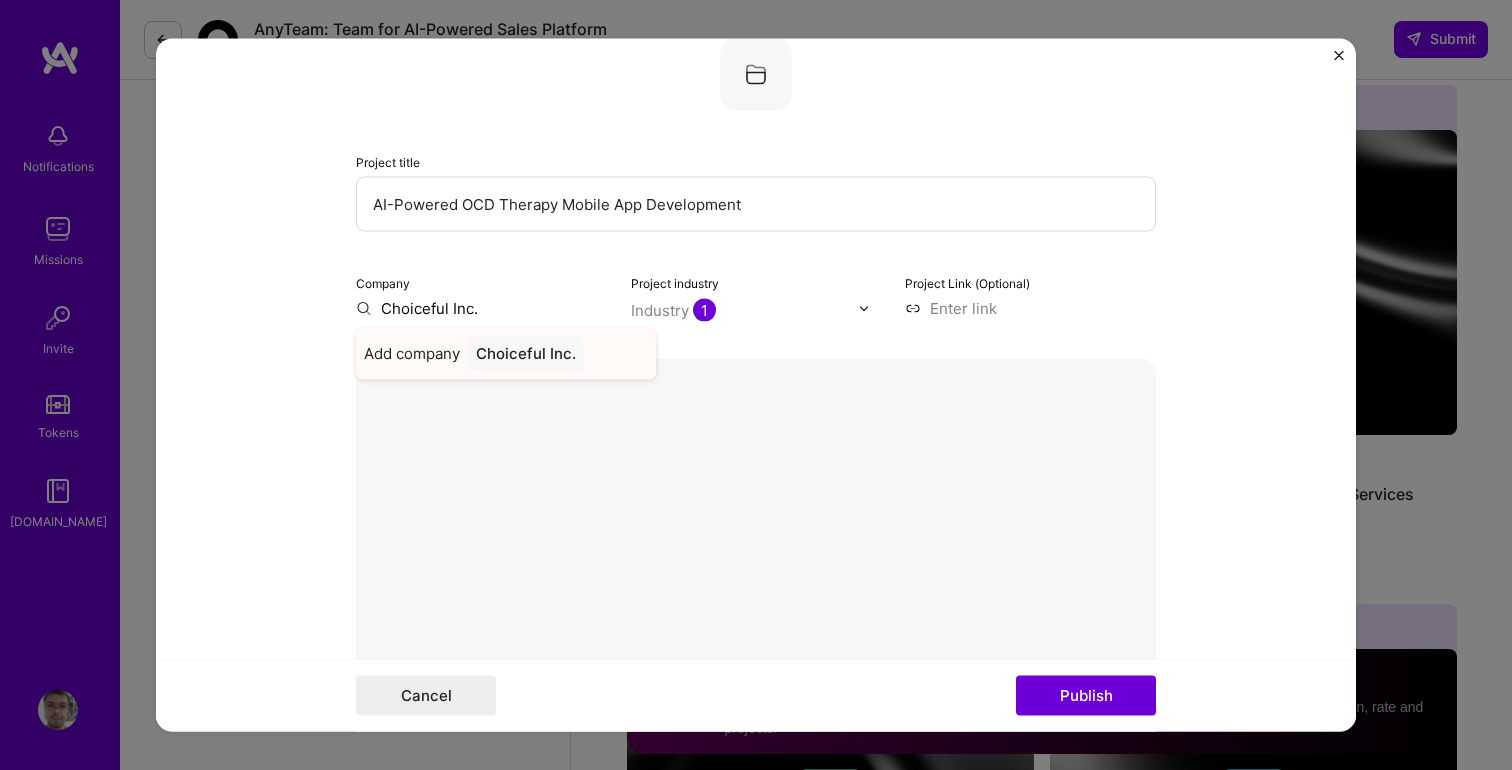 click on "Choiceful Inc." at bounding box center (526, 354) 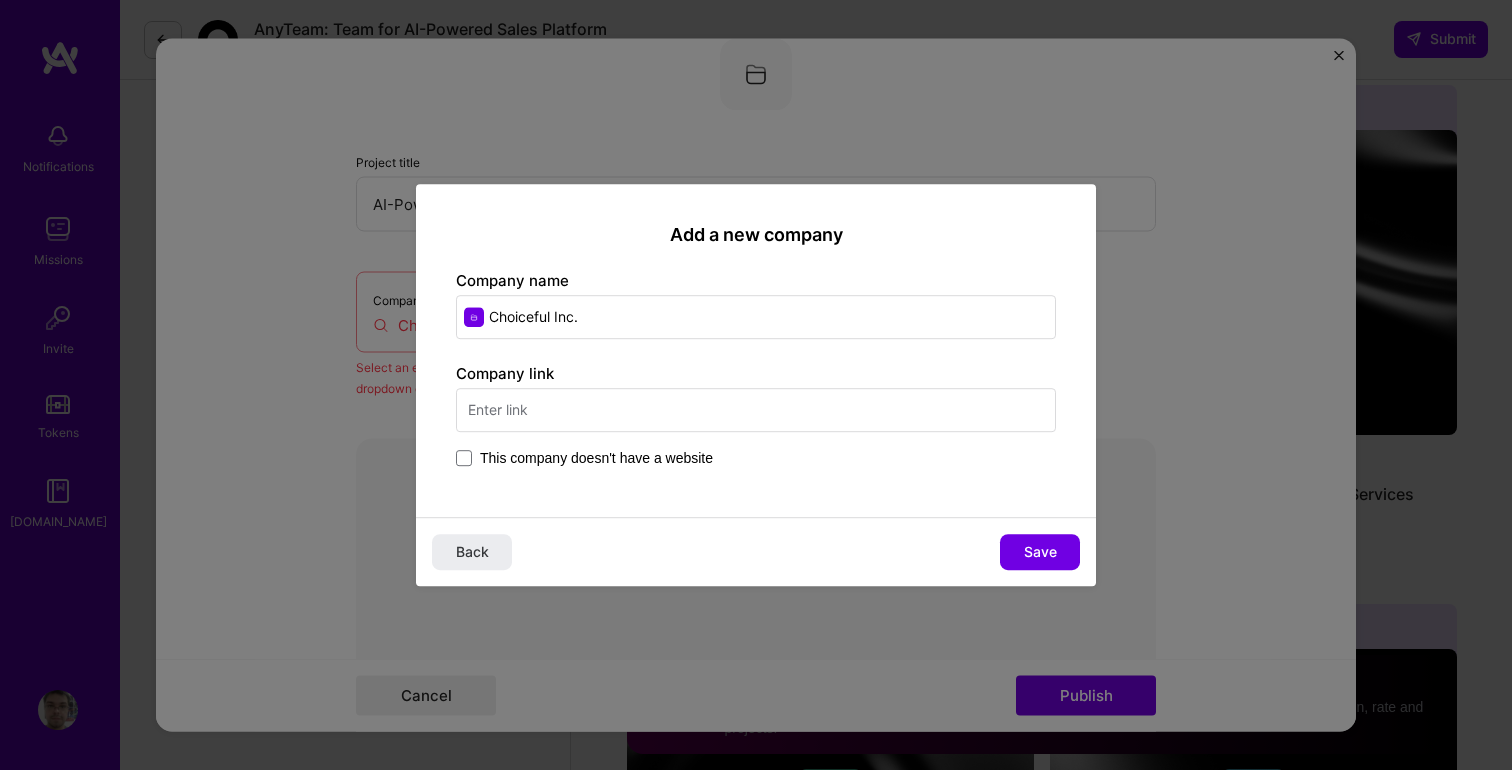click at bounding box center [756, 410] 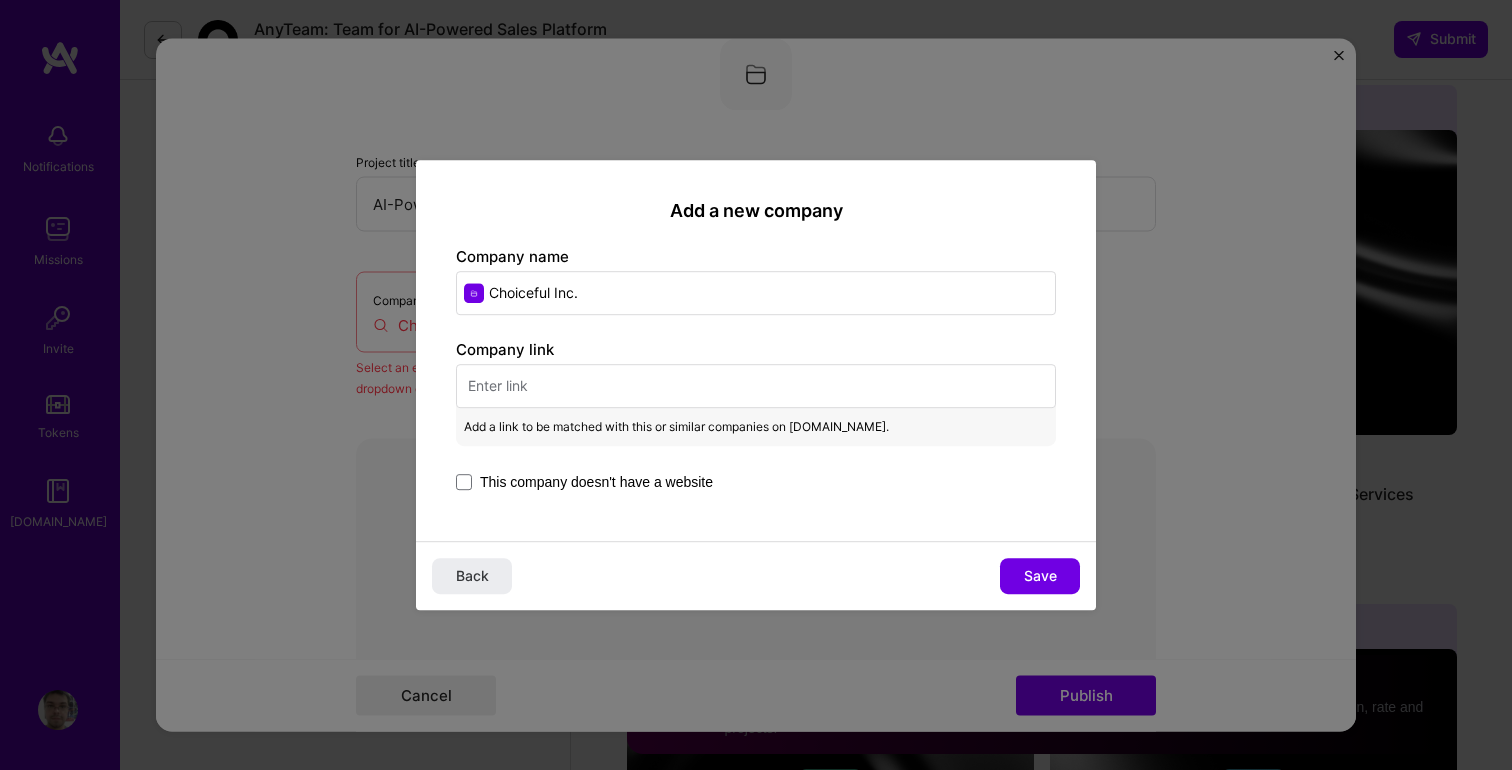 paste on "https://www.choicefulocd.com/" 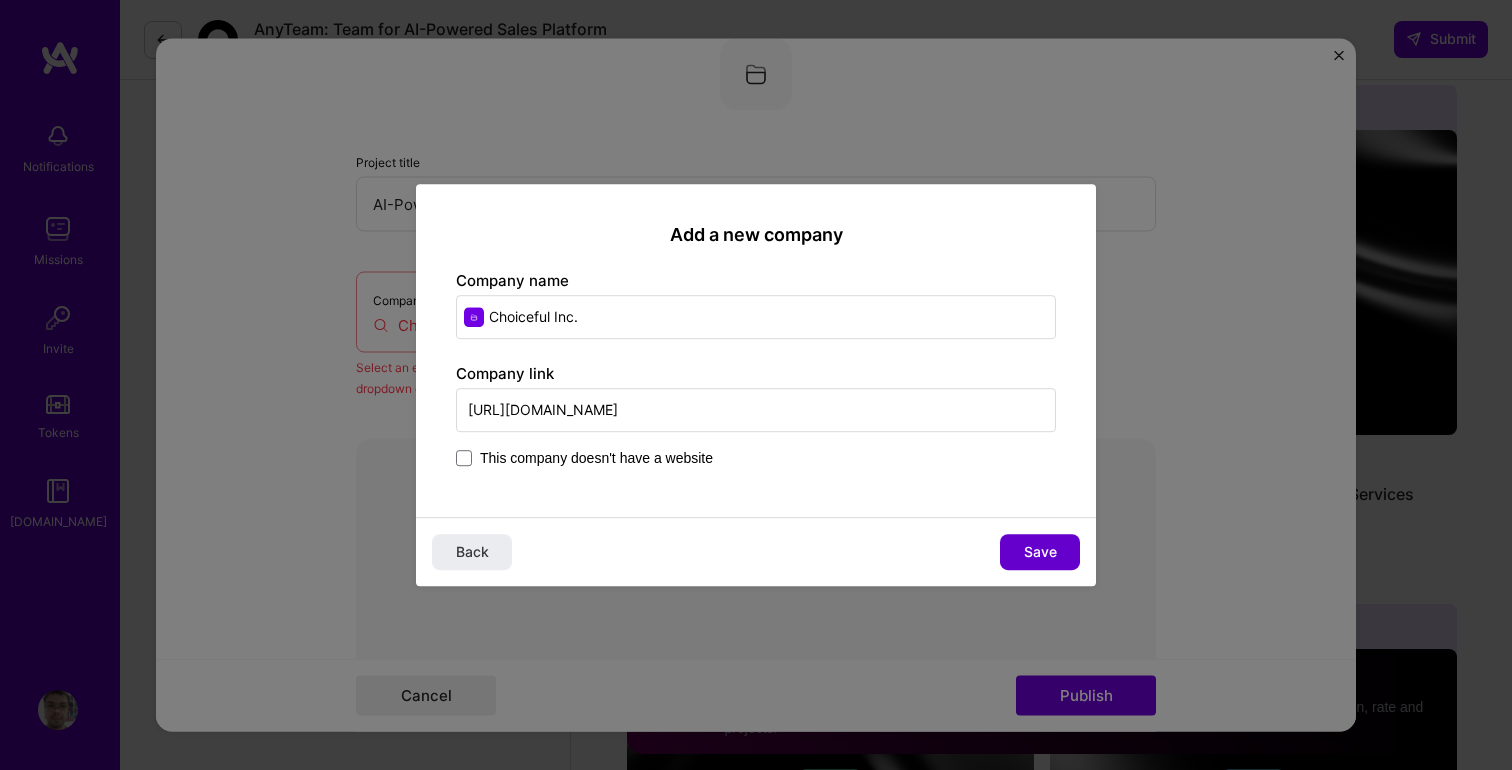 type on "https://www.choicefulocd.com/" 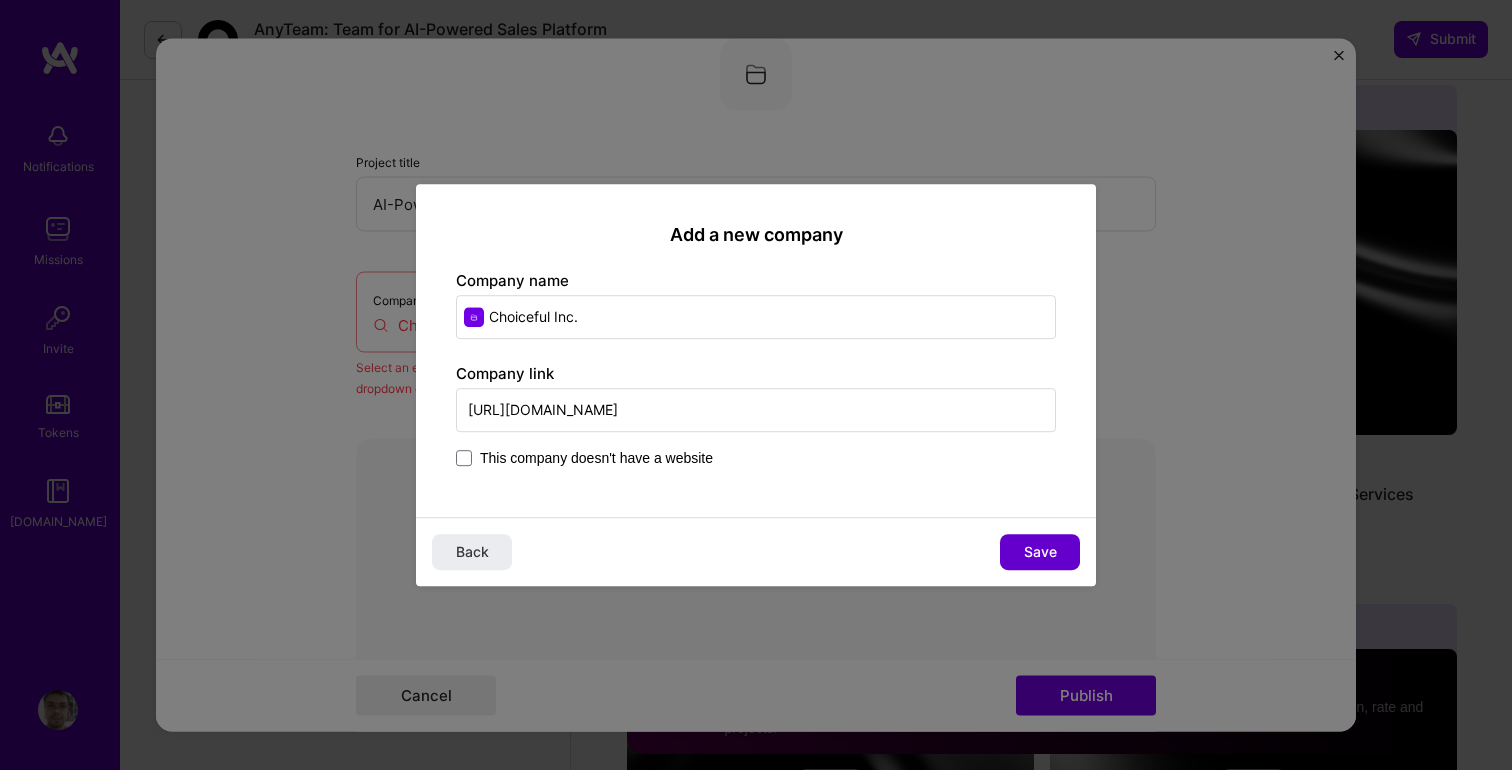 click on "Save" at bounding box center (1040, 552) 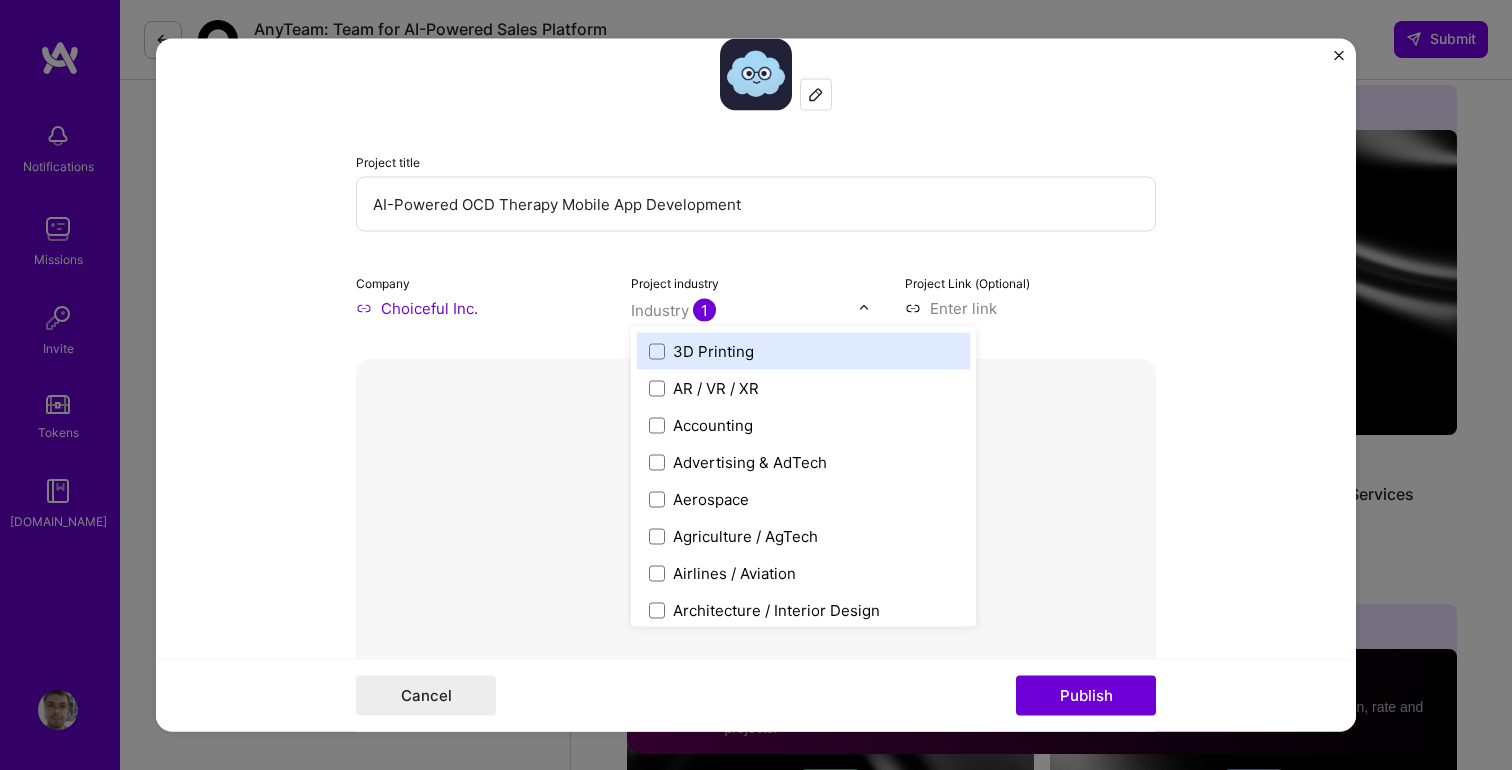 click on "Industry 1" at bounding box center (673, 310) 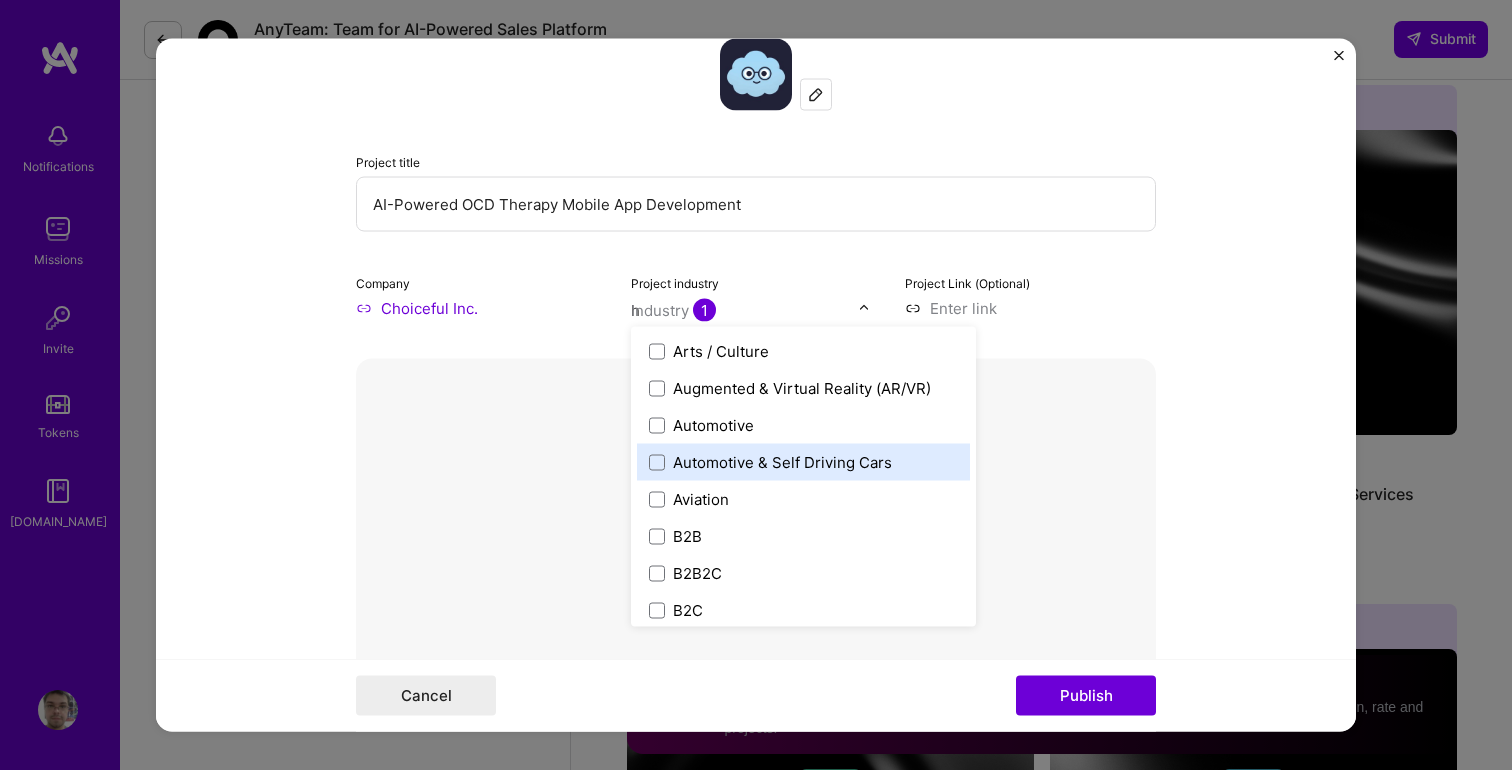 scroll, scrollTop: 0, scrollLeft: 0, axis: both 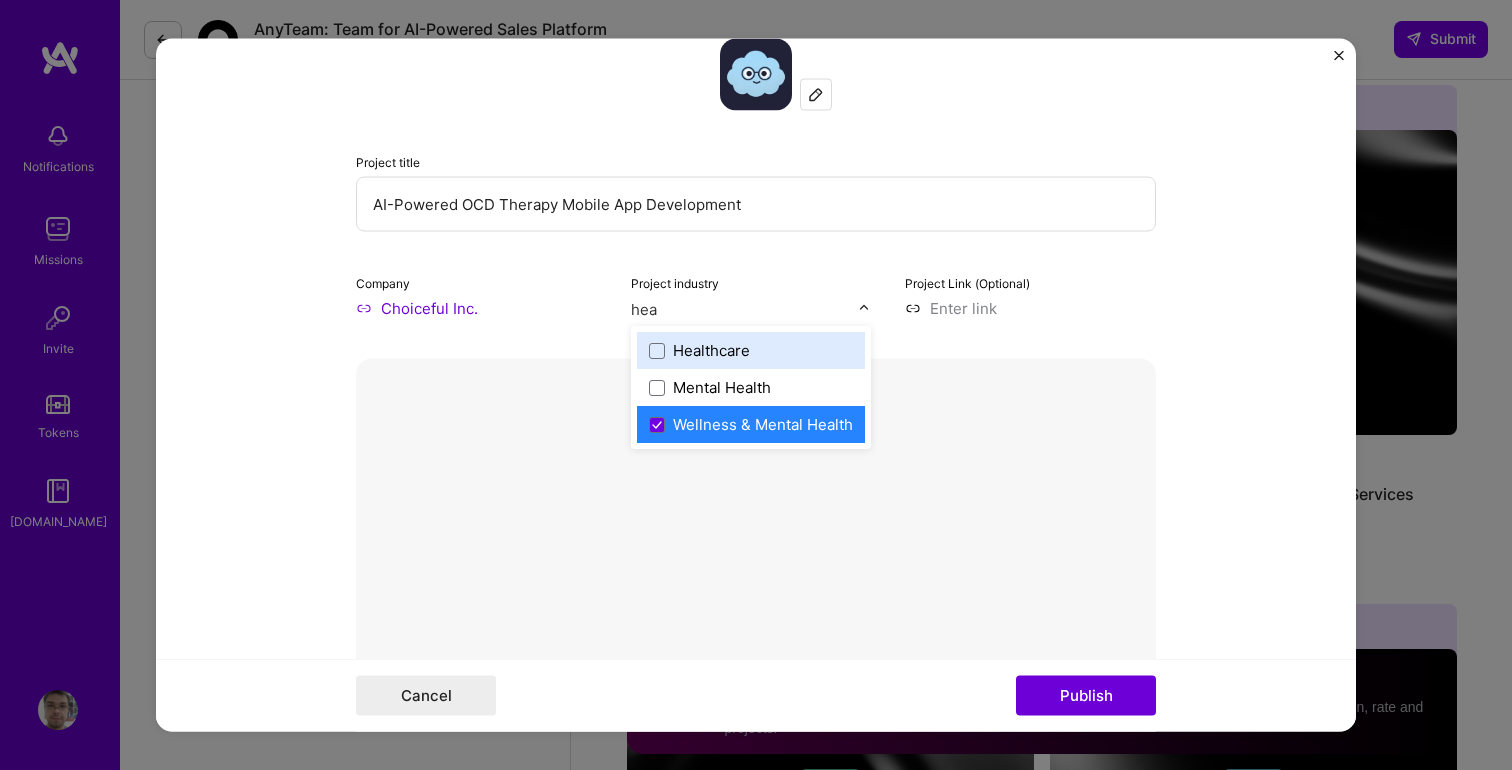 type on "heal" 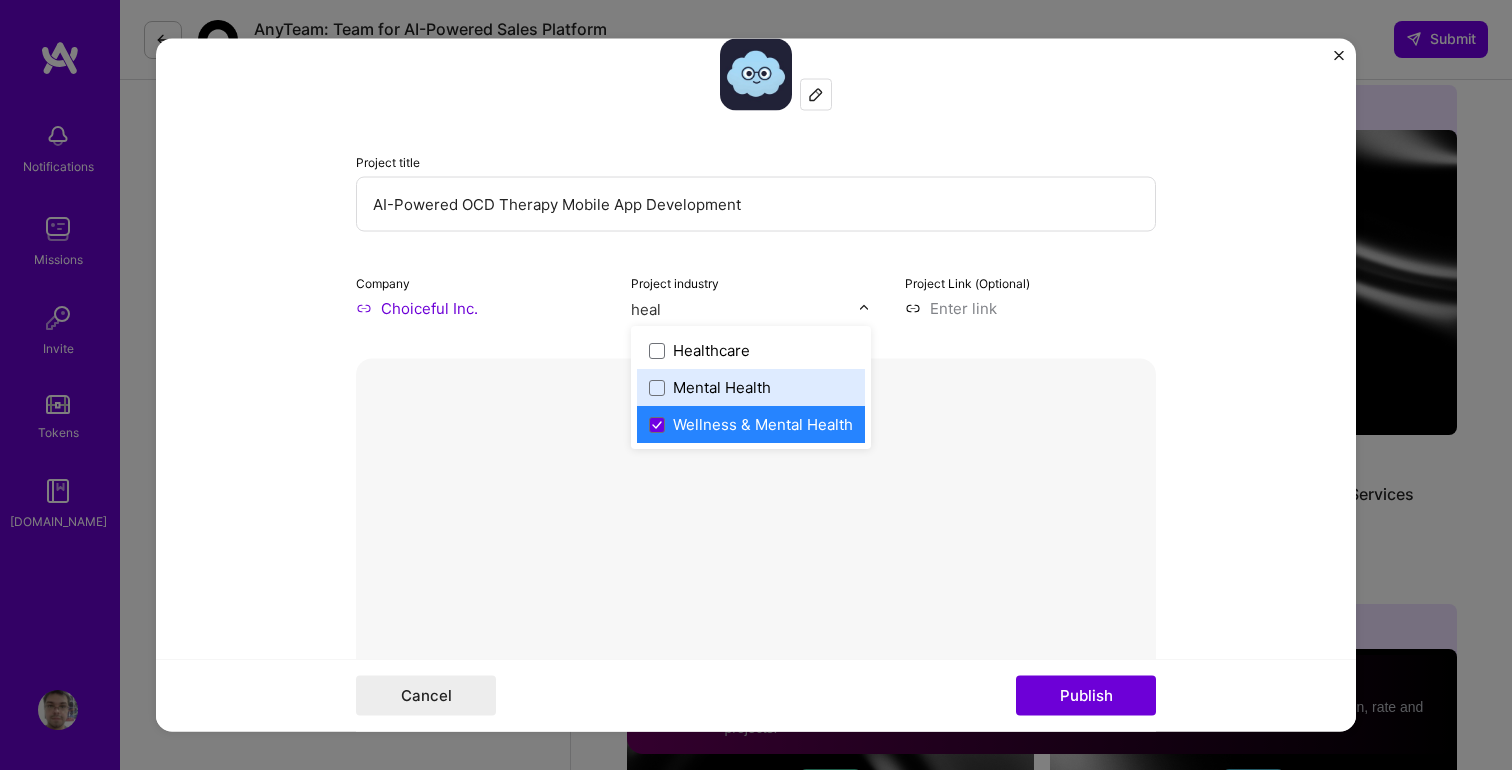 click on "Mental Health" at bounding box center (751, 388) 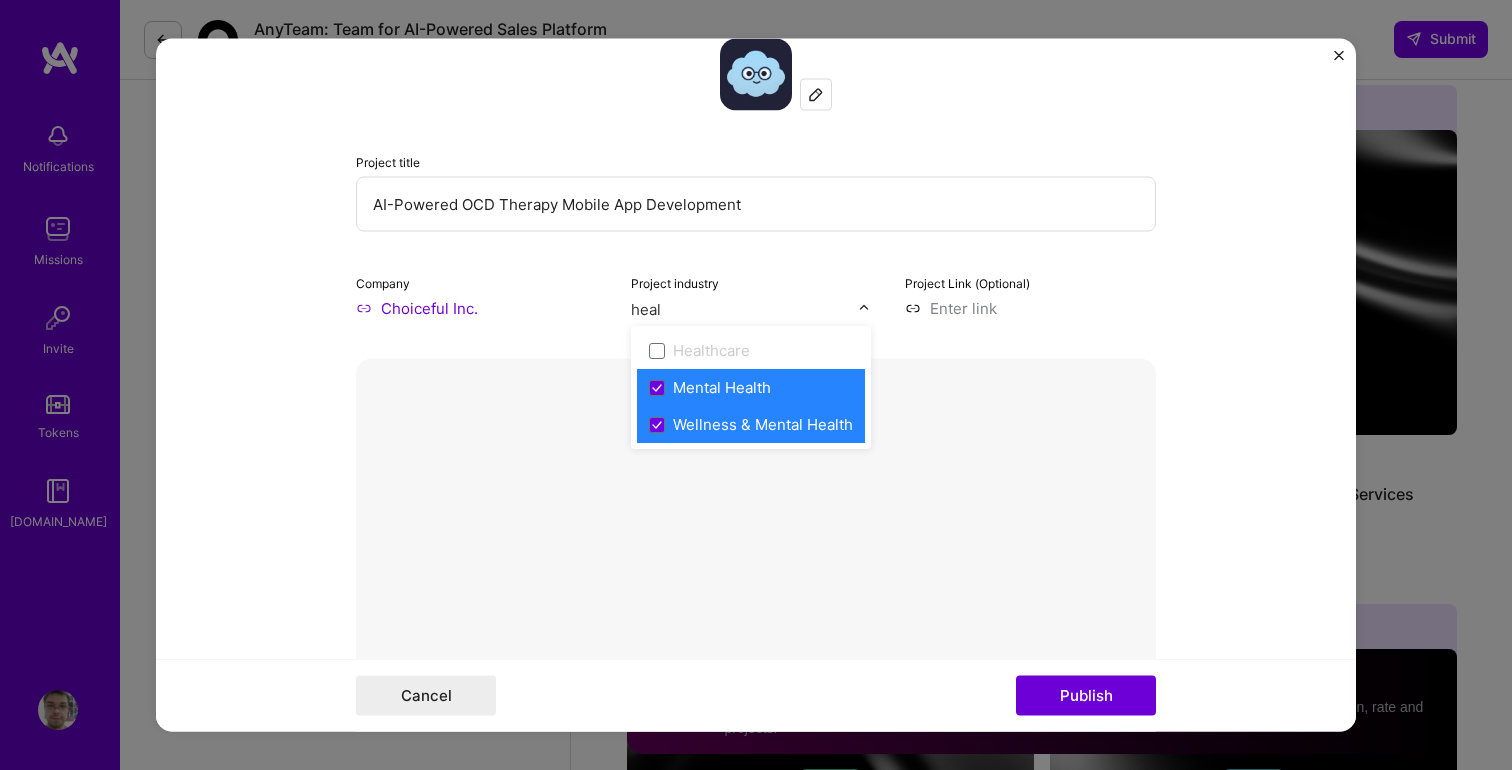 type on "heal" 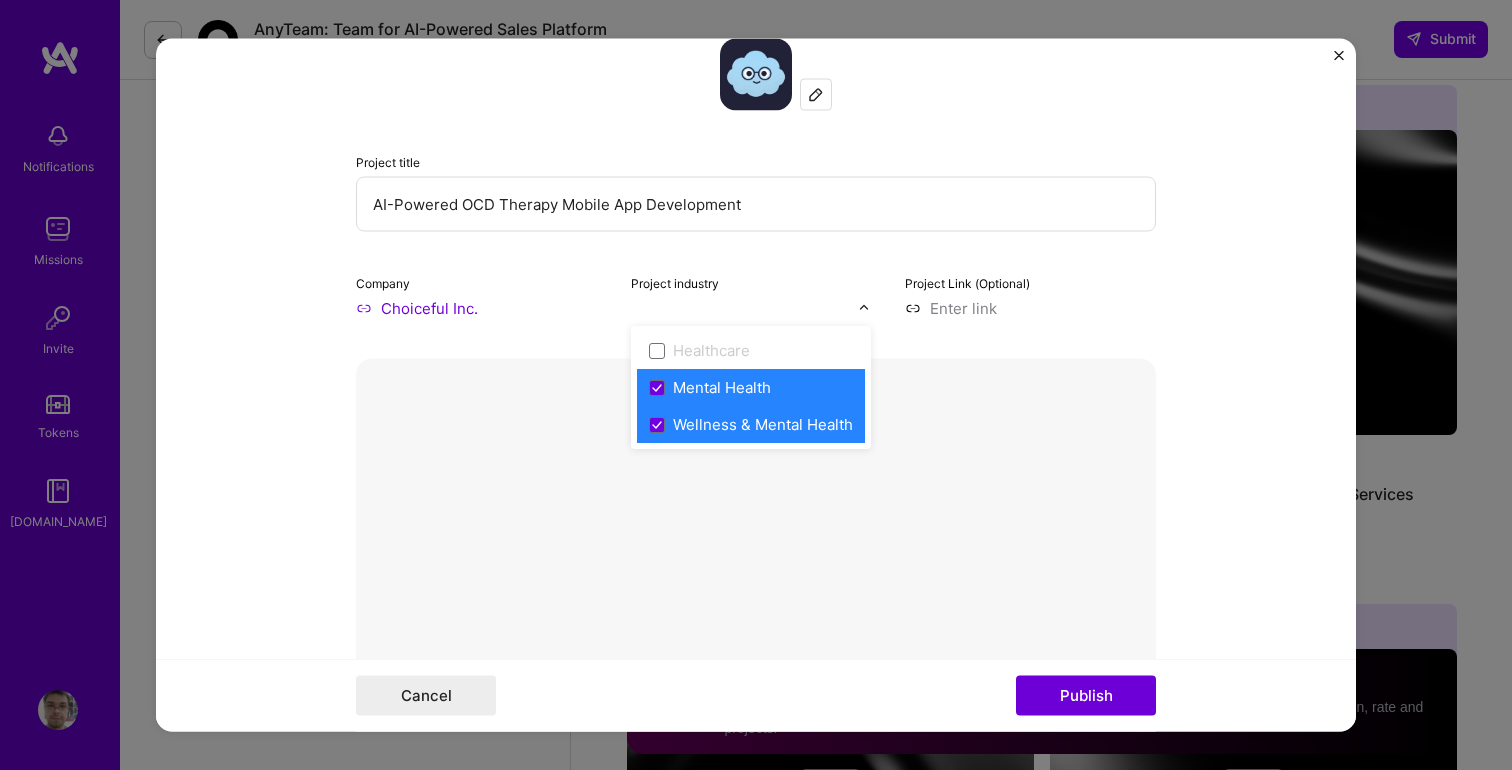 click at bounding box center [1030, 308] 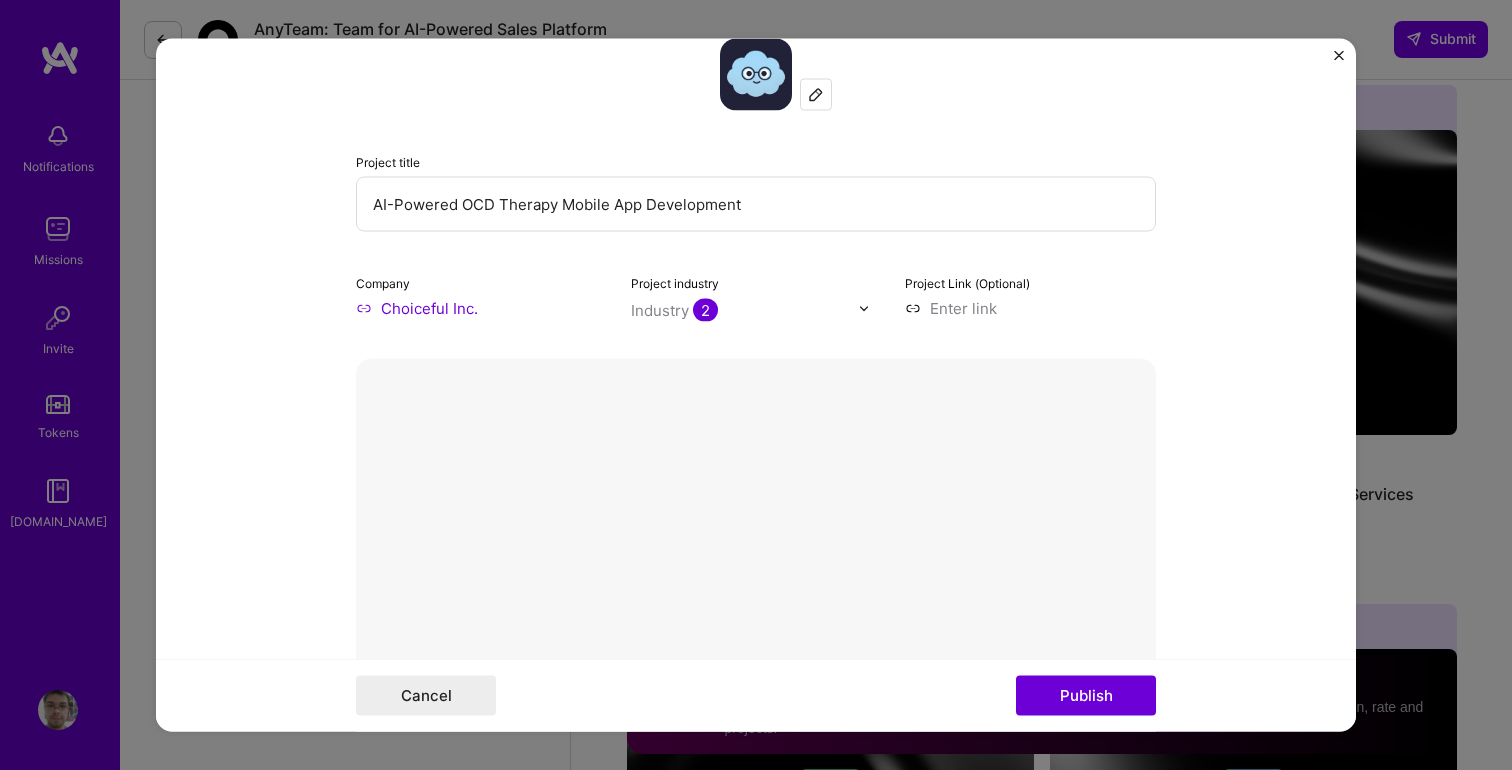 paste on "https://www.choicefulocd.com/" 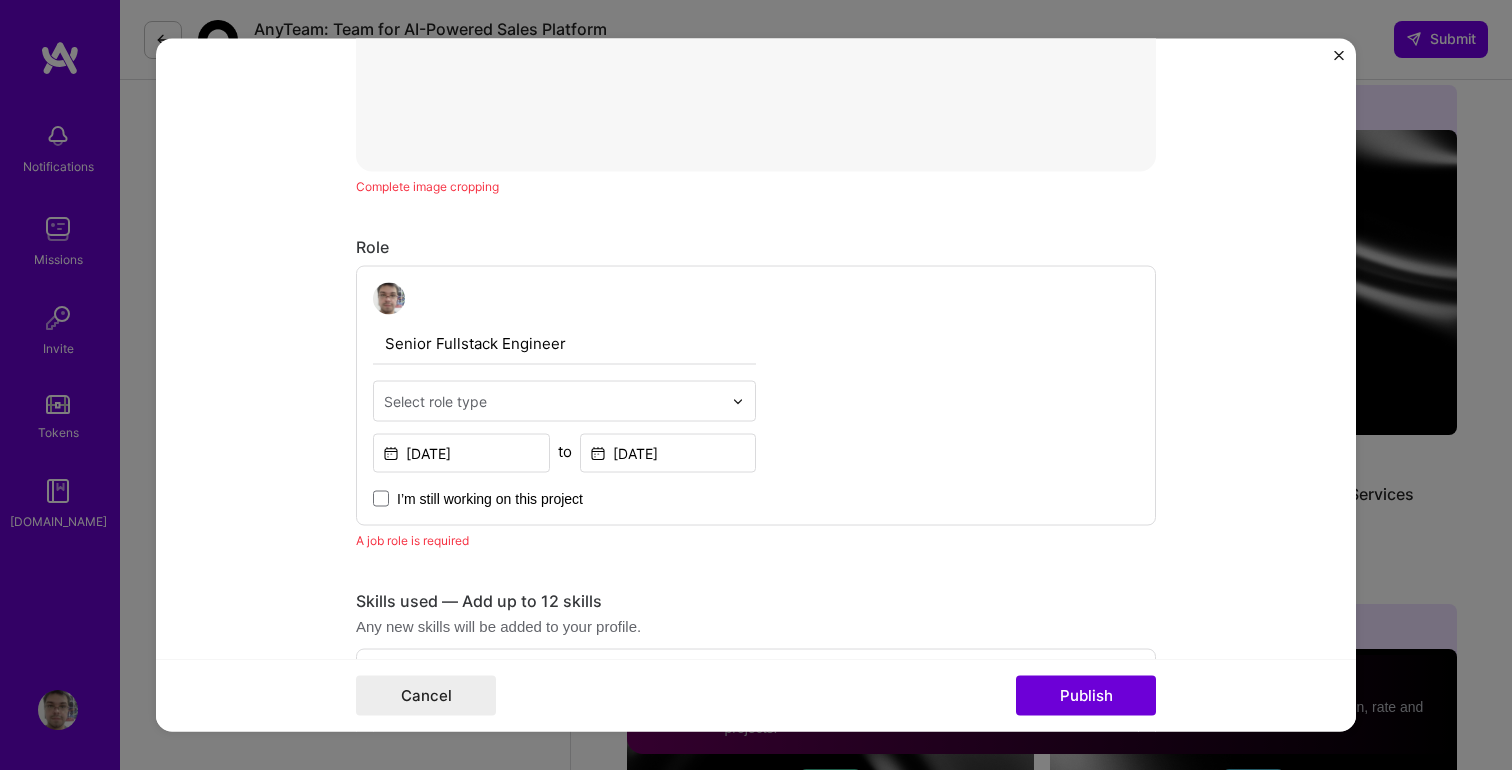 scroll, scrollTop: 922, scrollLeft: 0, axis: vertical 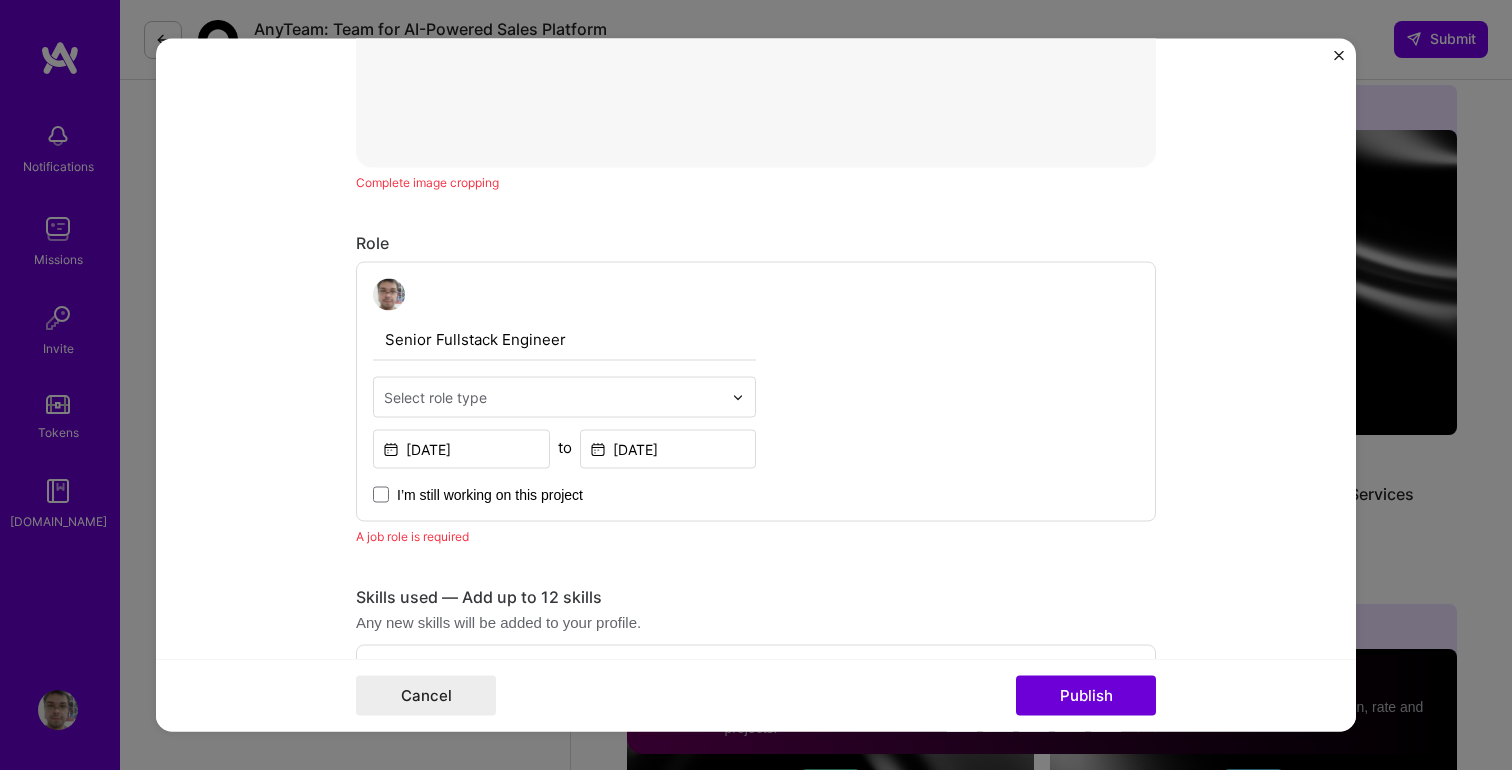 type on "https://www.choicefulocd.com/" 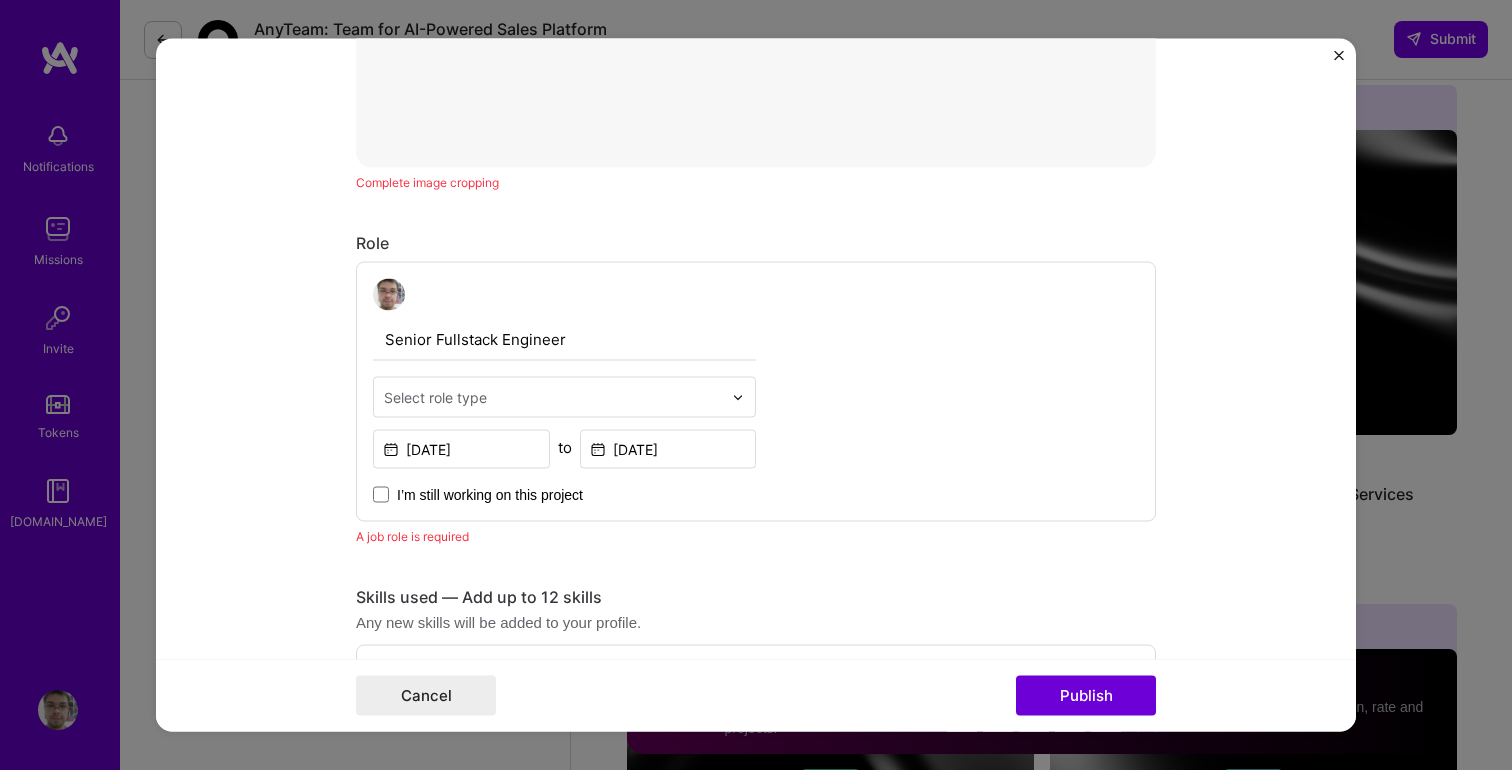 click at bounding box center (553, 397) 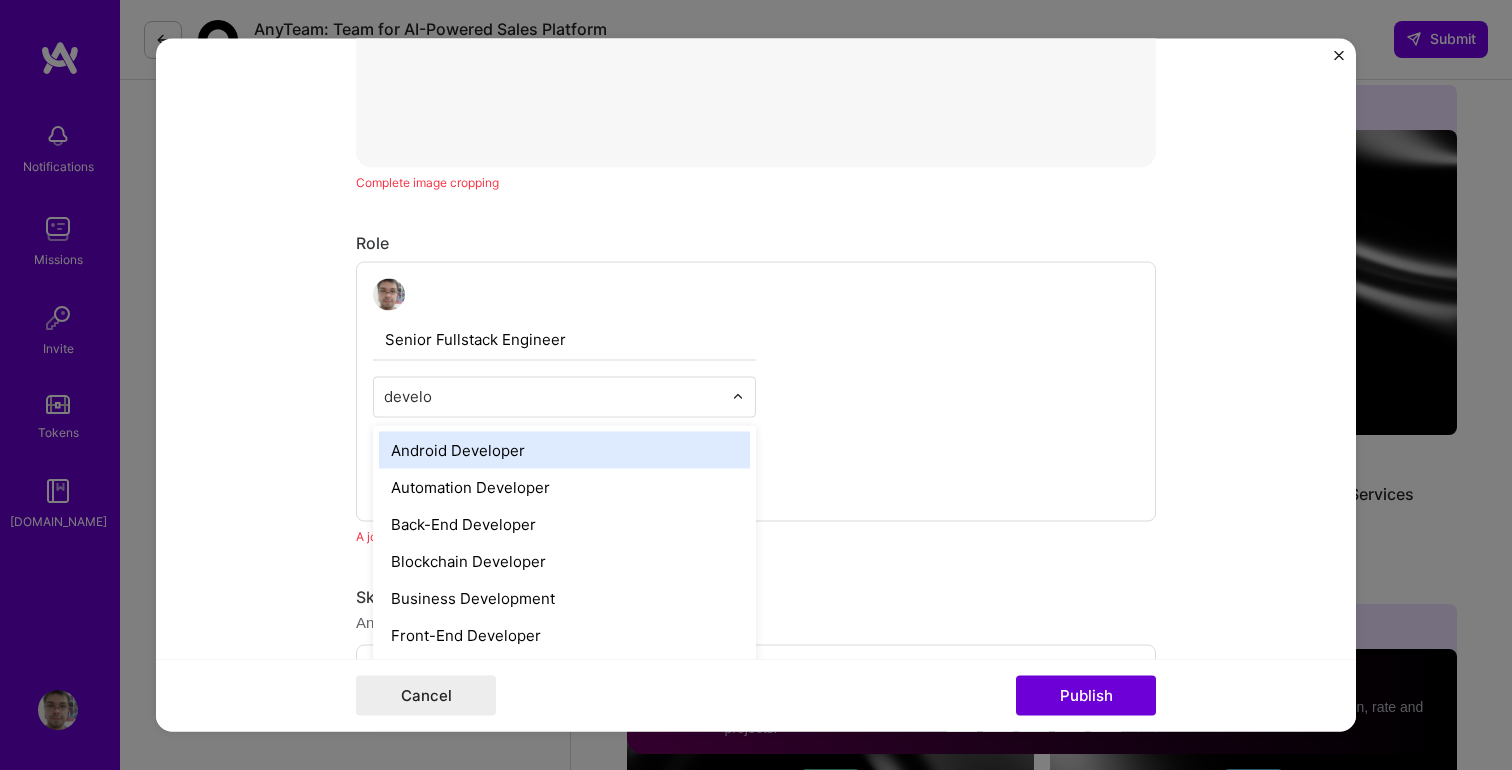 type on "develop" 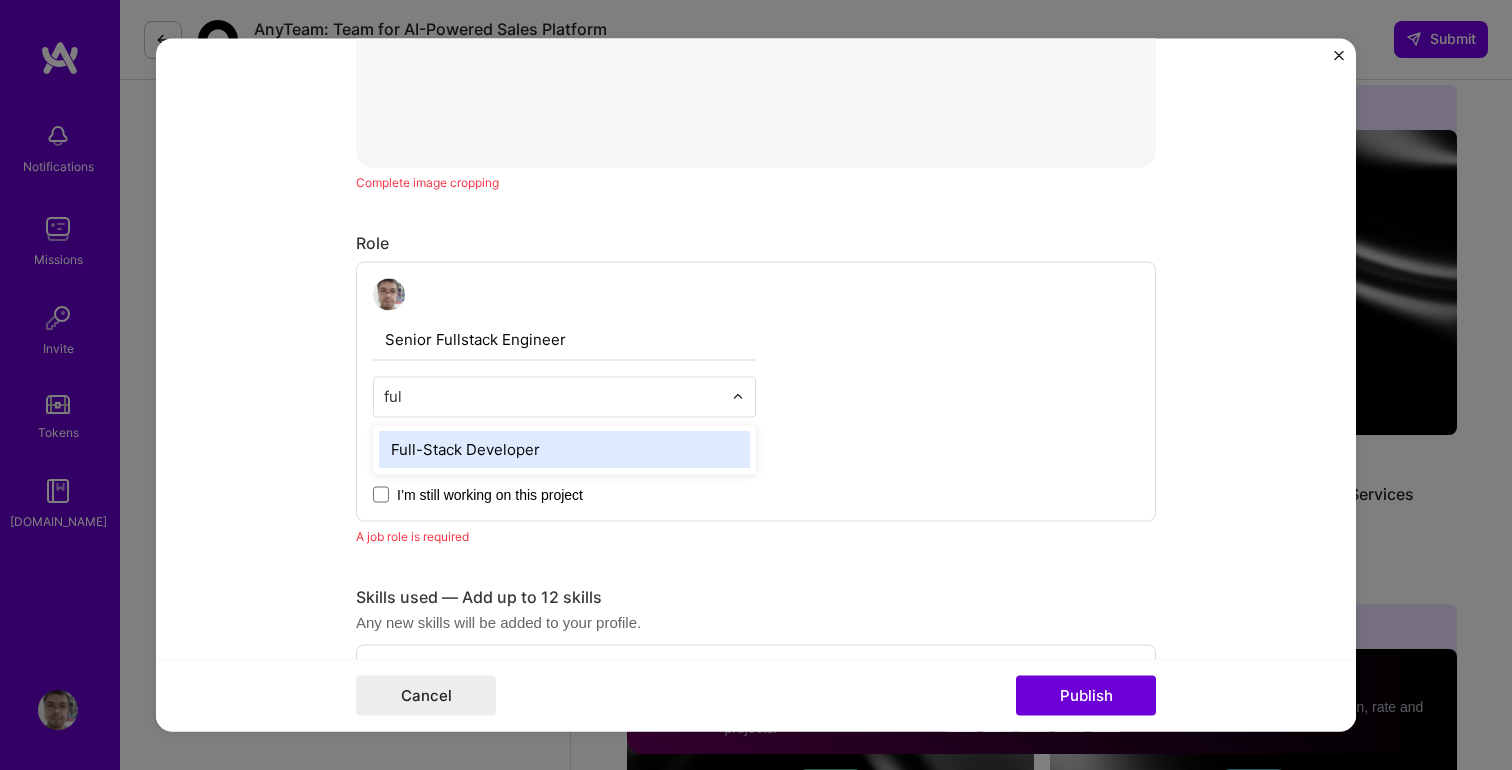 type on "full" 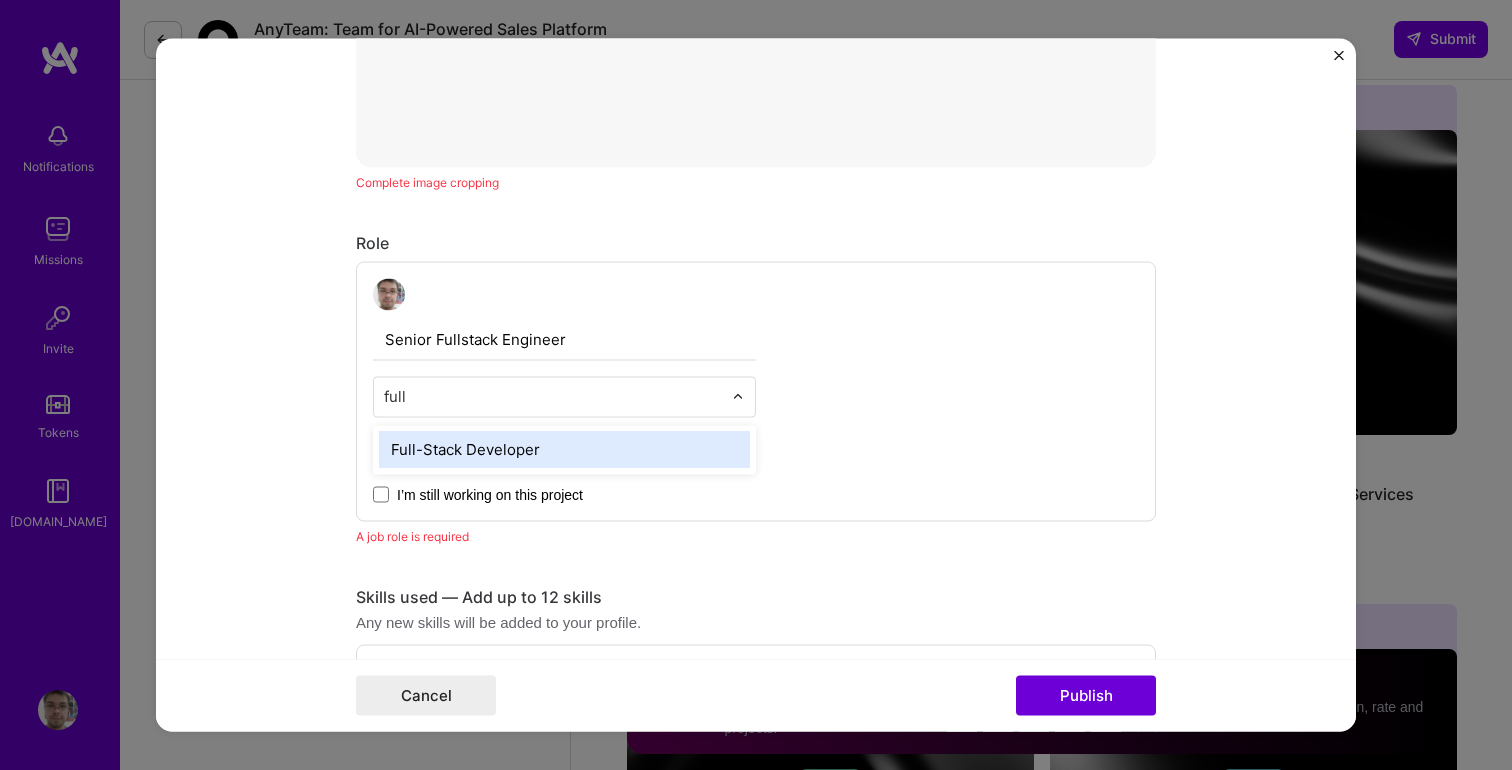 click on "Full-Stack Developer" at bounding box center [564, 450] 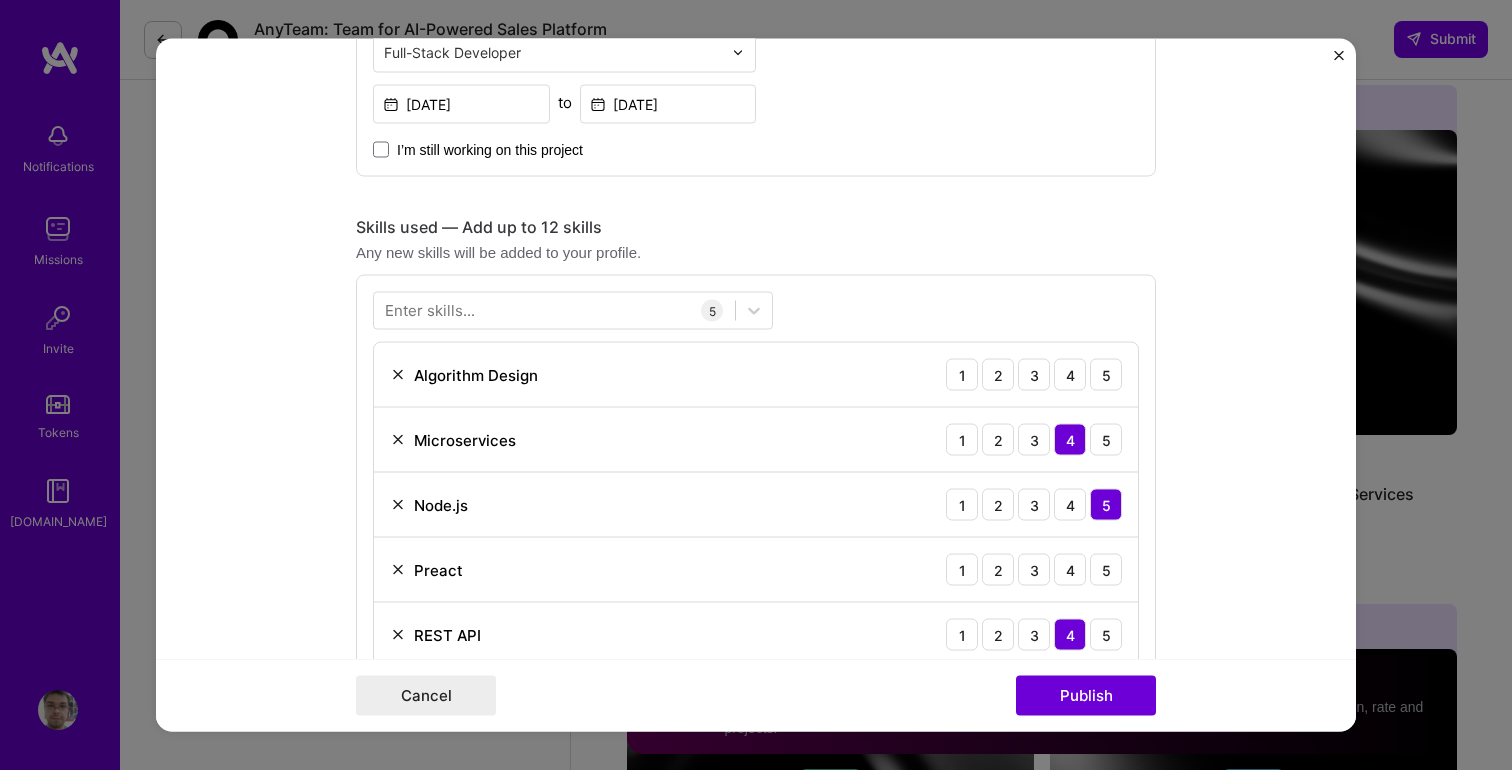 scroll, scrollTop: 1272, scrollLeft: 0, axis: vertical 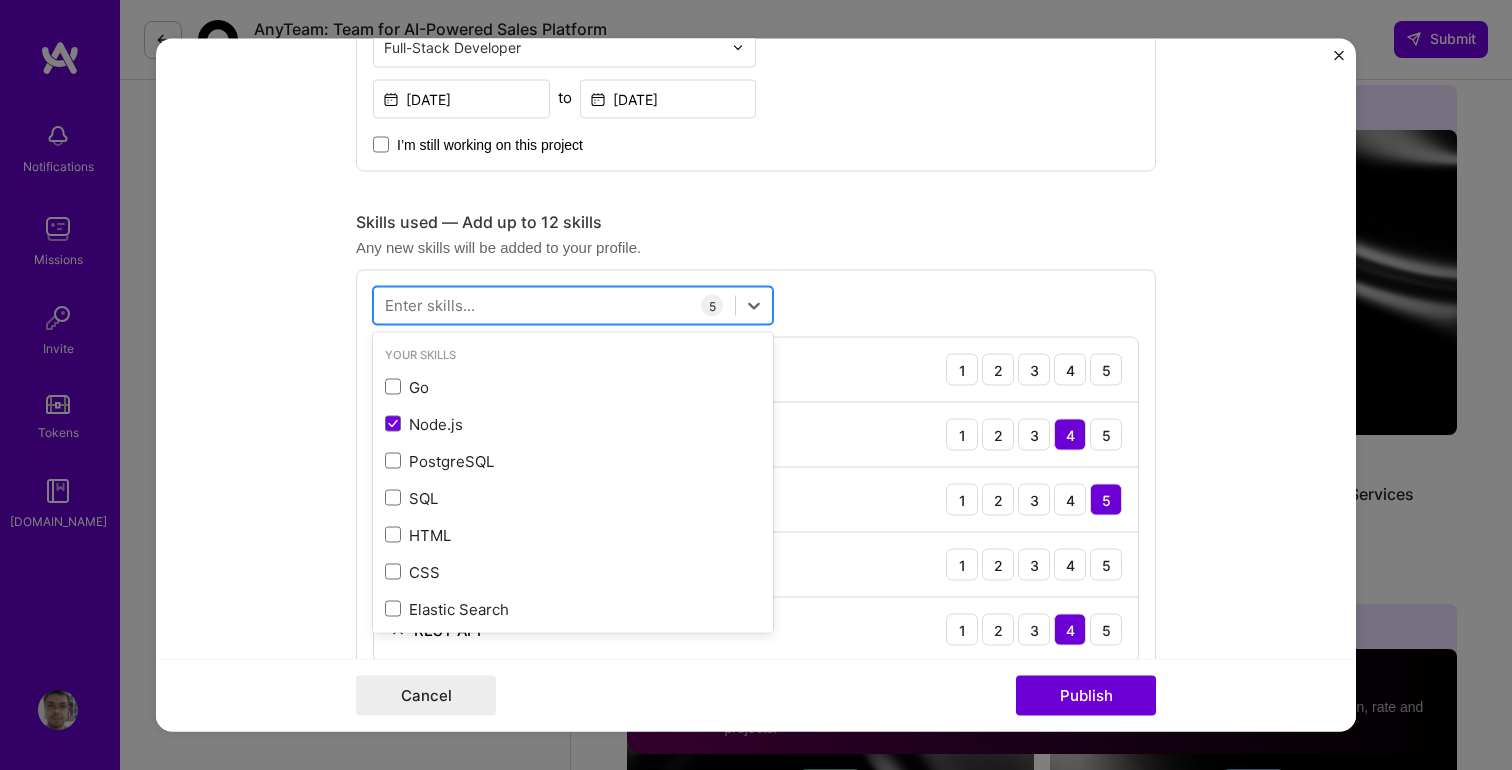 click at bounding box center [554, 305] 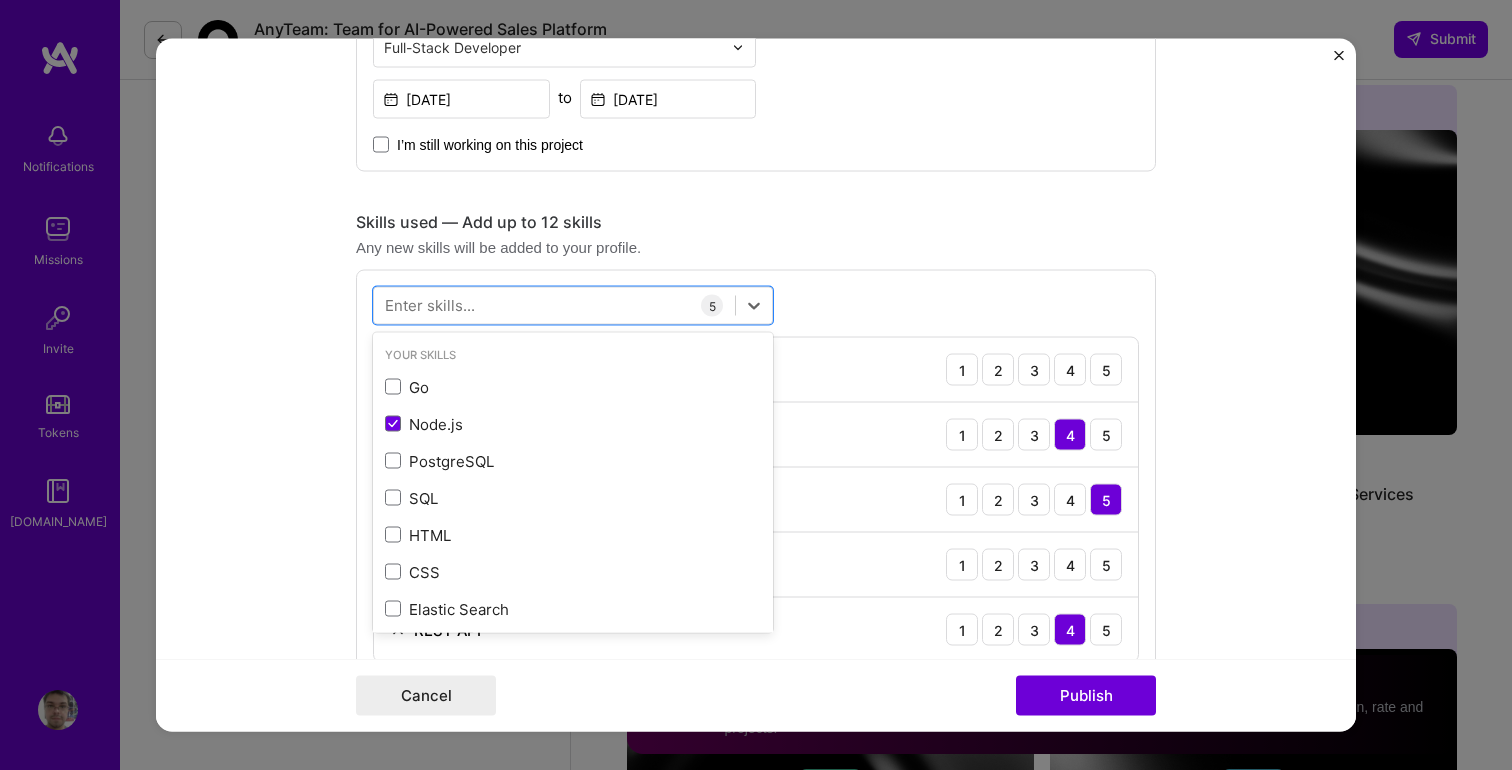 click on "Skills used — Add up to 12 skills" at bounding box center [756, 222] 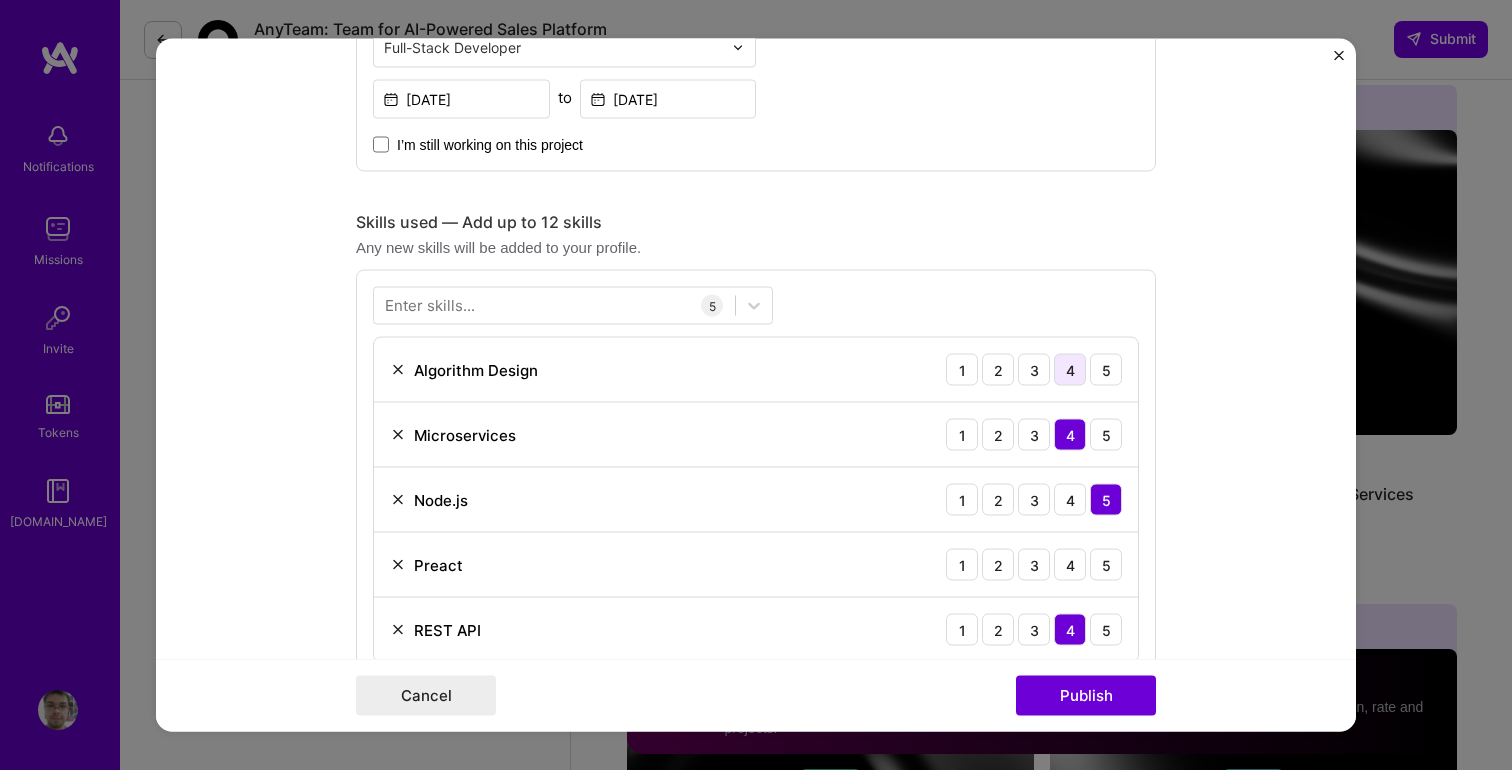 click on "4" at bounding box center (1070, 370) 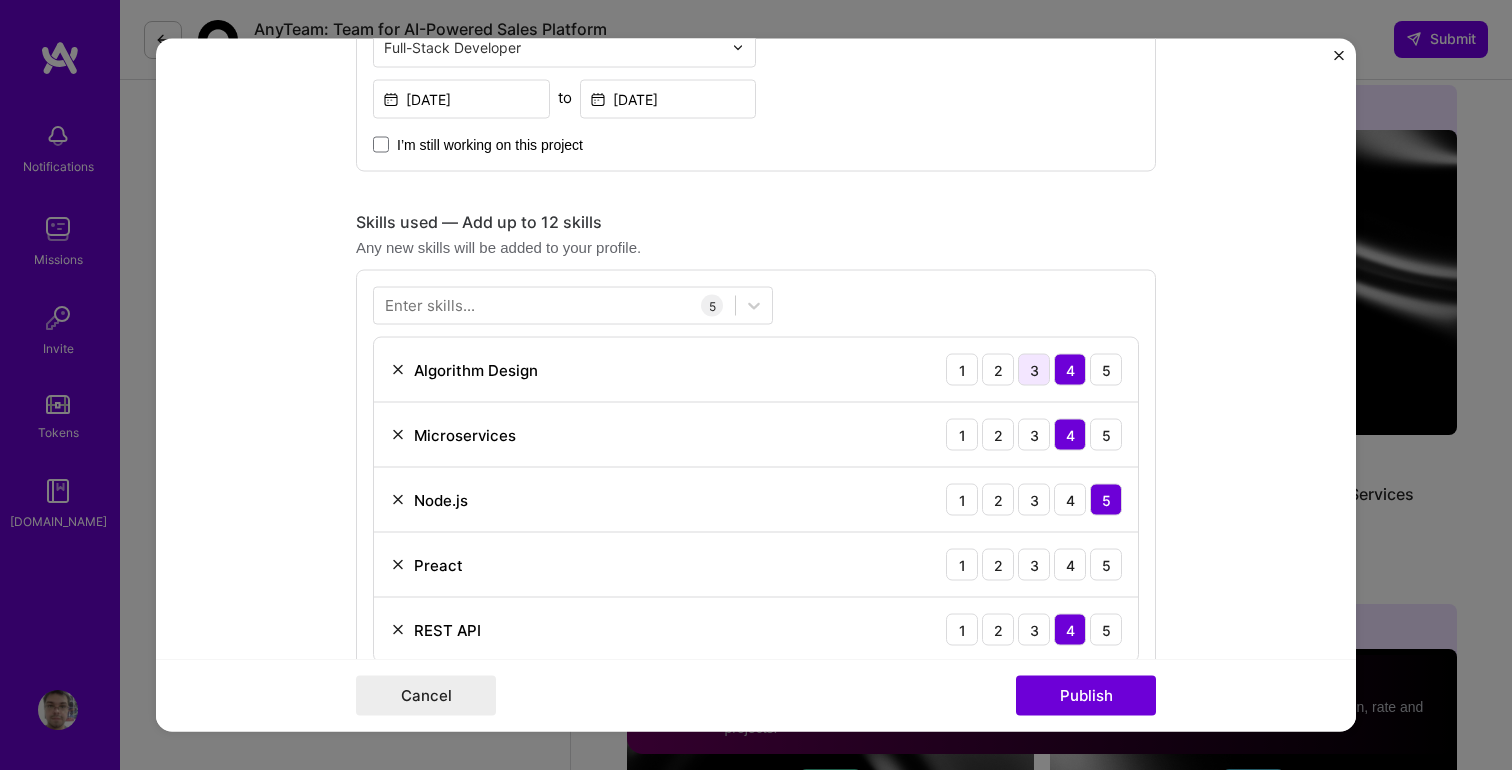 click on "3" at bounding box center [1034, 370] 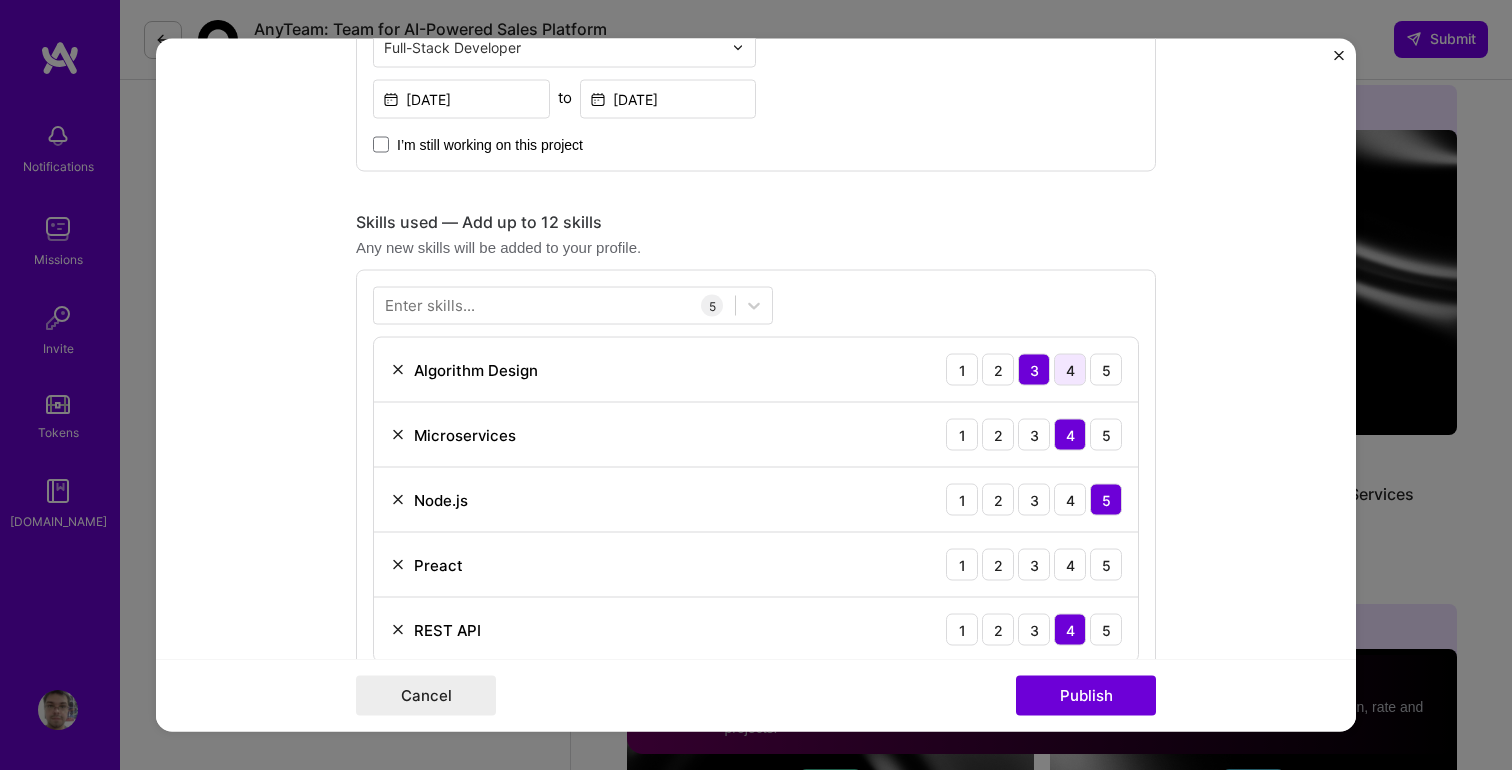 click on "4" at bounding box center (1070, 370) 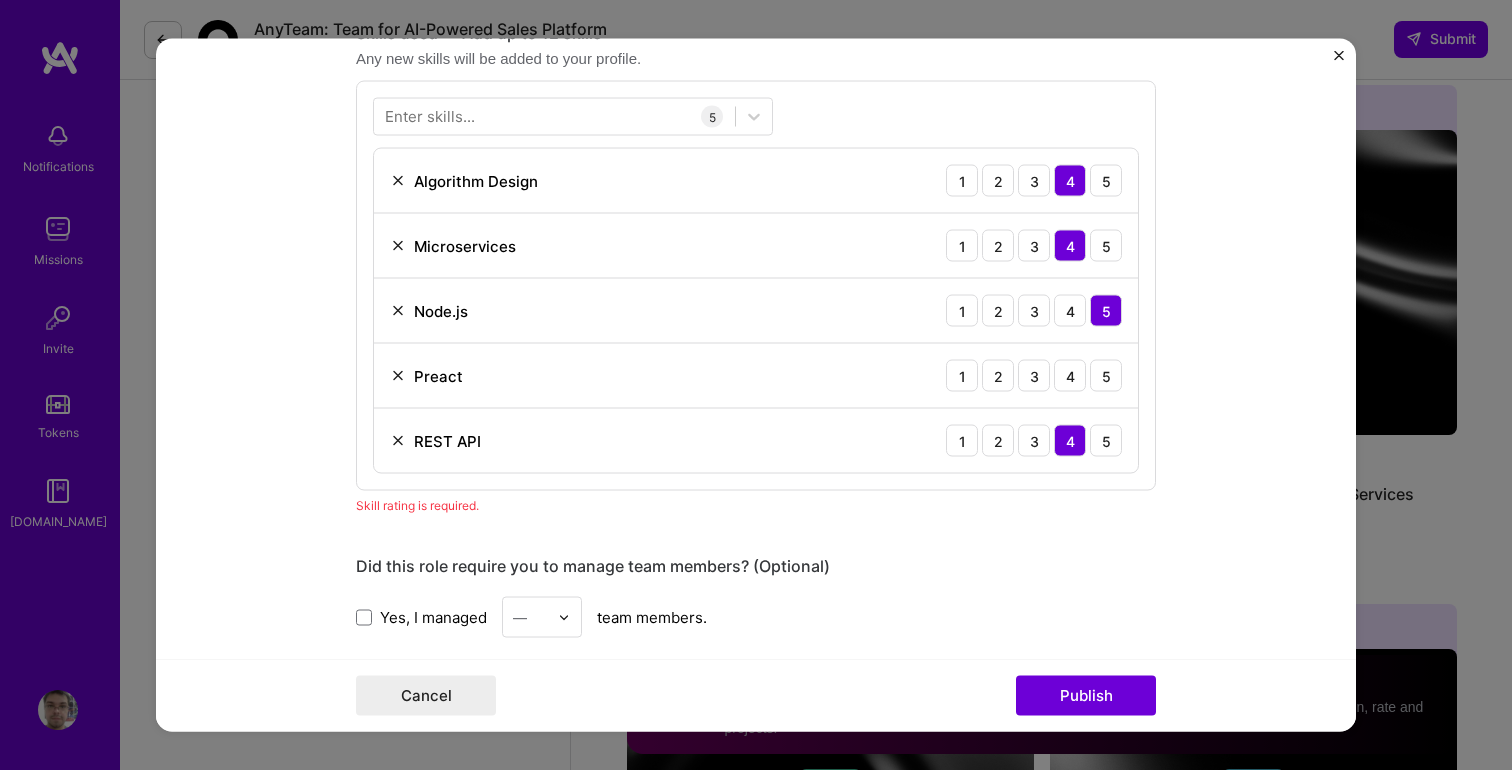 scroll, scrollTop: 1484, scrollLeft: 0, axis: vertical 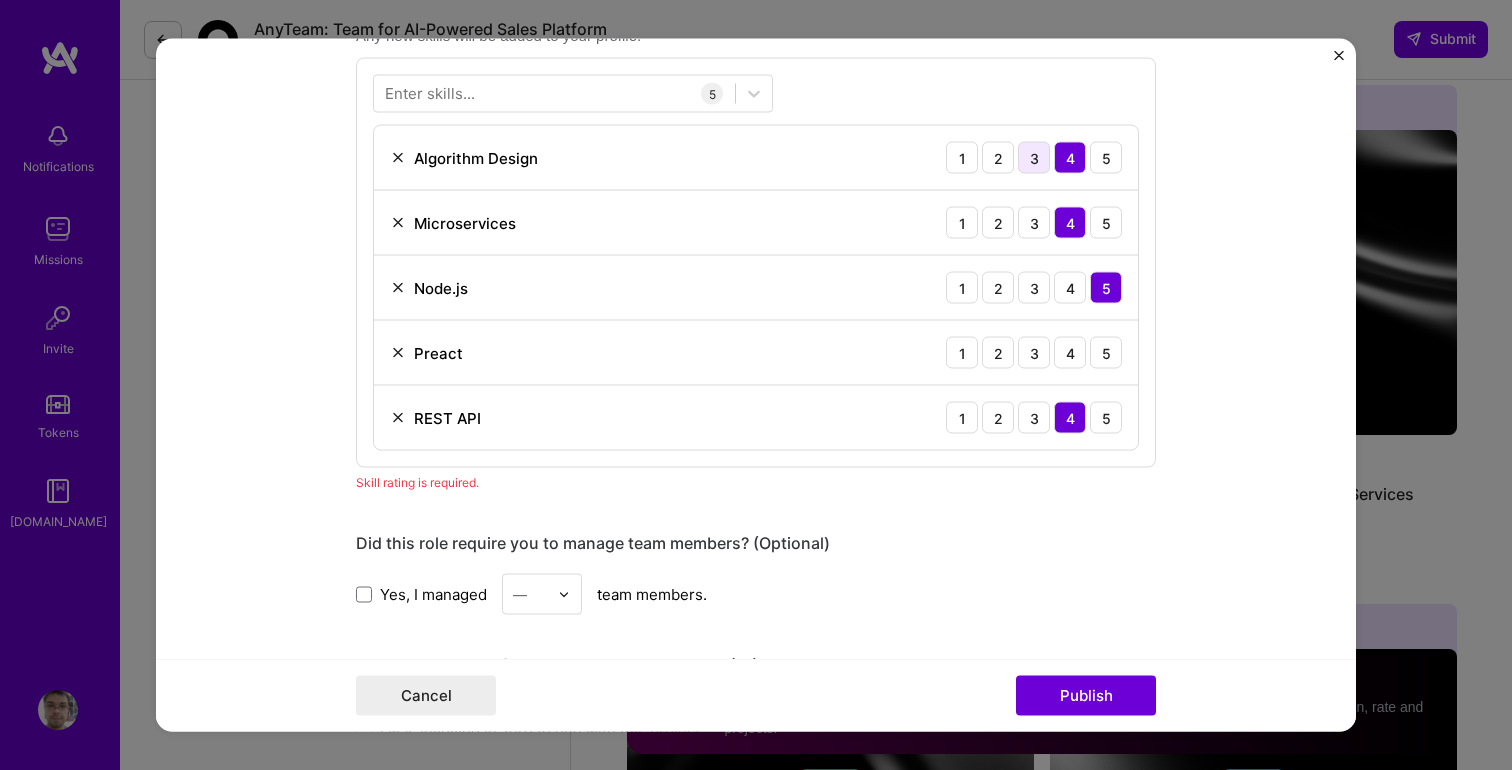 click on "3" at bounding box center (1034, 158) 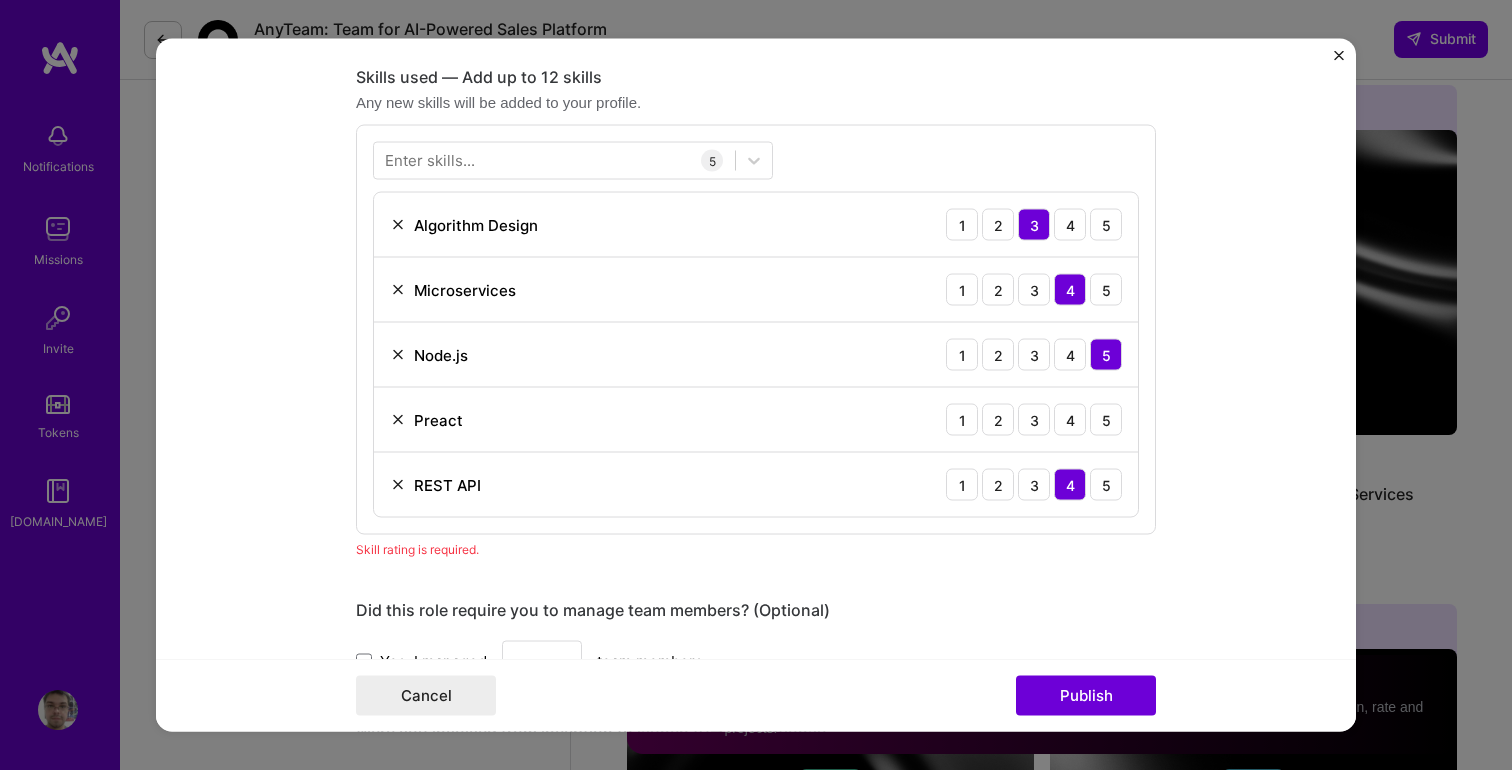 scroll, scrollTop: 1432, scrollLeft: 0, axis: vertical 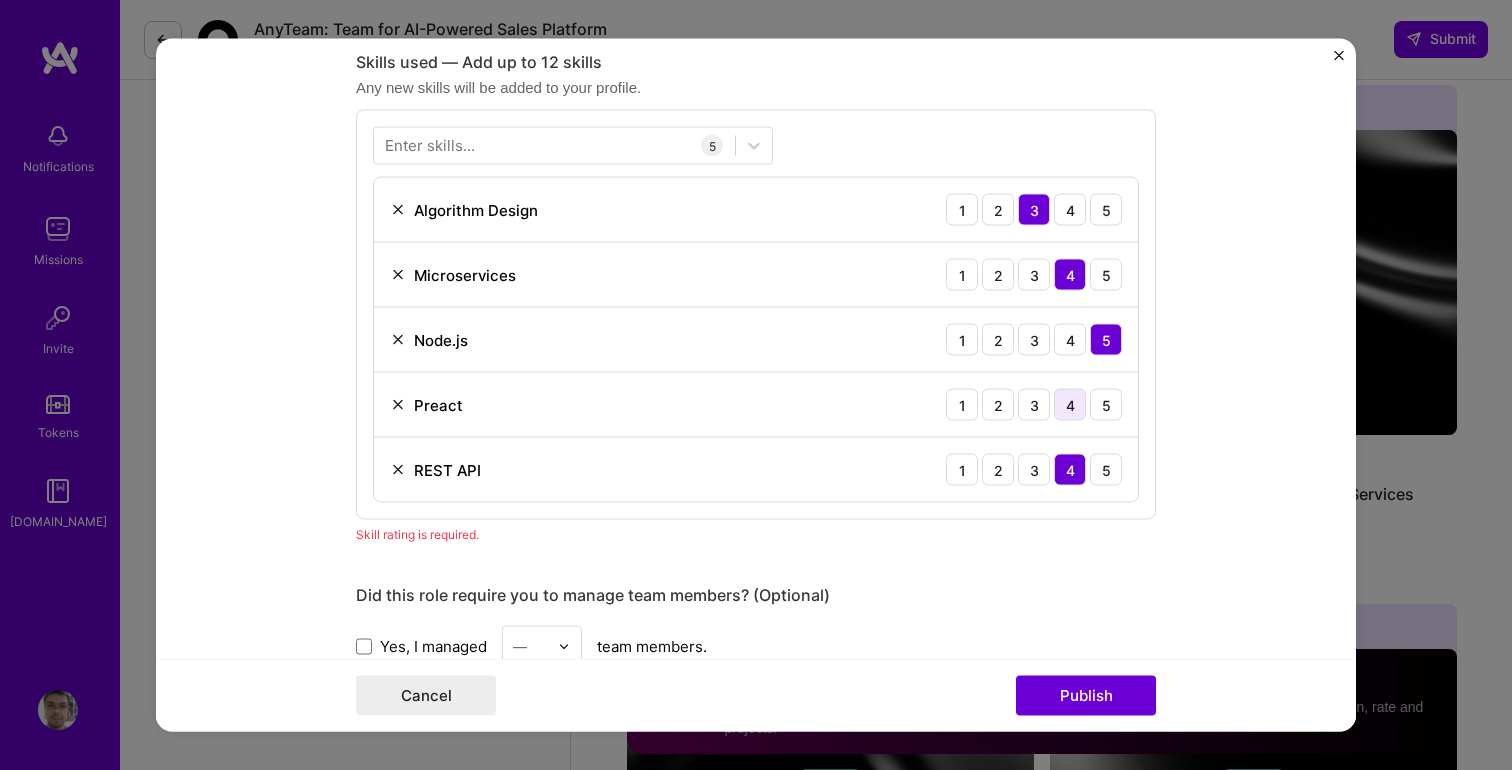 click on "4" at bounding box center [1070, 405] 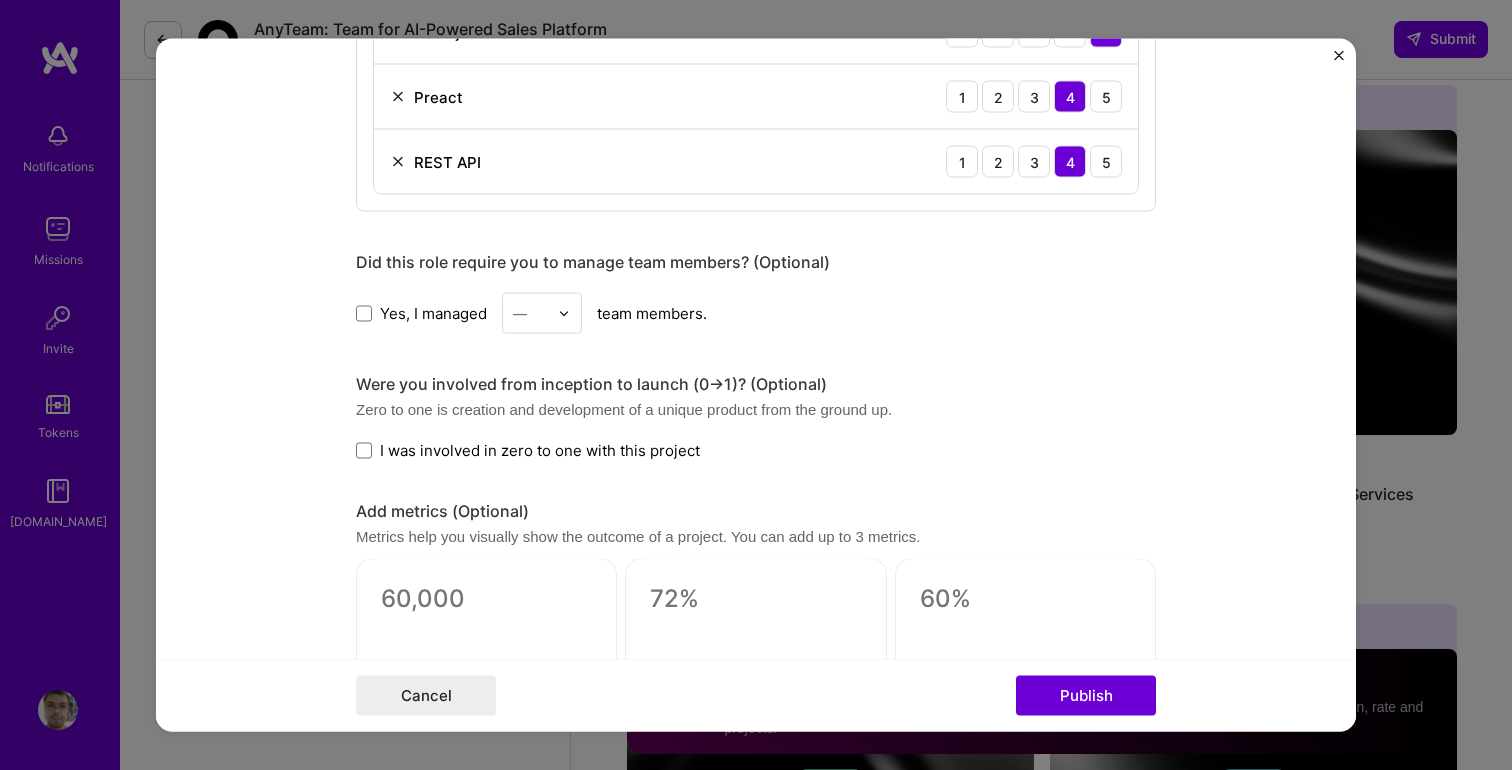 scroll, scrollTop: 1719, scrollLeft: 0, axis: vertical 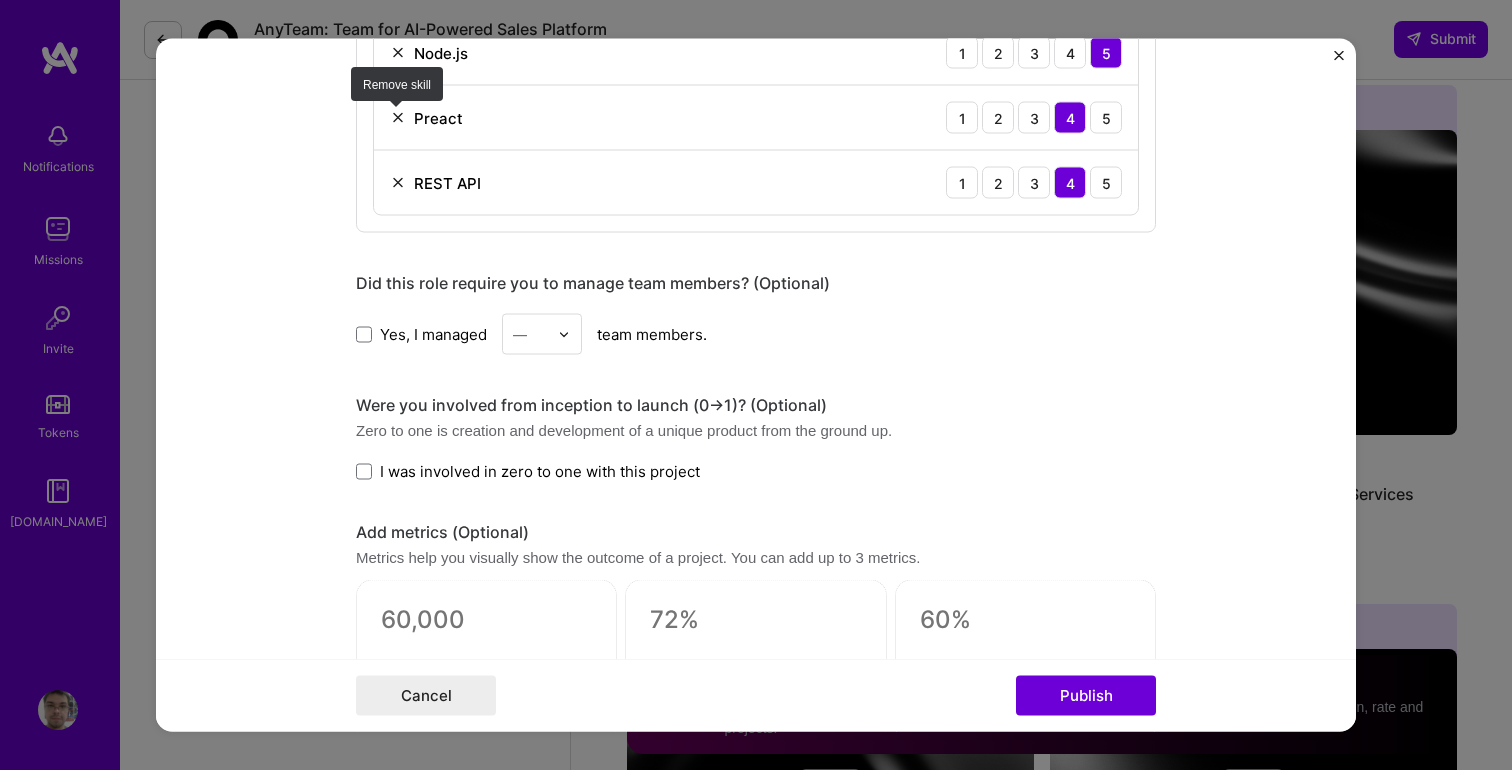click at bounding box center [398, 118] 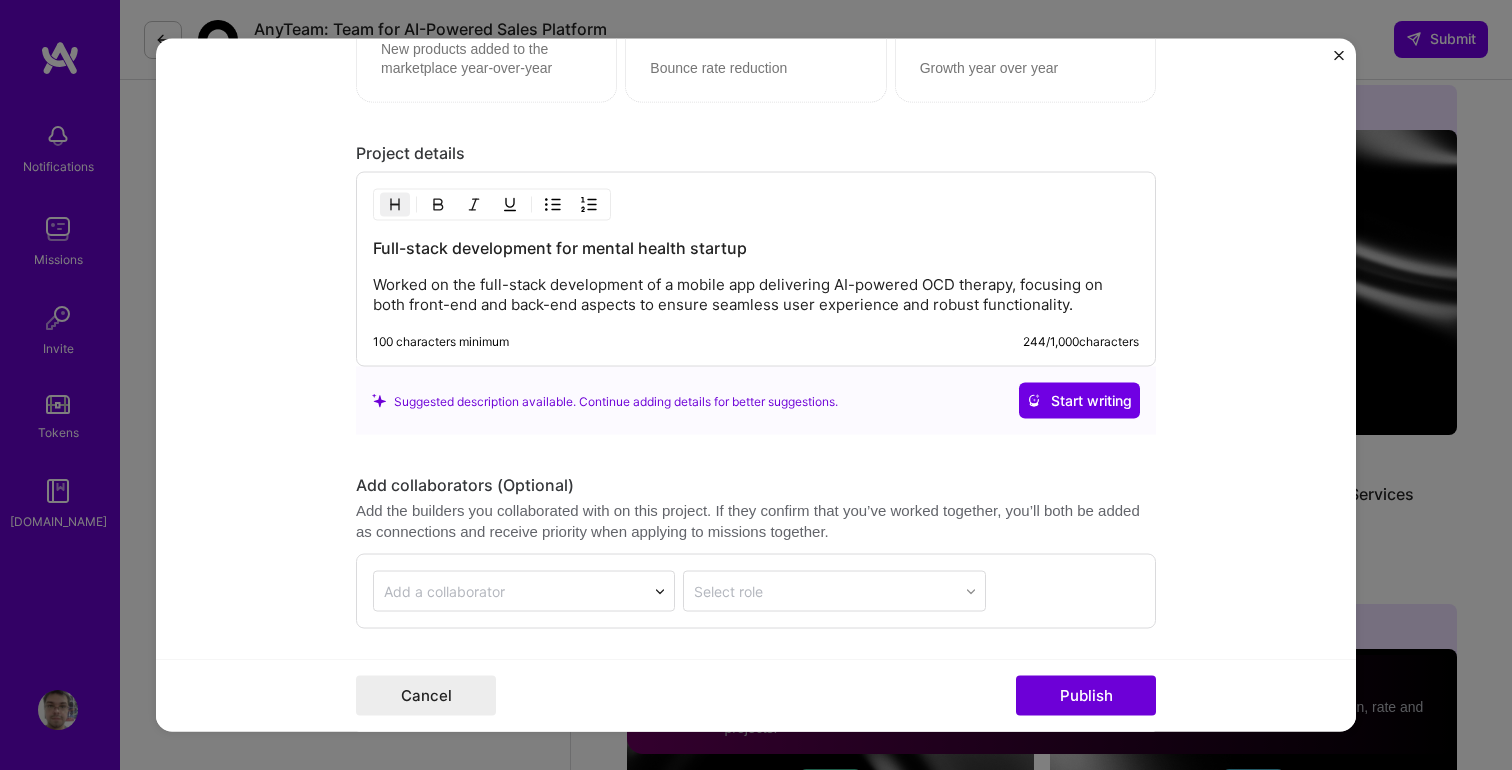 scroll, scrollTop: 2297, scrollLeft: 0, axis: vertical 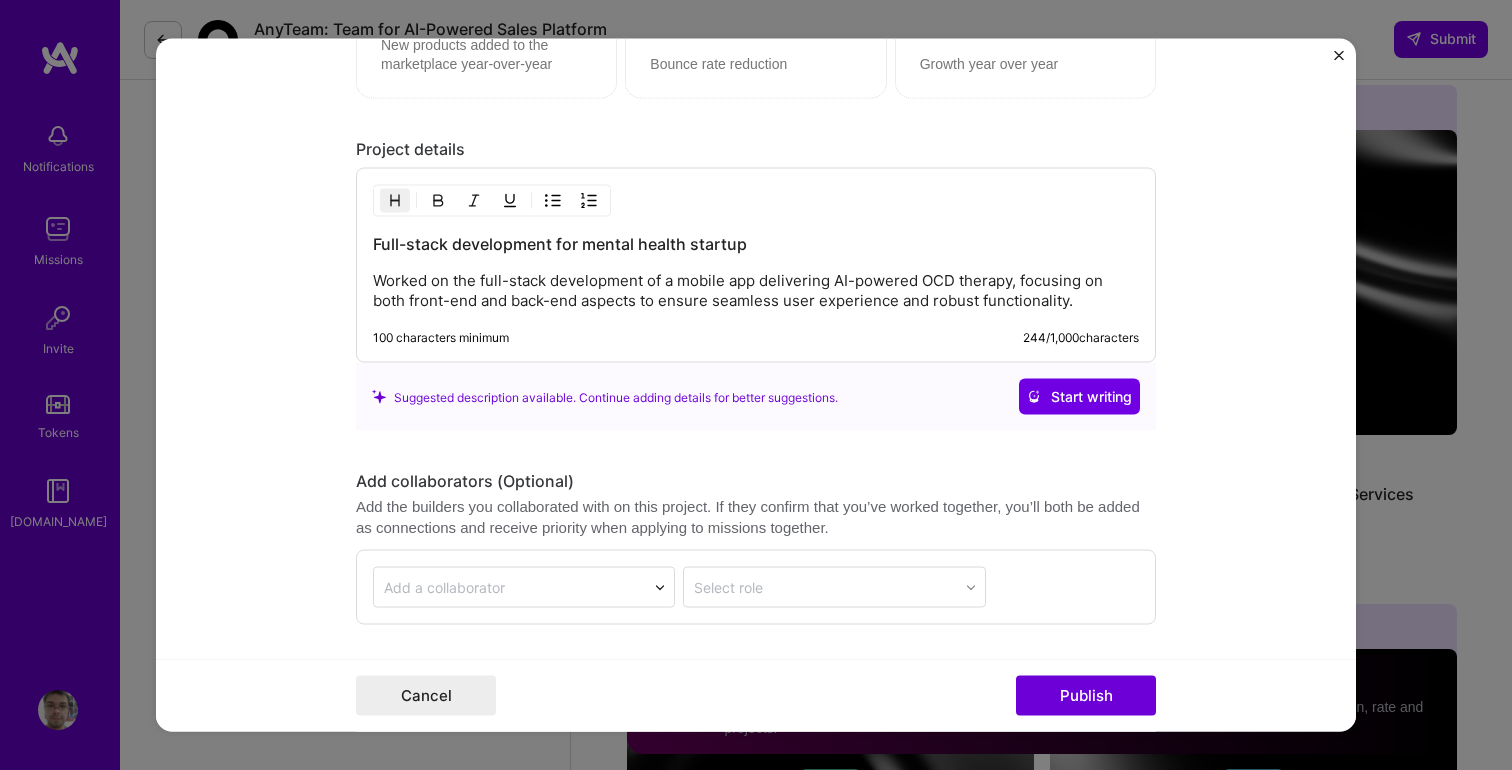 click on "Worked on the full-stack development of a mobile app delivering AI-powered OCD therapy, focusing on both front-end and back-end aspects to ensure seamless user experience and robust functionality." at bounding box center [756, 291] 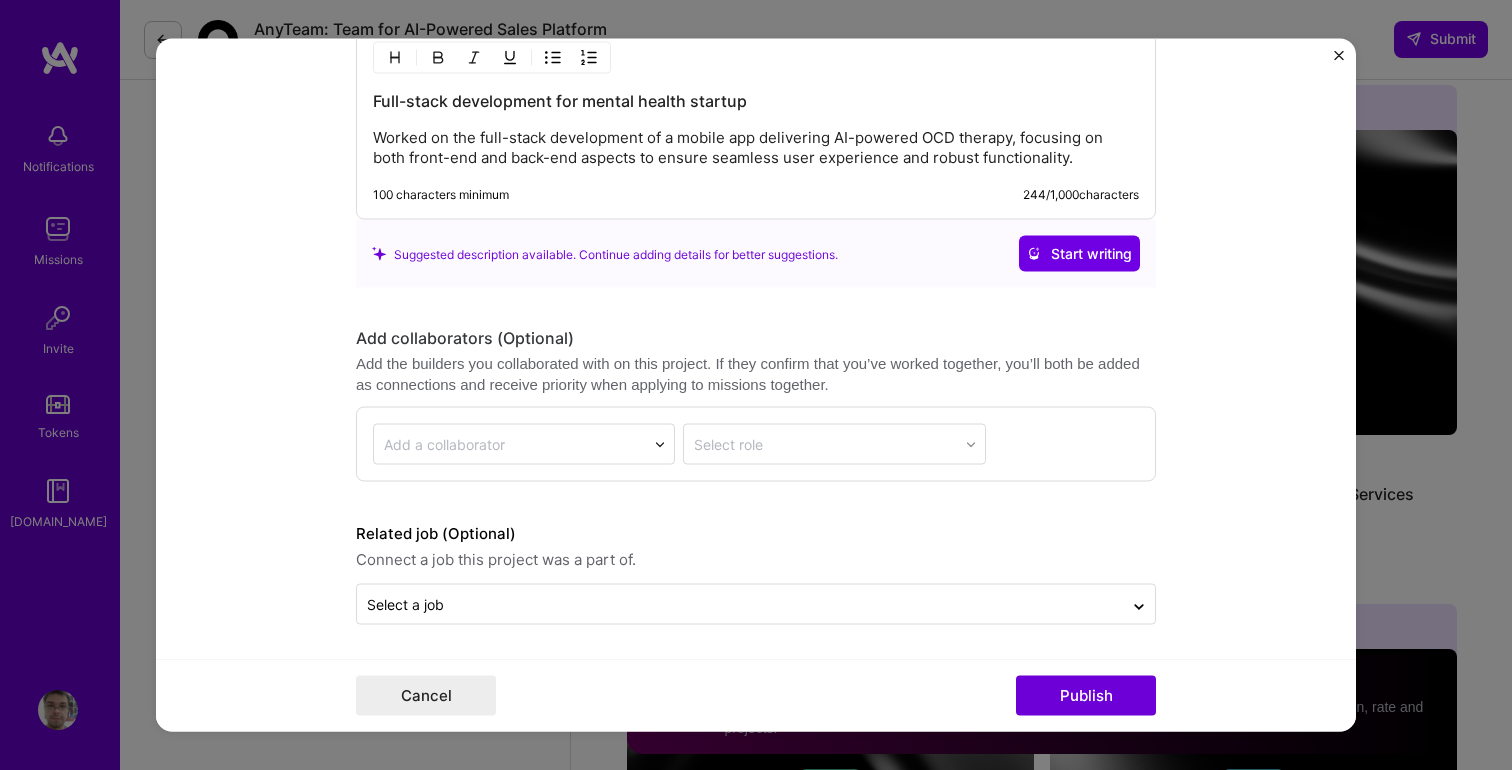 scroll, scrollTop: 2444, scrollLeft: 0, axis: vertical 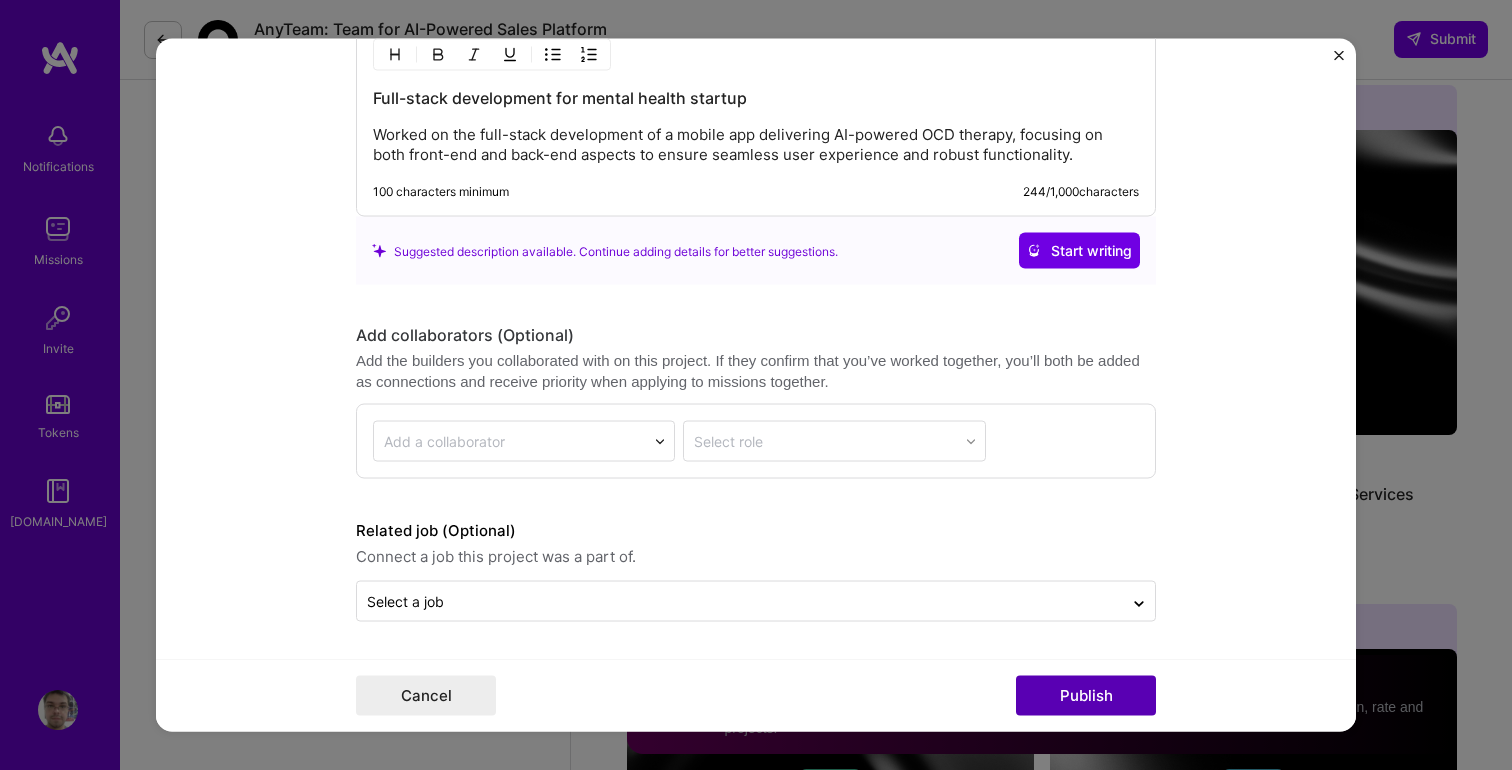 click on "Publish" at bounding box center [1086, 696] 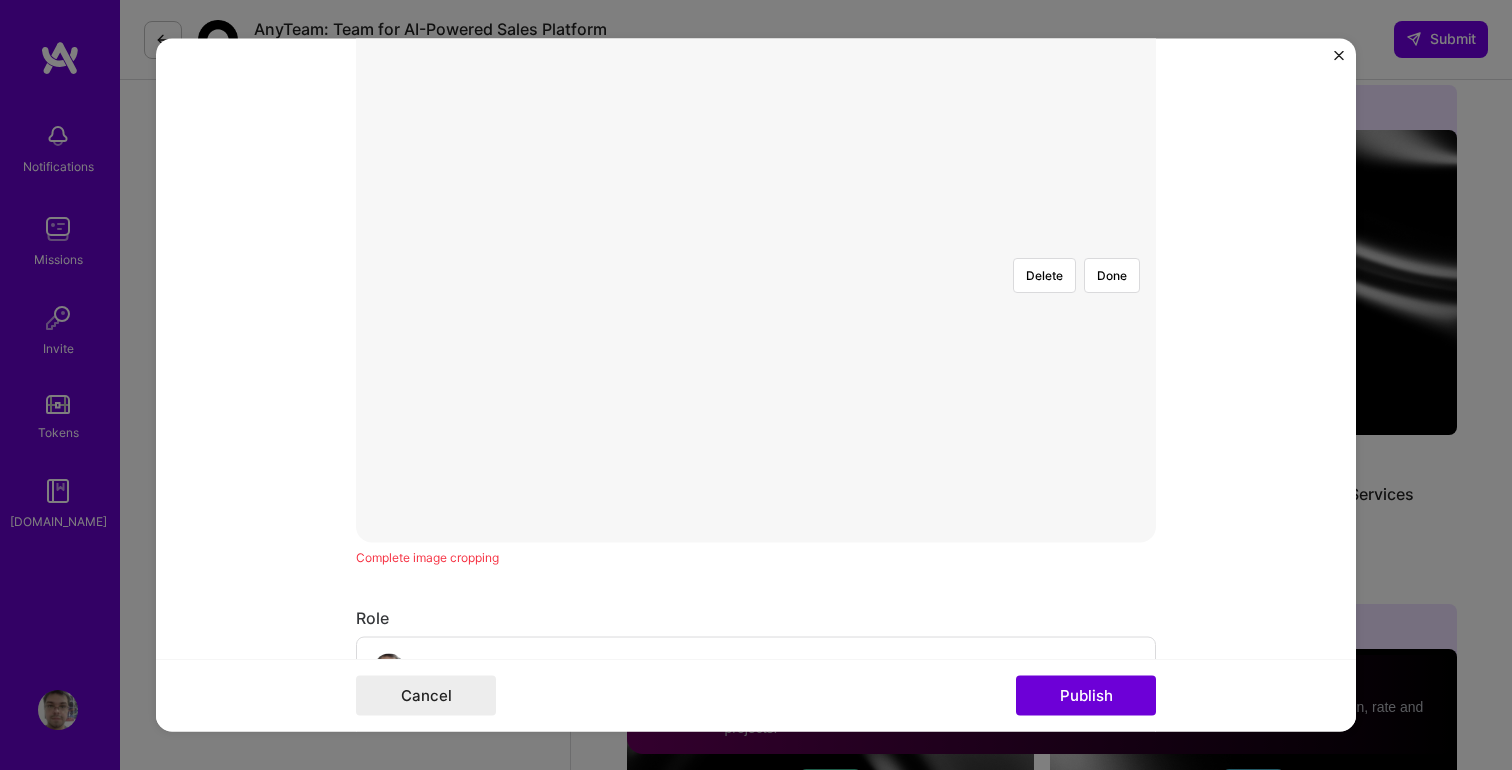 scroll, scrollTop: 564, scrollLeft: 0, axis: vertical 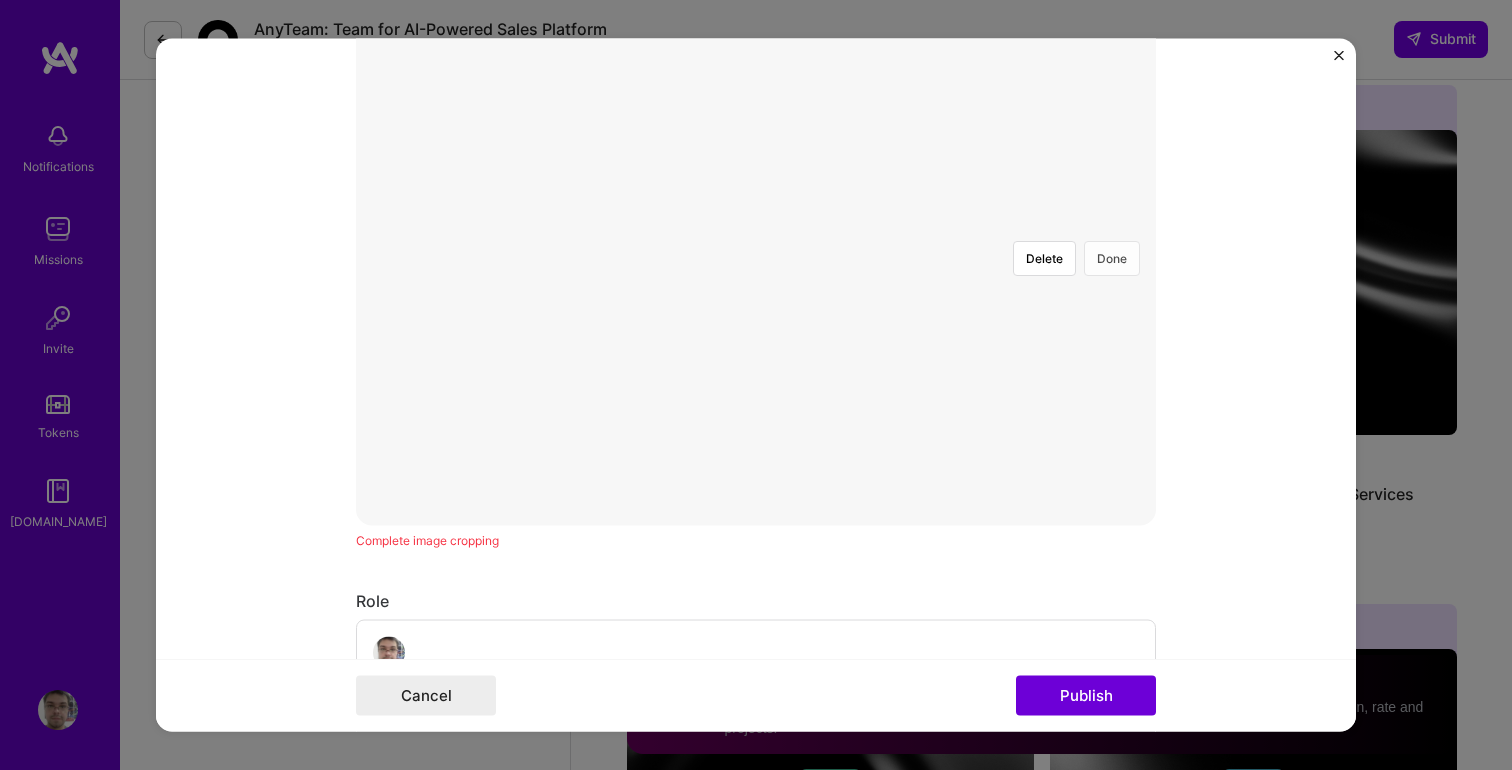 click on "Done" at bounding box center [1112, 259] 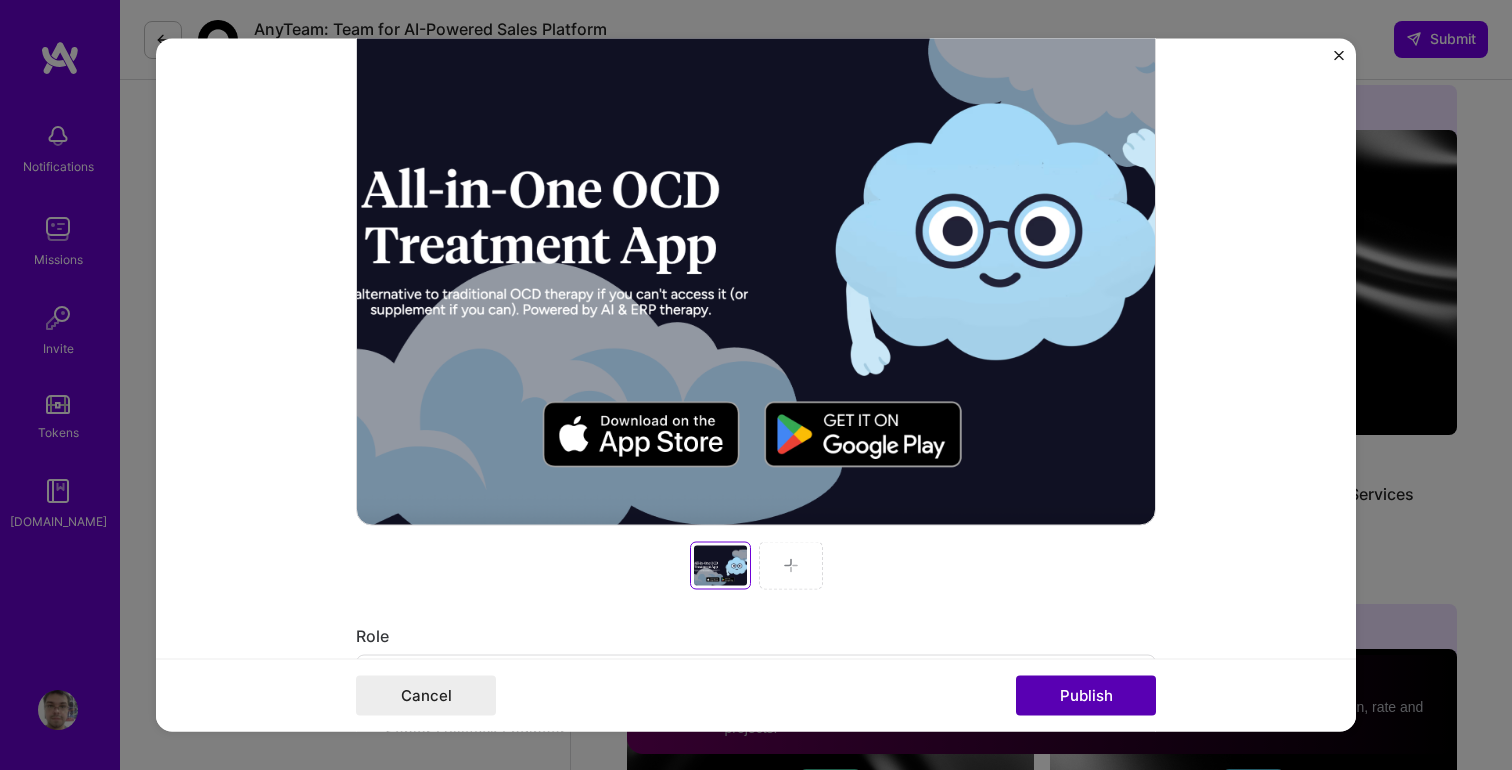 click on "Publish" at bounding box center [1086, 696] 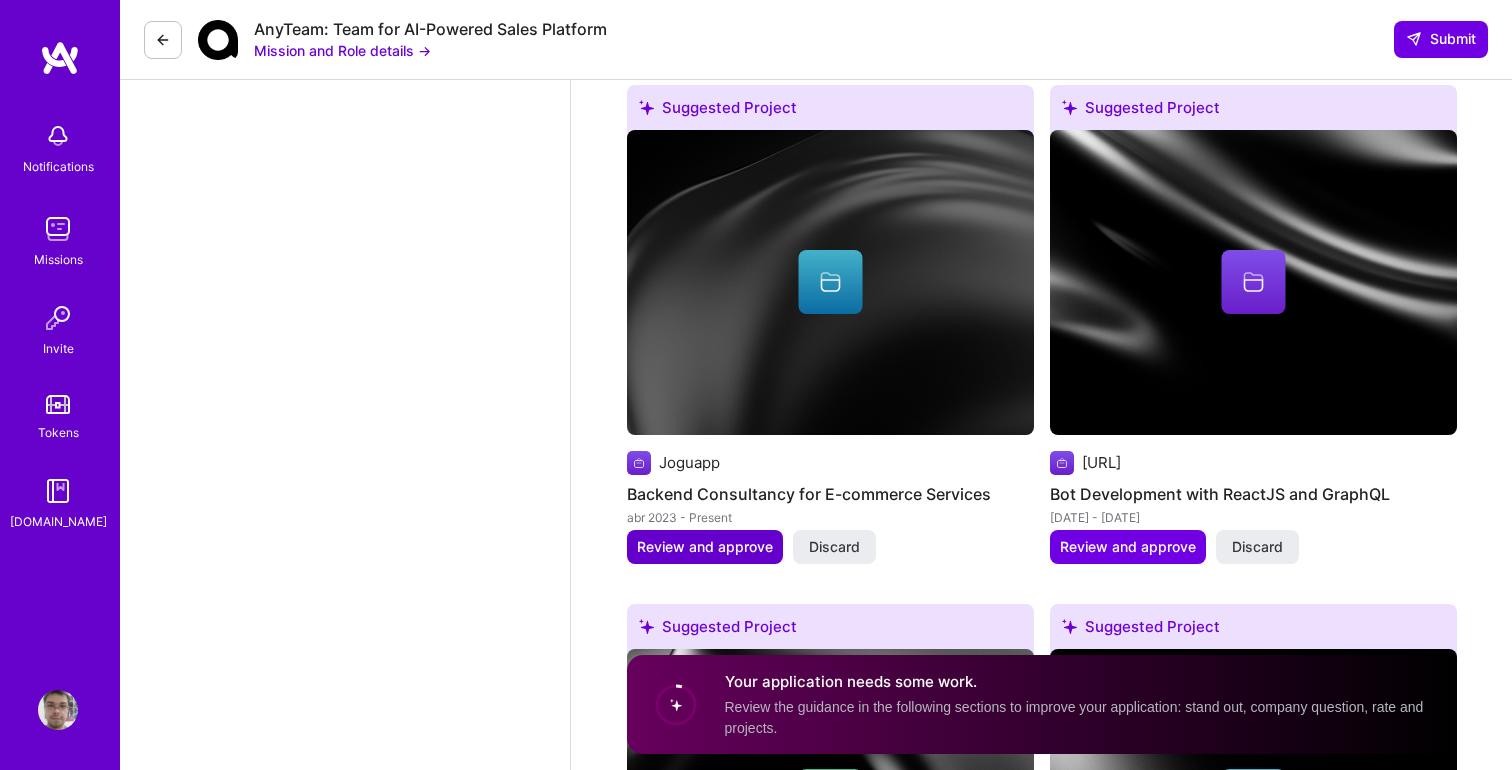 click on "Review and approve" at bounding box center [705, 547] 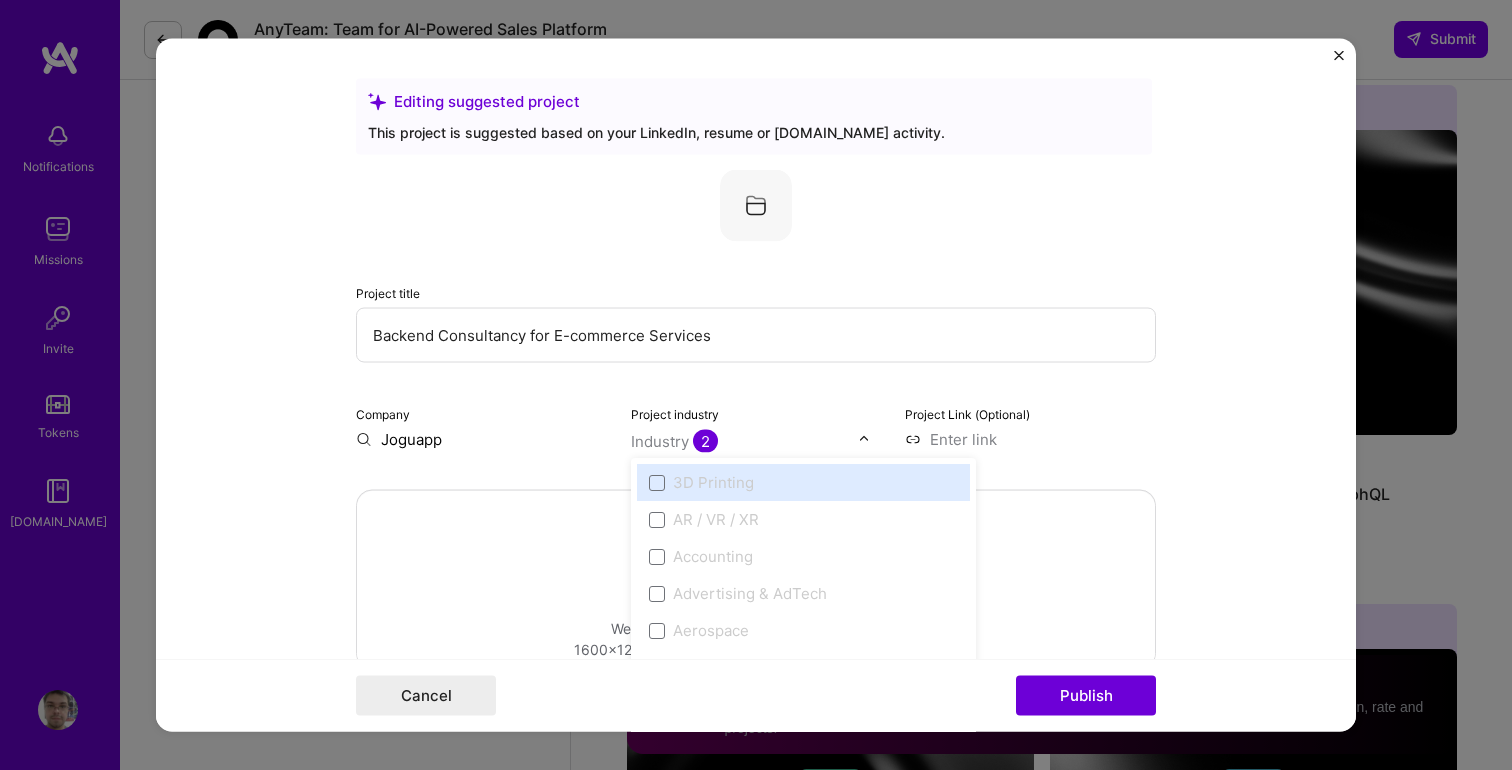 click on "Industry 2" at bounding box center [674, 441] 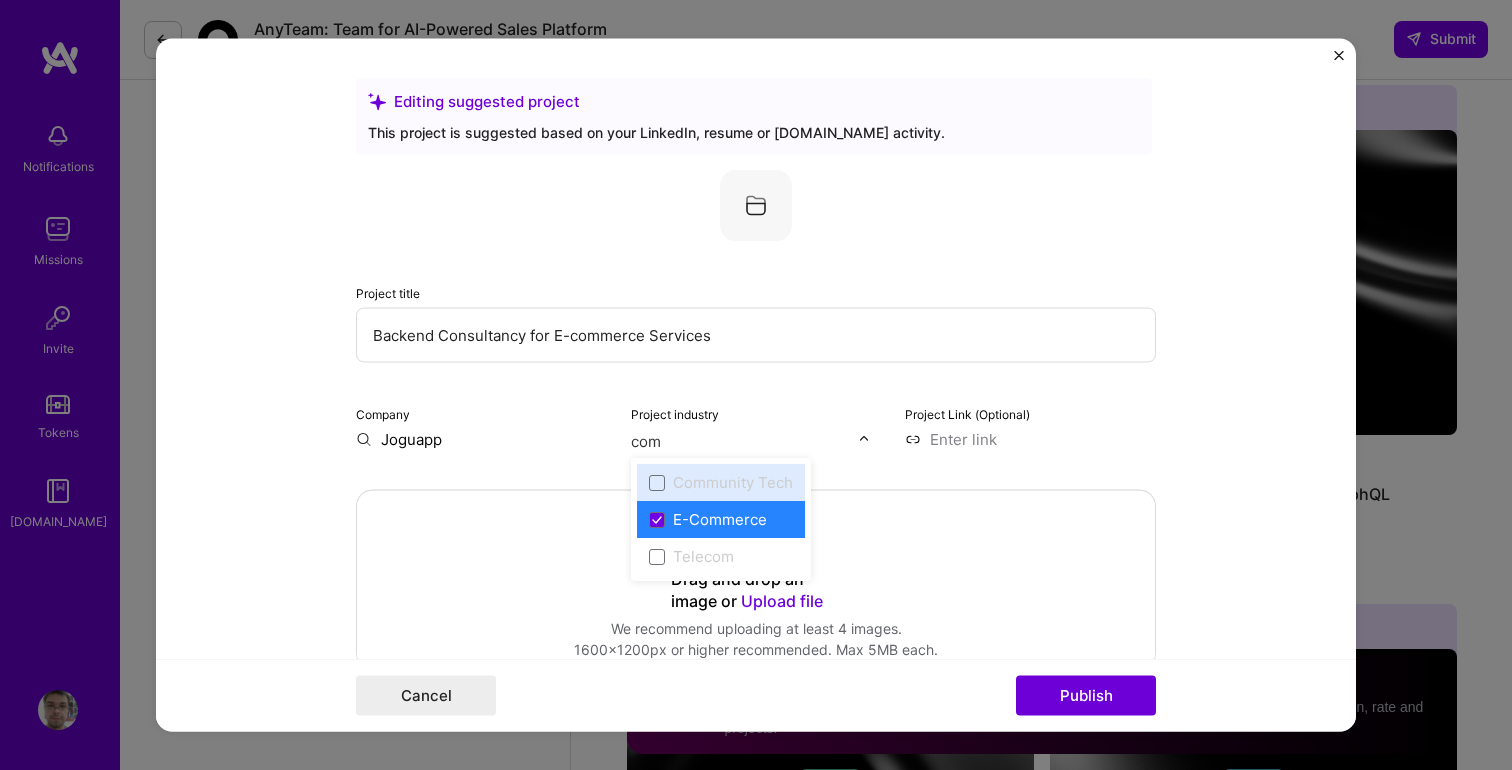 type on "comm" 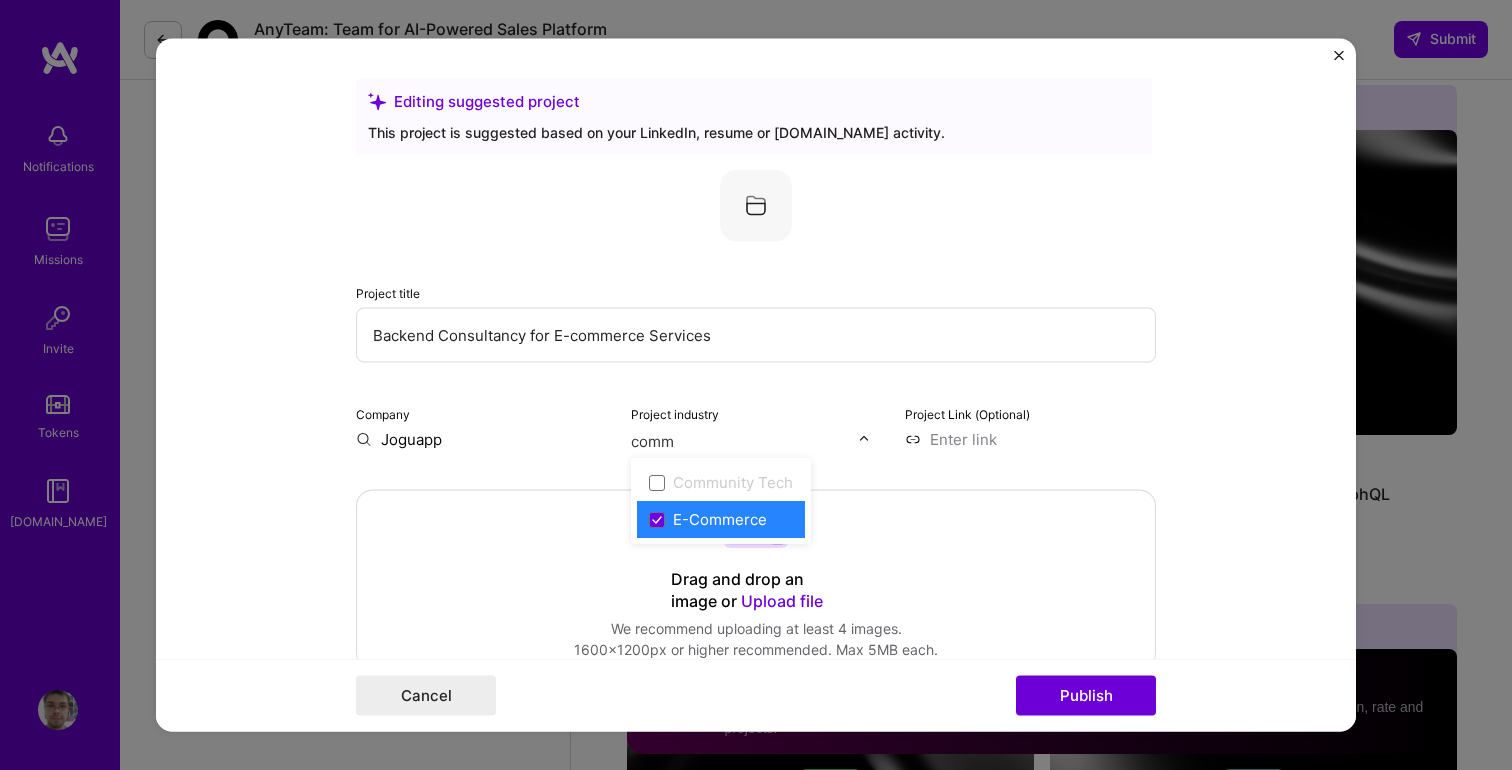 type 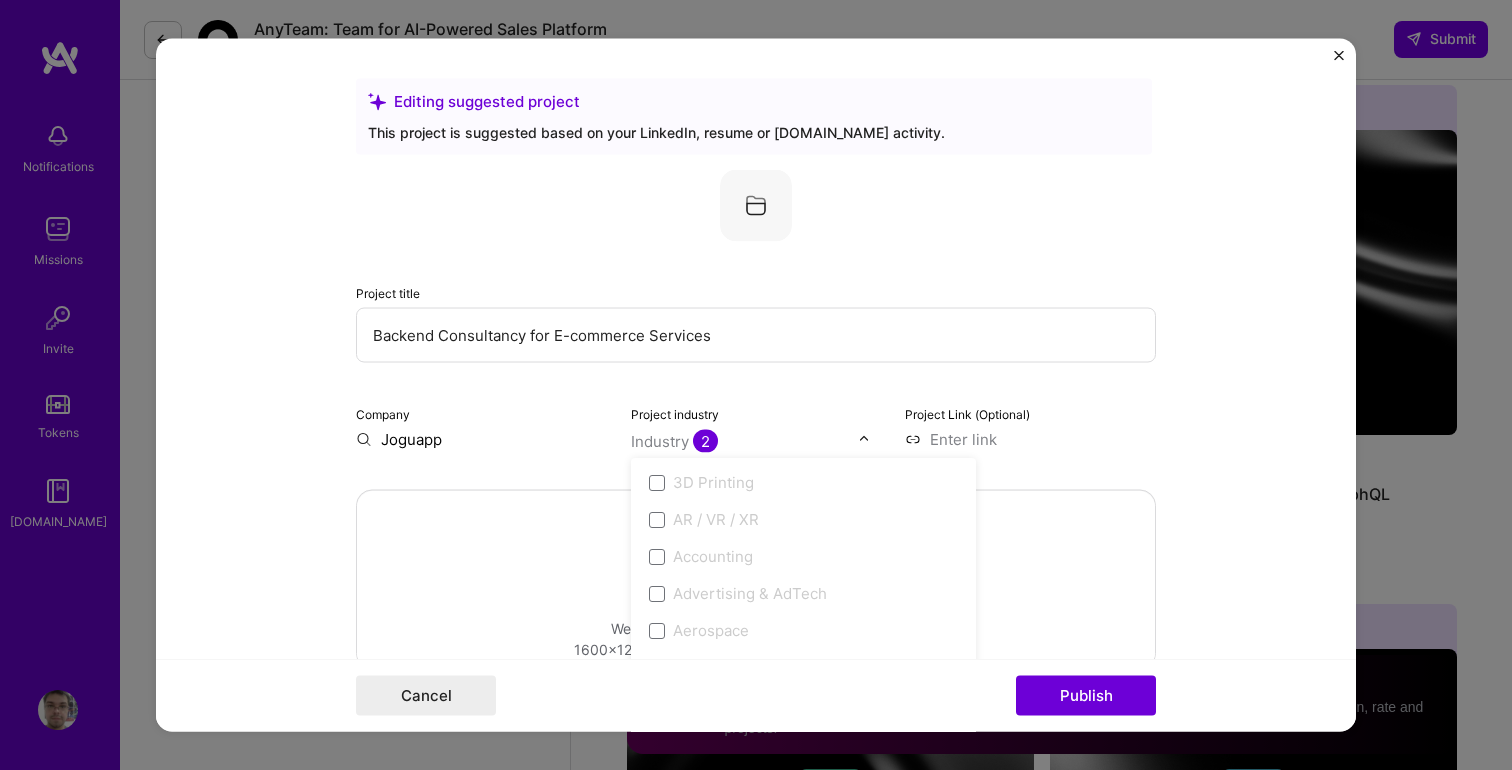 click on "Joguapp" at bounding box center (481, 439) 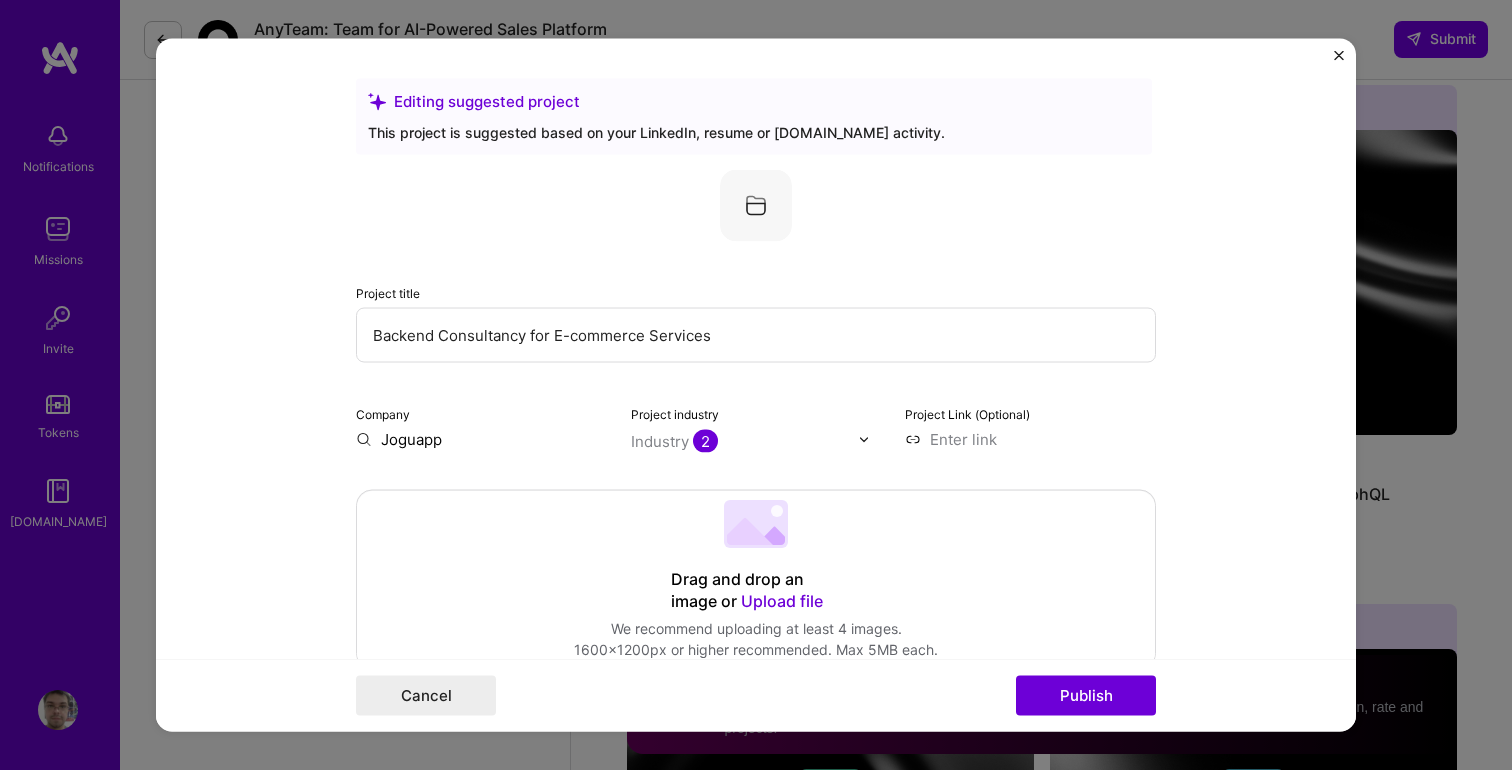 click on "Editing suggested project This project is suggested based on your LinkedIn, resume or A.Team activity. Project title Backend Consultancy for E-commerce Services Company Joguapp
Project industry Industry 2 Project Link (Optional)
Drag and drop an image or   Upload file Upload file We recommend uploading at least 4 images. 1600x1200px or higher recommended. Max 5MB each. Role Senior Back End Developer Back-End Developer Apr, 2023
to
I’m still working on this project Skills used — Add up to 12 skills Any new skills will be added to your profile. Enter skills... 4 API Design 1 2 3 4 5 Algorithm Design 1 2 3 4 5 MySQL 1 2 3 4 5 Node.js 1 2 3 4 5 Did this role require you to manage team members? (Optional) Yes, I managed — team members. Were you involved from inception to launch (0  ->  1)? (Optional) Zero to one is creation and development of a unique product from the ground up. Add metrics (Optional) Project details   164" at bounding box center (756, 1349) 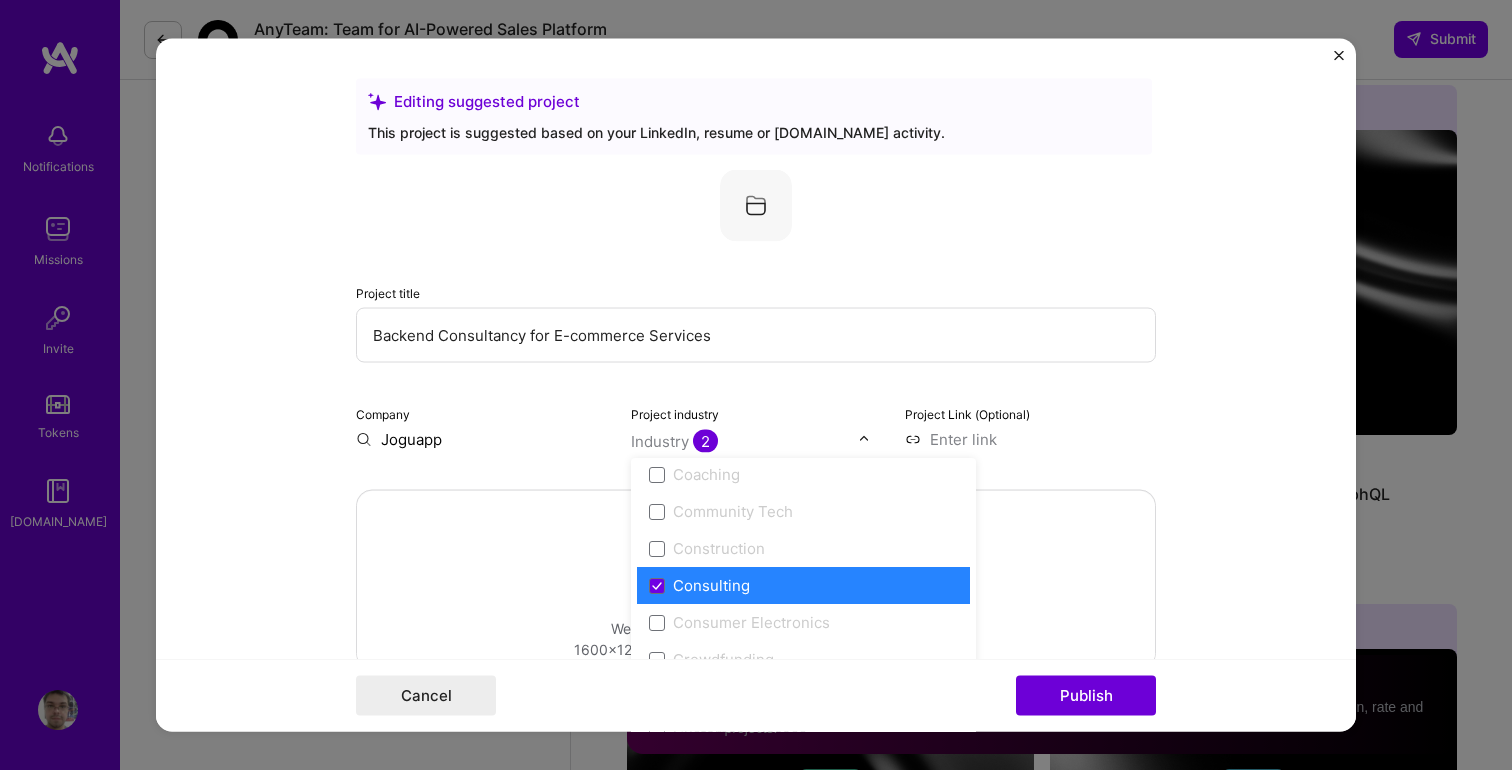 scroll, scrollTop: 1235, scrollLeft: 0, axis: vertical 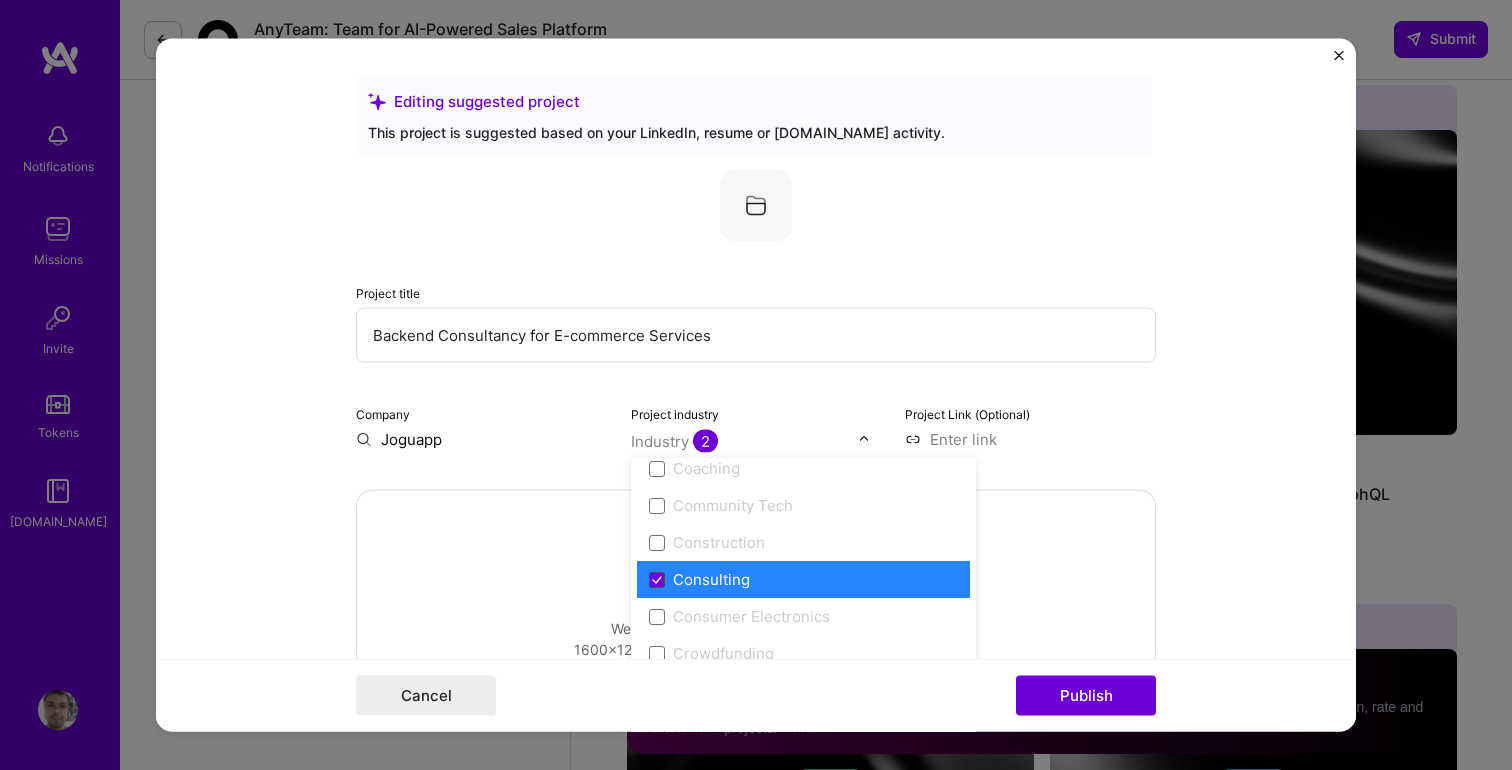 click 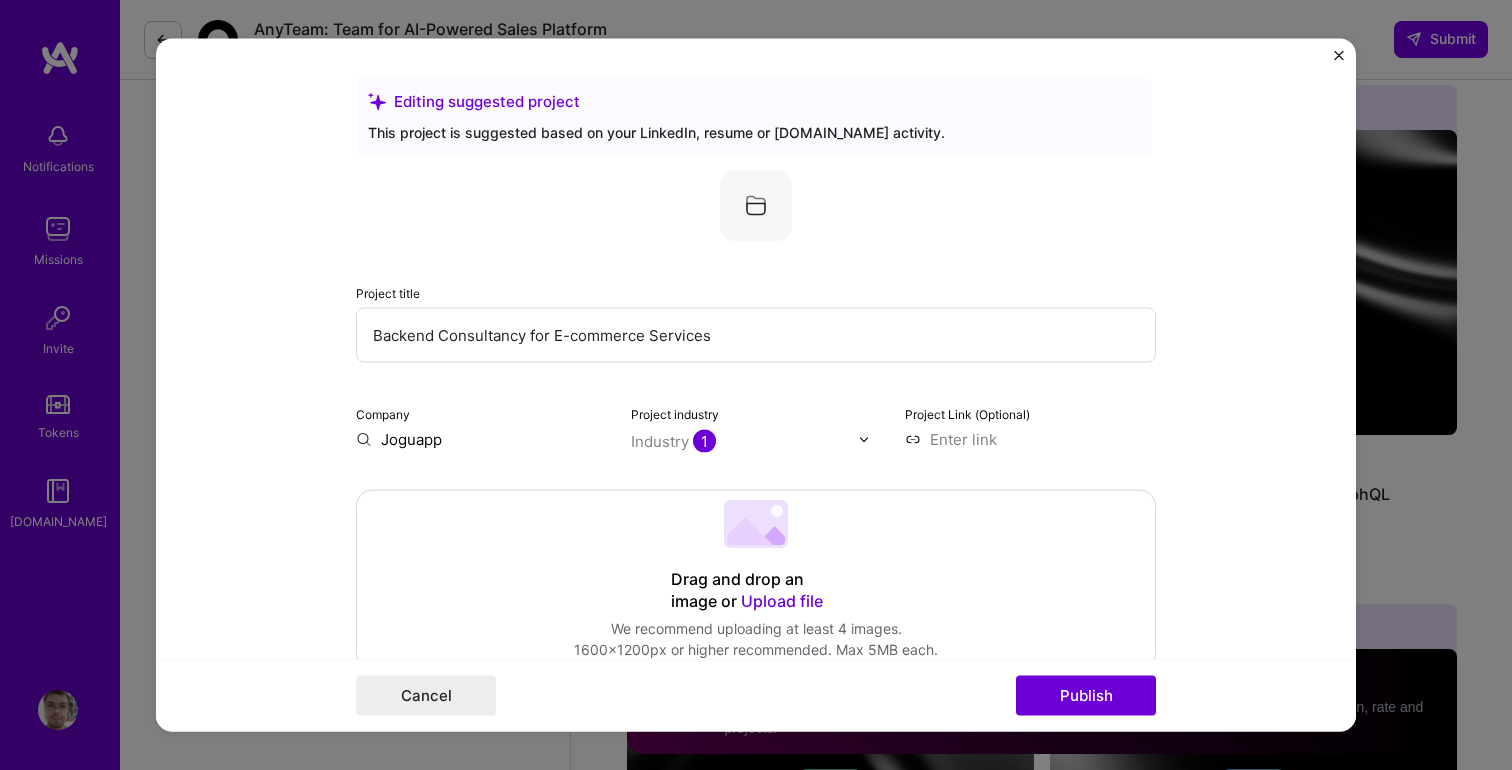 click on "Project title Backend Consultancy for E-commerce Services Company Joguapp
Project industry Industry 1 Project Link (Optional)" at bounding box center (756, 310) 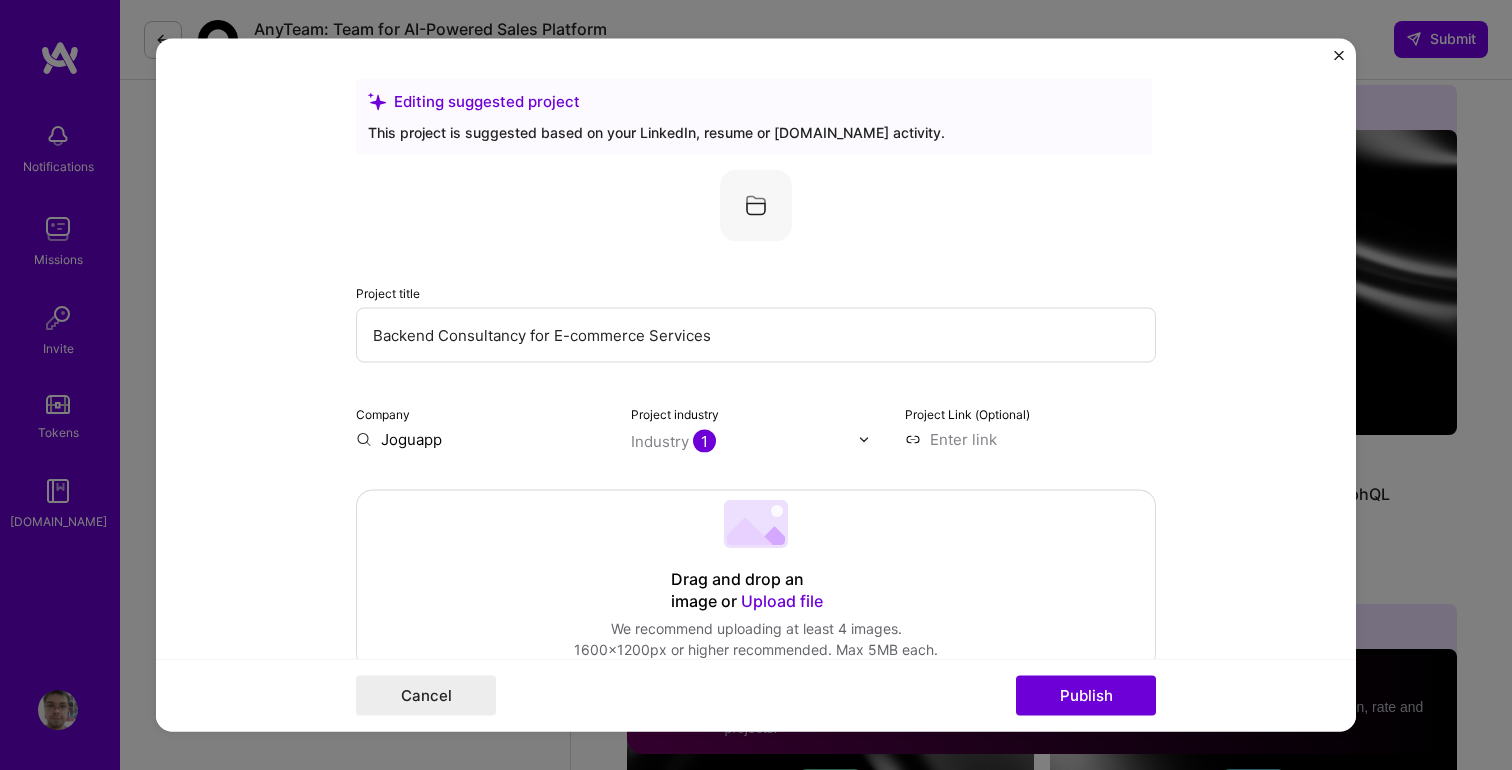 click on "Backend Consultancy for E-commerce Services" at bounding box center [756, 335] 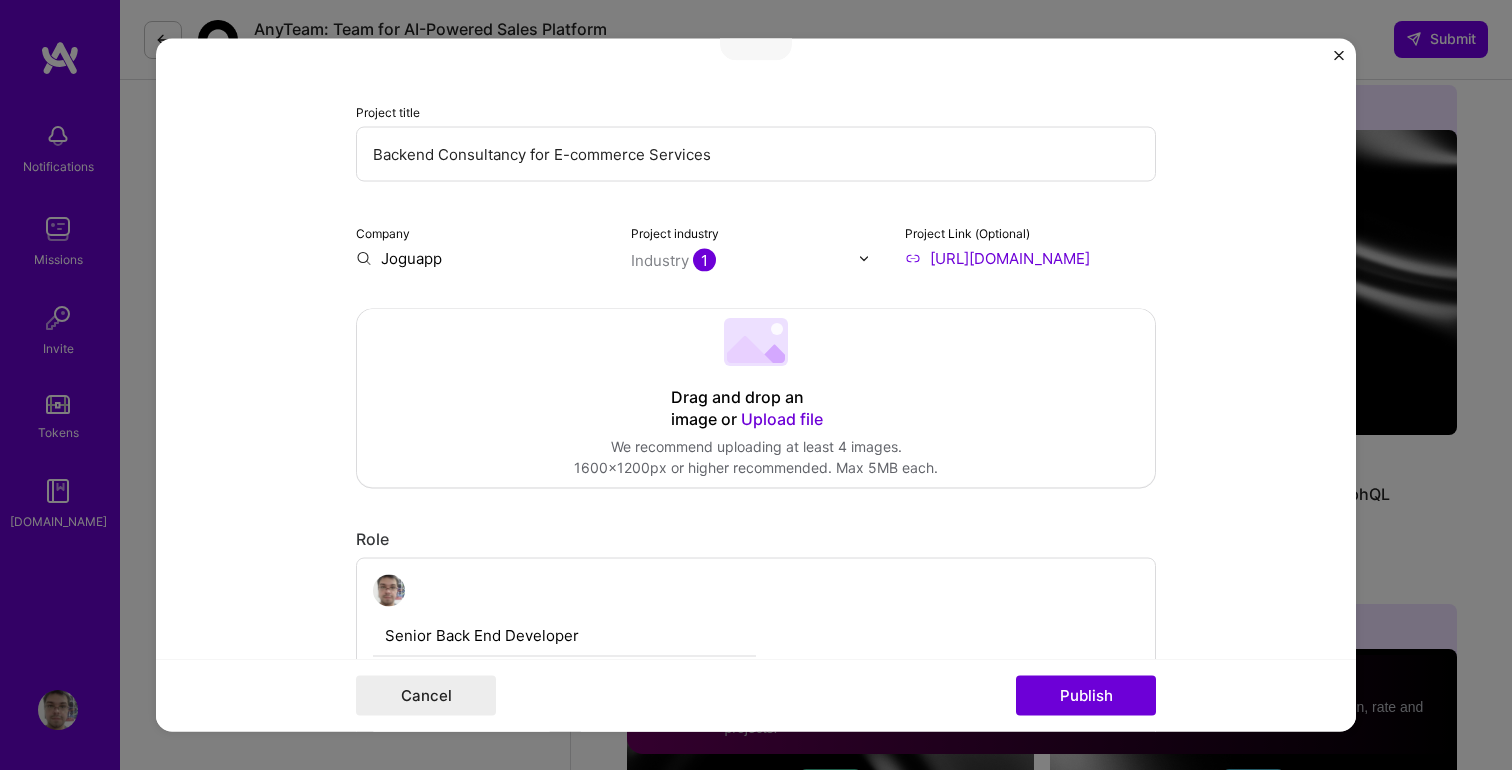 scroll, scrollTop: 197, scrollLeft: 0, axis: vertical 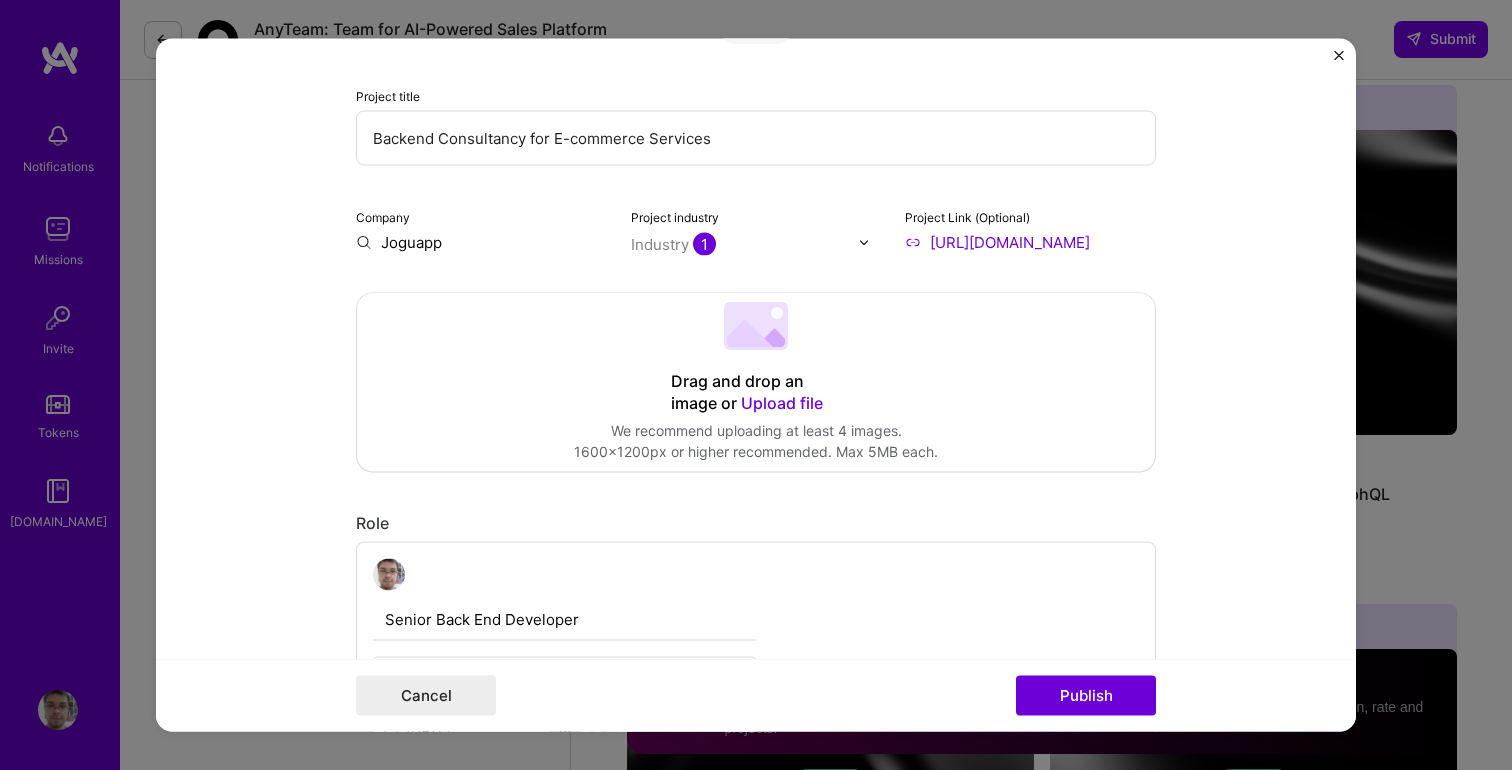 type on "https://joguapp.com/" 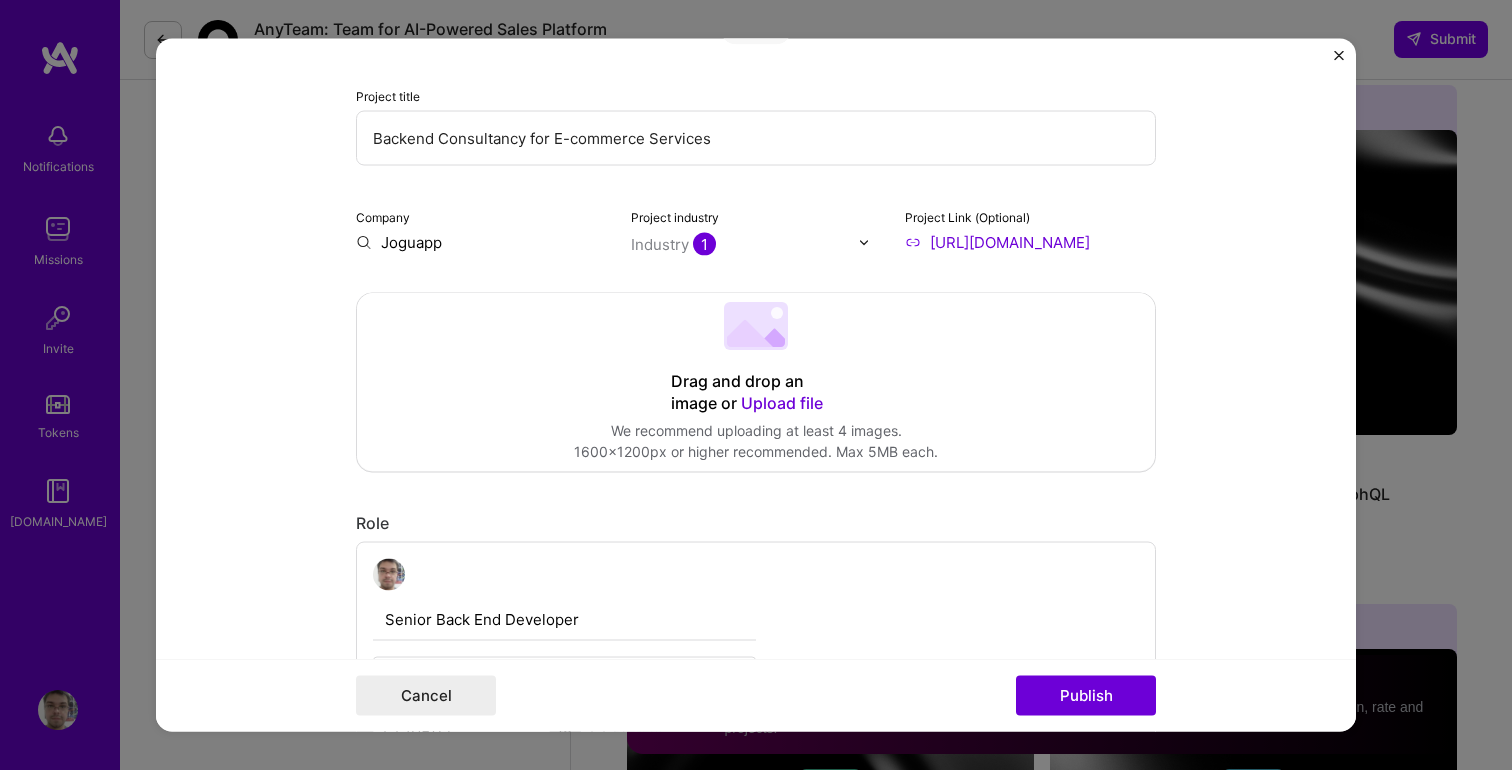 click on "Backend Consultancy for E-commerce Services" at bounding box center [756, 138] 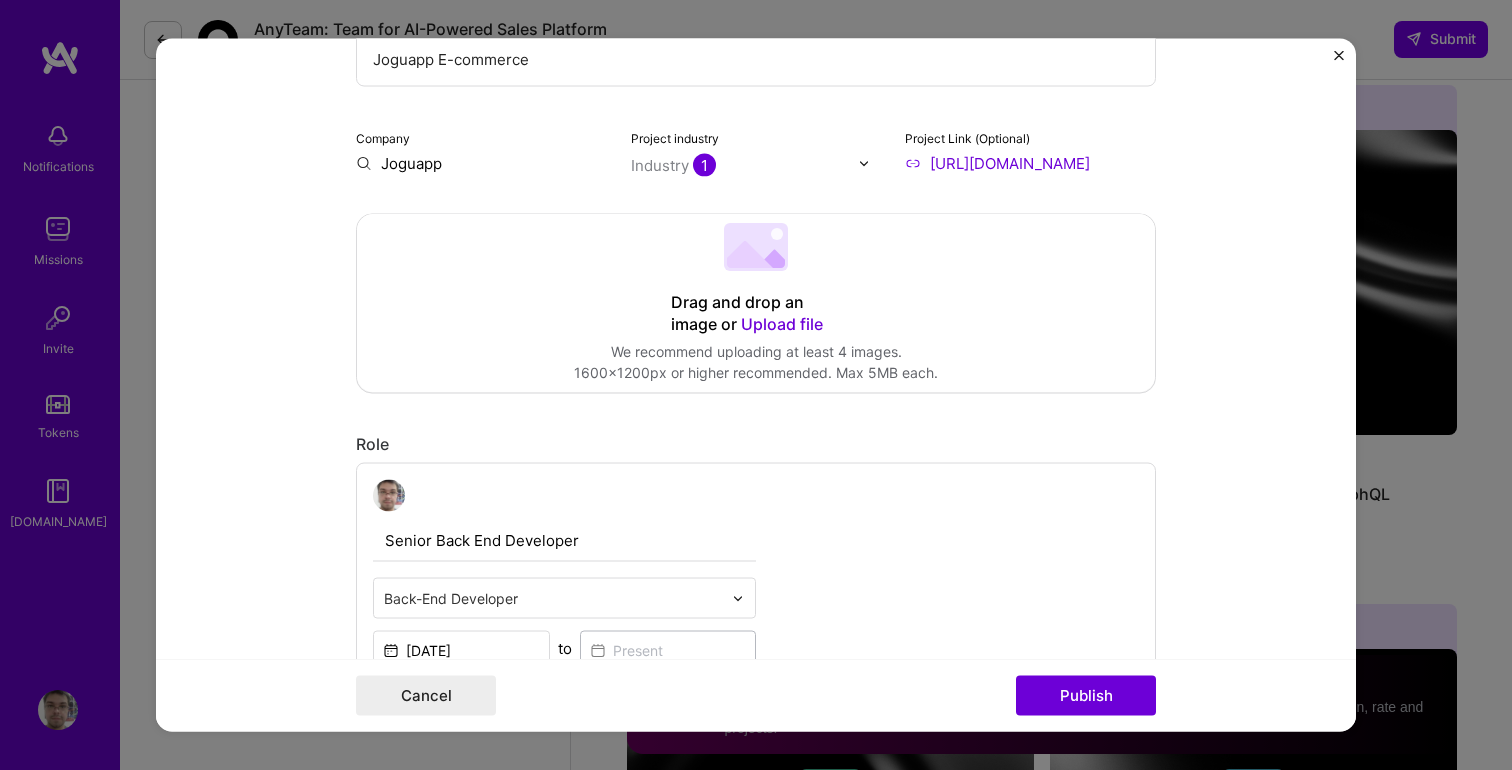scroll, scrollTop: 291, scrollLeft: 0, axis: vertical 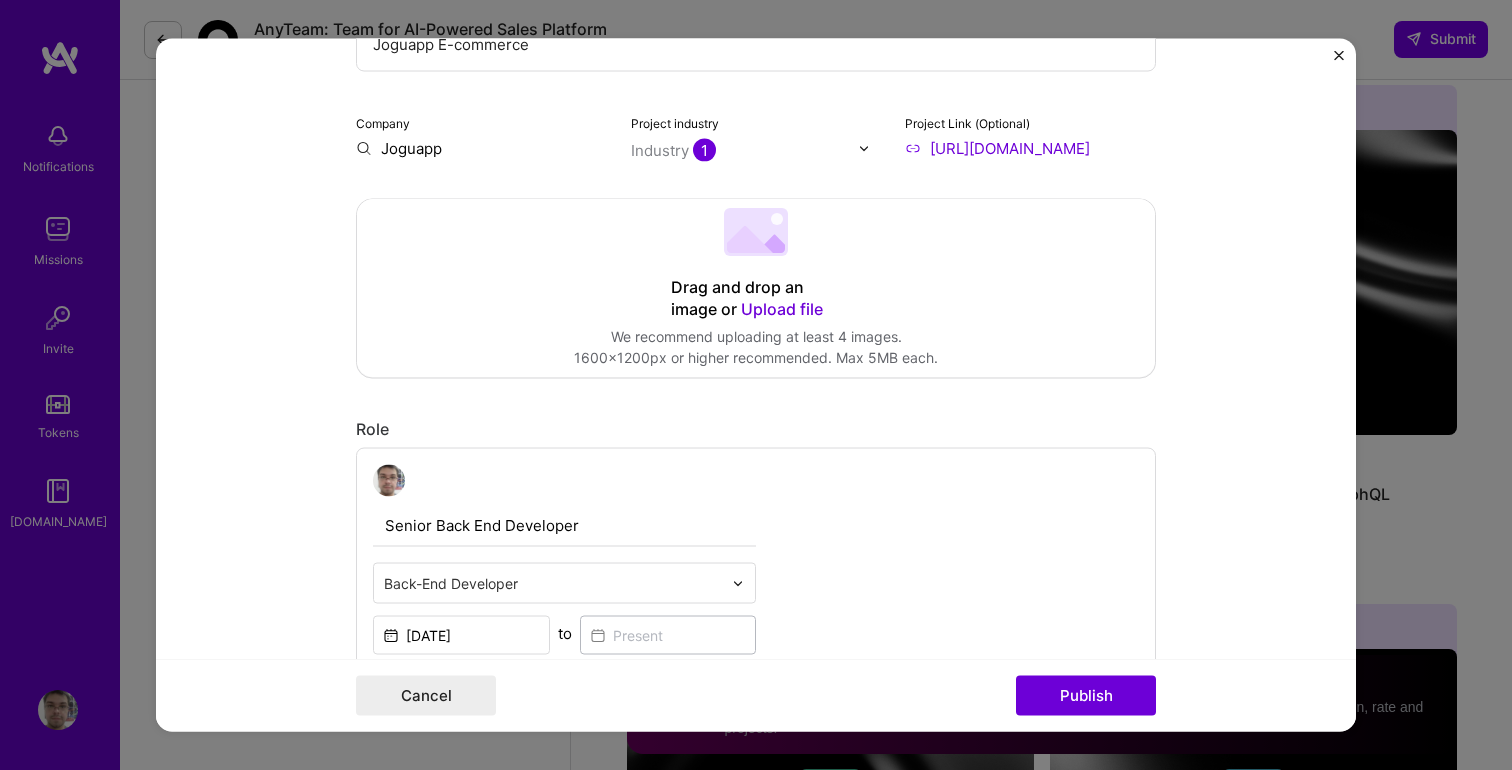 type on "Joguapp E-commerce" 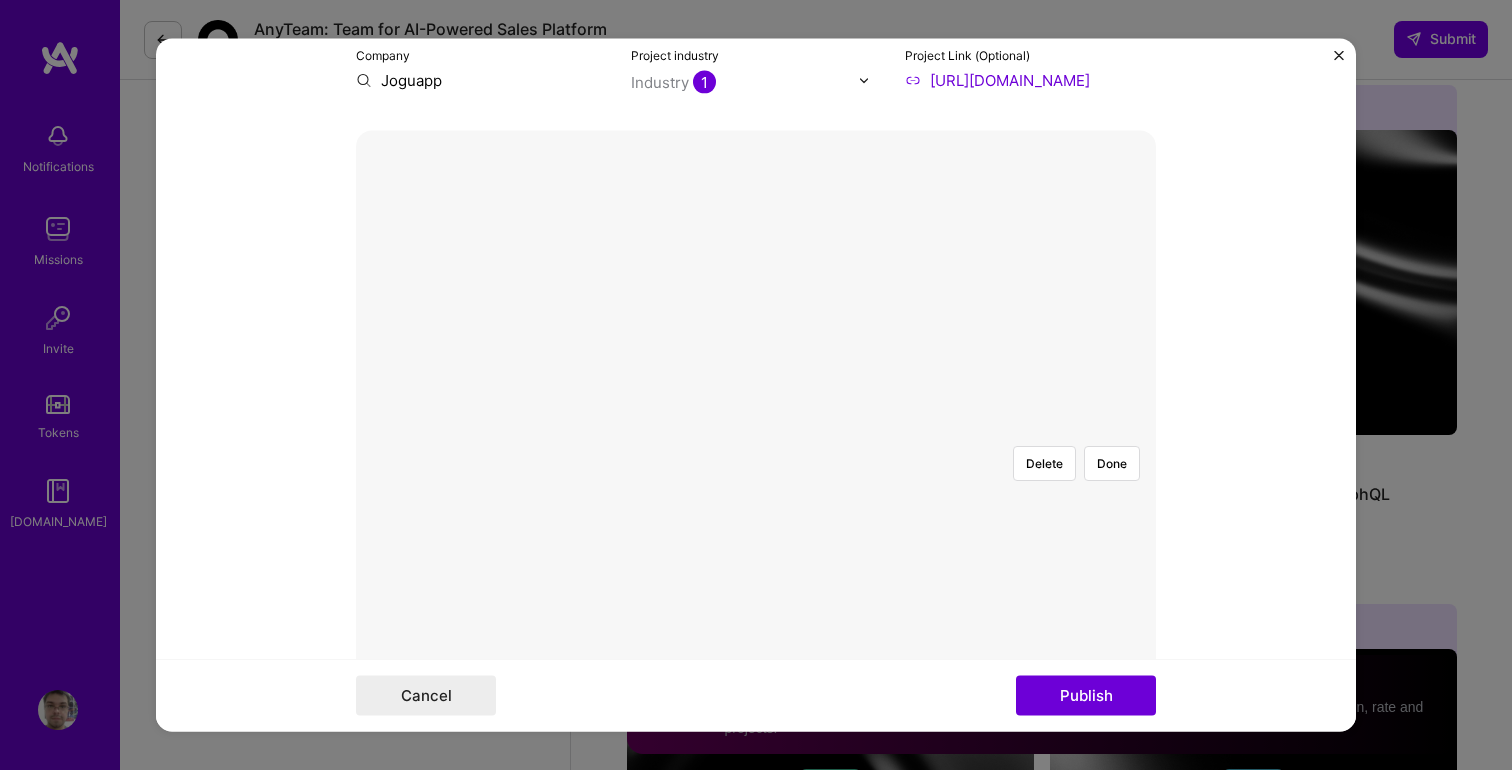 scroll, scrollTop: 360, scrollLeft: 0, axis: vertical 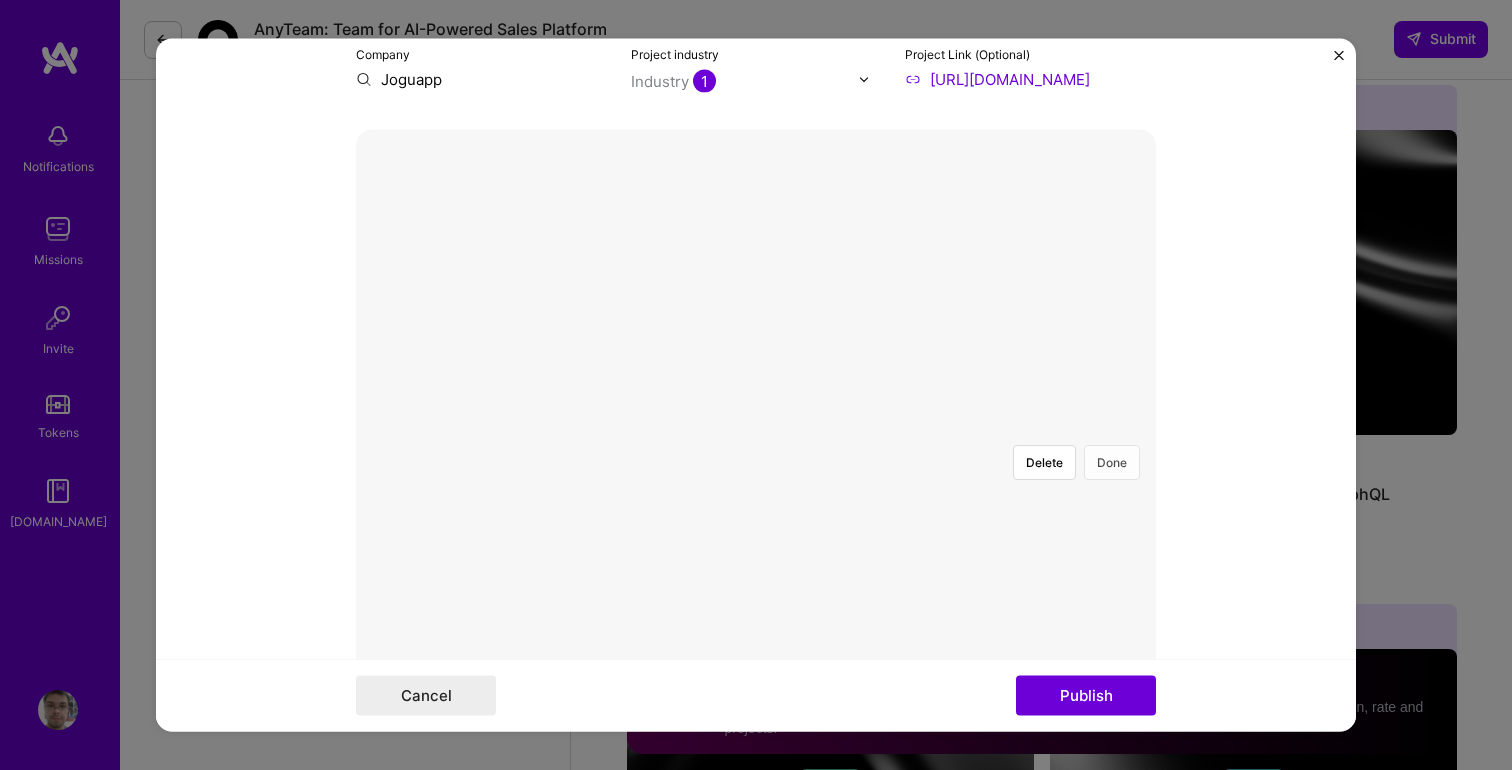 click on "Done" at bounding box center [1112, 463] 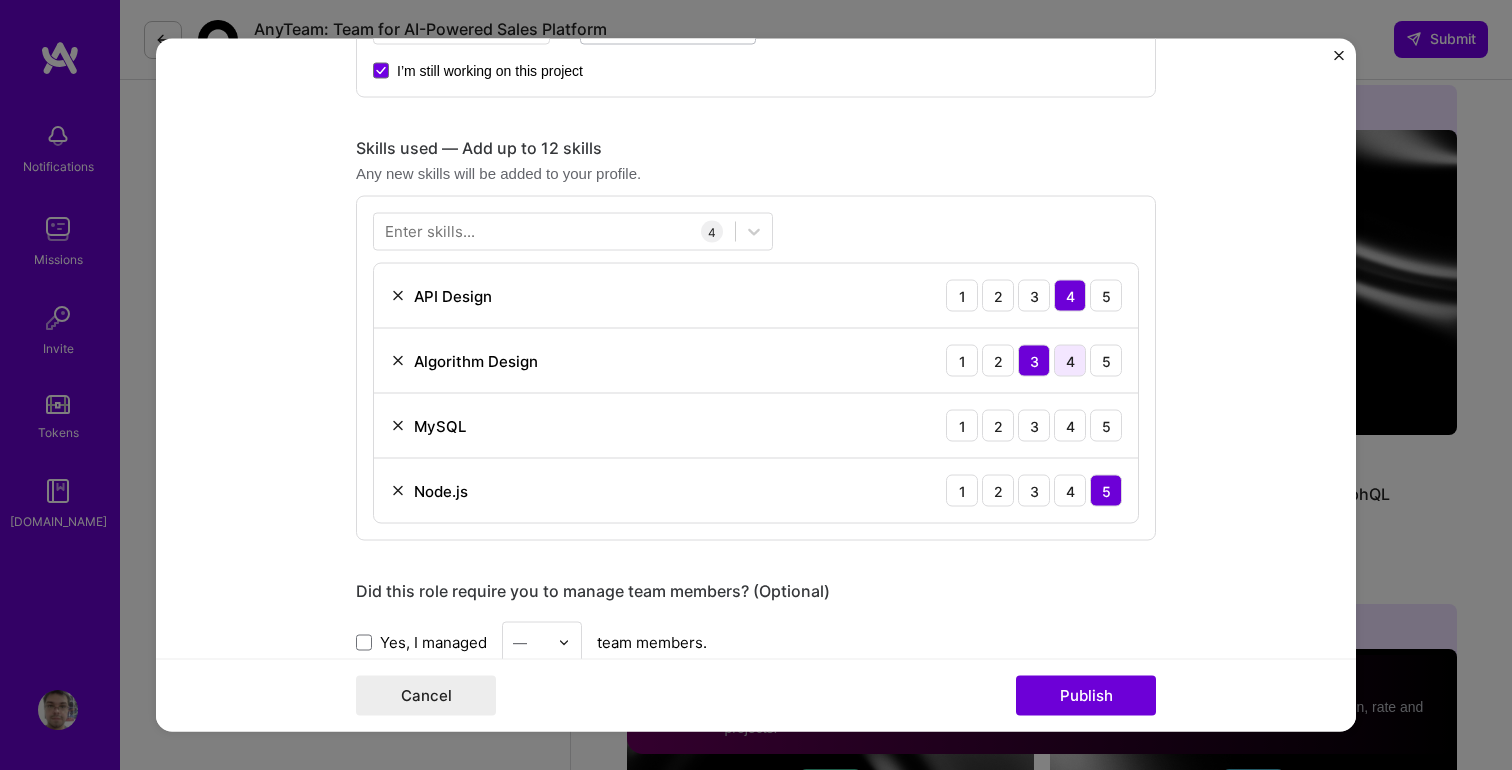 scroll, scrollTop: 1416, scrollLeft: 0, axis: vertical 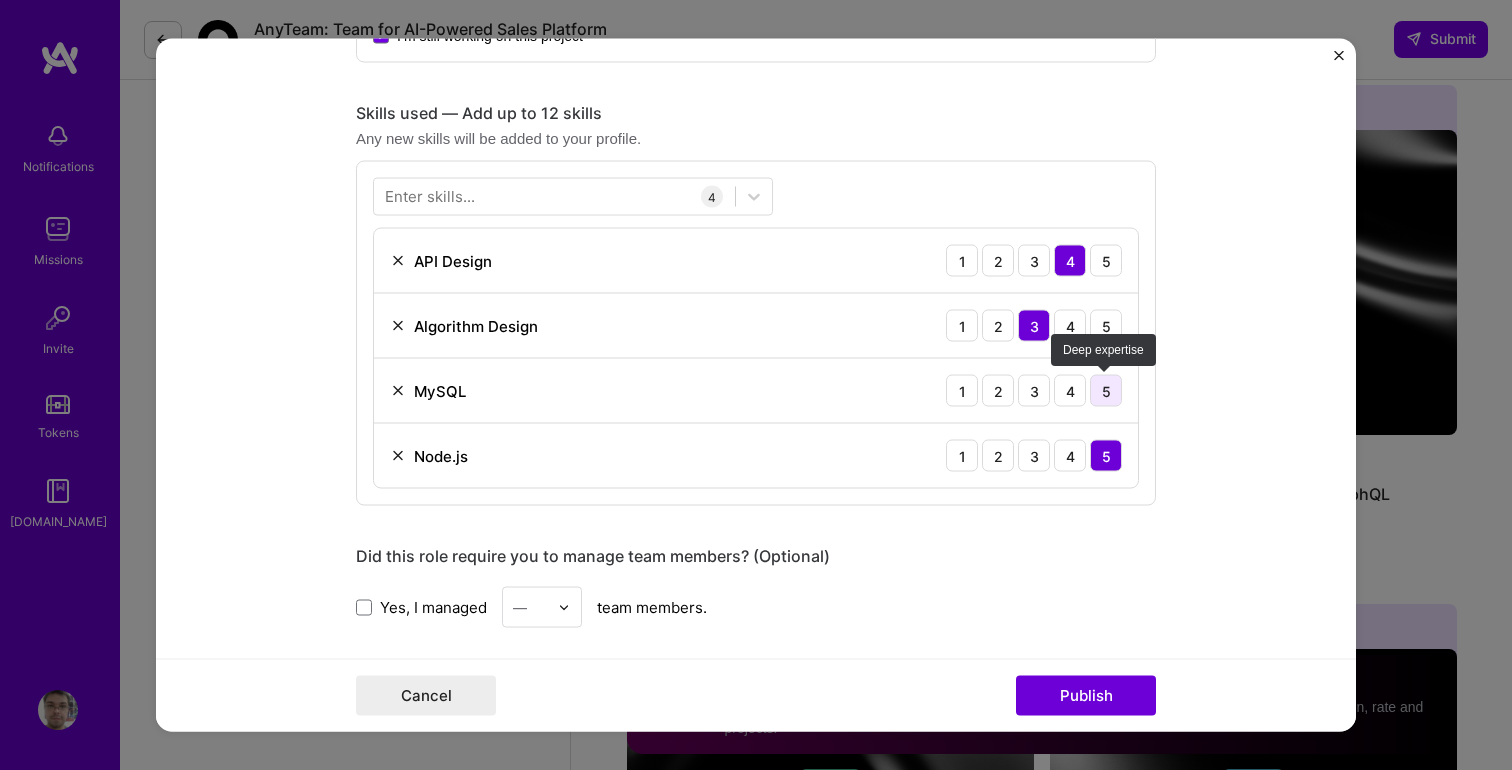 click on "5" at bounding box center [1106, 391] 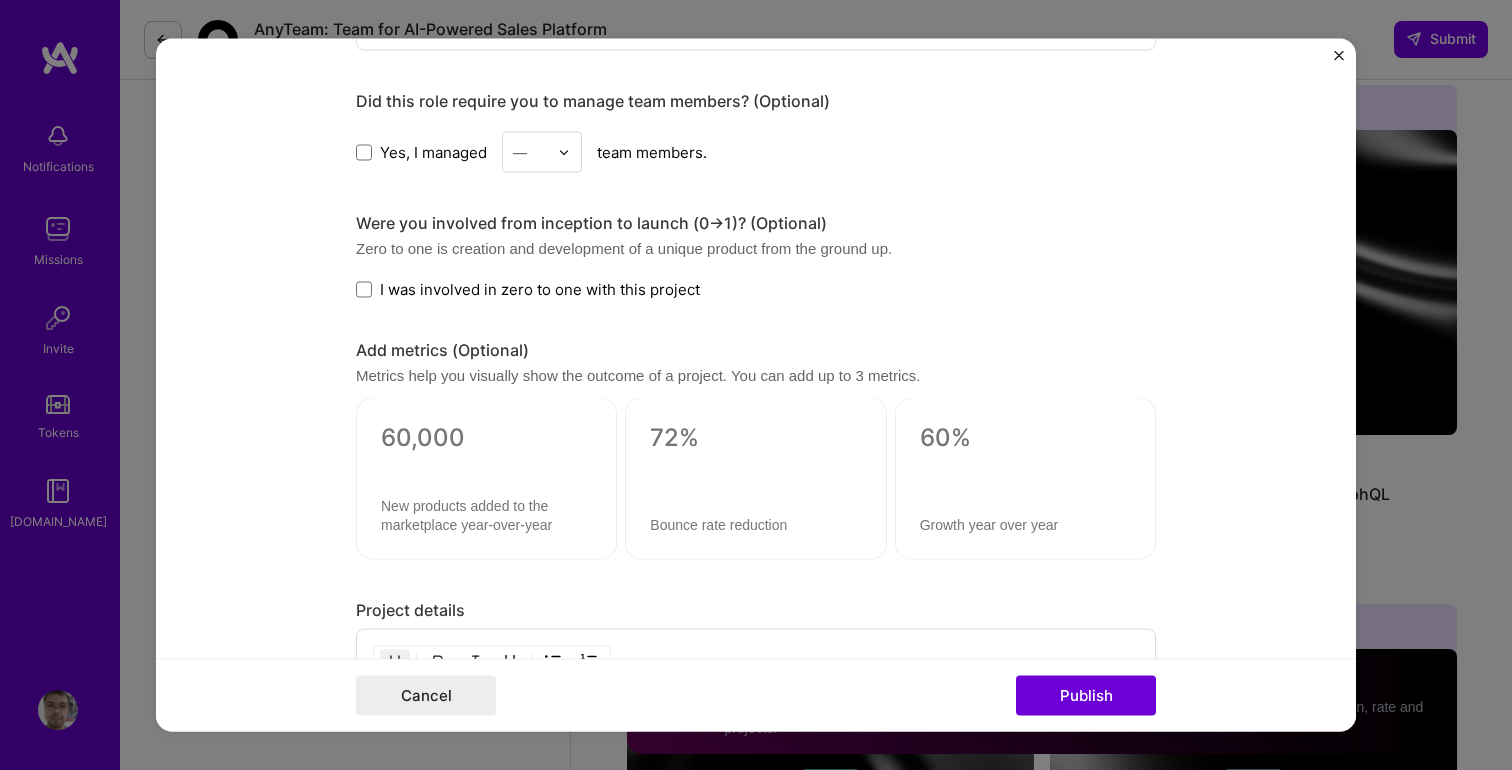 scroll, scrollTop: 1878, scrollLeft: 0, axis: vertical 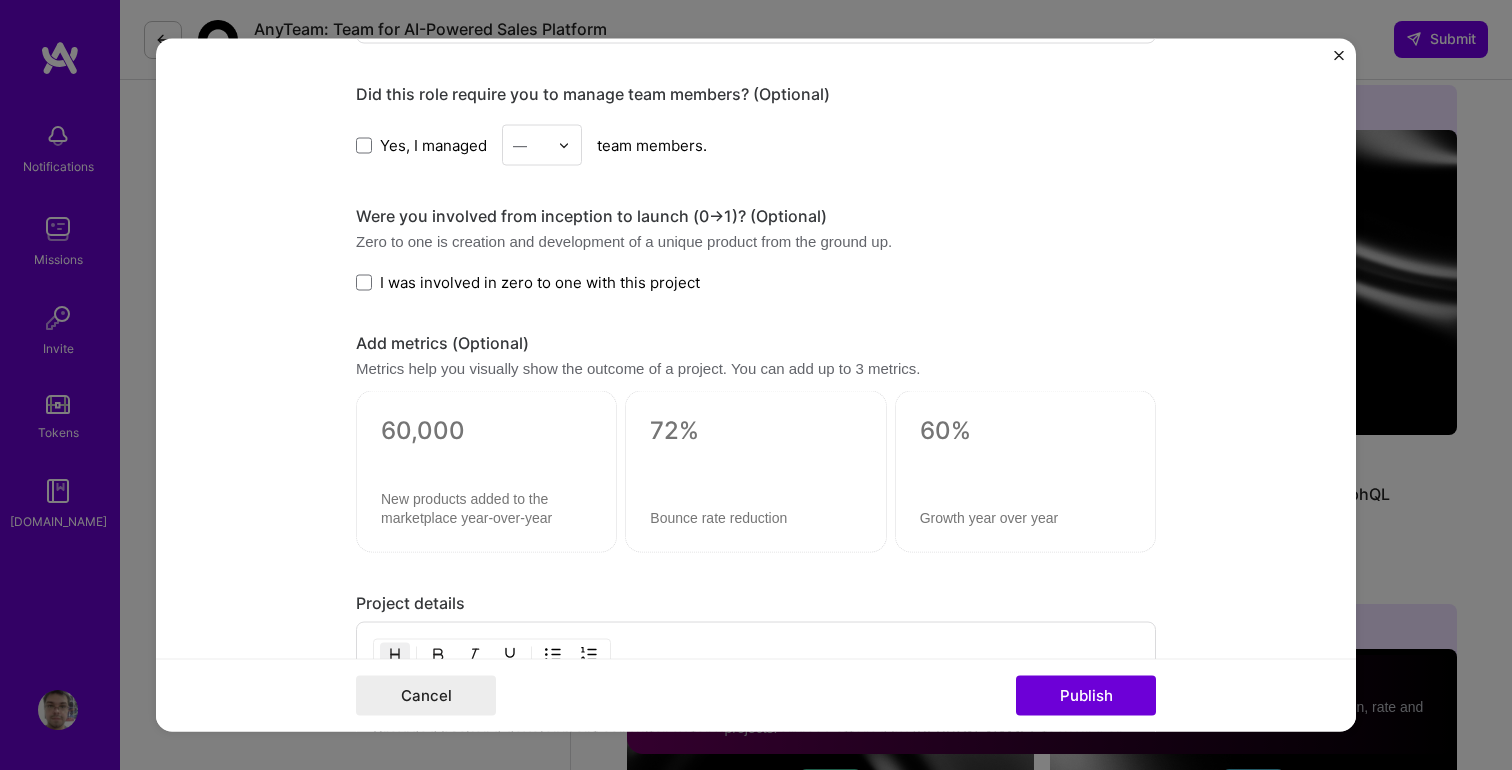 click on "I was involved in zero to one with this project" at bounding box center (540, 282) 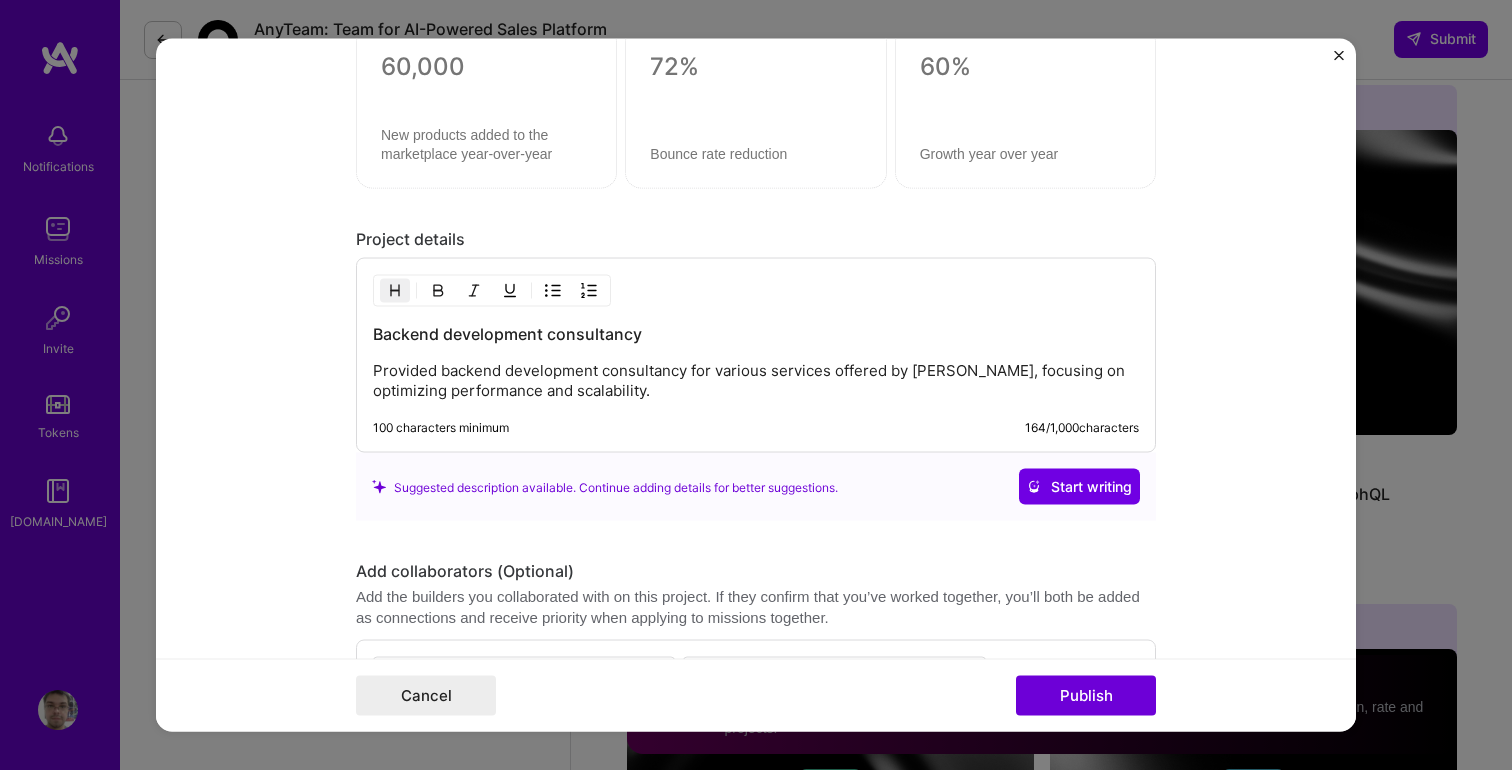 scroll, scrollTop: 2479, scrollLeft: 0, axis: vertical 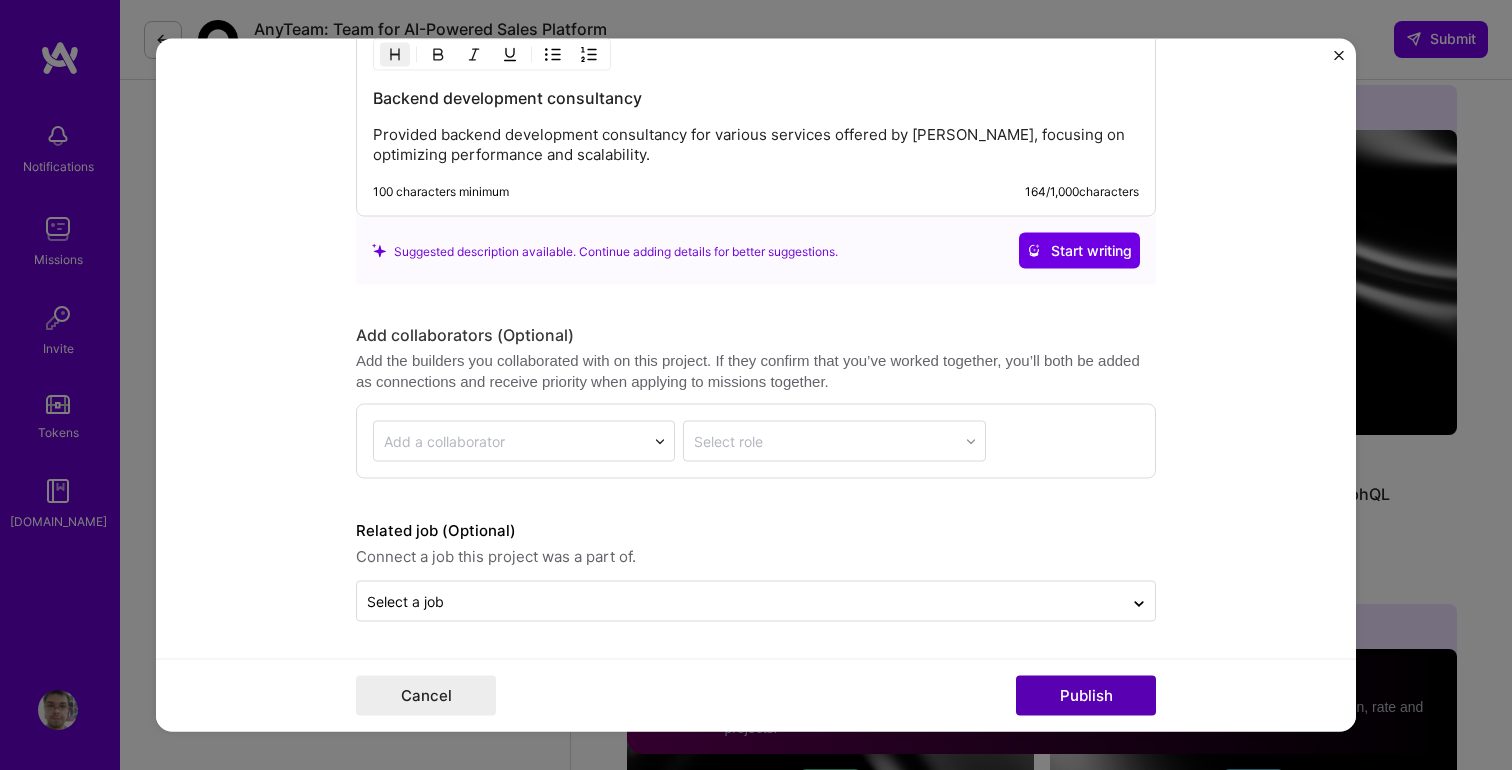 click on "Publish" at bounding box center (1086, 696) 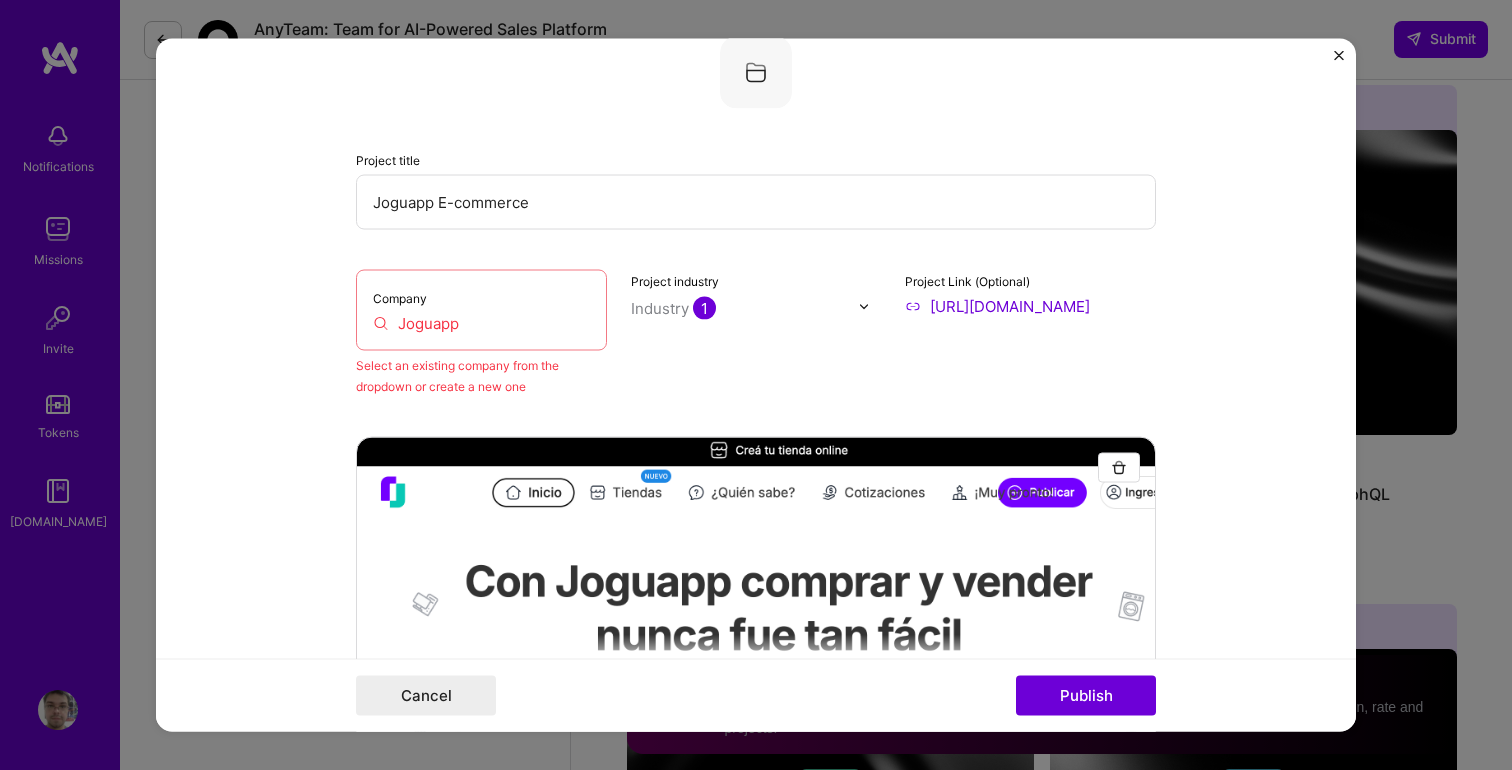 scroll, scrollTop: 131, scrollLeft: 0, axis: vertical 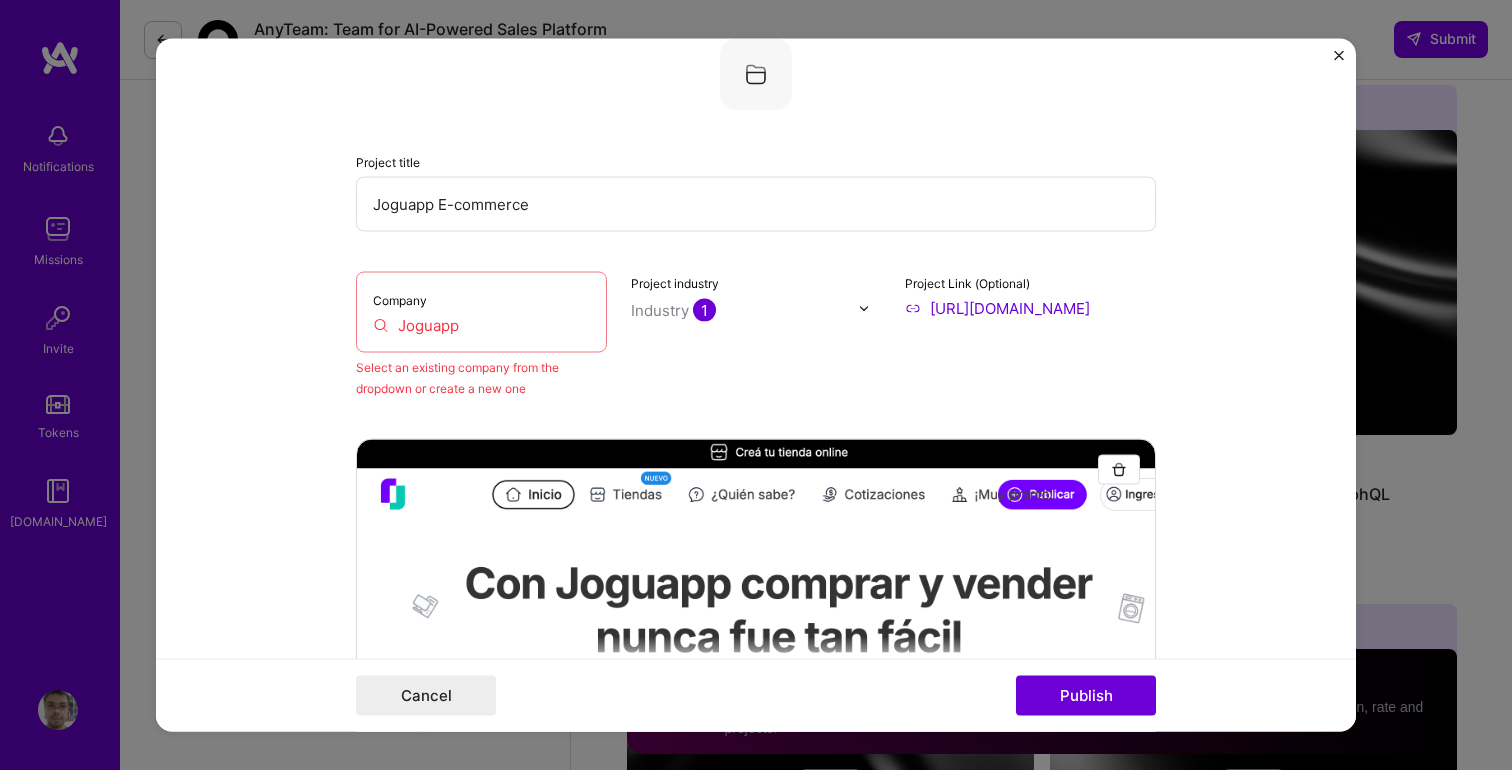 click on "Joguapp" at bounding box center (481, 325) 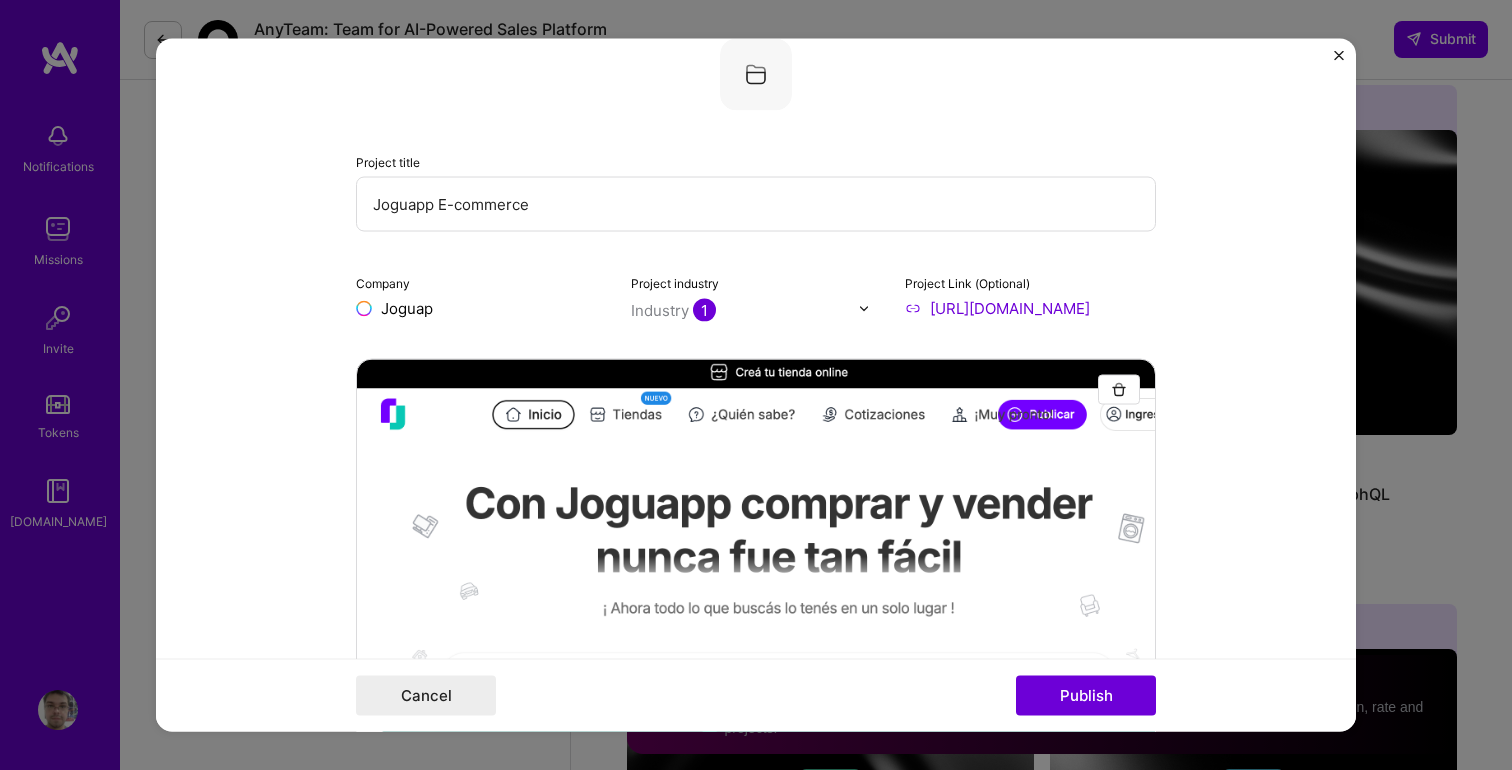 type on "Joguapp" 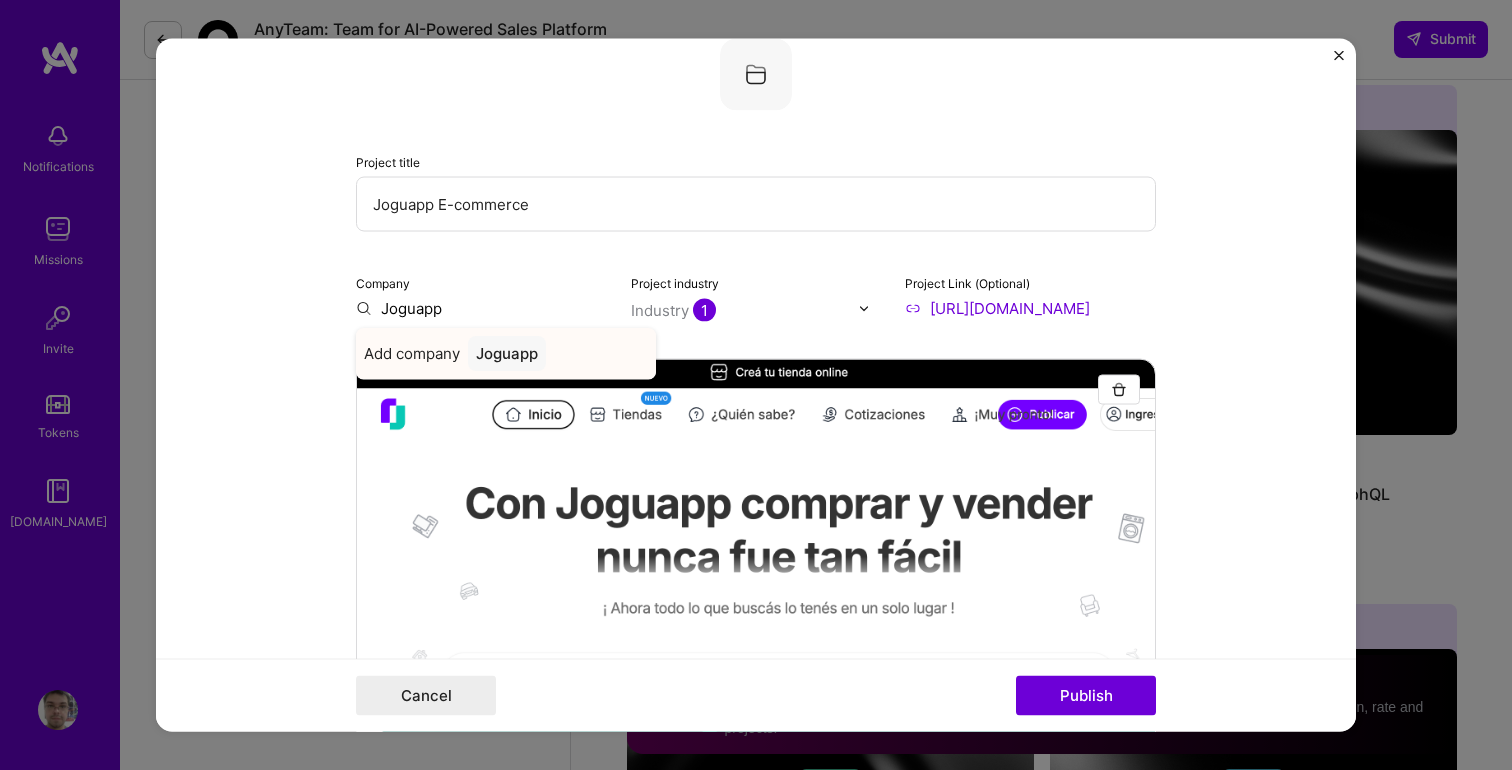 click on "Joguapp" at bounding box center (507, 354) 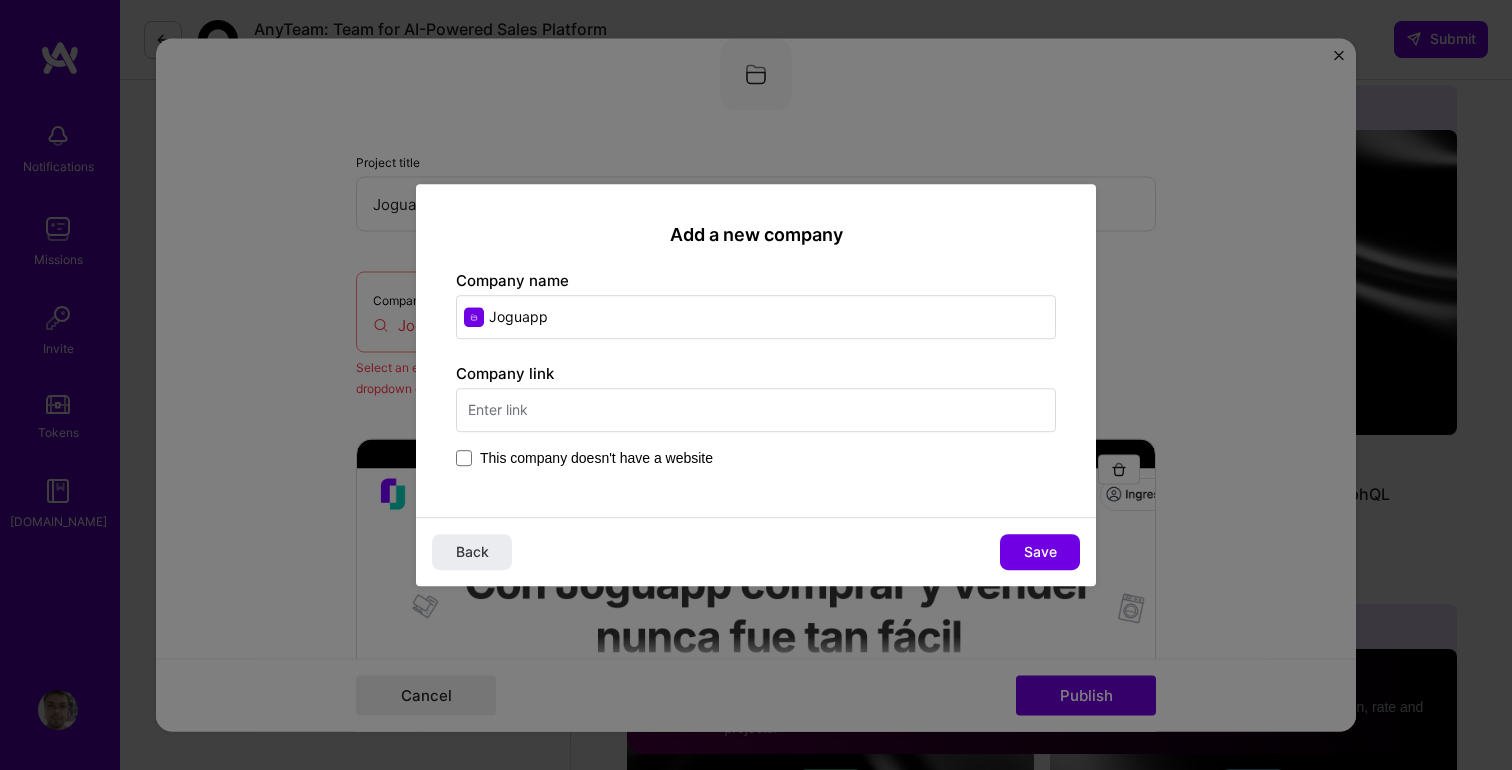 click on "Company link This company doesn't have a website" at bounding box center (756, 417) 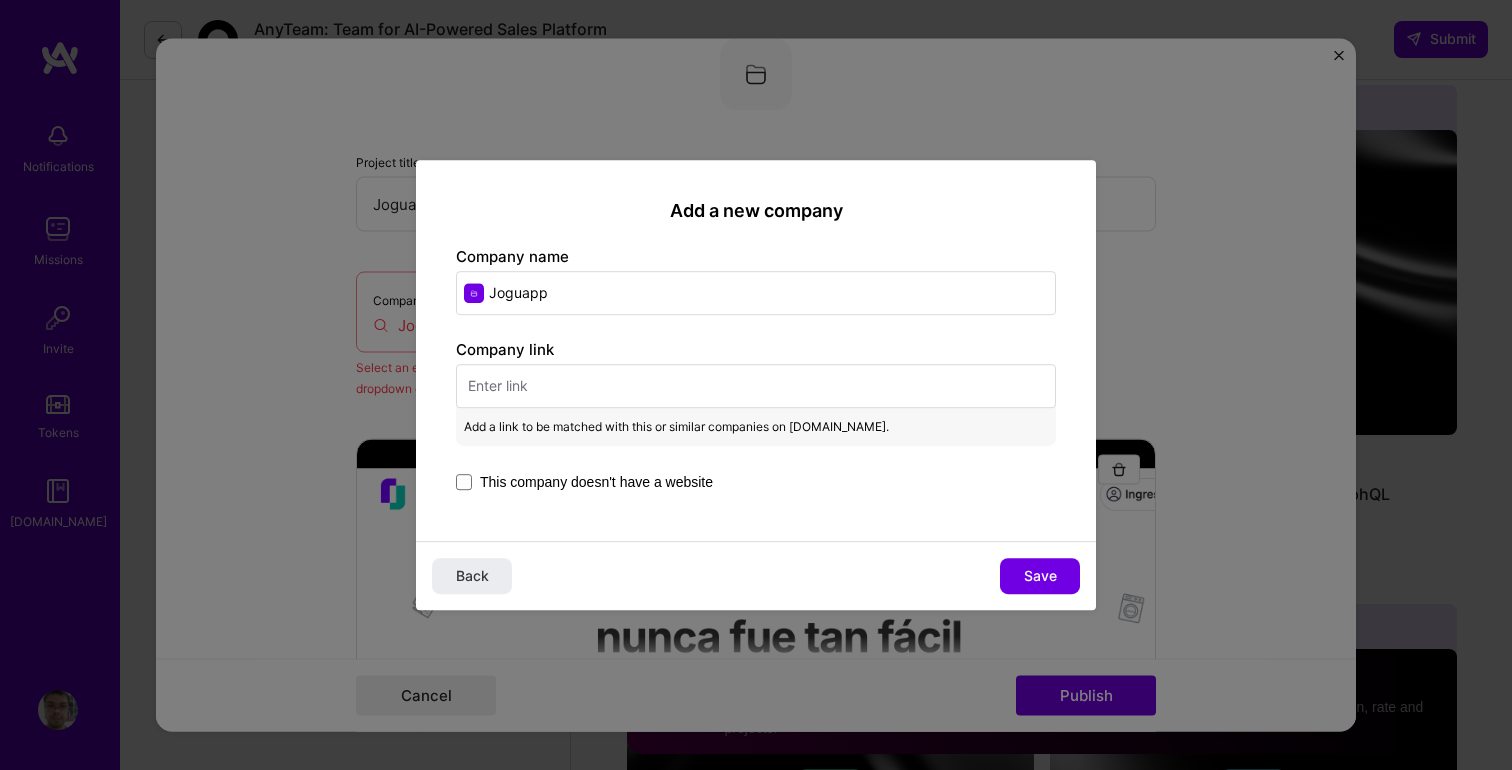 click on "Add a link to be matched with this or similar companies on A.Team." at bounding box center [756, 422] 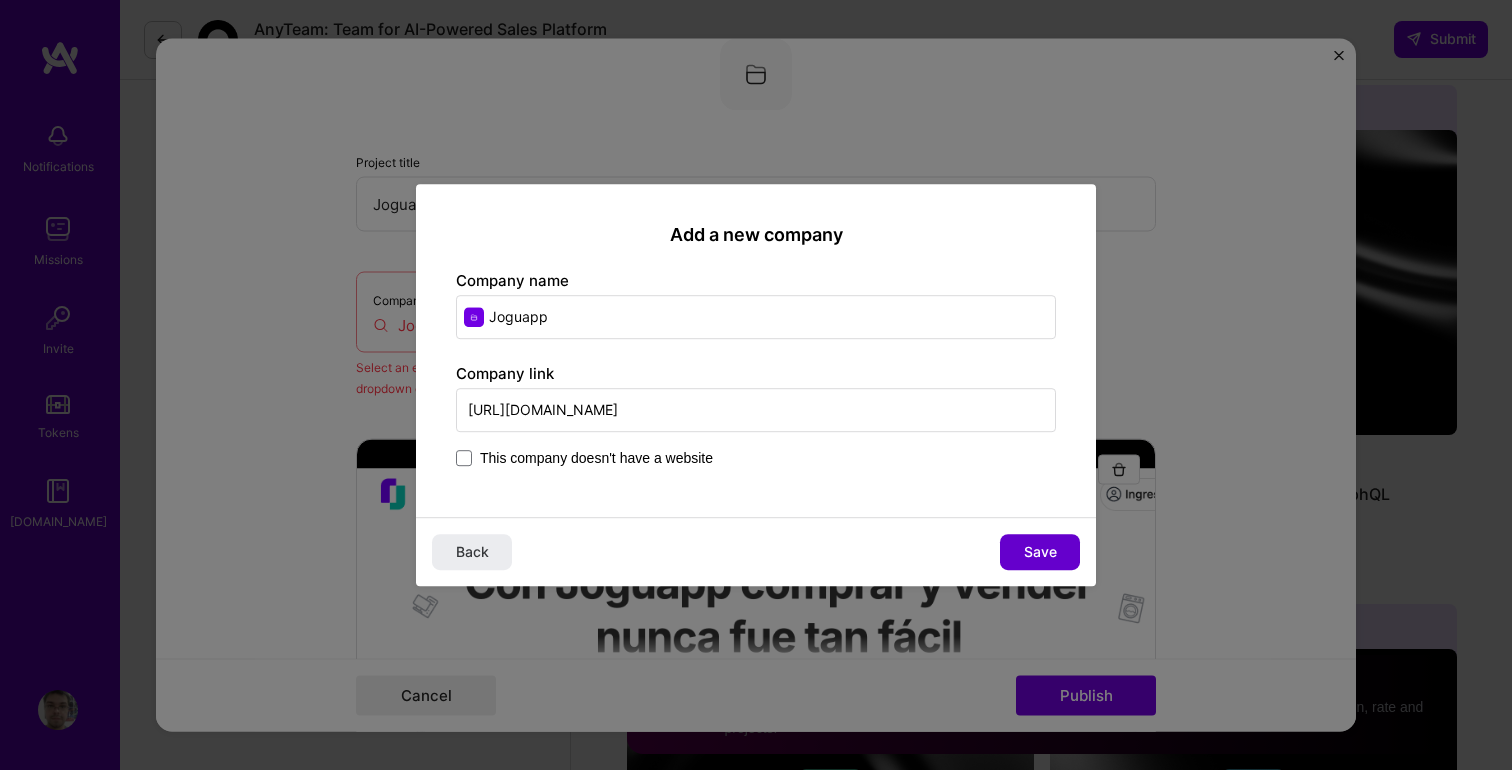 type on "https://joguapp.com/" 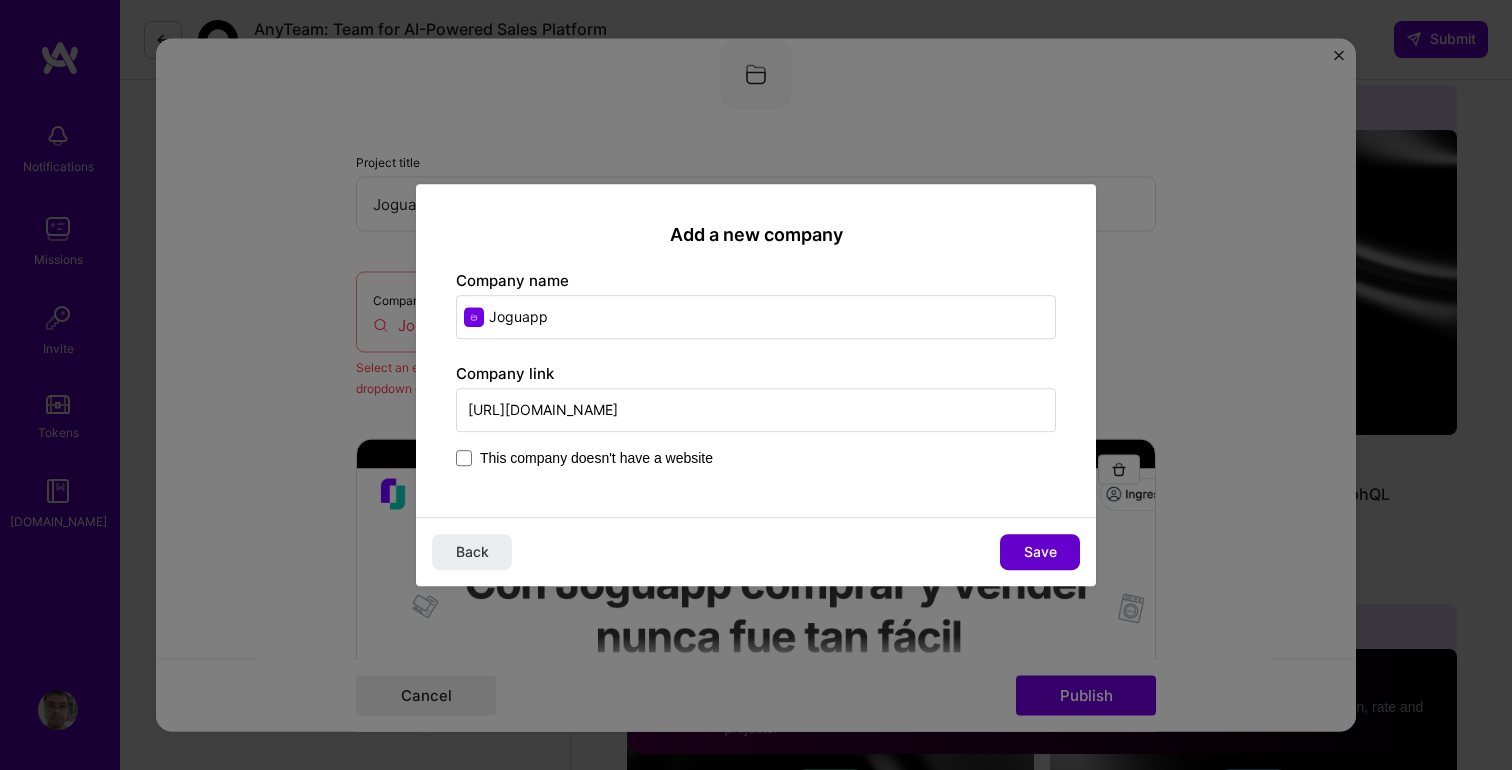 click on "Save" at bounding box center [1040, 552] 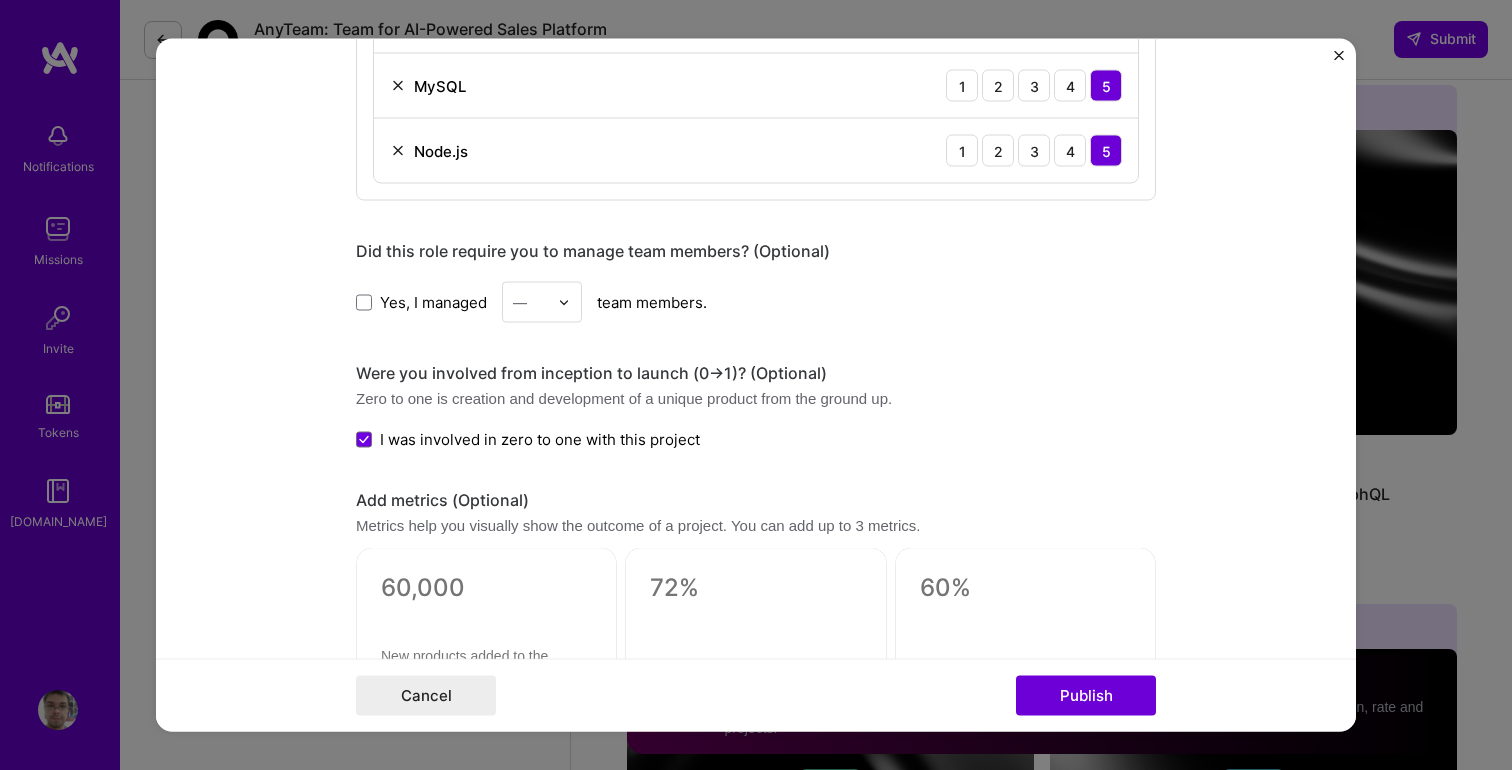 scroll, scrollTop: 1722, scrollLeft: 0, axis: vertical 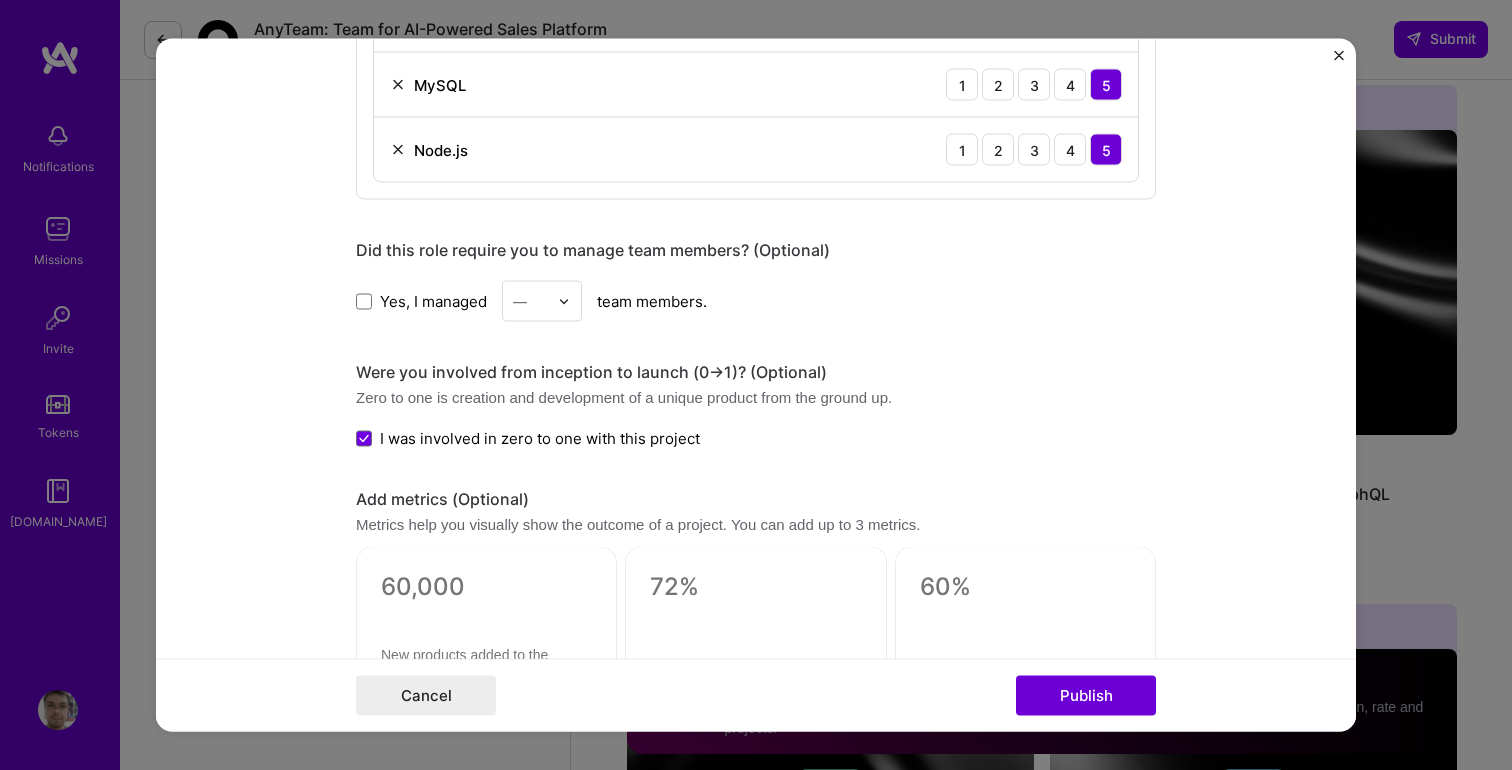 click on "I was involved in zero to one with this project" at bounding box center [540, 438] 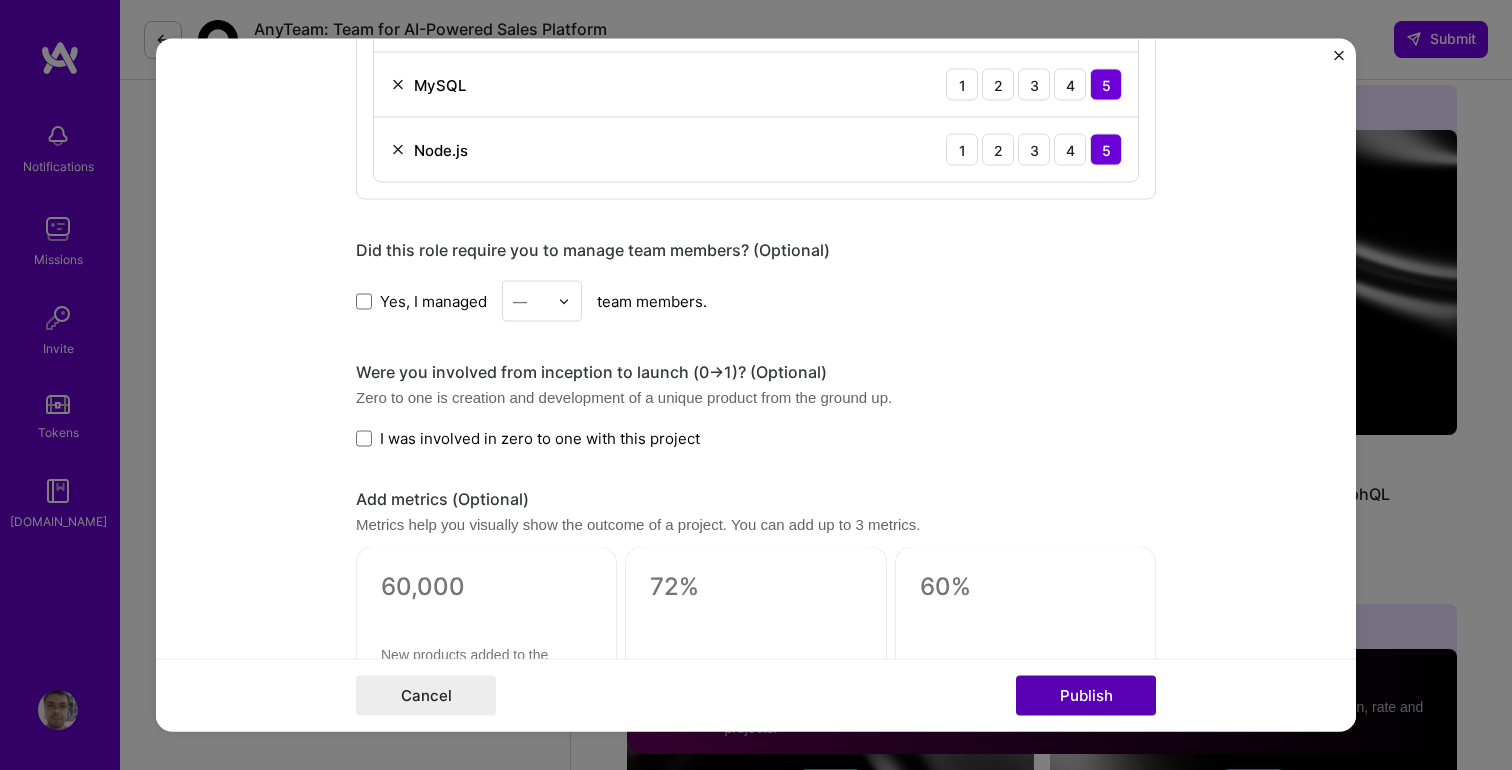 click on "Publish" at bounding box center (1086, 696) 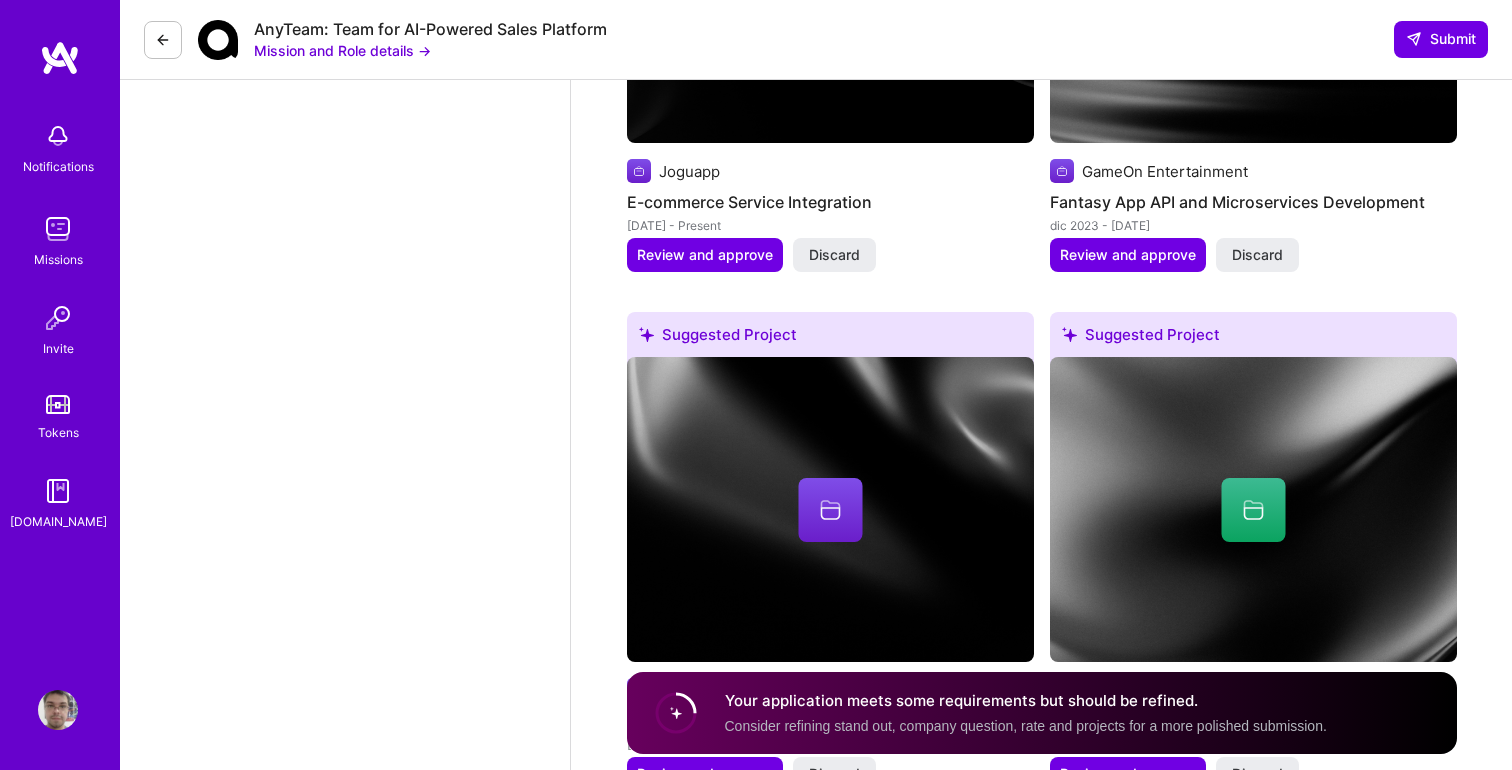 scroll, scrollTop: 3009, scrollLeft: 0, axis: vertical 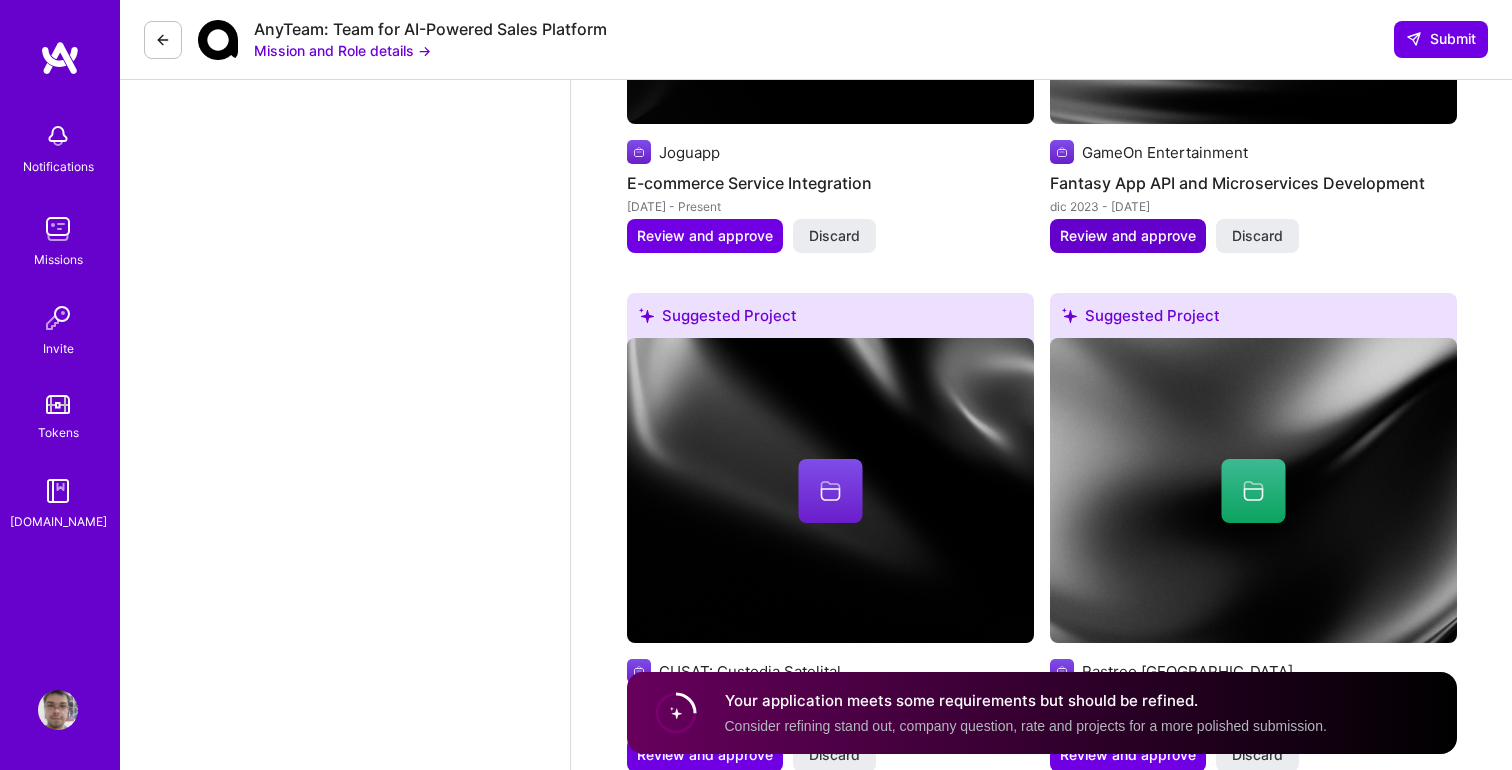 click on "Review and approve" at bounding box center [1128, 236] 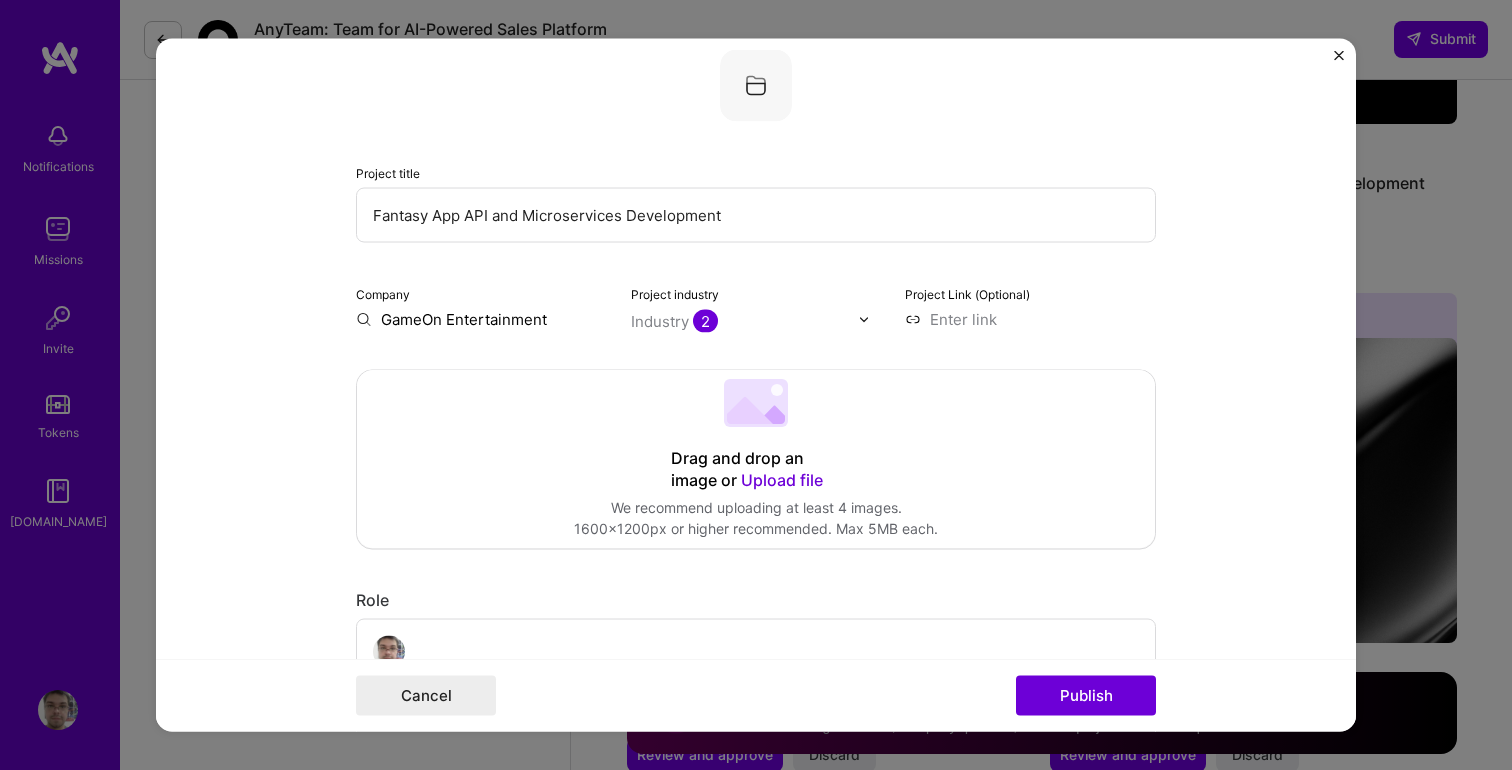 scroll, scrollTop: 0, scrollLeft: 0, axis: both 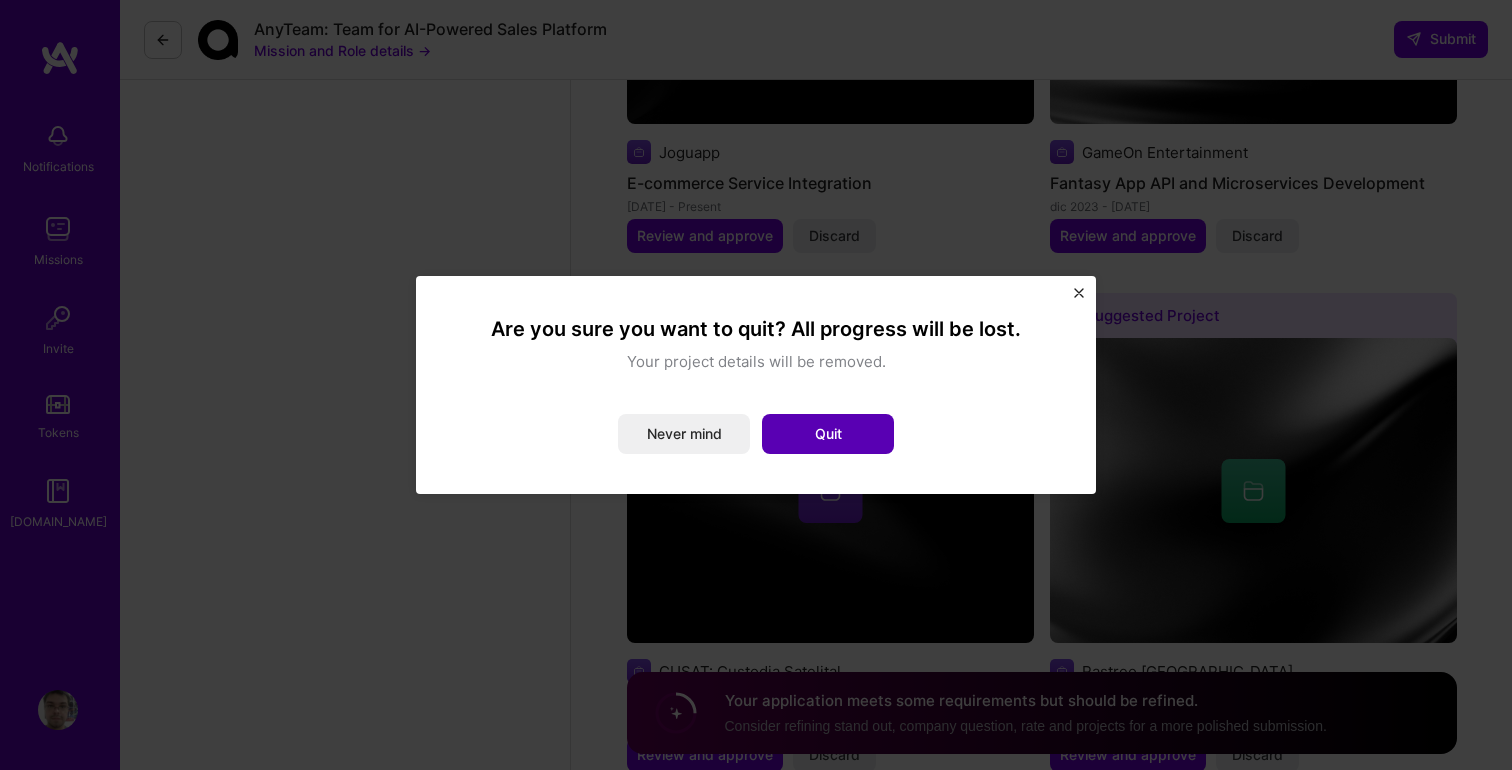 click on "Quit" at bounding box center [828, 434] 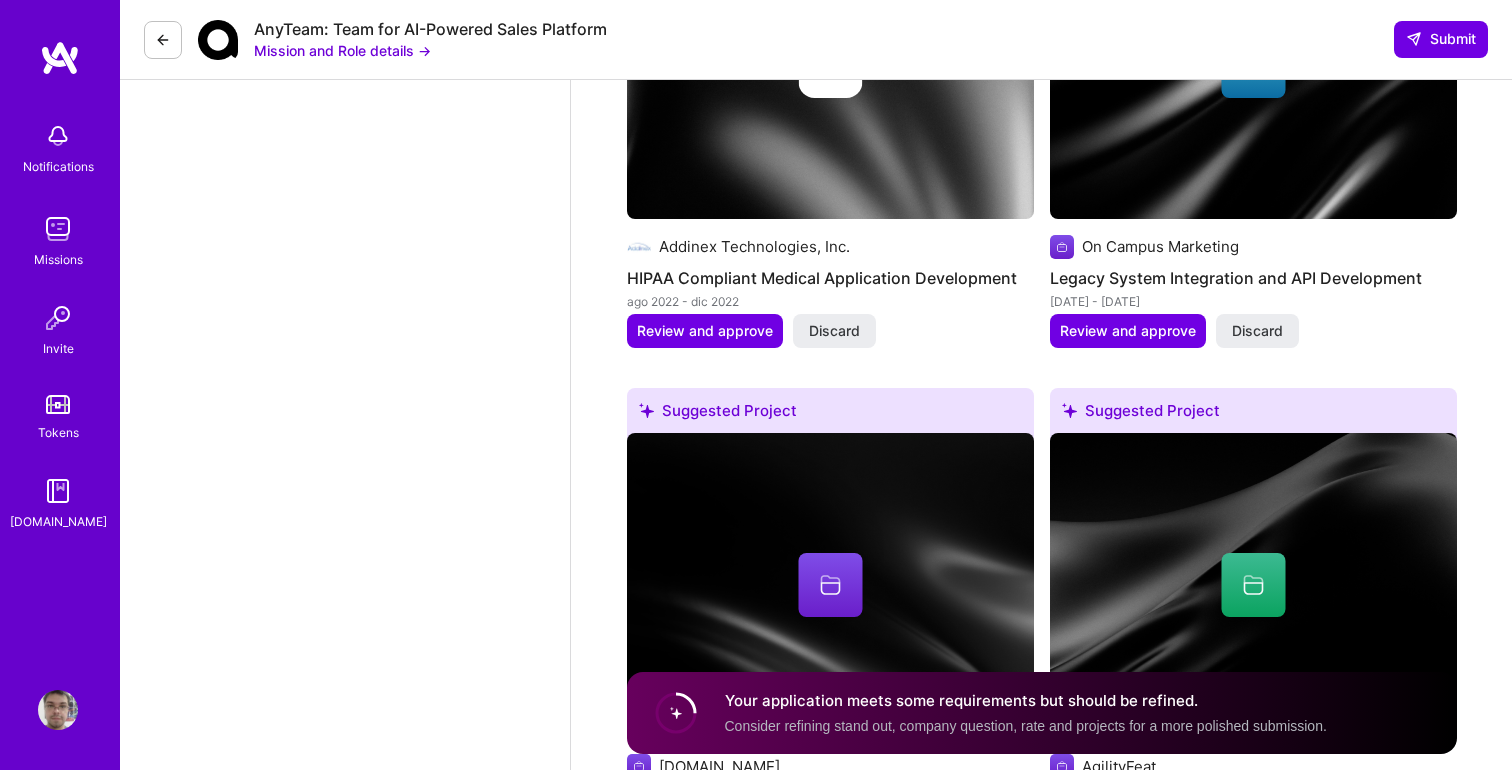 scroll, scrollTop: 4473, scrollLeft: 0, axis: vertical 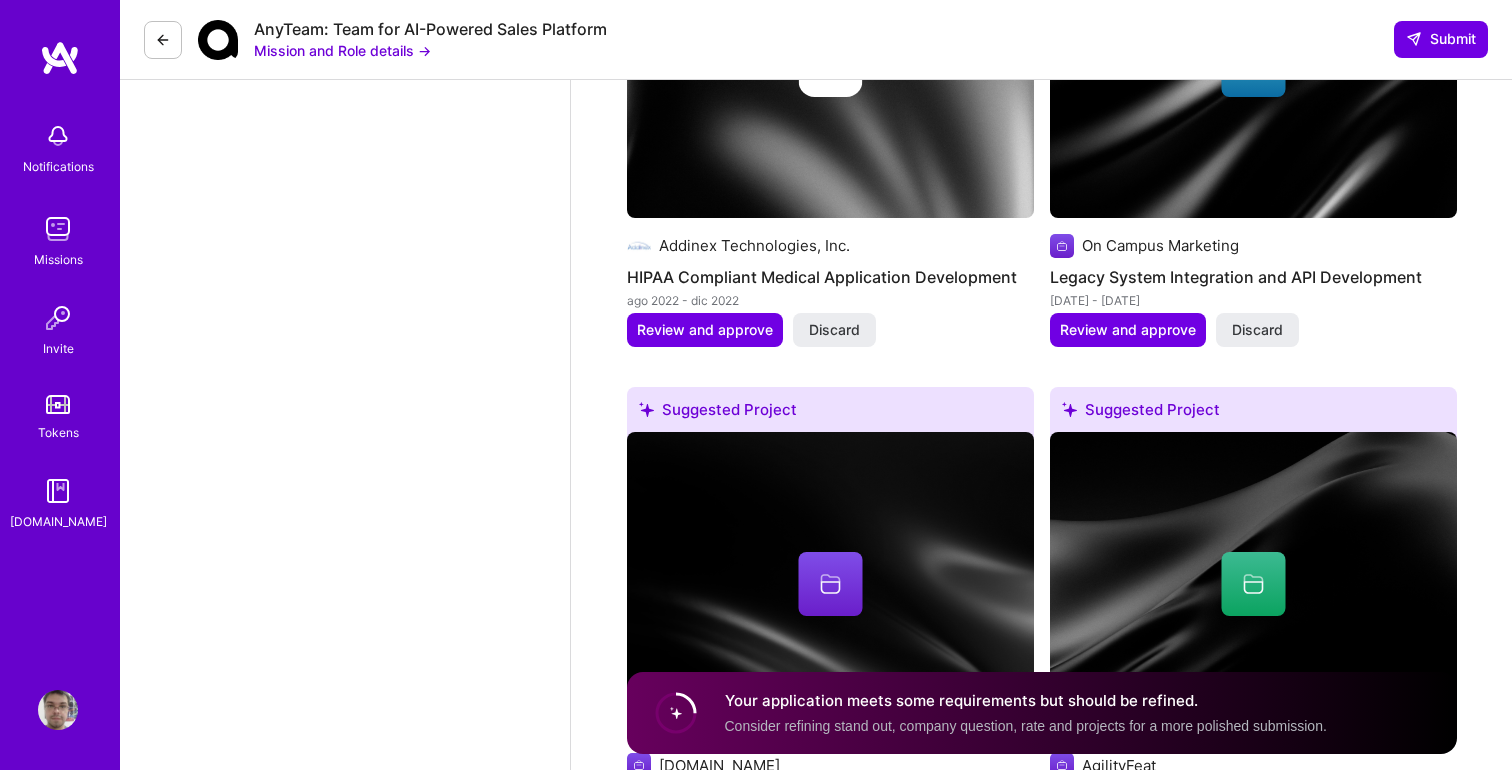 type 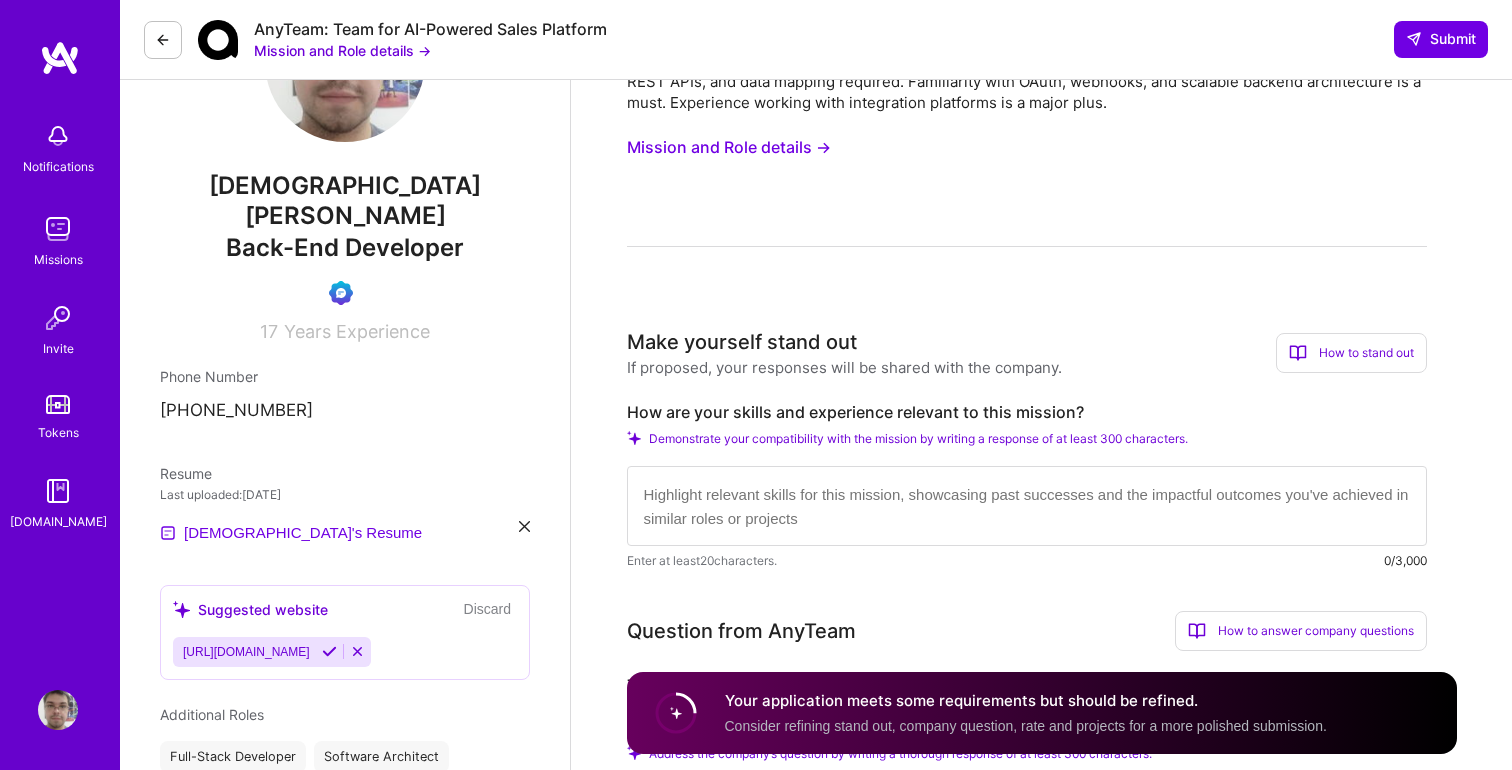 scroll, scrollTop: 144, scrollLeft: 0, axis: vertical 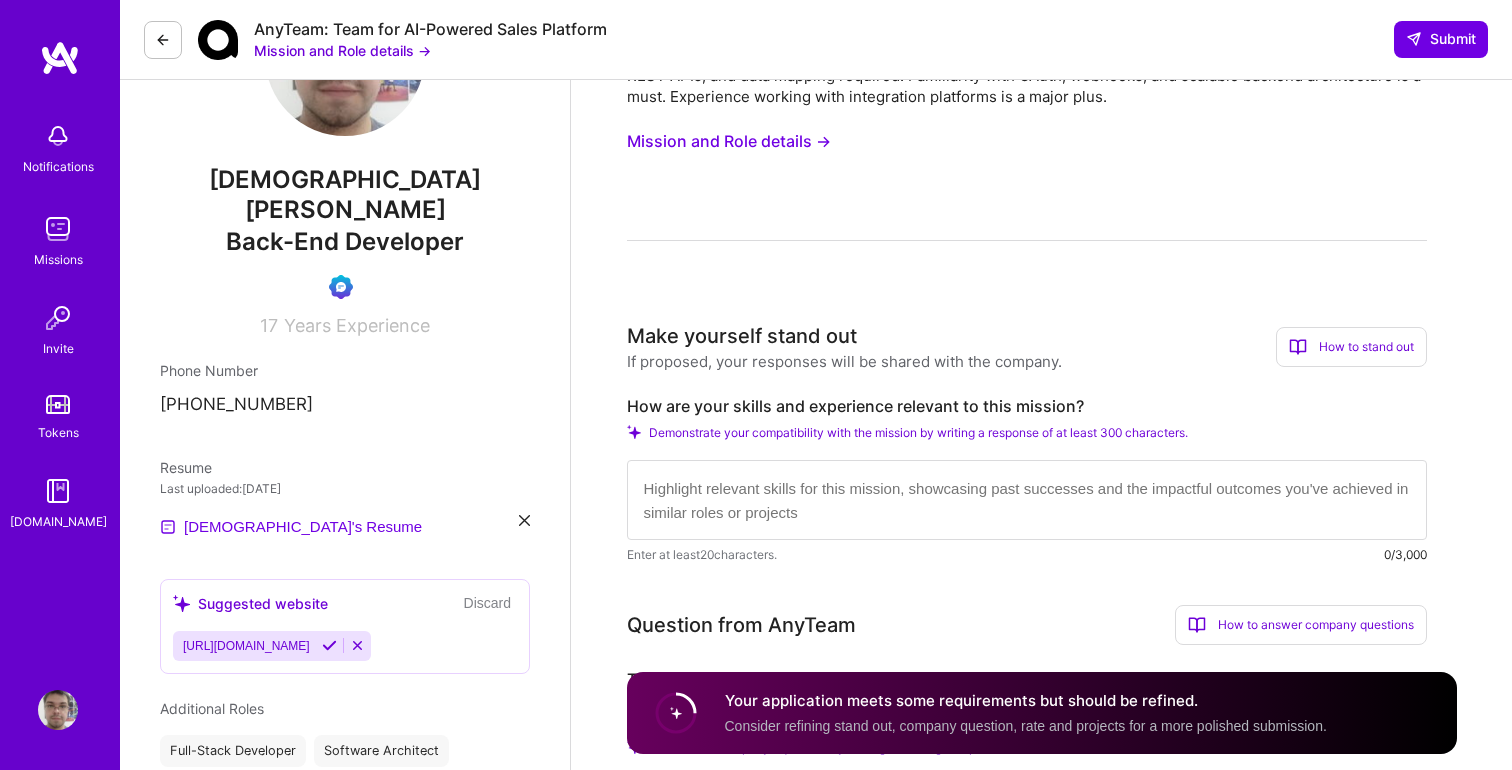 click on "How to stand out" at bounding box center [1351, 347] 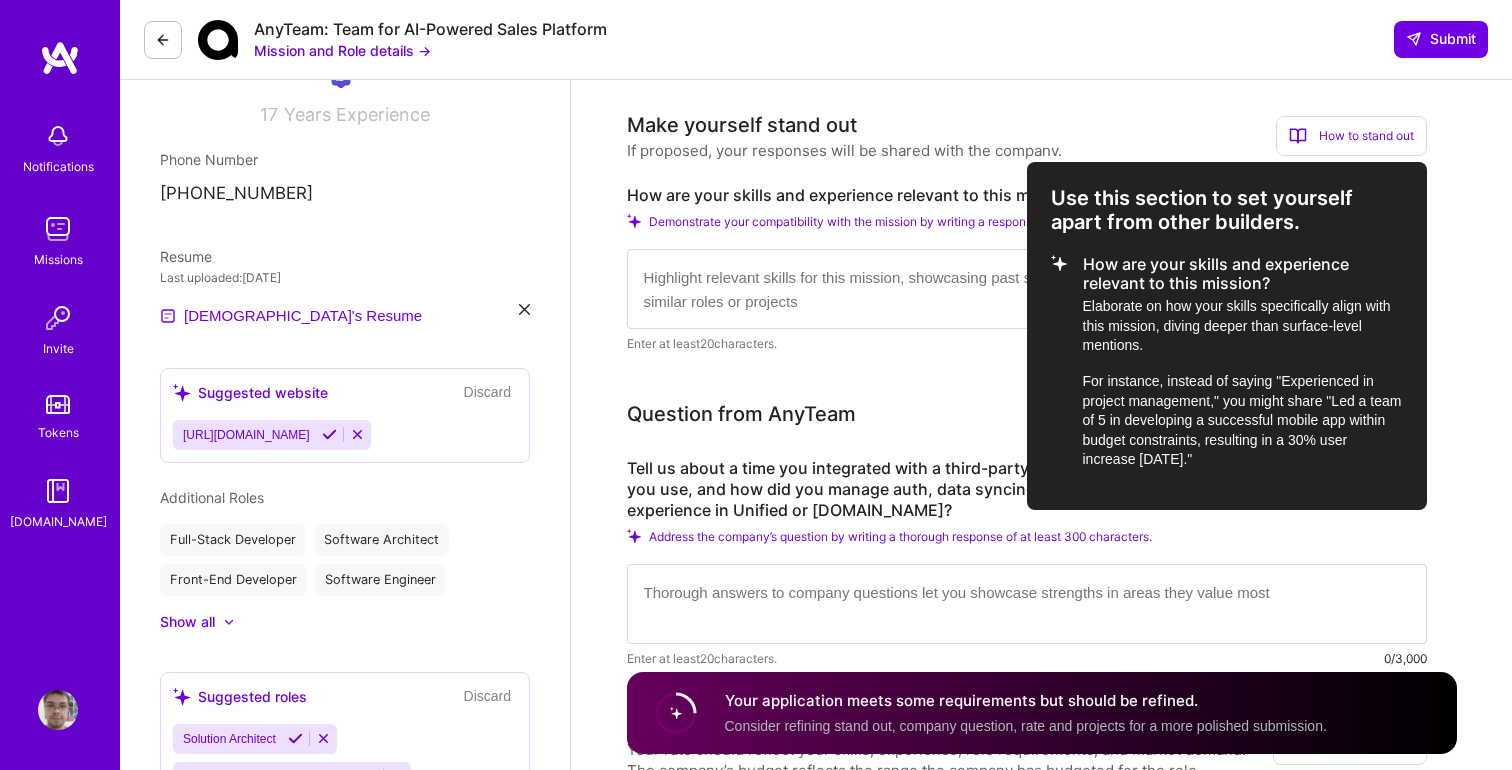scroll, scrollTop: 363, scrollLeft: 0, axis: vertical 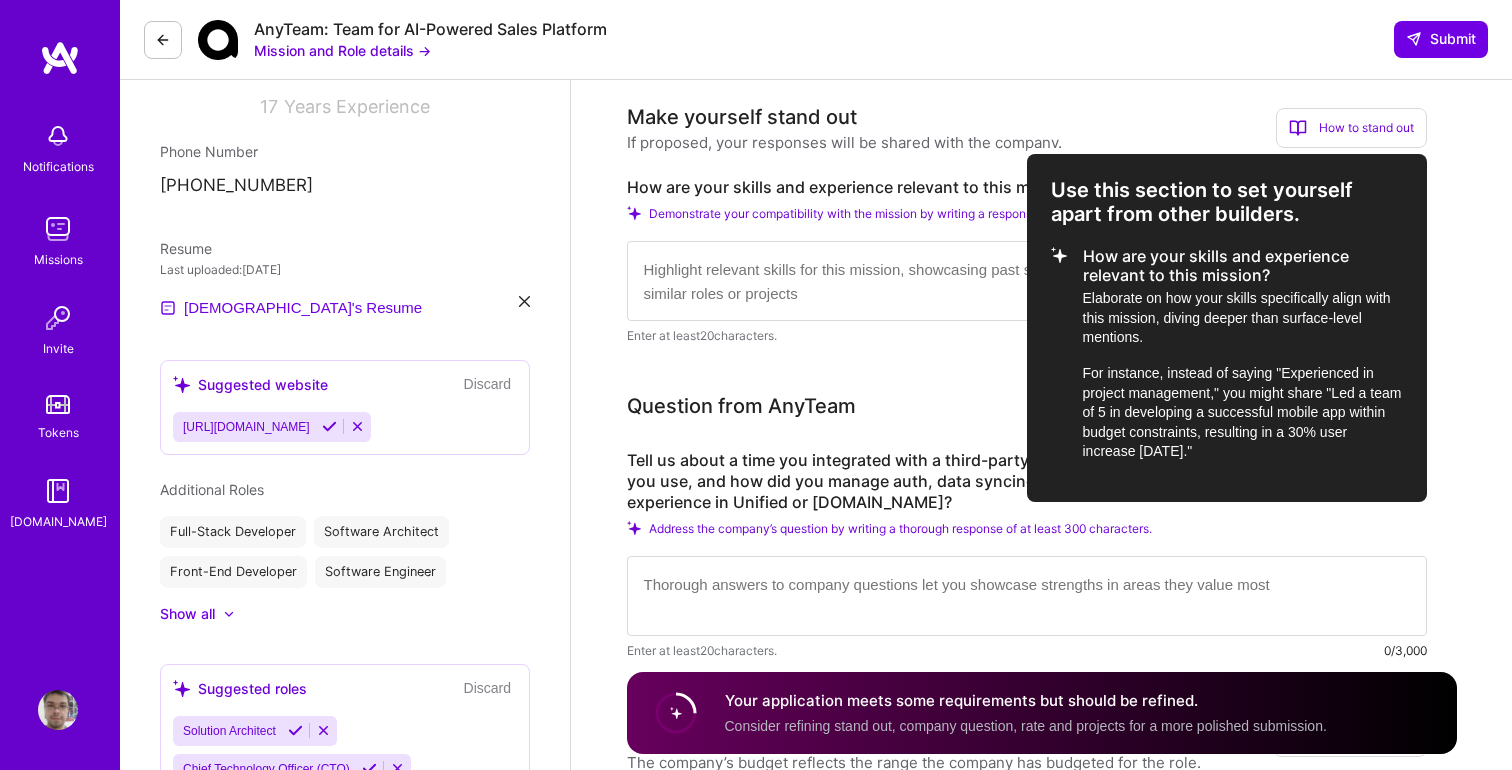 click at bounding box center (756, 385) 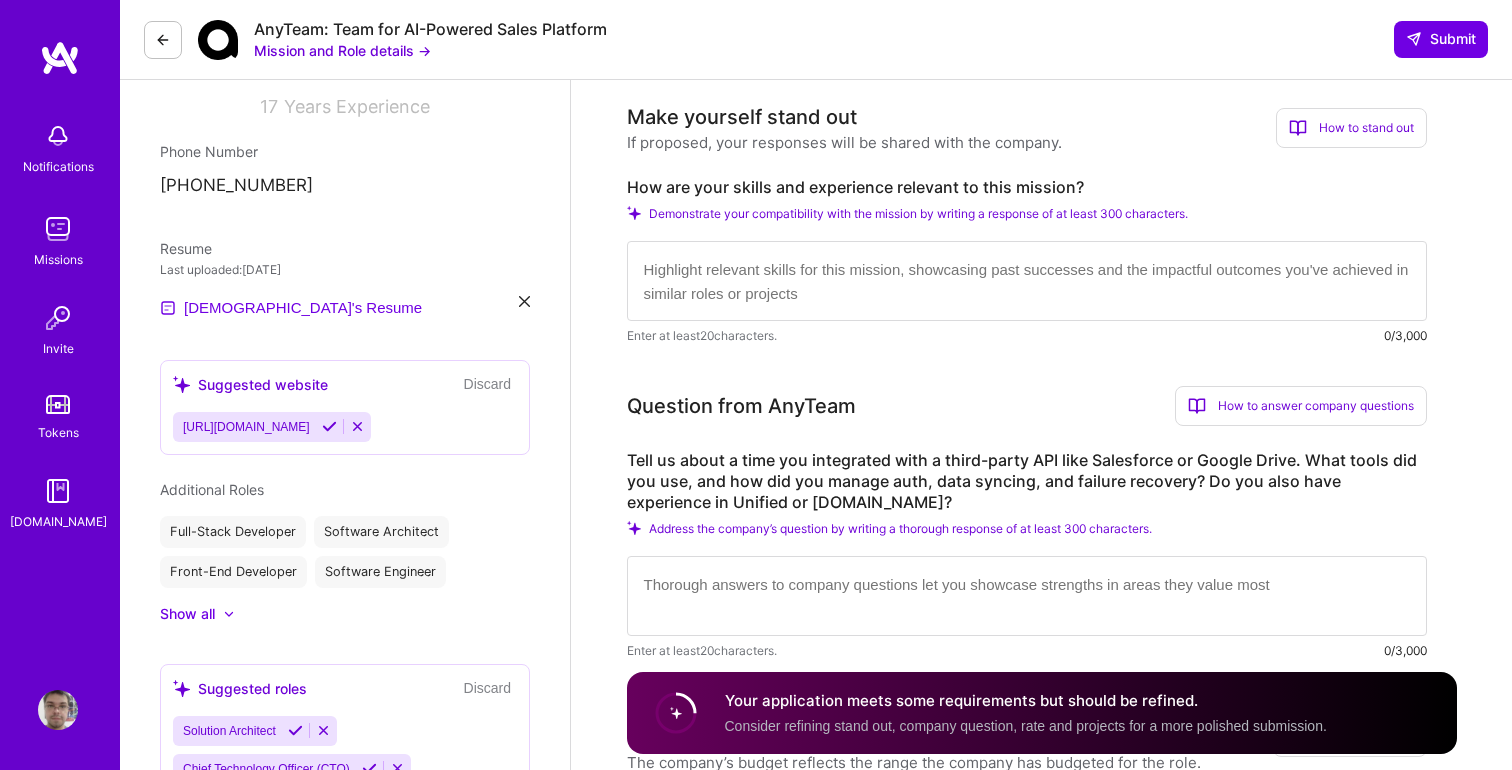 click at bounding box center [1027, 281] 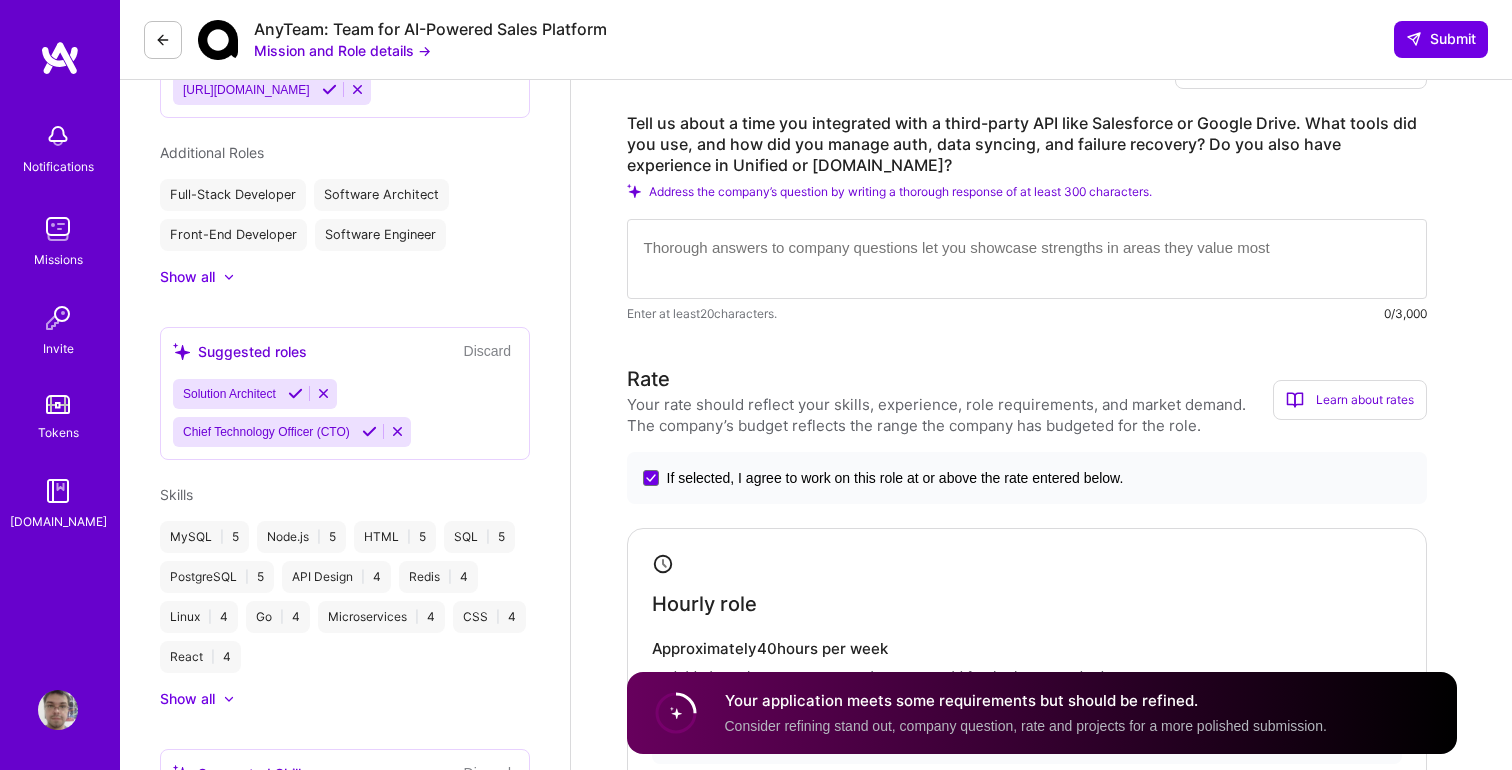 scroll, scrollTop: 734, scrollLeft: 0, axis: vertical 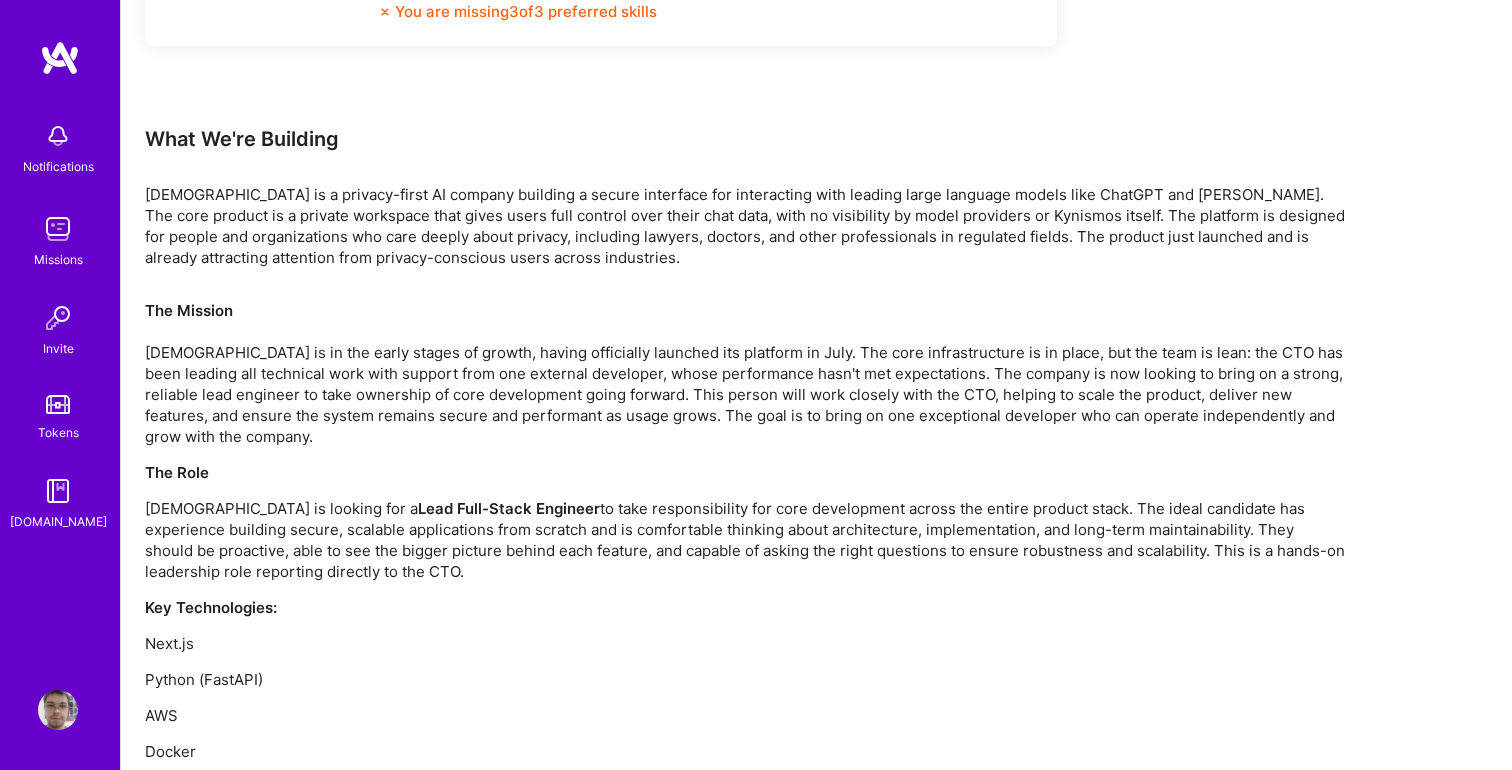 click on "The Mission  [DEMOGRAPHIC_DATA] is in the early stages of growth, having officially launched its platform in July. The core infrastructure is in place, but the team is lean: the CTO has been leading all technical work with support from one external developer, whose performance hasn't met expectations. The company is now looking to bring on a strong, reliable lead engineer to take ownership of core development going forward. This person will work closely with the CTO, helping to scale the product, deliver new features, and ensure the system remains secure and performant as usage grows. The goal is to bring on one exceptional developer who can operate independently and grow with the company." at bounding box center [745, 373] 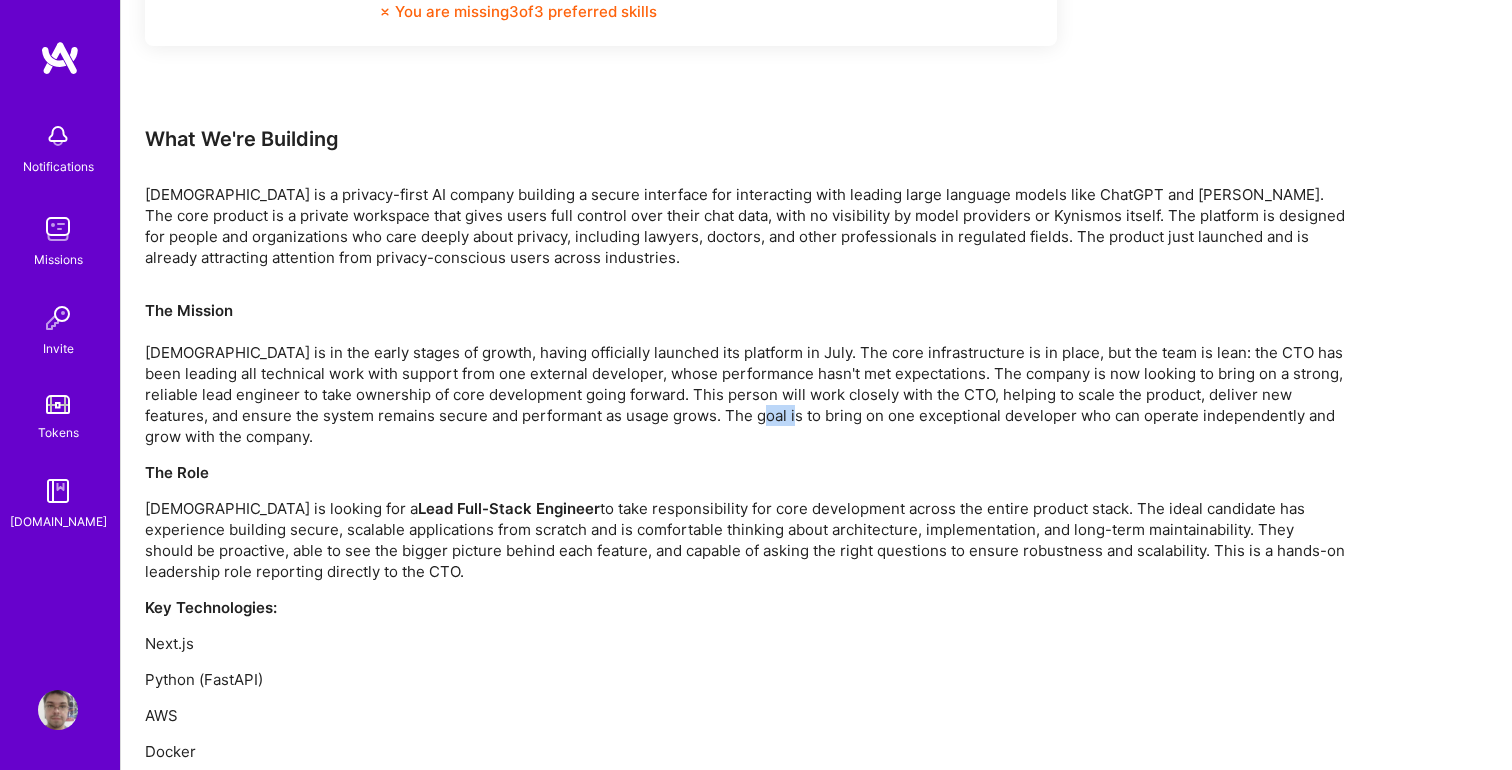 click on "The Mission  [DEMOGRAPHIC_DATA] is in the early stages of growth, having officially launched its platform in July. The core infrastructure is in place, but the team is lean: the CTO has been leading all technical work with support from one external developer, whose performance hasn't met expectations. The company is now looking to bring on a strong, reliable lead engineer to take ownership of core development going forward. This person will work closely with the CTO, helping to scale the product, deliver new features, and ensure the system remains secure and performant as usage grows. The goal is to bring on one exceptional developer who can operate independently and grow with the company." at bounding box center (745, 373) 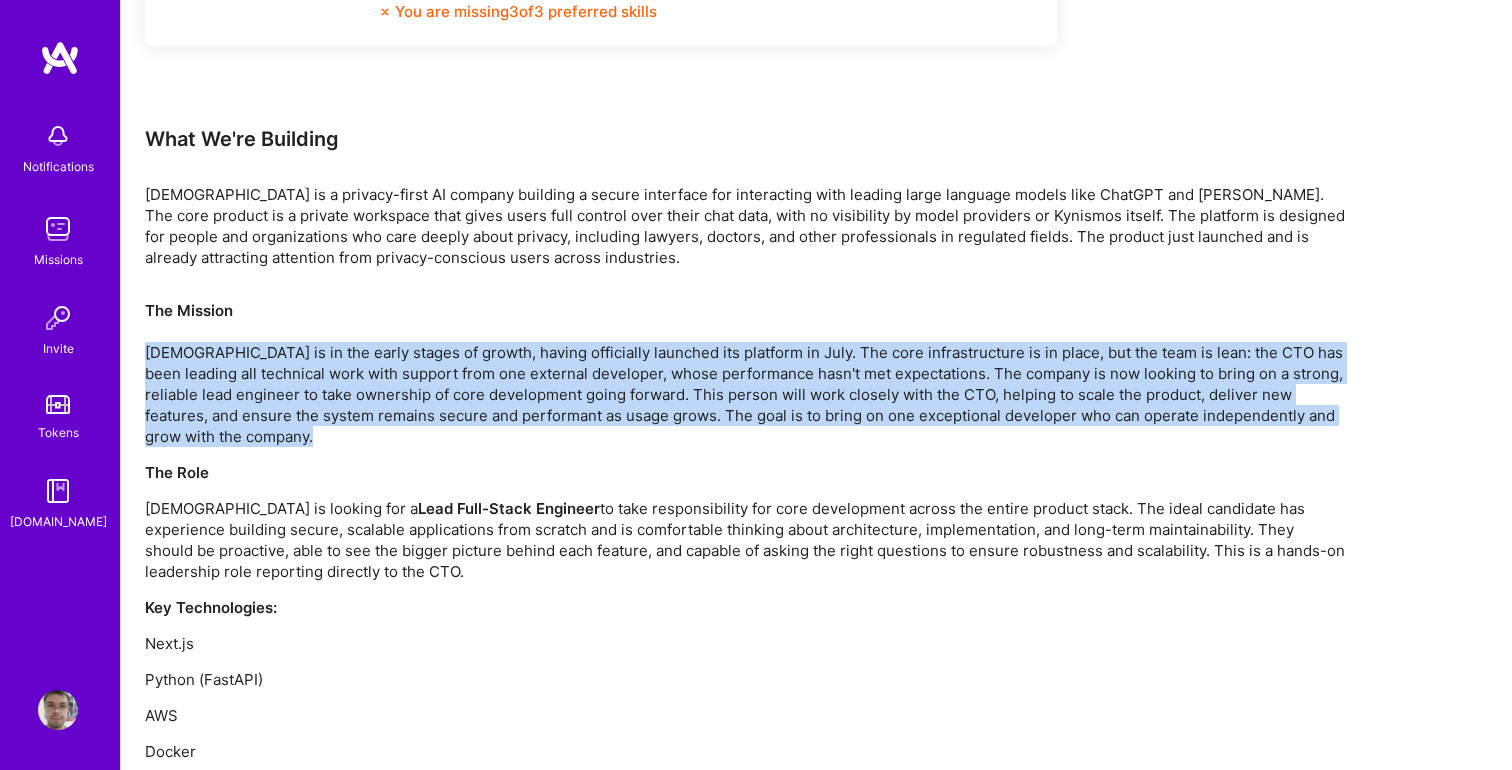 click on "The Mission  [DEMOGRAPHIC_DATA] is in the early stages of growth, having officially launched its platform in July. The core infrastructure is in place, but the team is lean: the CTO has been leading all technical work with support from one external developer, whose performance hasn't met expectations. The company is now looking to bring on a strong, reliable lead engineer to take ownership of core development going forward. This person will work closely with the CTO, helping to scale the product, deliver new features, and ensure the system remains secure and performant as usage grows. The goal is to bring on one exceptional developer who can operate independently and grow with the company." at bounding box center [745, 373] 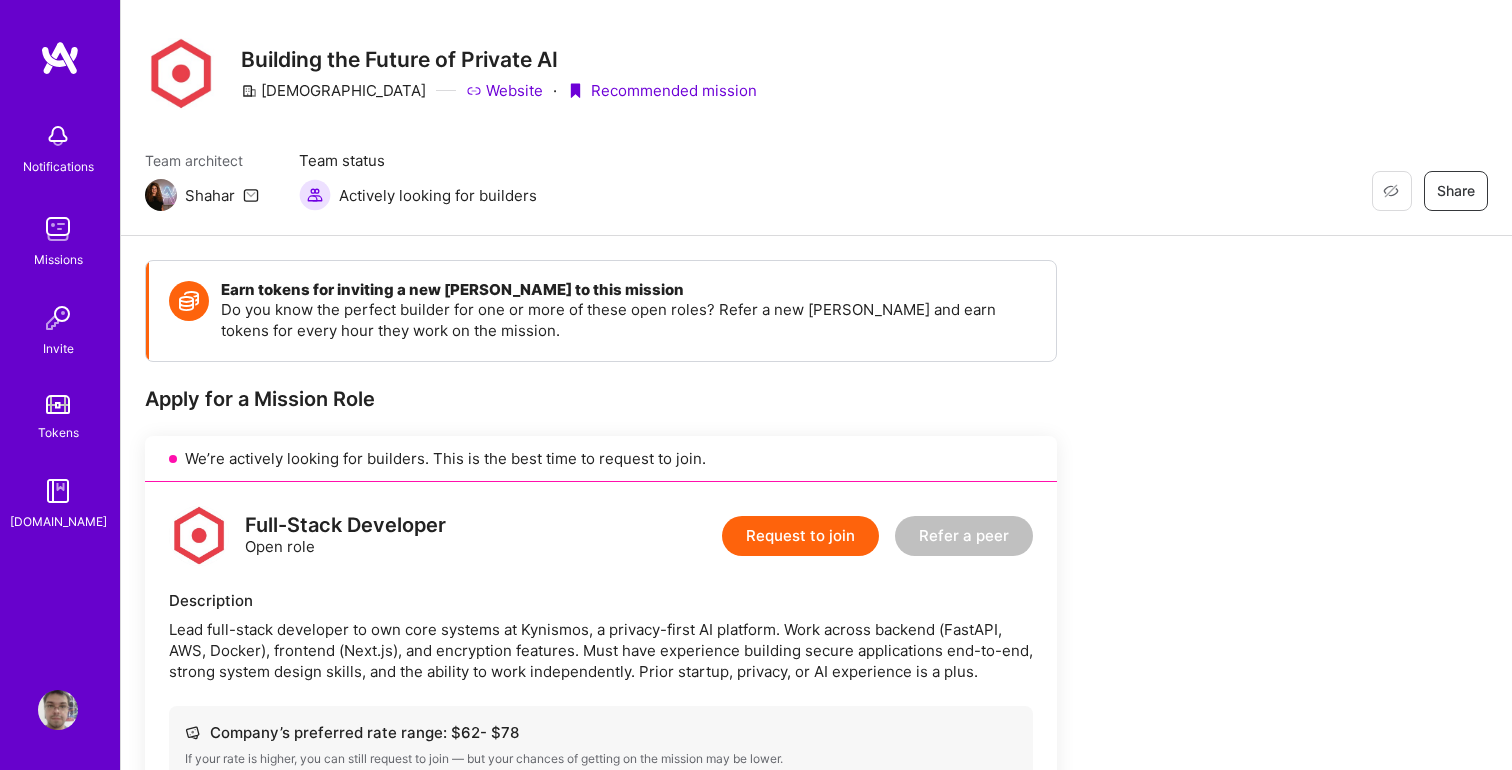 scroll, scrollTop: 0, scrollLeft: 0, axis: both 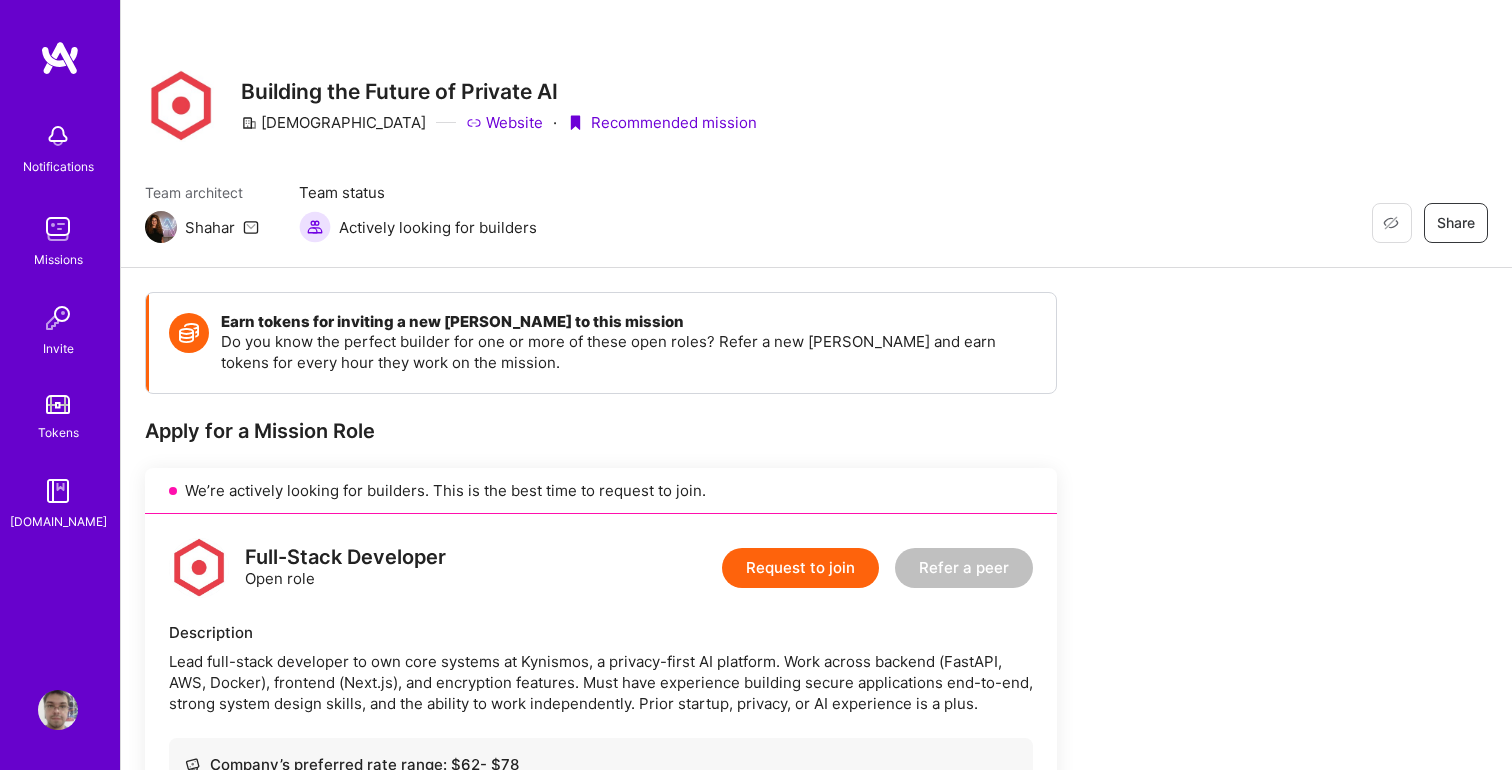 click on "Request to join" at bounding box center [800, 568] 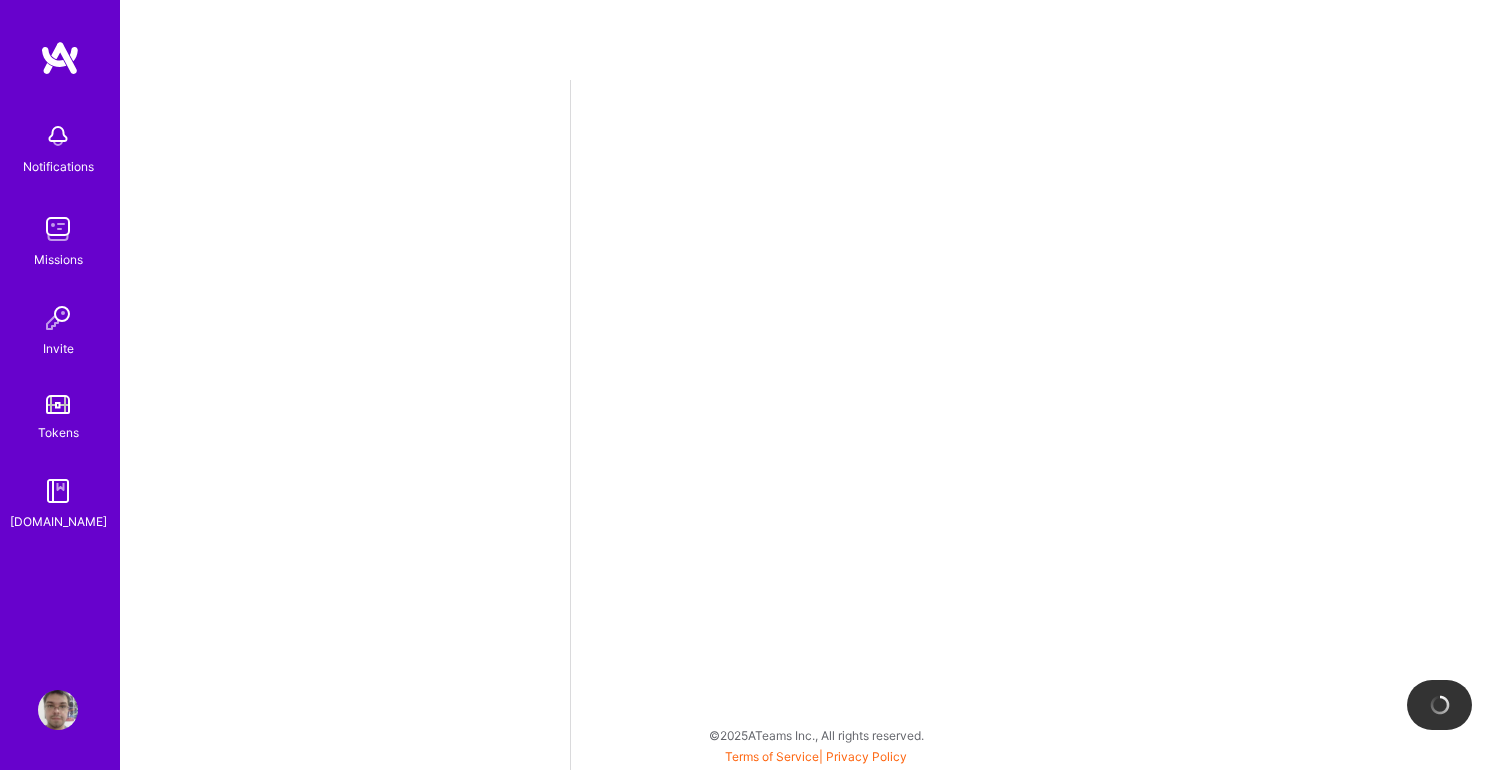 select on "US" 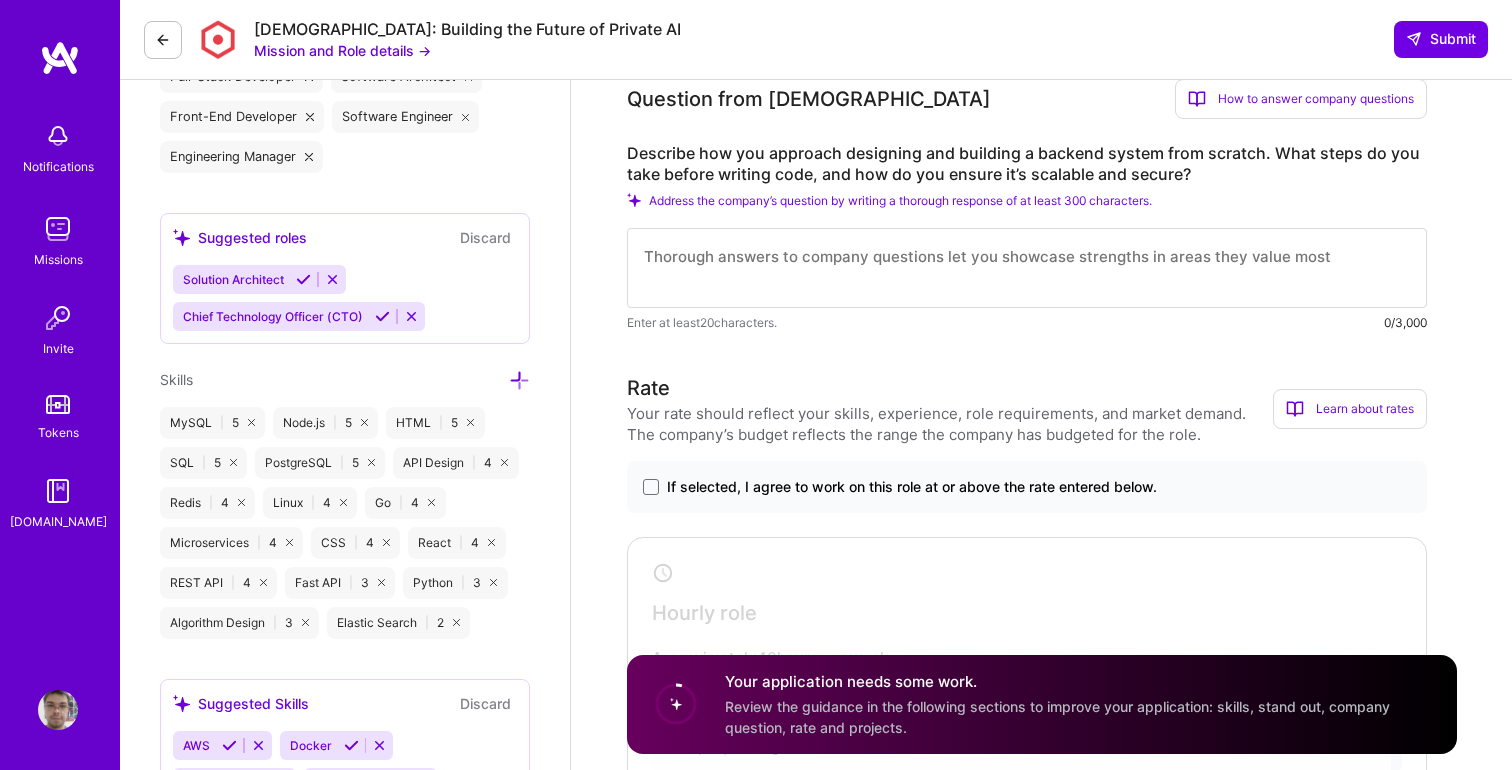 scroll, scrollTop: 942, scrollLeft: 0, axis: vertical 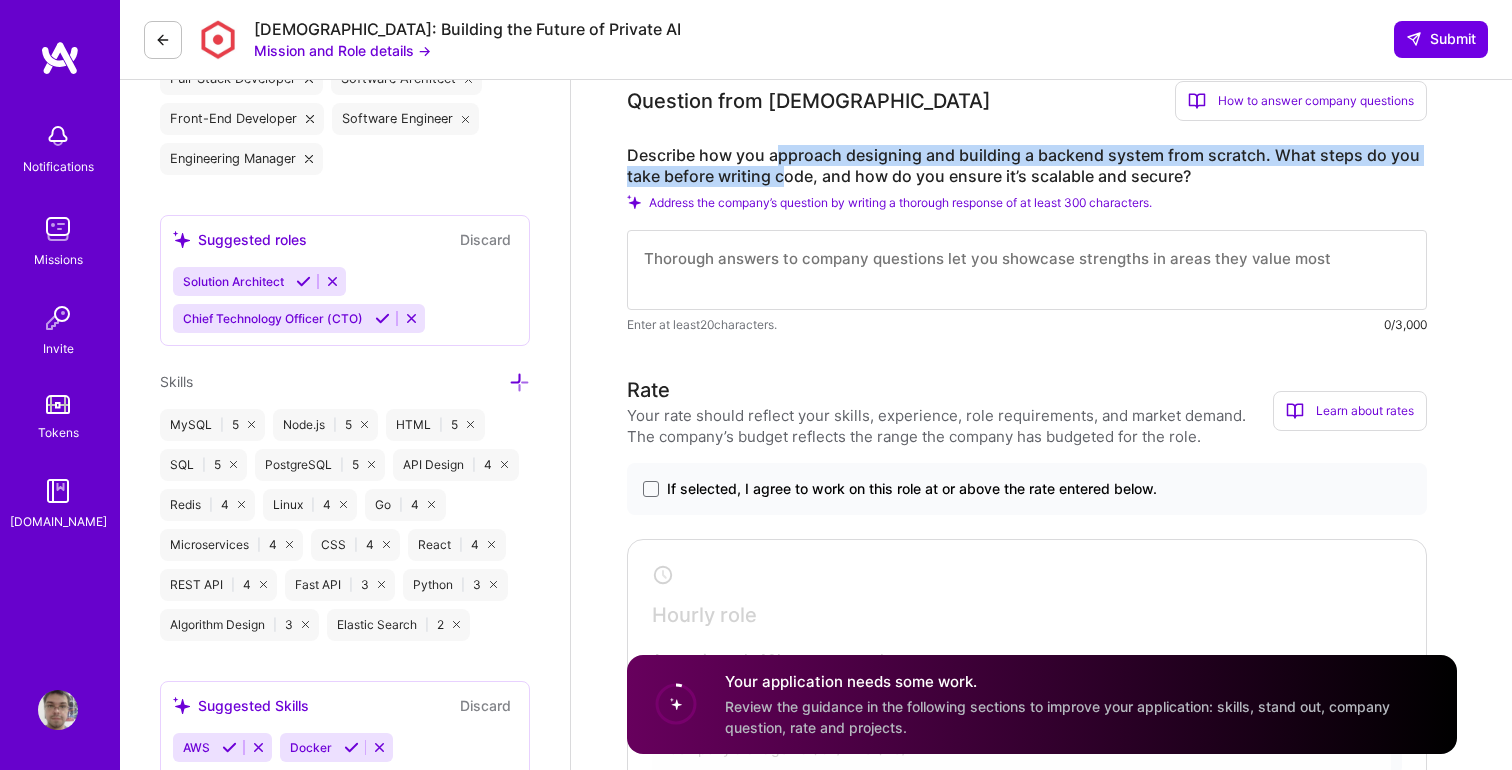 click on "Describe how you approach designing and building a backend system from scratch. What steps do you take before writing code, and how do you ensure it’s scalable and secure?" at bounding box center (1027, 166) 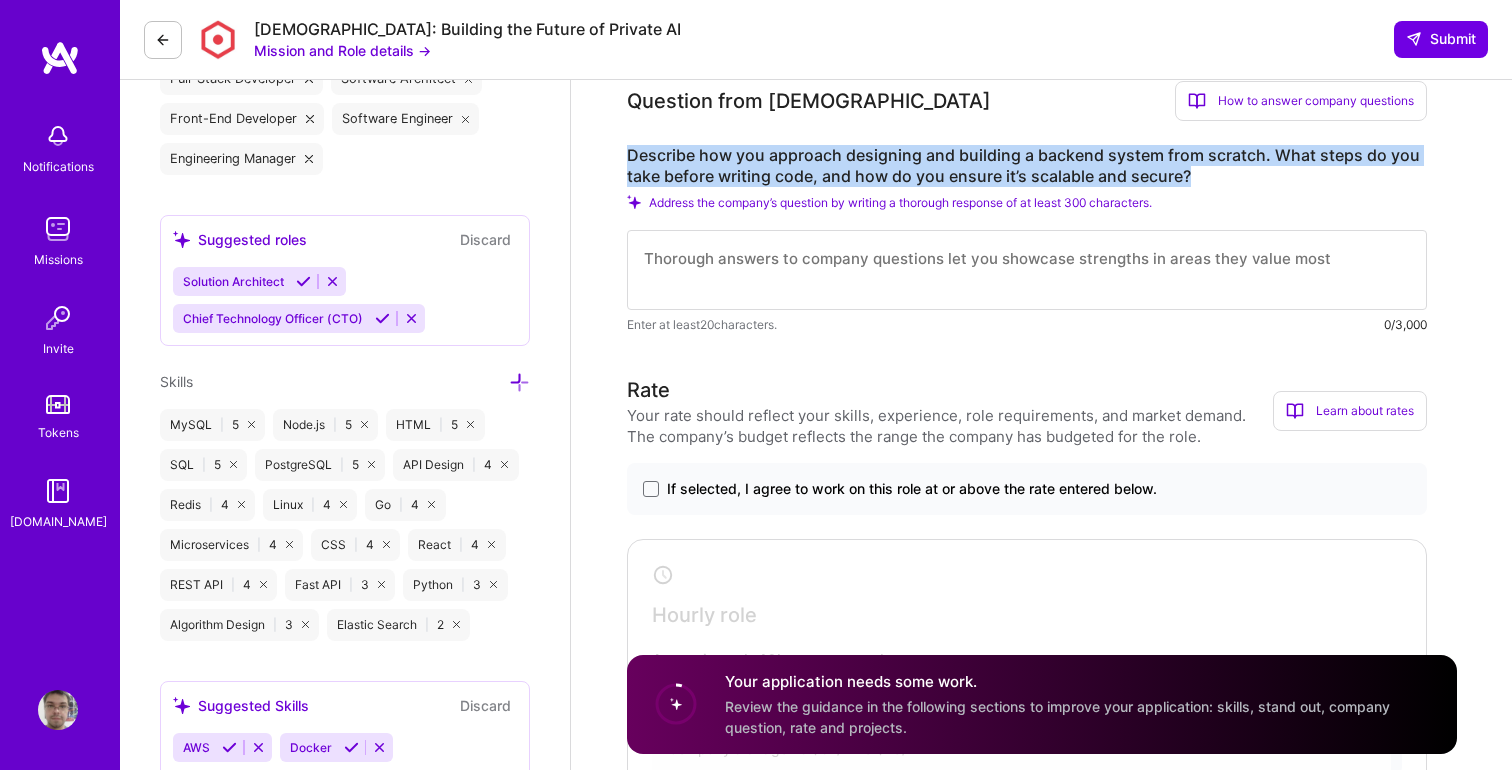 click on "Describe how you approach designing and building a backend system from scratch. What steps do you take before writing code, and how do you ensure it’s scalable and secure?" at bounding box center (1027, 166) 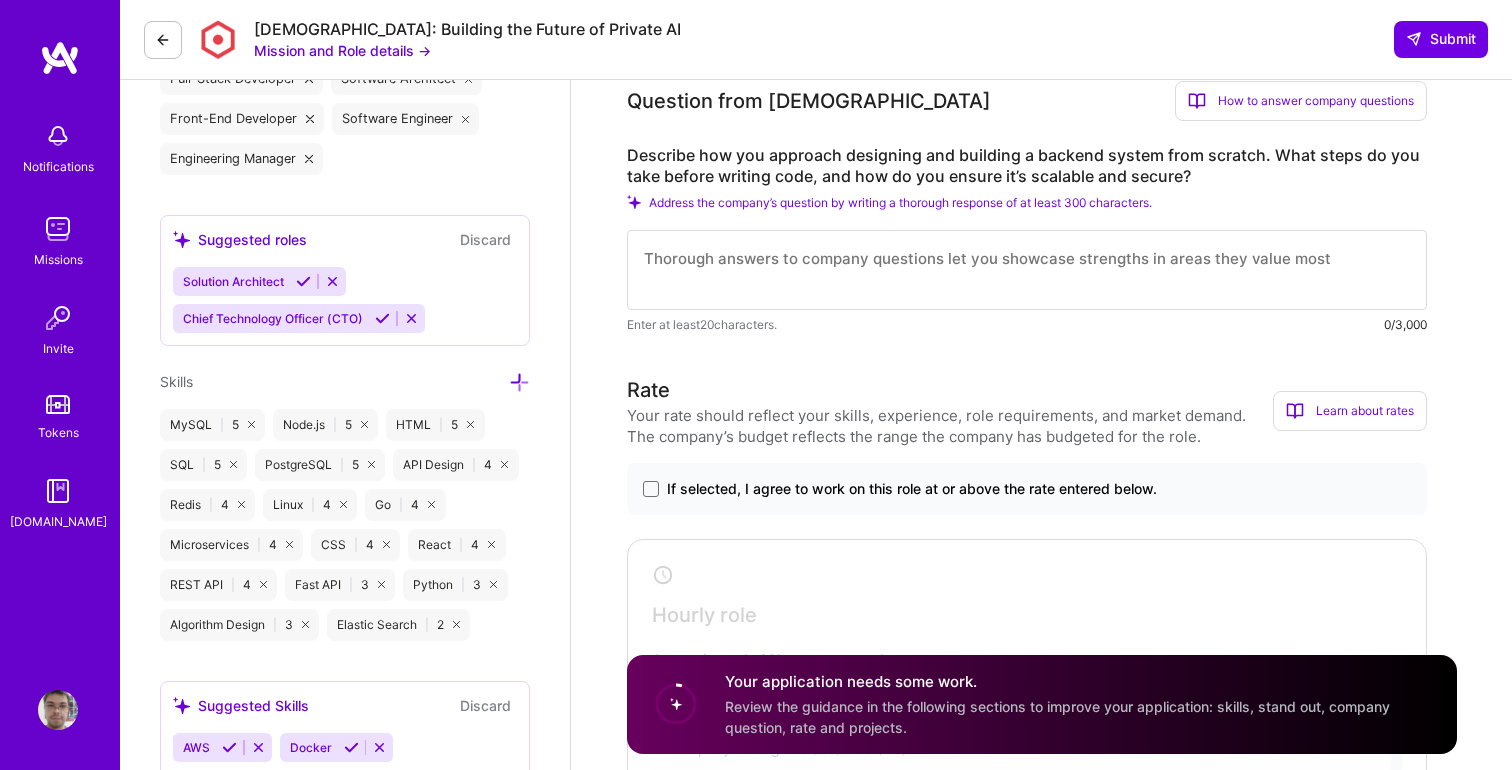 click on "Your rate should reflect your skills, experience, role requirements, and market demand. The company’s budget reflects the range the company has budgeted for the role." at bounding box center [950, 426] 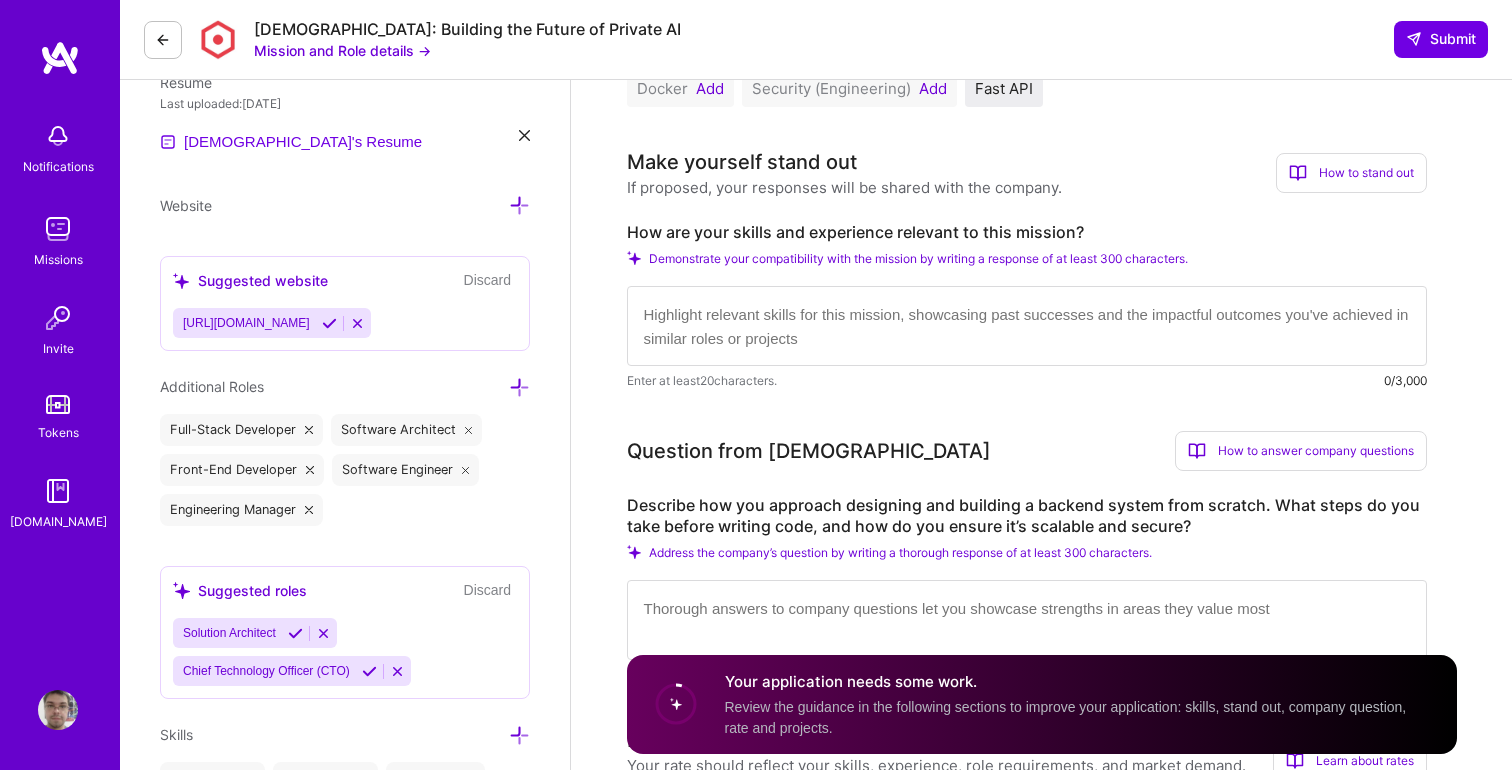 scroll, scrollTop: 0, scrollLeft: 0, axis: both 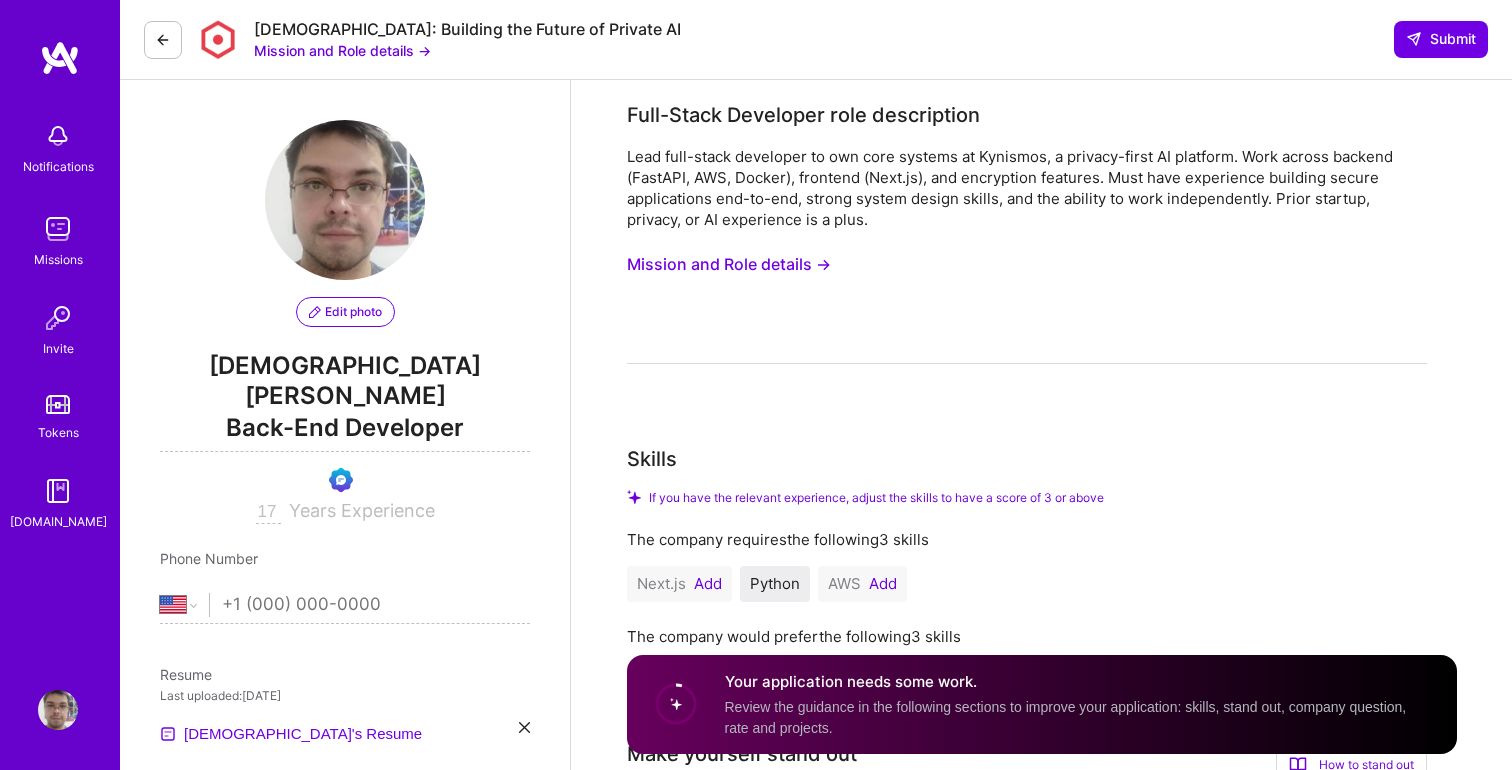click on "Lead full-stack developer to own core systems at Kynismos, a privacy-first AI platform. Work across backend (FastAPI, AWS, Docker), frontend (Next.js), and encryption features. Must have experience building secure applications end-to-end, strong system design skills, and the ability to work independently. Prior startup, privacy, or AI experience is a plus." at bounding box center [1027, 188] 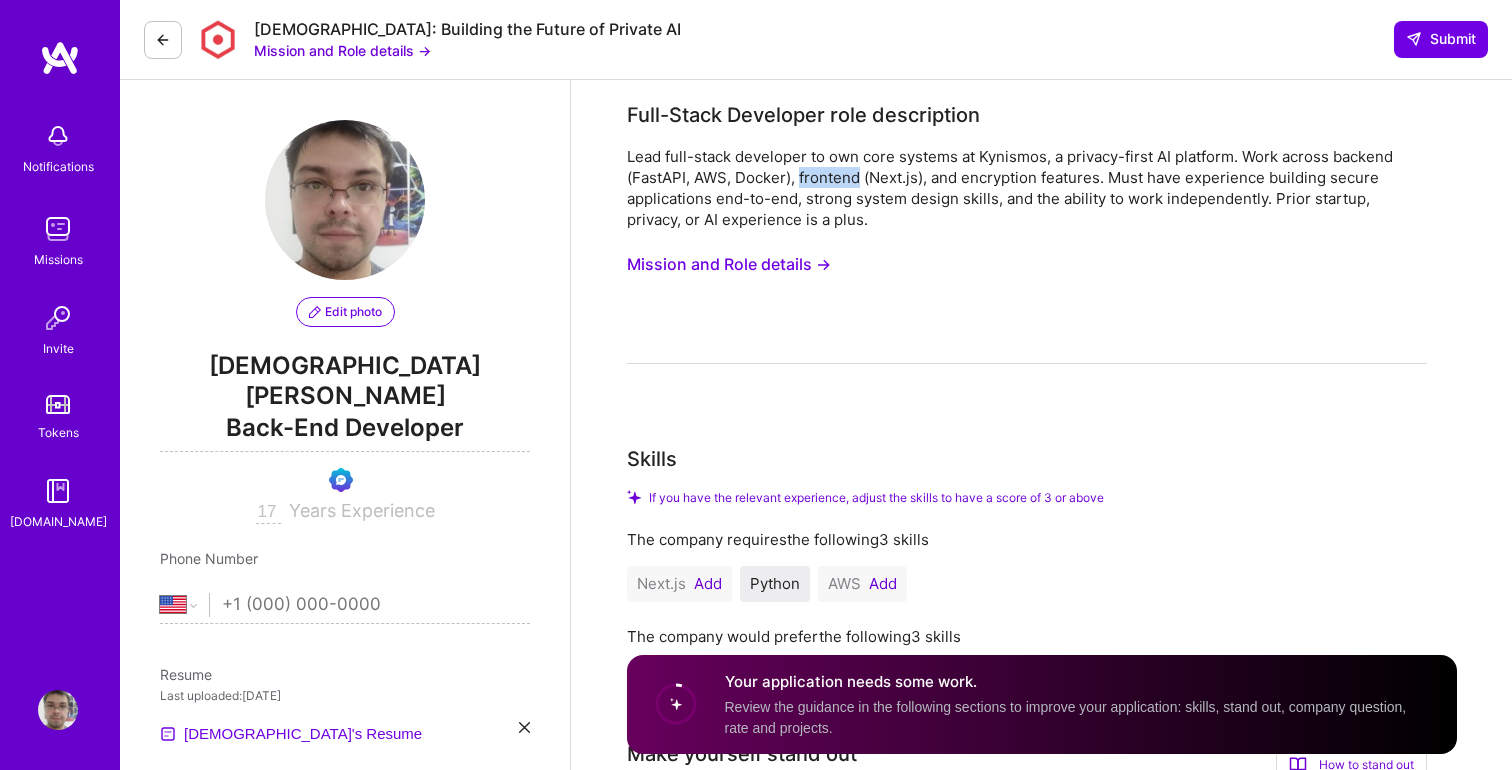 click on "Lead full-stack developer to own core systems at Kynismos, a privacy-first AI platform. Work across backend (FastAPI, AWS, Docker), frontend (Next.js), and encryption features. Must have experience building secure applications end-to-end, strong system design skills, and the ability to work independently. Prior startup, privacy, or AI experience is a plus." at bounding box center [1027, 188] 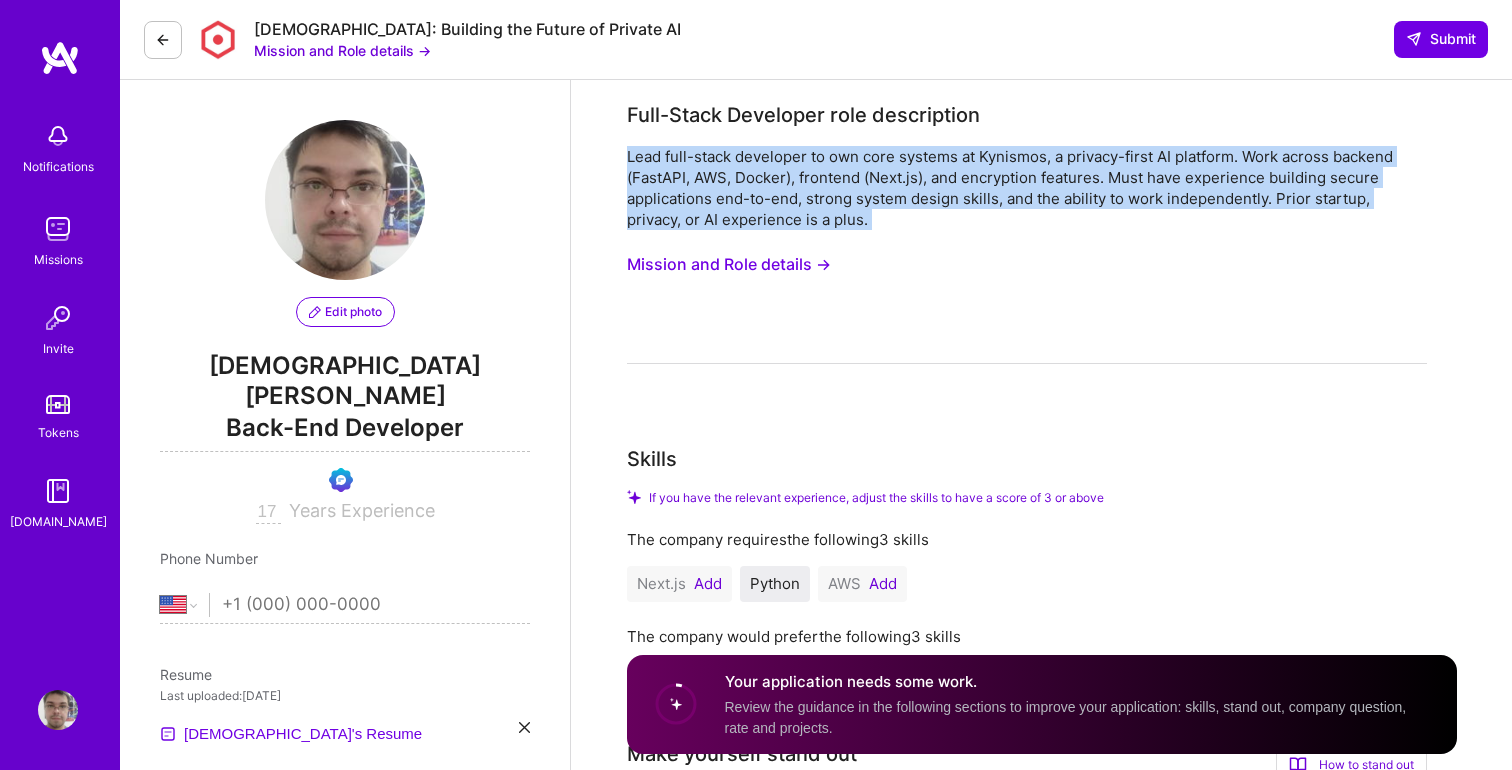 click on "Lead full-stack developer to own core systems at Kynismos, a privacy-first AI platform. Work across backend (FastAPI, AWS, Docker), frontend (Next.js), and encryption features. Must have experience building secure applications end-to-end, strong system design skills, and the ability to work independently. Prior startup, privacy, or AI experience is a plus." at bounding box center [1027, 188] 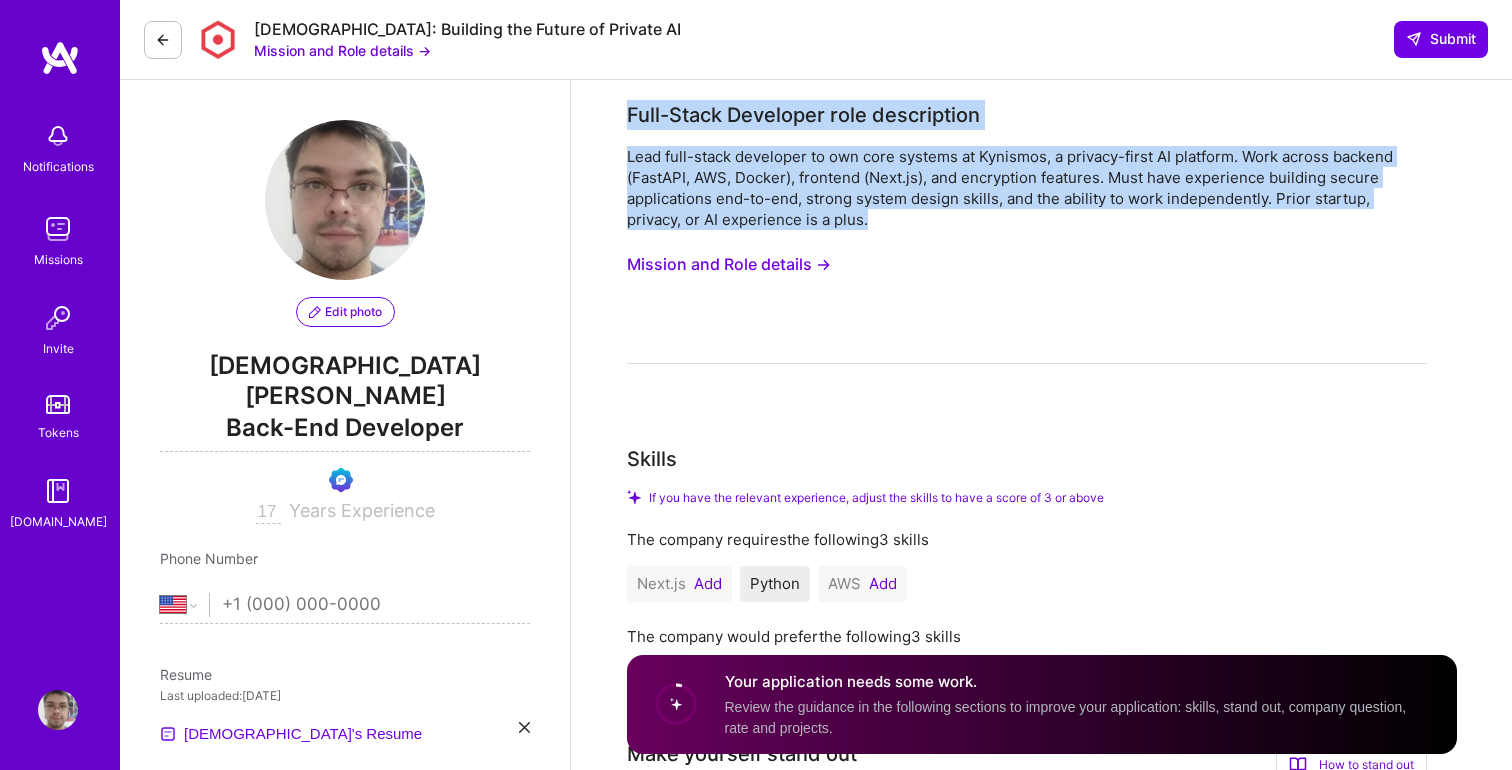 drag, startPoint x: 877, startPoint y: 214, endPoint x: 626, endPoint y: 114, distance: 270.18698 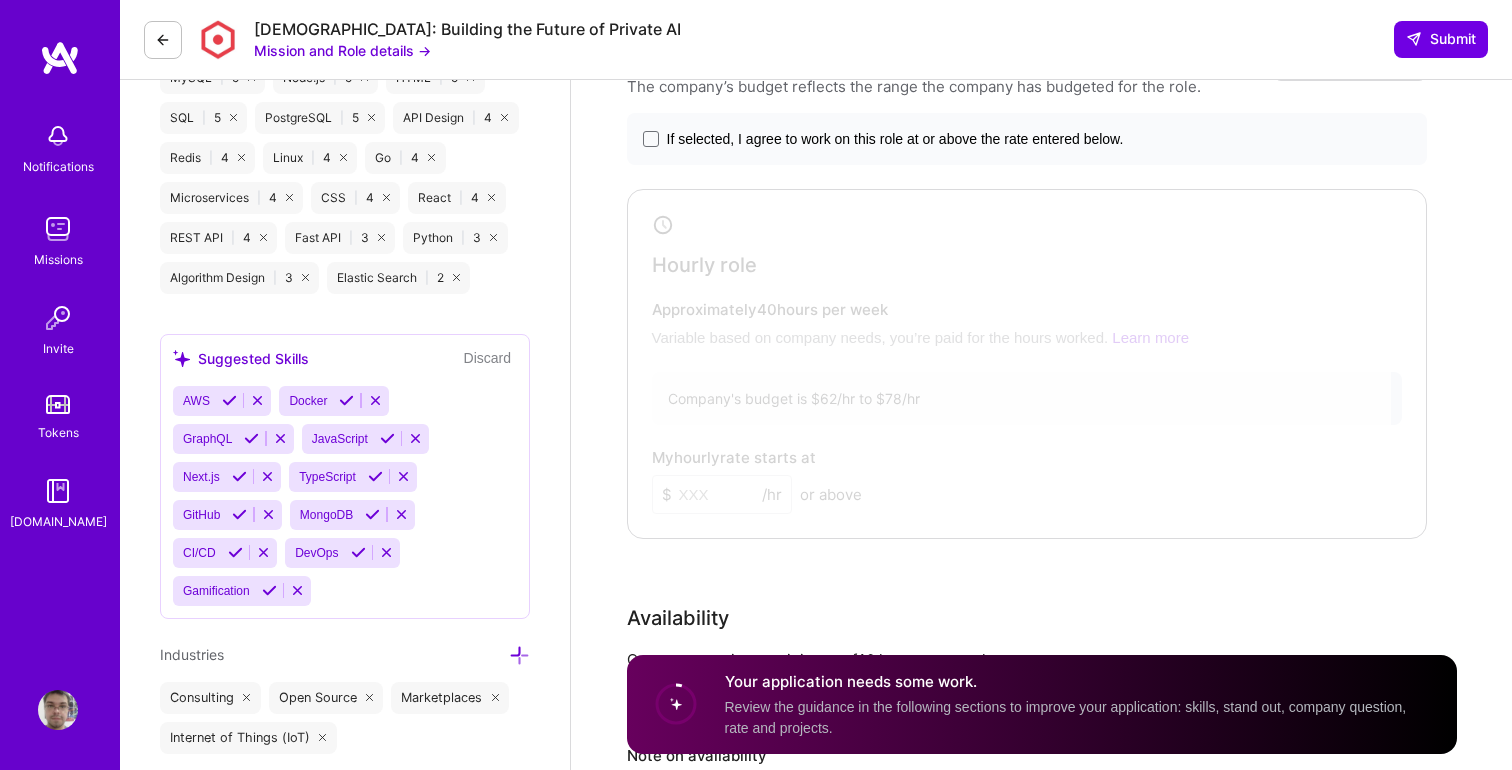 scroll, scrollTop: 1296, scrollLeft: 0, axis: vertical 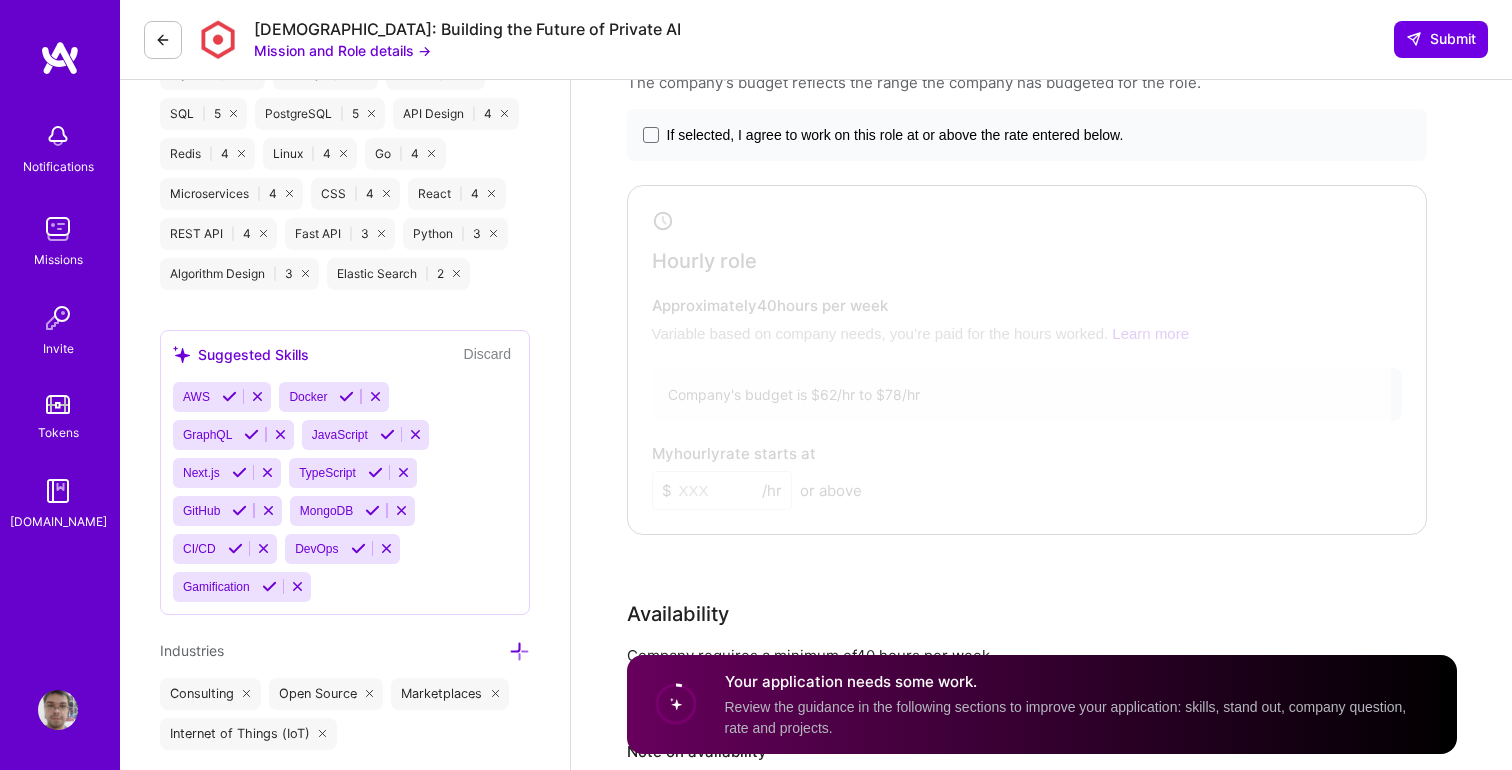 click on "If selected, I agree to work on this role at or above the rate entered below." at bounding box center [895, 135] 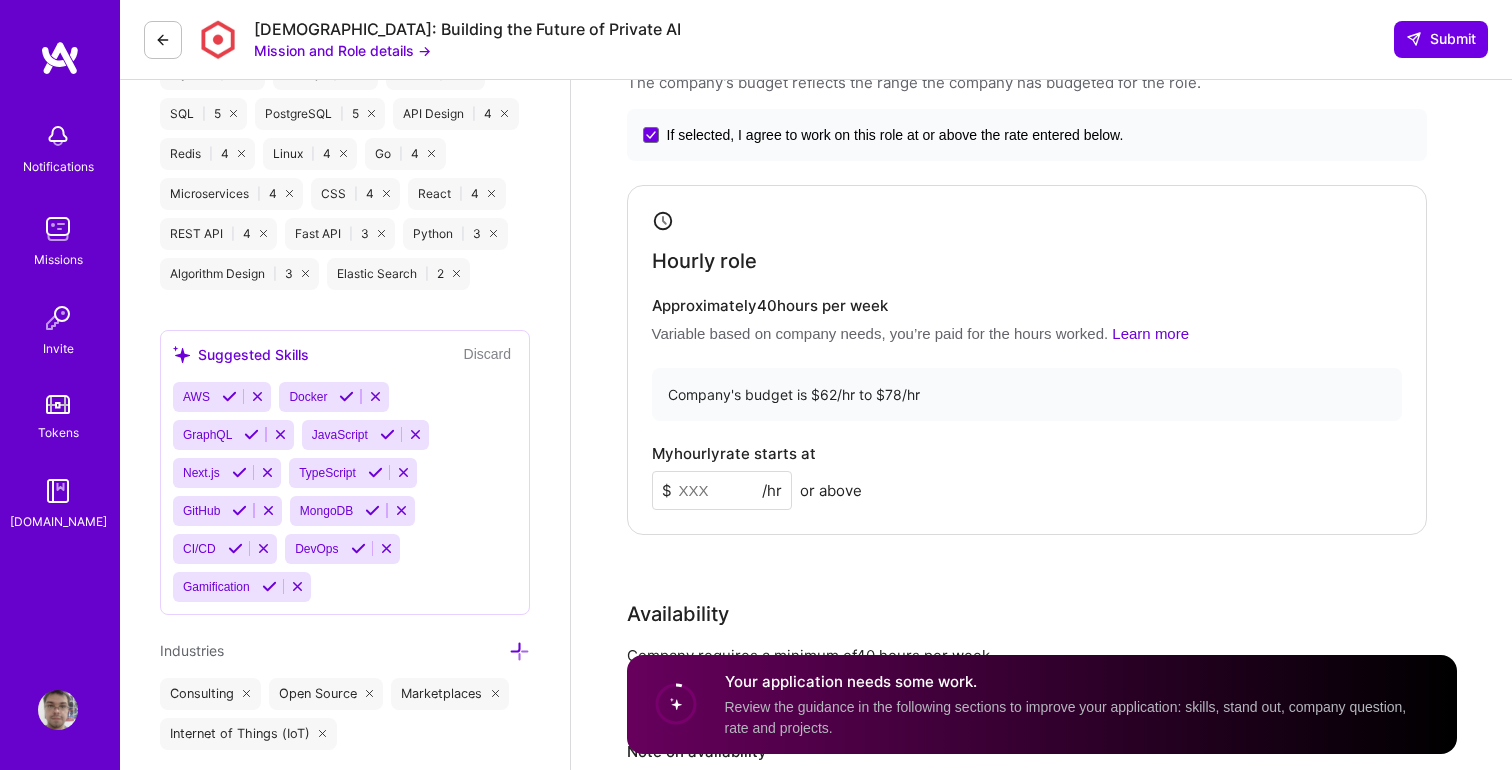 click at bounding box center [722, 490] 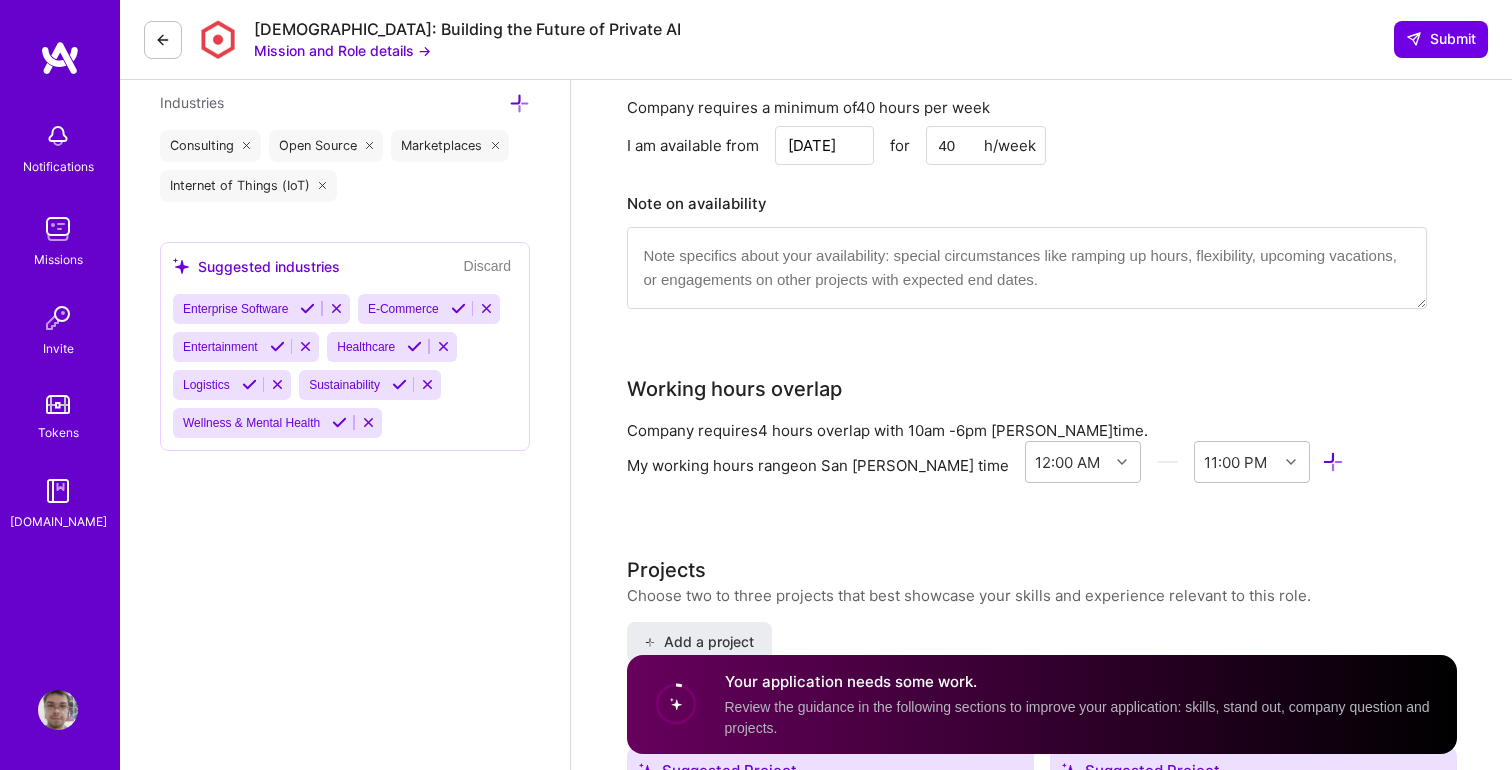scroll, scrollTop: 1832, scrollLeft: 0, axis: vertical 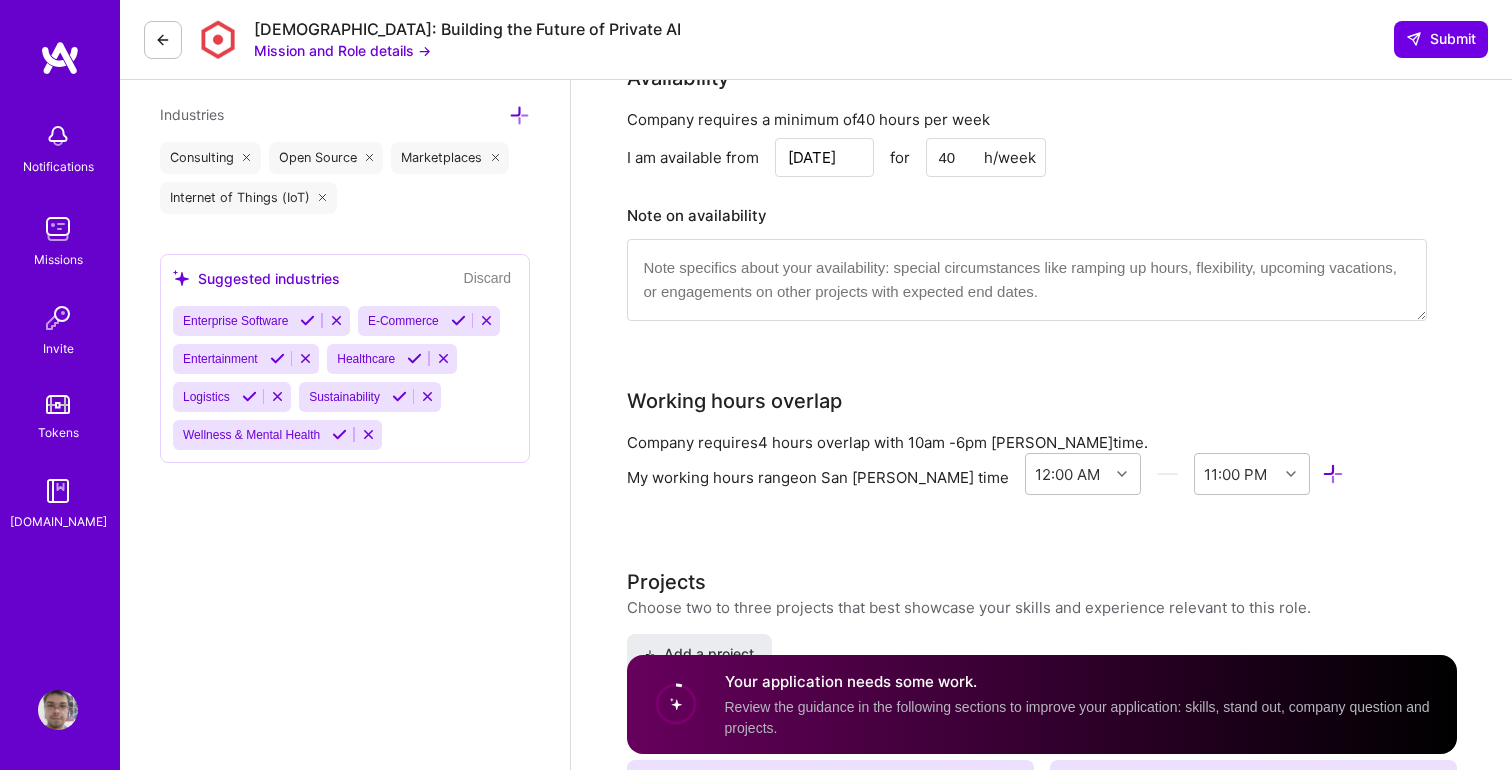 type on "65" 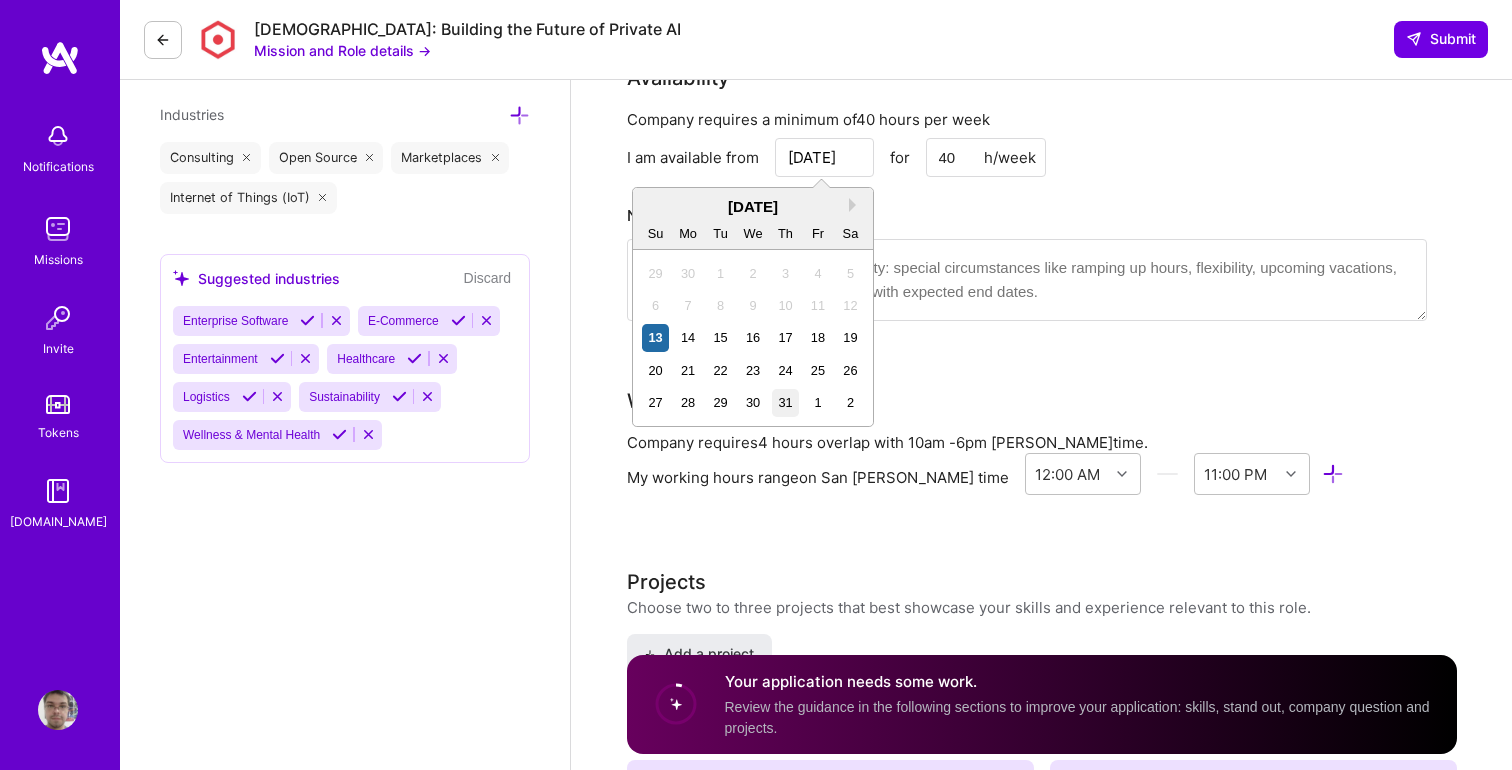 click on "31" at bounding box center (785, 402) 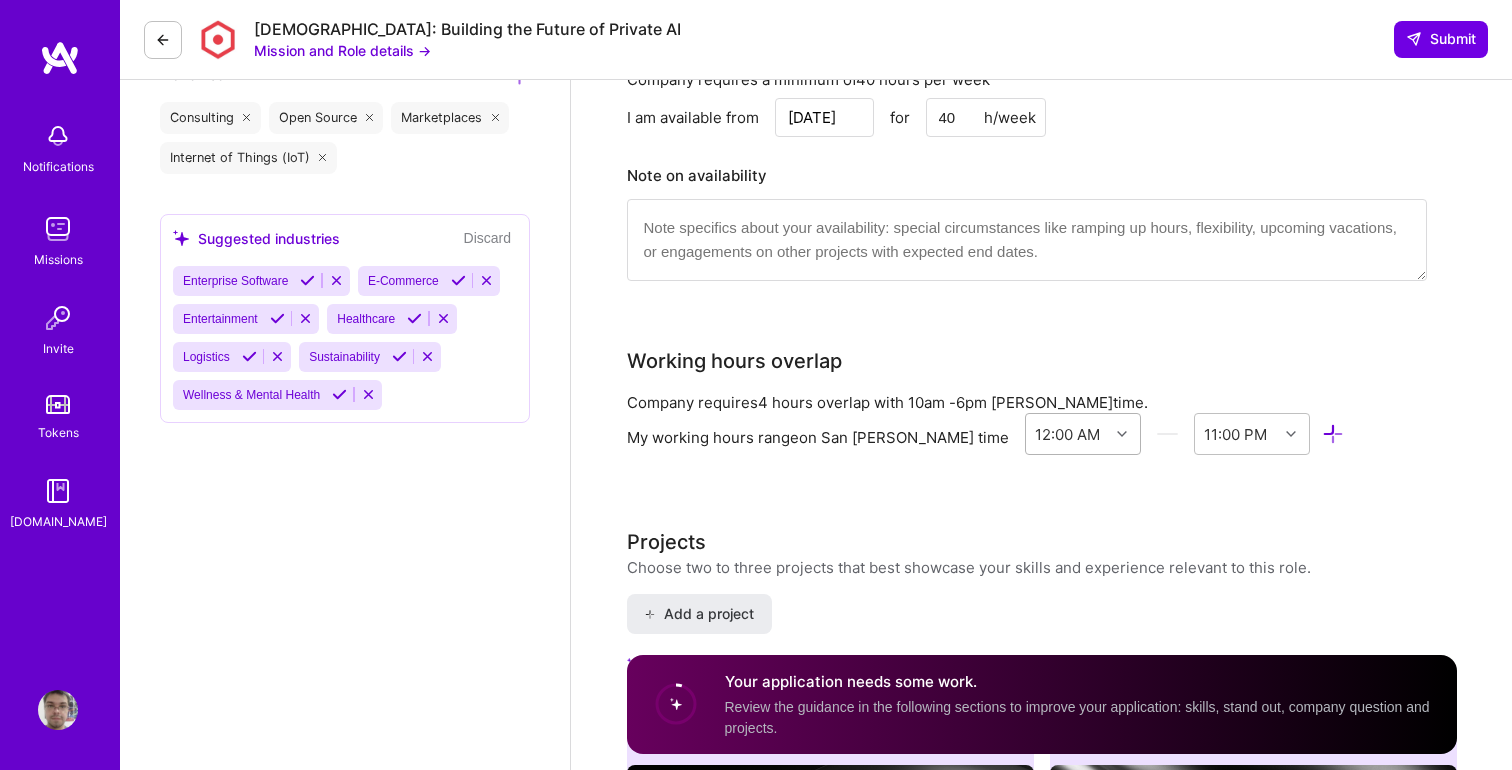 click on "12:00 AM" at bounding box center (1083, 434) 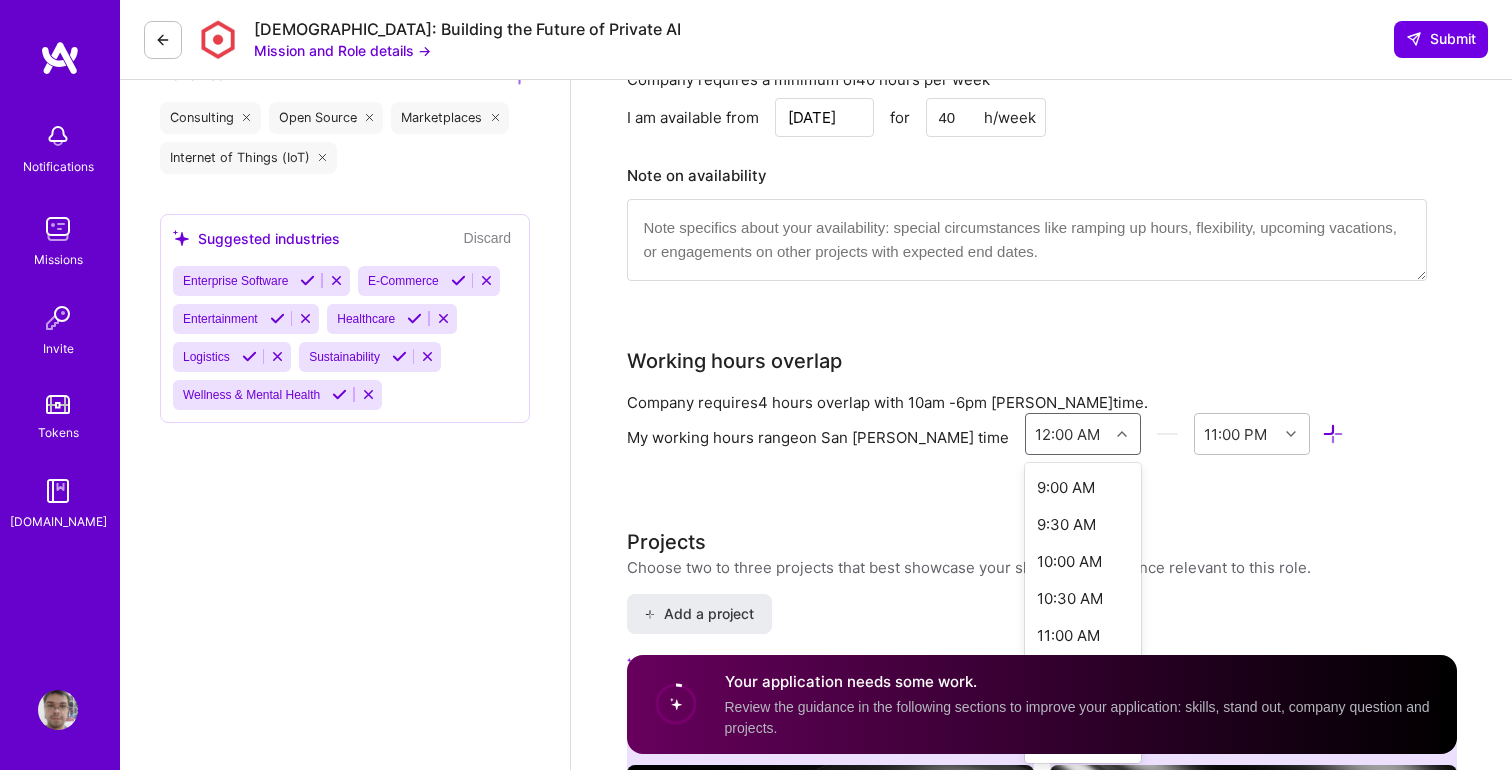scroll, scrollTop: 678, scrollLeft: 0, axis: vertical 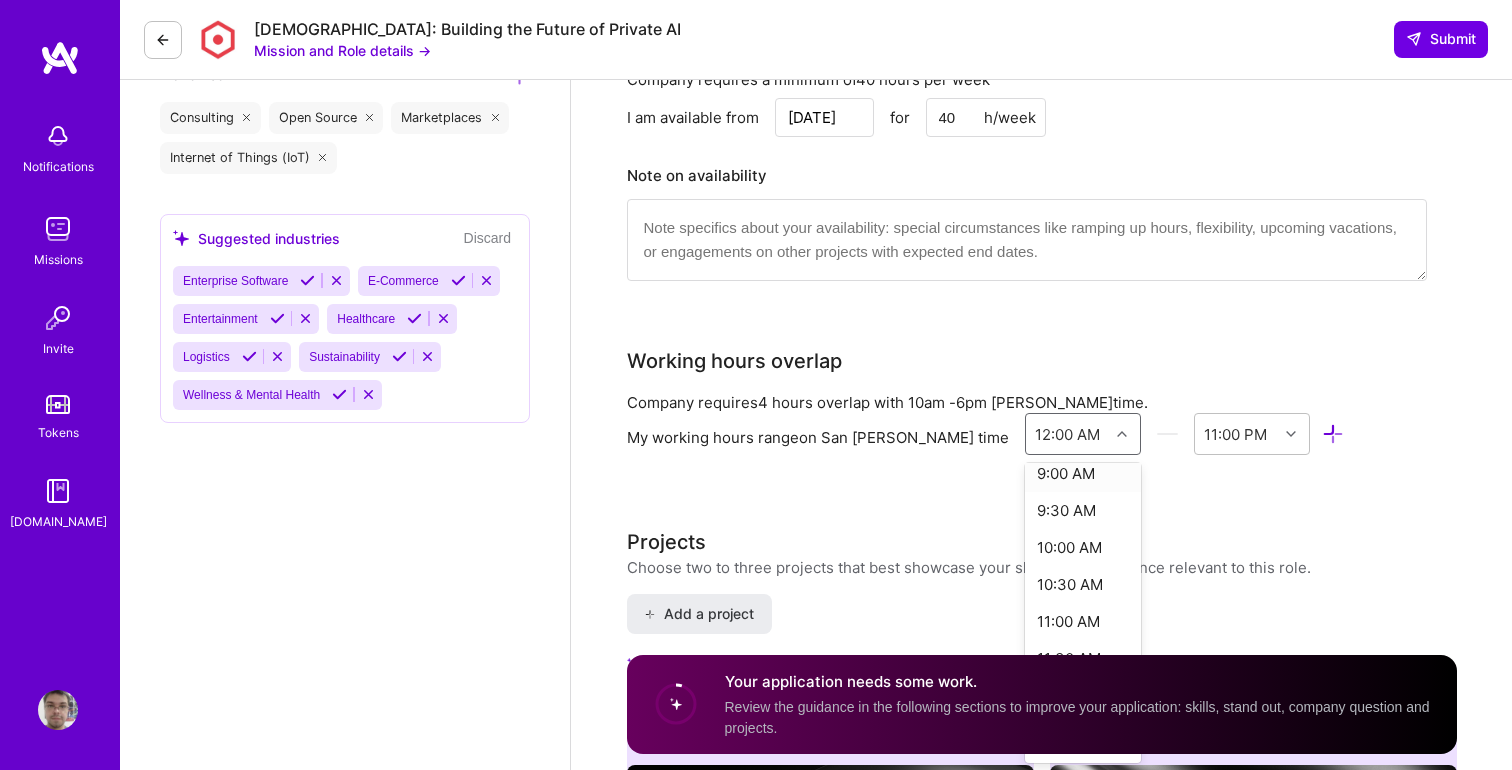 click on "9:00 AM" at bounding box center [1083, 473] 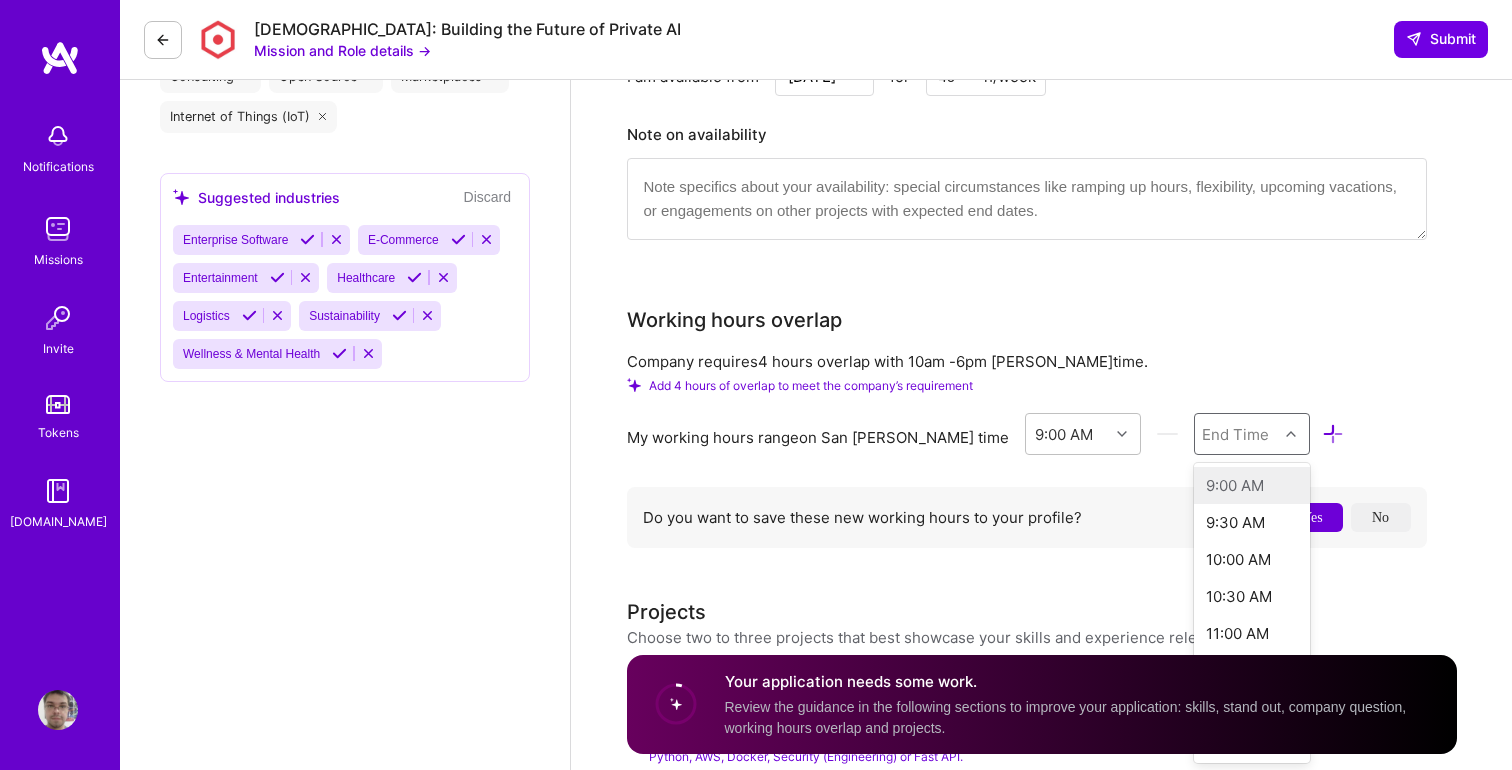 click on "option , selected. option 9:00 AM focused disabled, 1 of 48. 48 results available. Use Up and Down to choose options, press Escape to exit the menu, press Tab to select the option and exit the menu. End Time 9:00 AM 9:30 AM 10:00 AM 10:30 AM 11:00 AM 11:30 AM 12:00 PM 12:30 PM 1:00 PM 1:30 PM 2:00 PM 2:30 PM 3:00 PM 3:30 PM 4:00 PM 4:30 PM 5:00 PM 5:30 PM 6:00 PM 6:30 PM 7:00 PM 7:30 PM 8:00 PM 8:30 PM 9:00 PM 9:30 PM 10:00 PM 10:30 PM 11:00 PM 11:30 PM 12:00 AM 12:30 AM 1:00 AM 1:30 AM 2:00 AM 2:30 AM 3:00 AM 3:30 AM 4:00 AM 4:30 AM 5:00 AM 5:30 AM 6:00 AM 6:30 AM 7:00 AM 7:30 AM 8:00 AM 8:30 AM" at bounding box center [1252, 434] 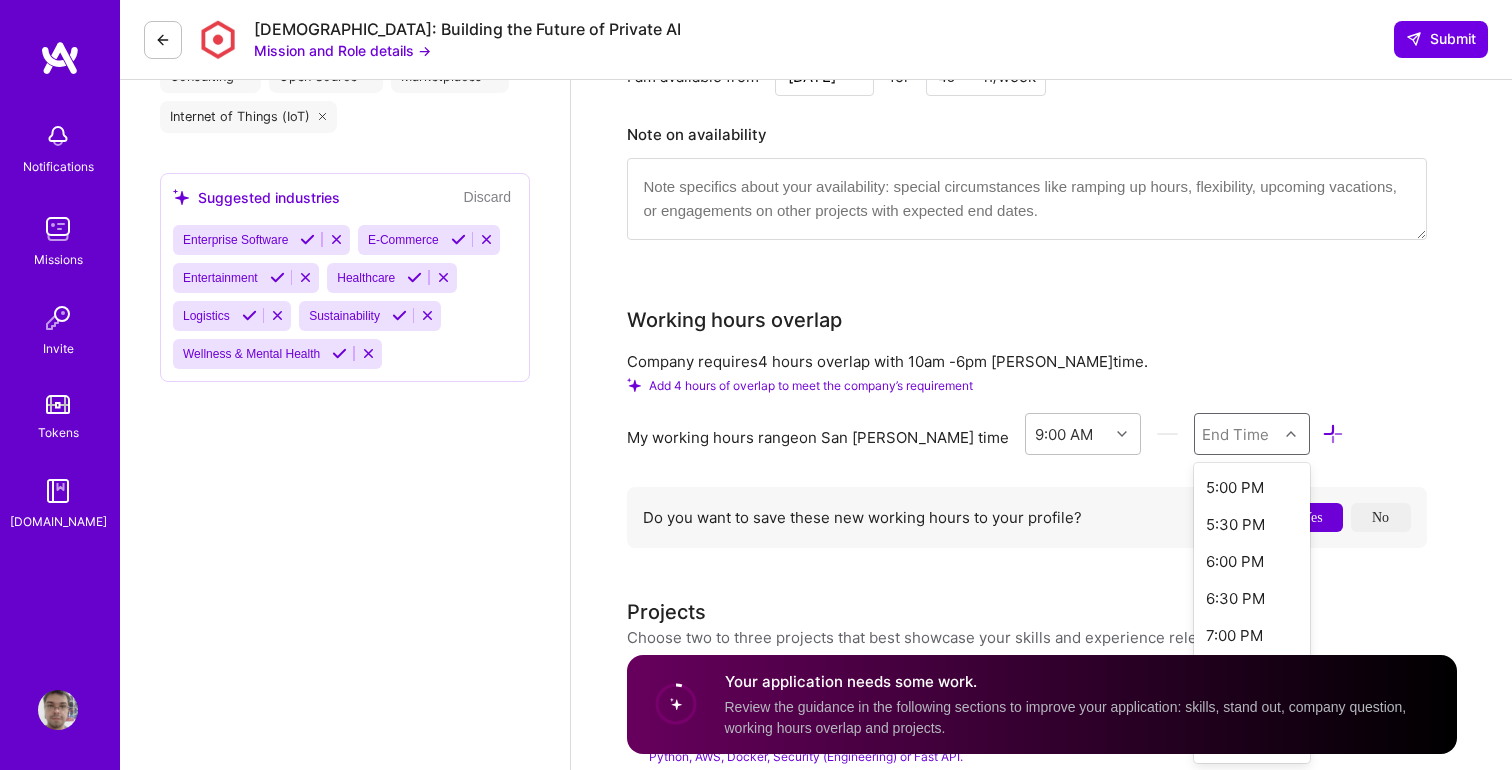 scroll, scrollTop: 587, scrollLeft: 0, axis: vertical 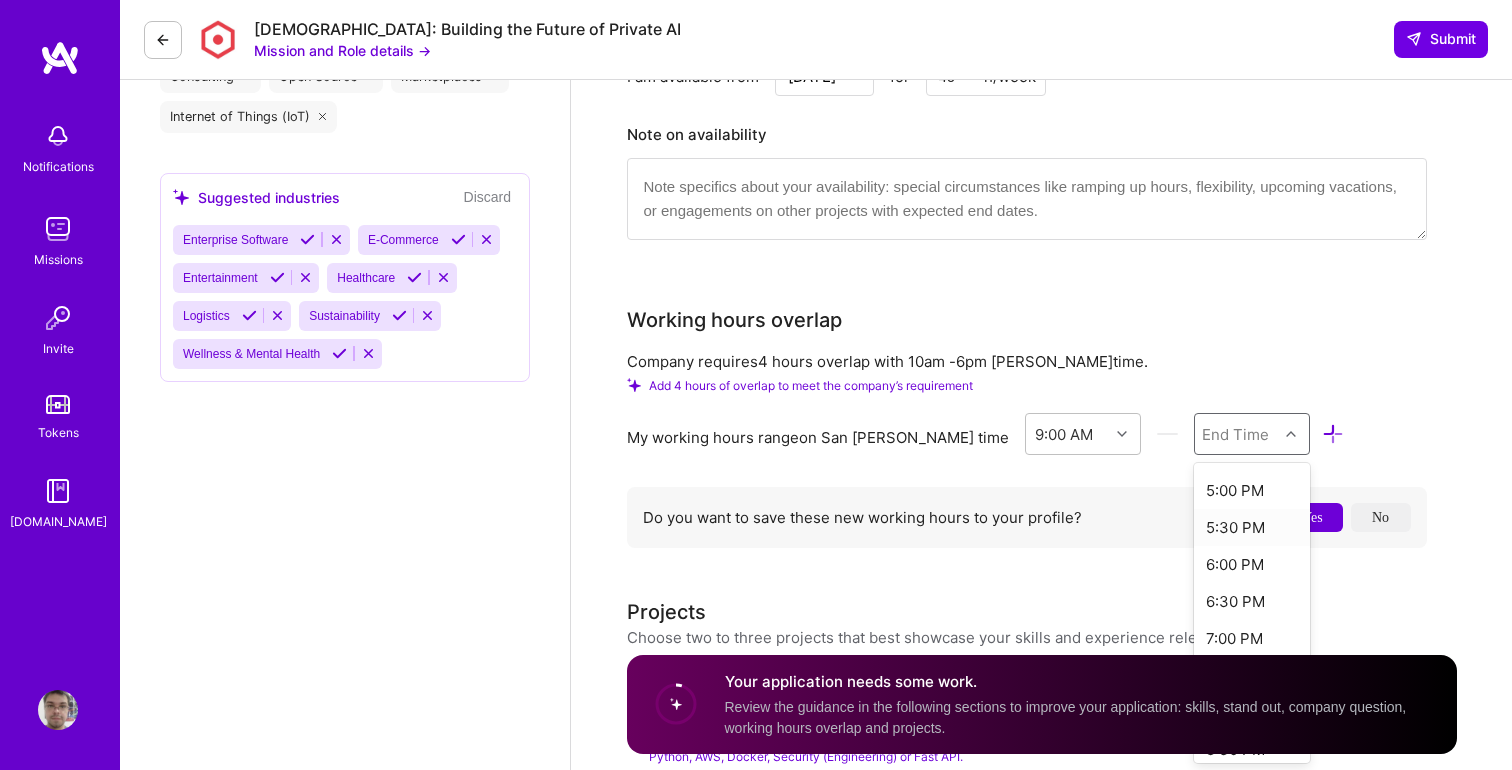 click on "5:30 PM" at bounding box center (1252, 527) 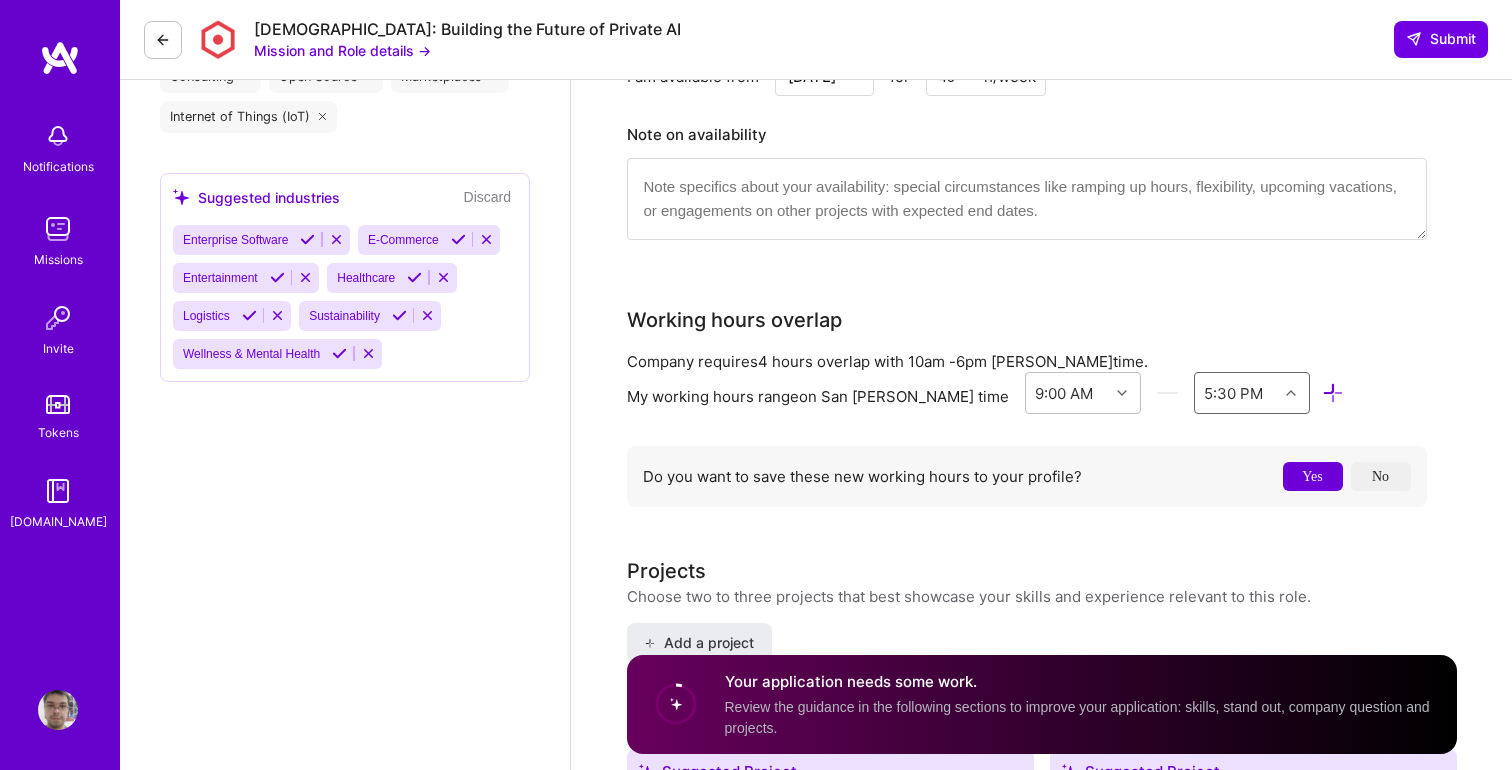 click on "Yes" at bounding box center [1313, 476] 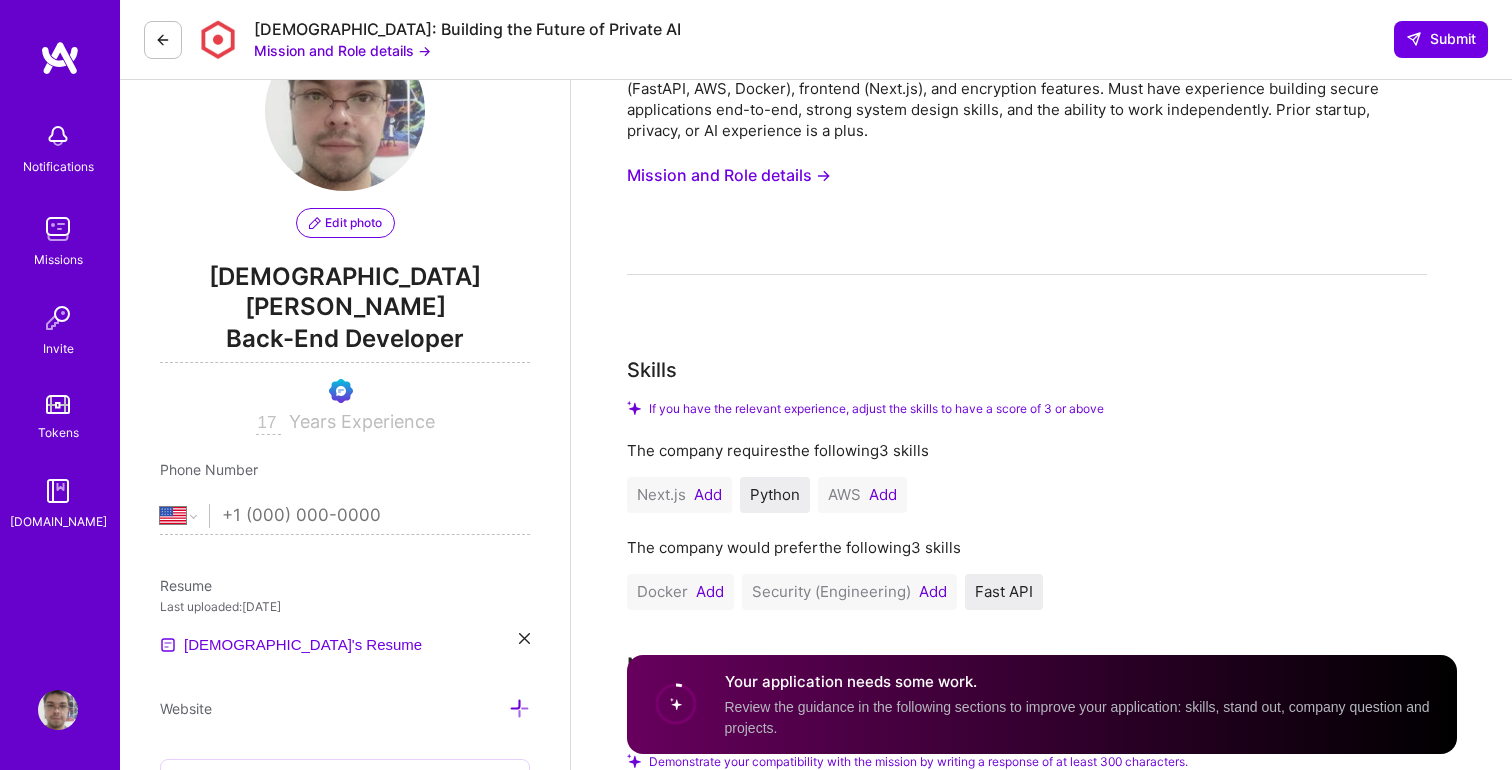 scroll, scrollTop: 0, scrollLeft: 0, axis: both 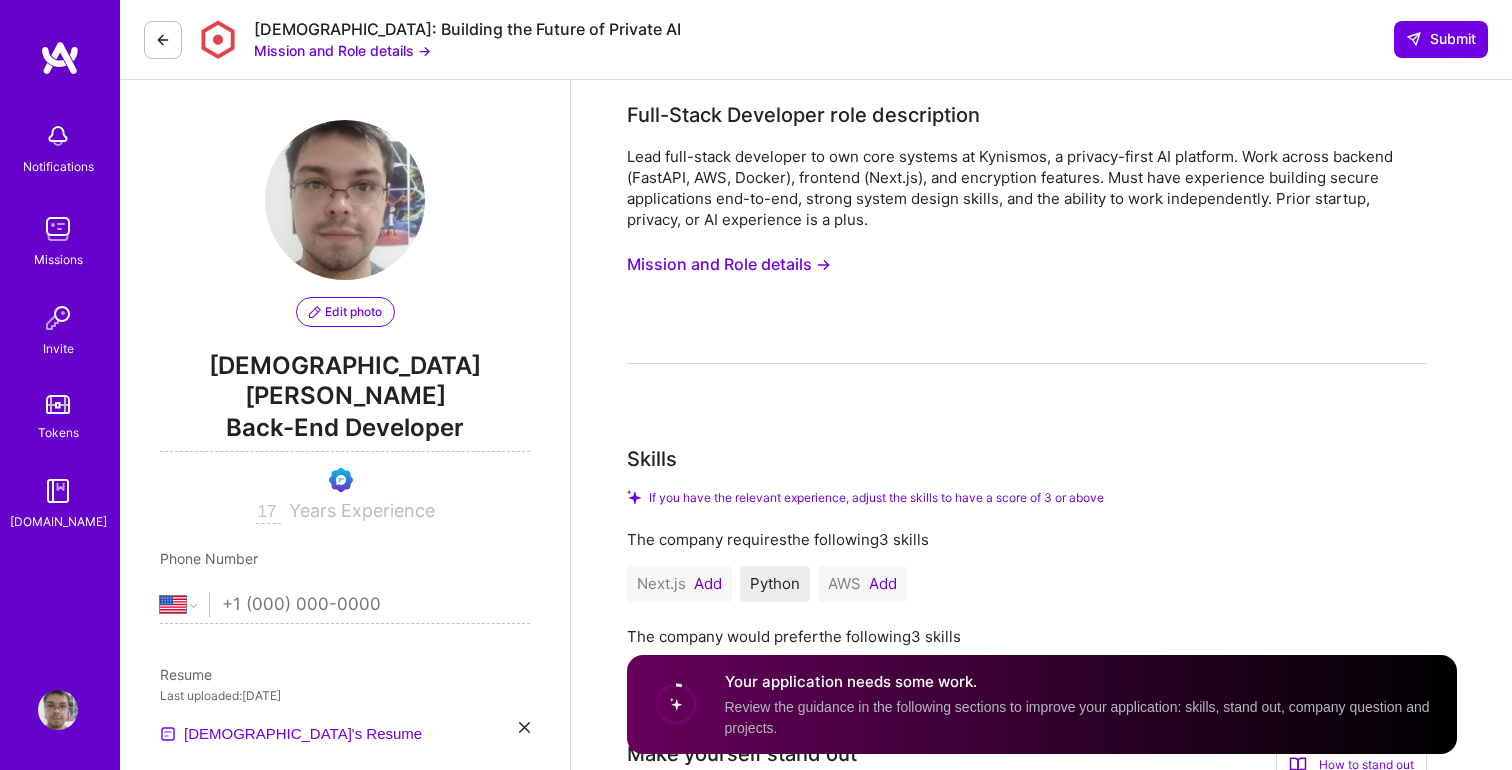 click on "Add" at bounding box center (708, 584) 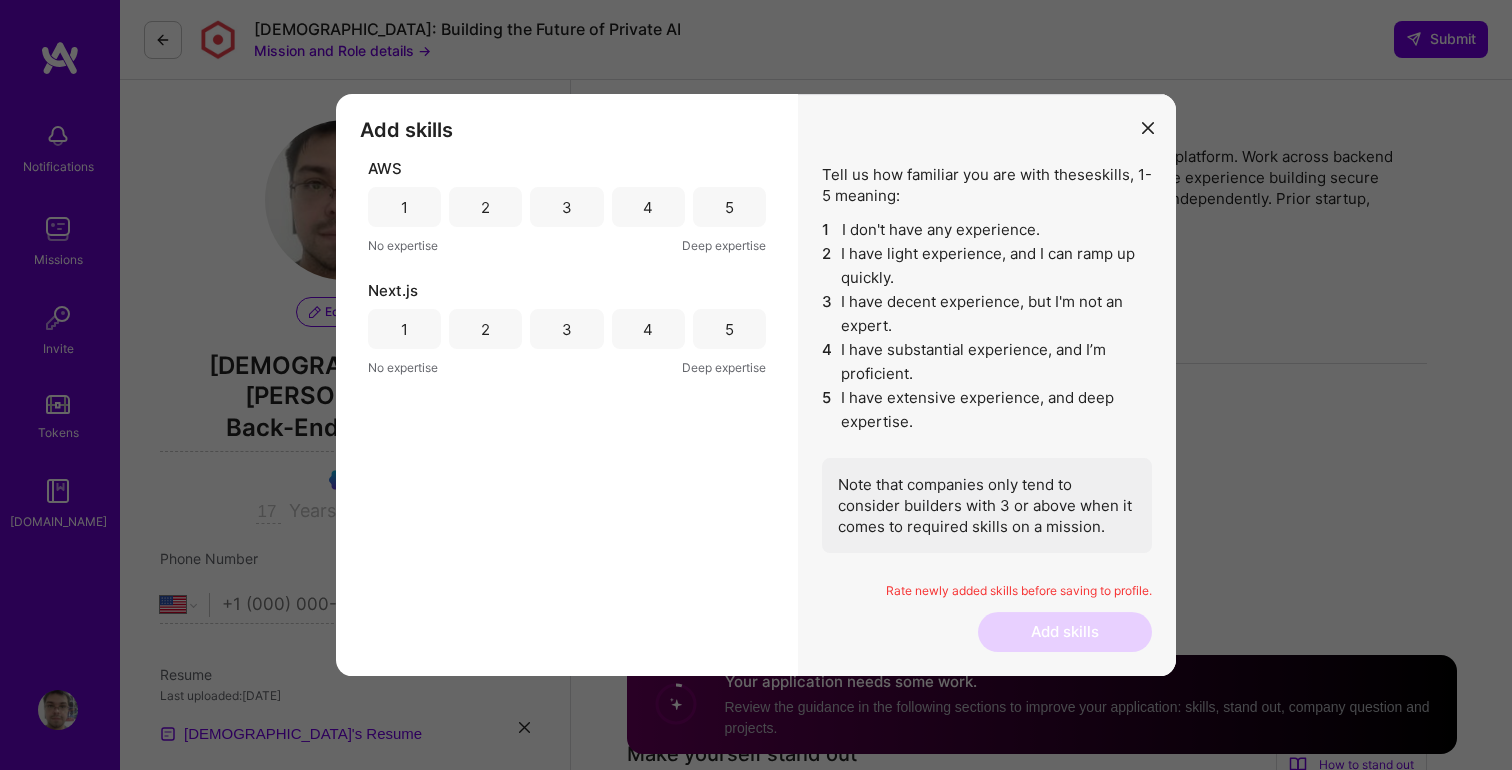 click on "4" at bounding box center [648, 329] 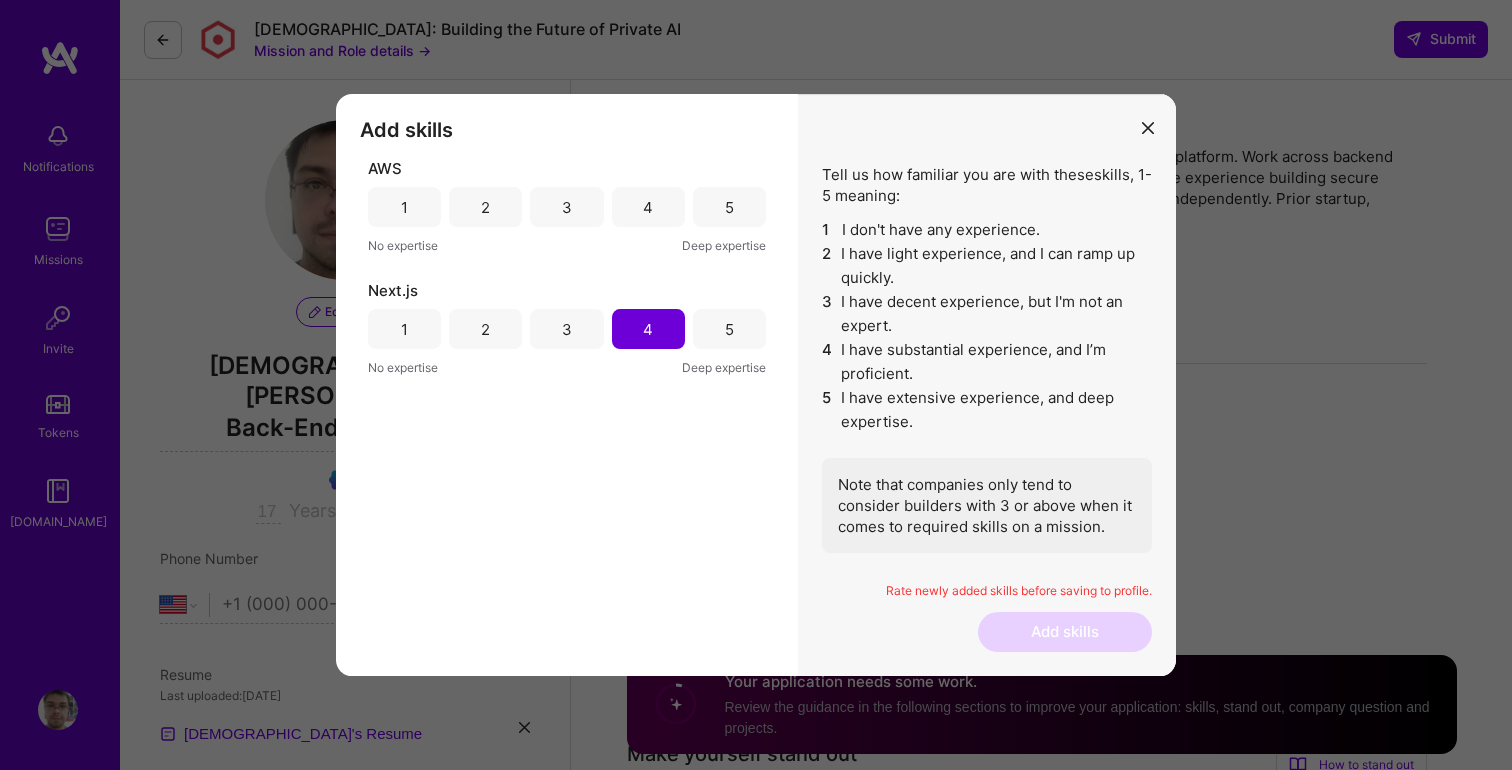 click on "4" at bounding box center [648, 207] 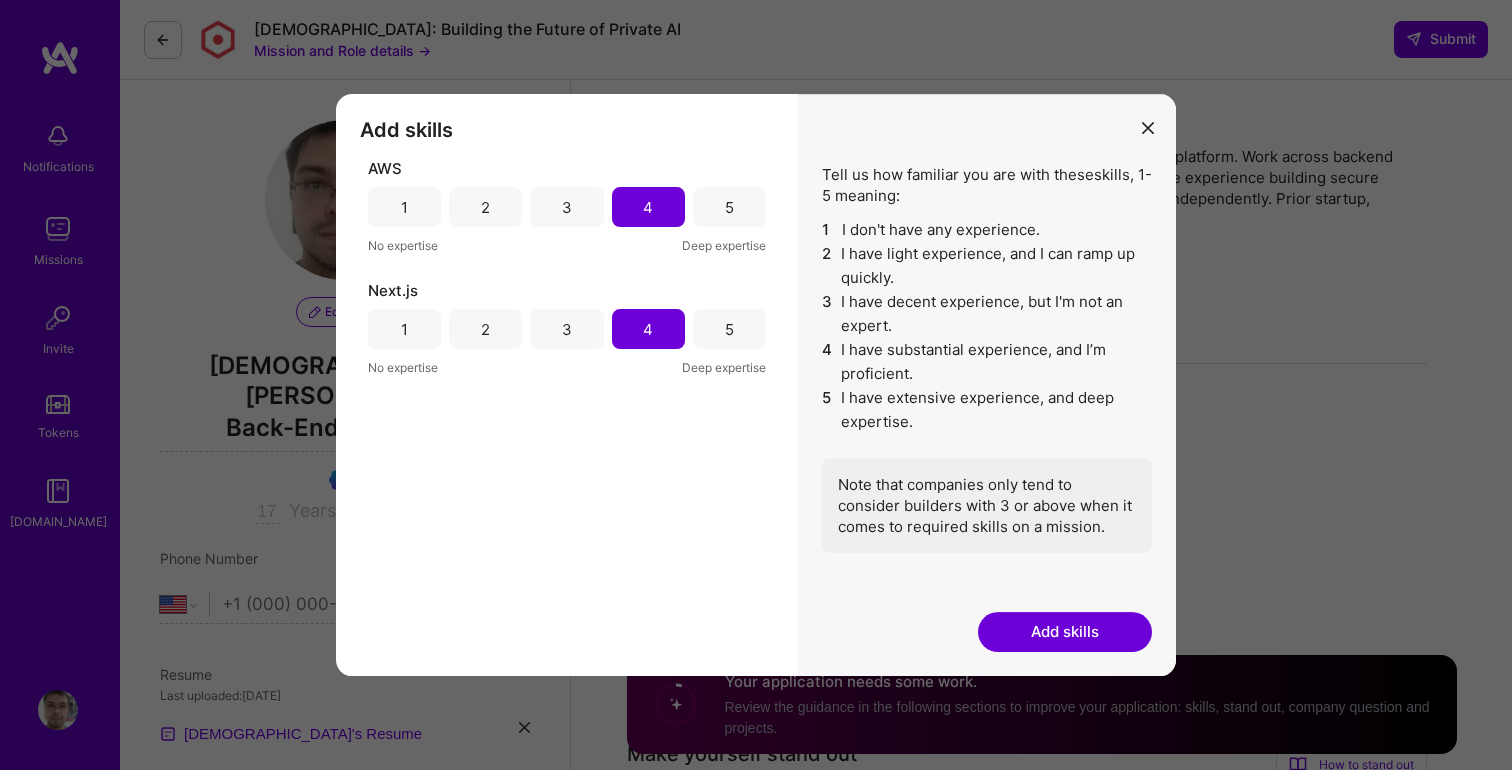 click on "Add skills" at bounding box center (1065, 632) 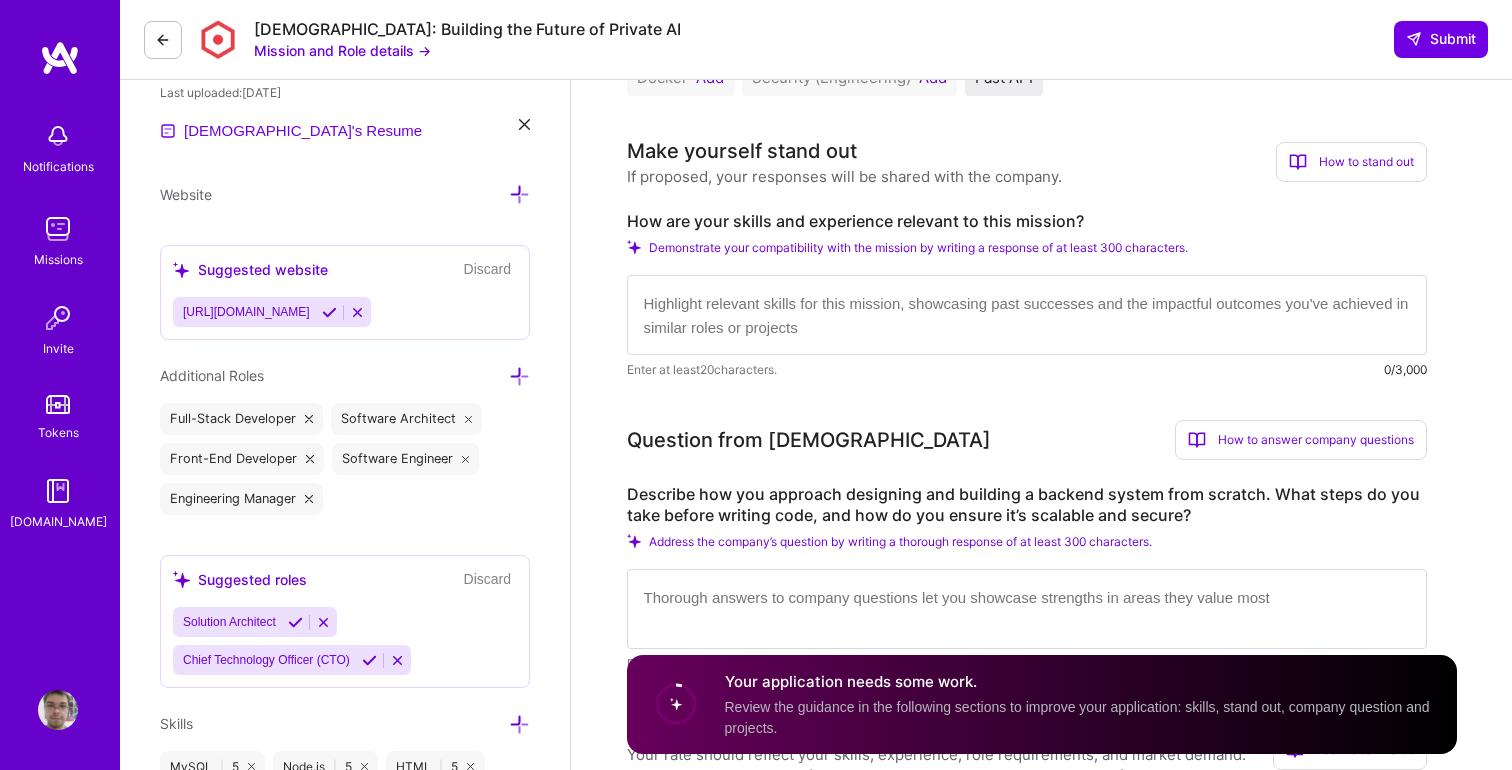 scroll, scrollTop: 606, scrollLeft: 0, axis: vertical 